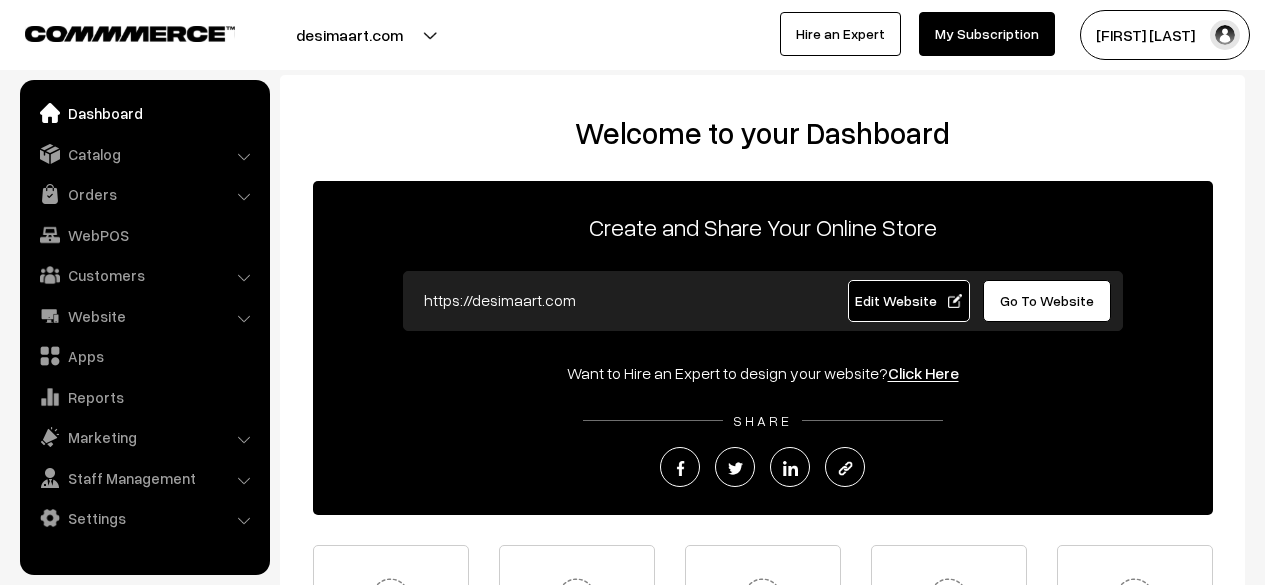 scroll, scrollTop: 0, scrollLeft: 0, axis: both 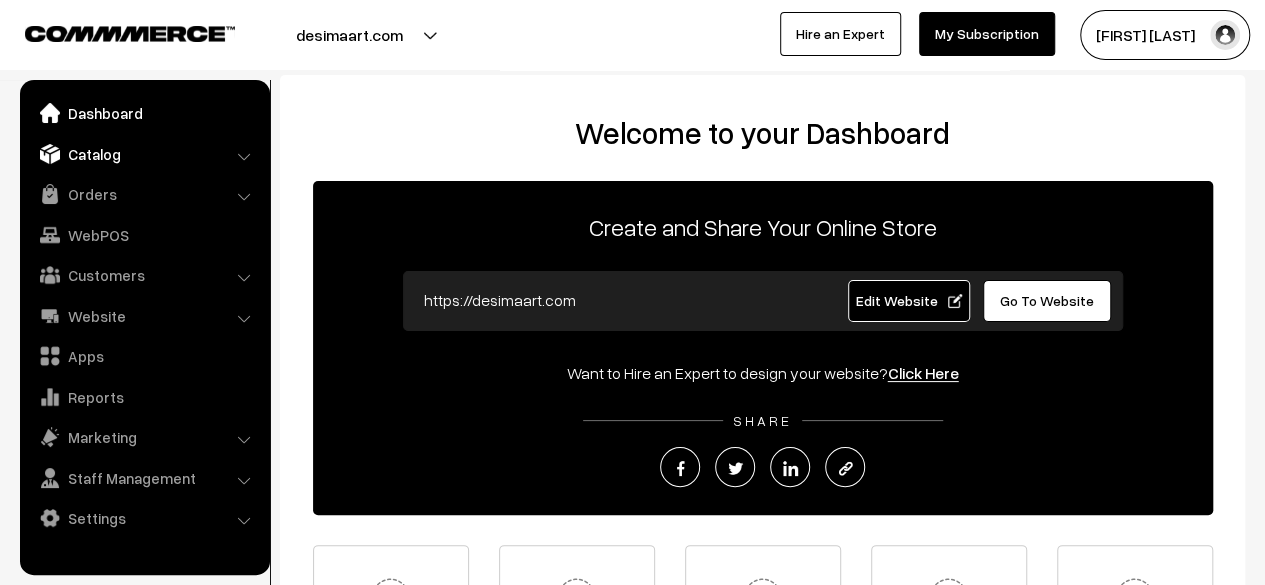 click on "Catalog" at bounding box center (144, 154) 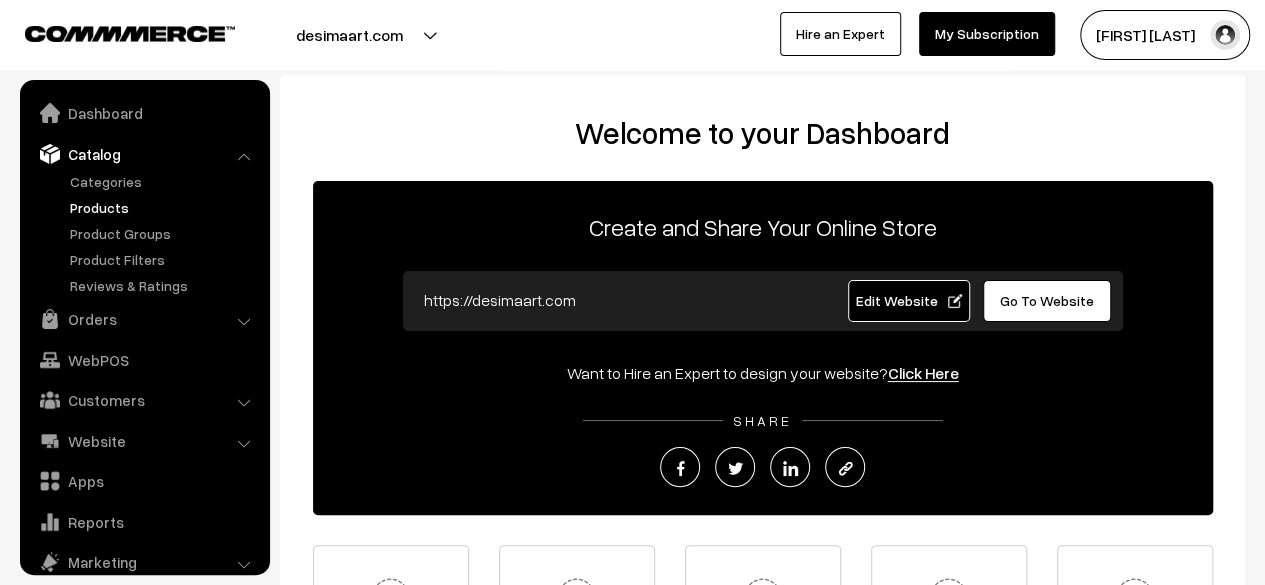 click on "Products" at bounding box center [164, 207] 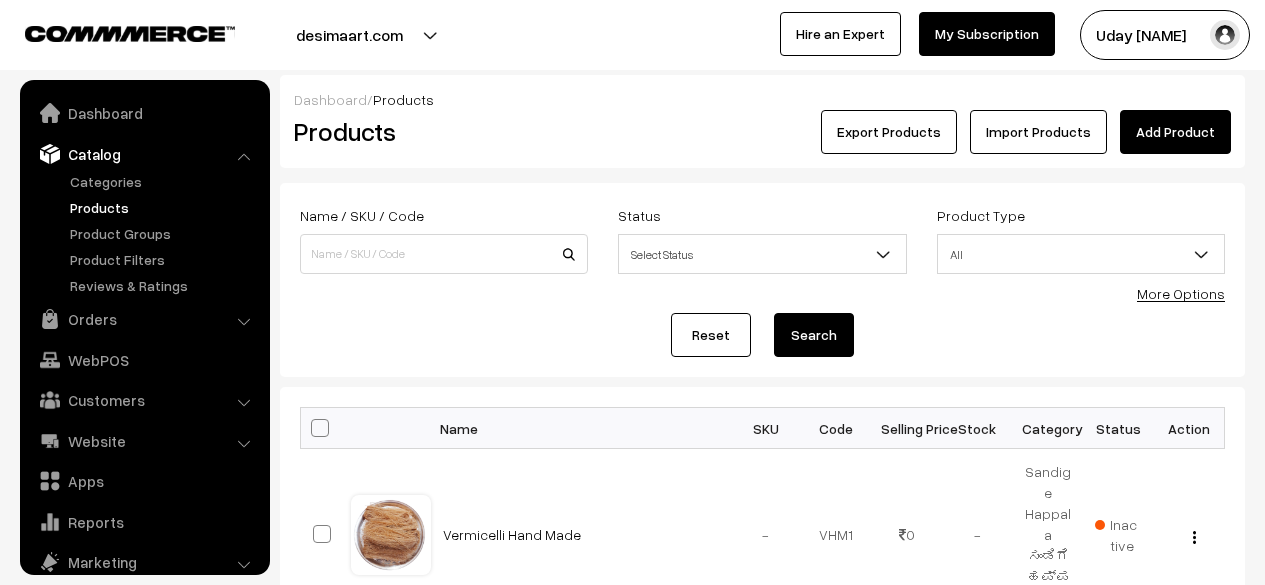 scroll, scrollTop: 0, scrollLeft: 0, axis: both 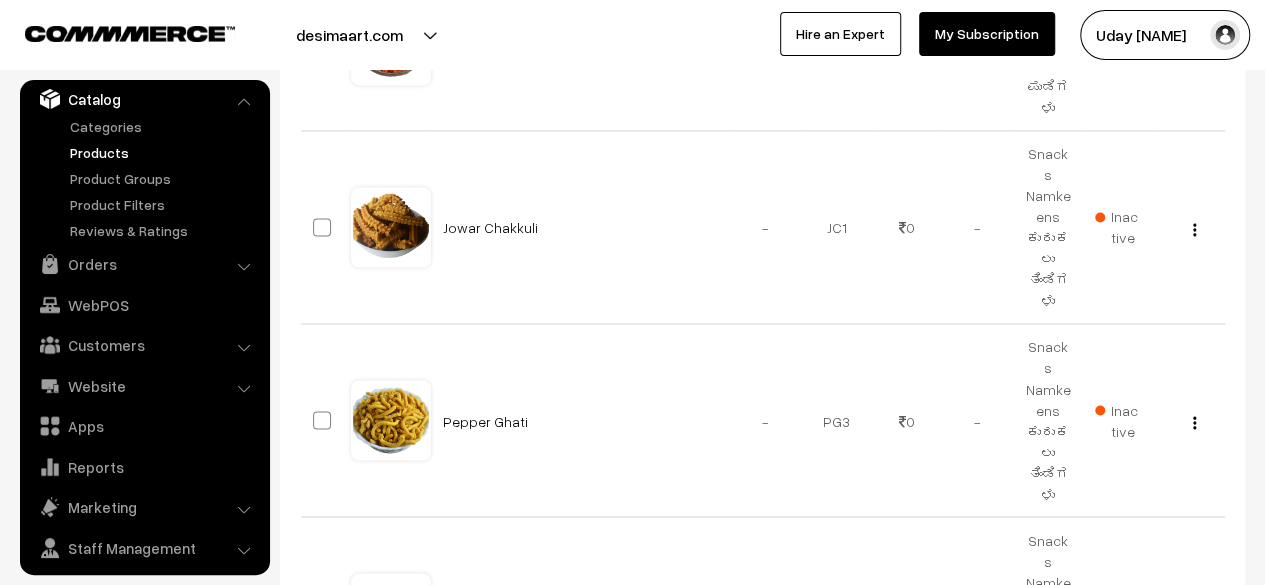 click at bounding box center (1208, 762) 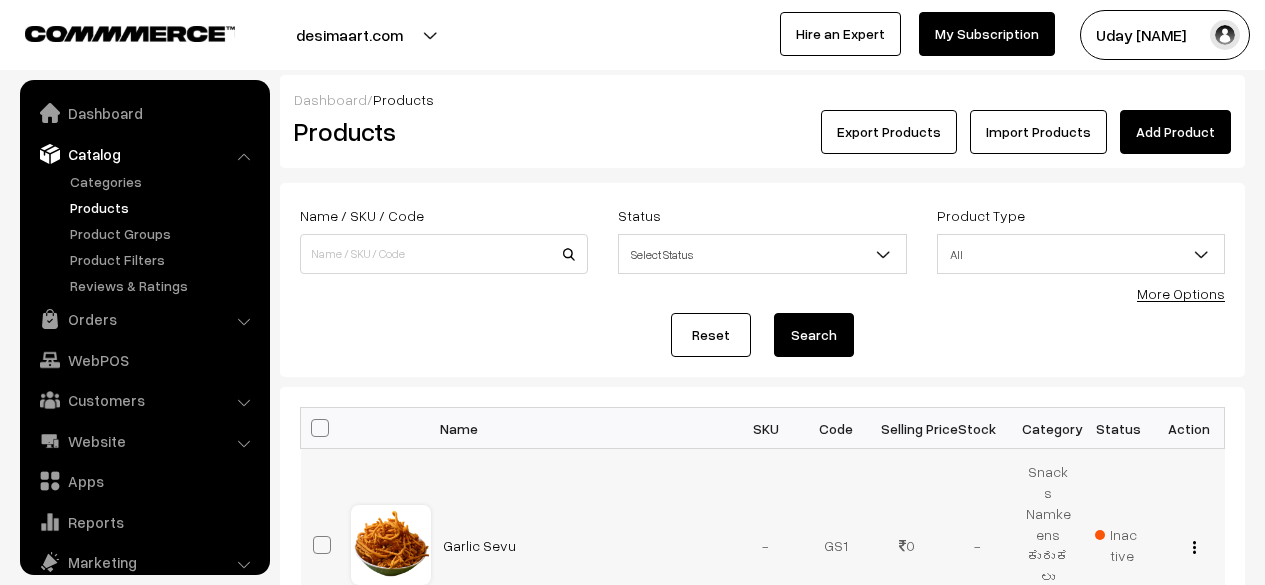 scroll, scrollTop: 0, scrollLeft: 0, axis: both 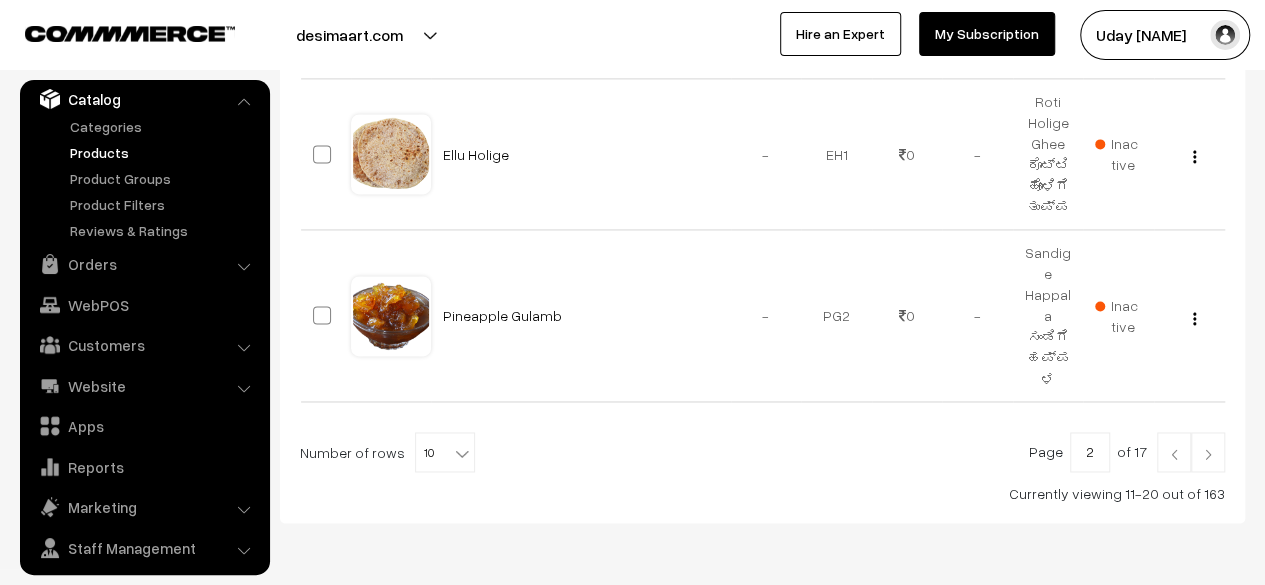 click at bounding box center (1208, 454) 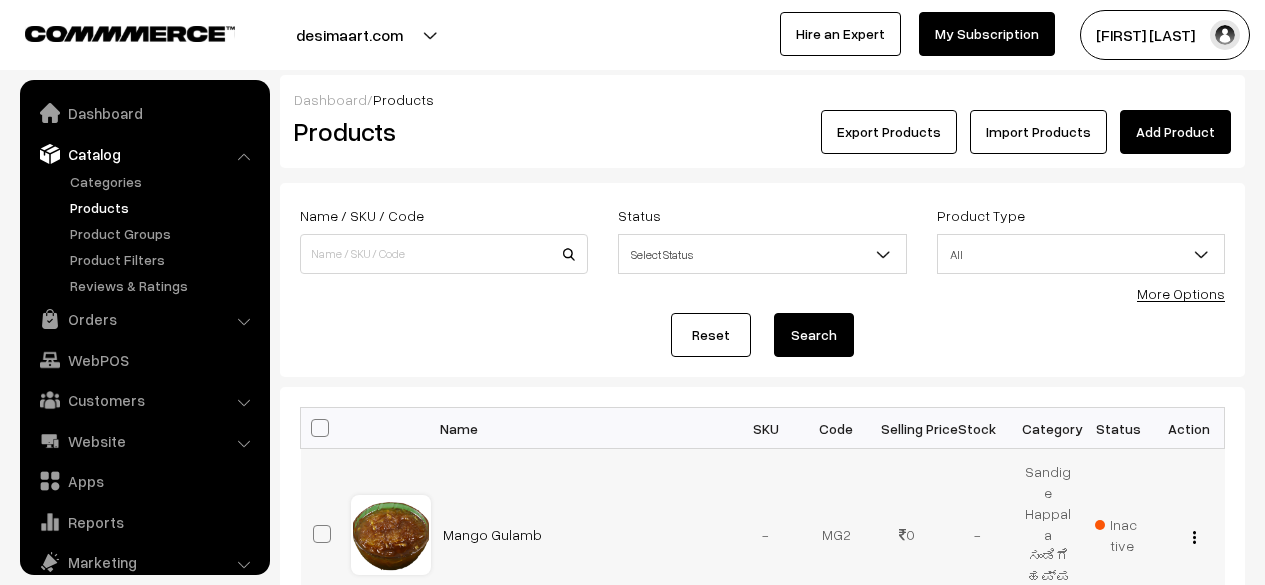 scroll, scrollTop: 0, scrollLeft: 0, axis: both 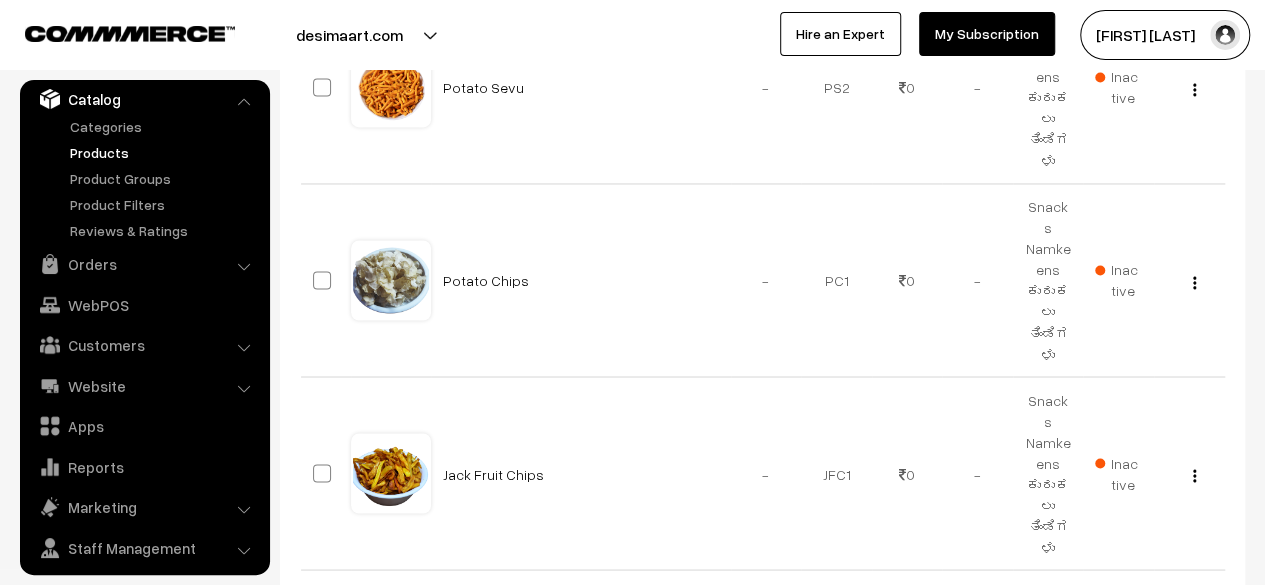 click at bounding box center [1208, 622] 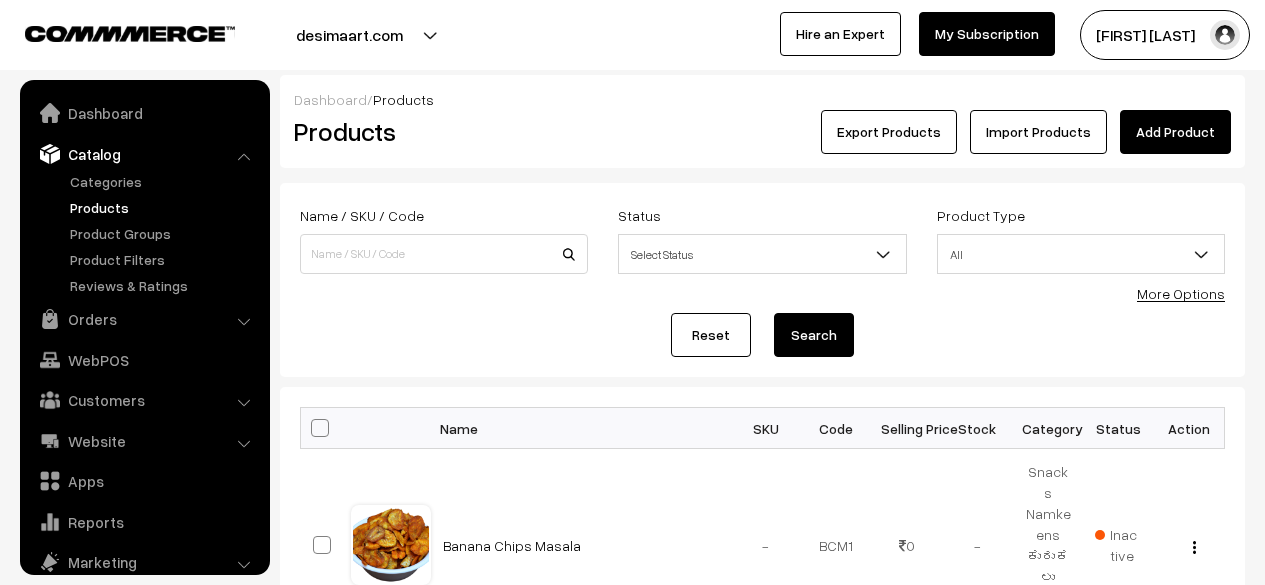 scroll, scrollTop: 0, scrollLeft: 0, axis: both 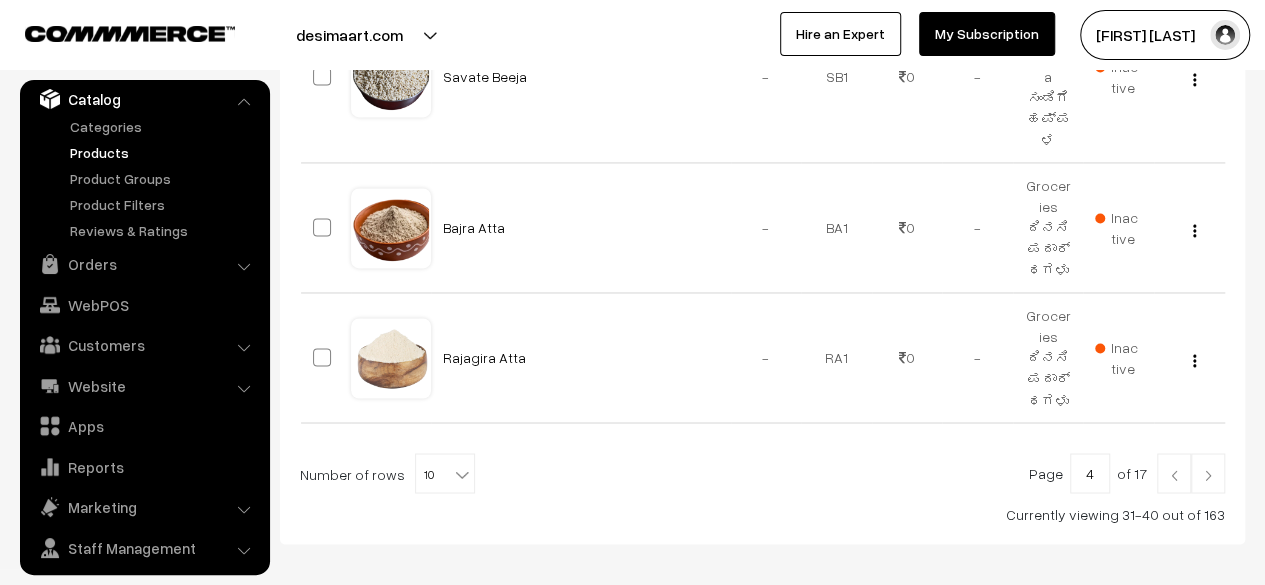 click at bounding box center (1208, 475) 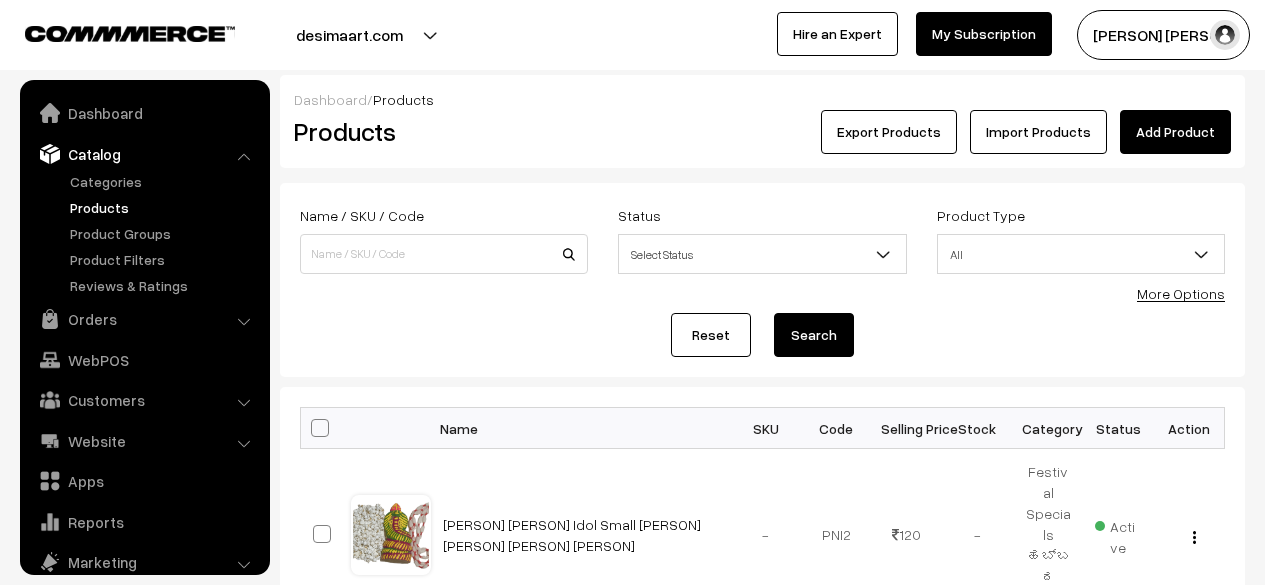 scroll, scrollTop: 0, scrollLeft: 0, axis: both 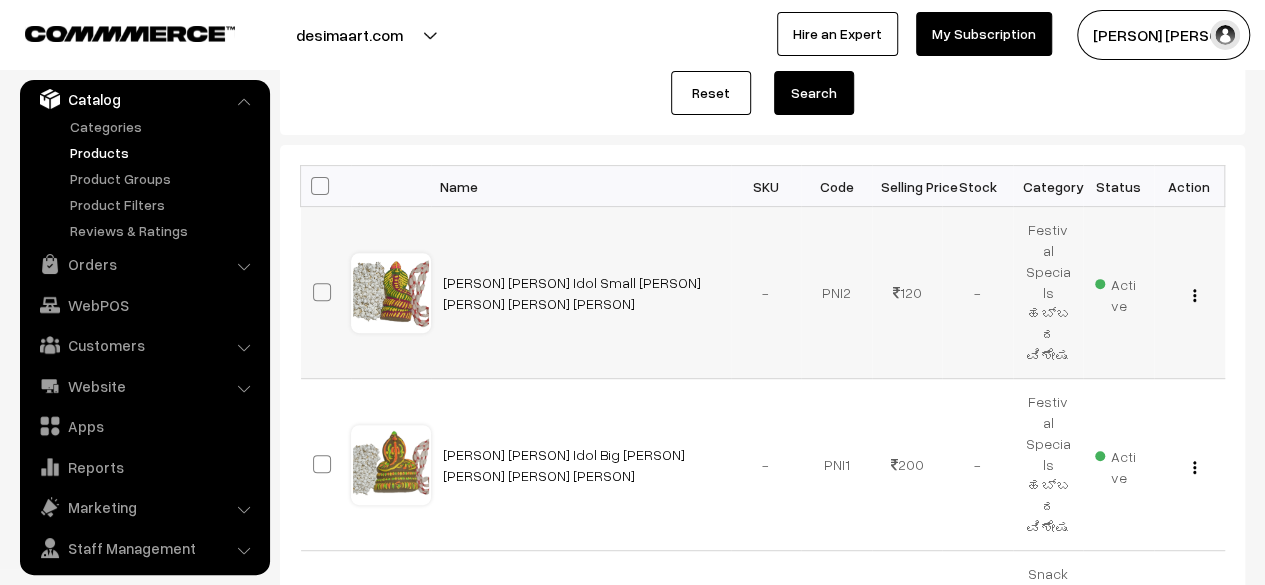 click at bounding box center [1194, 295] 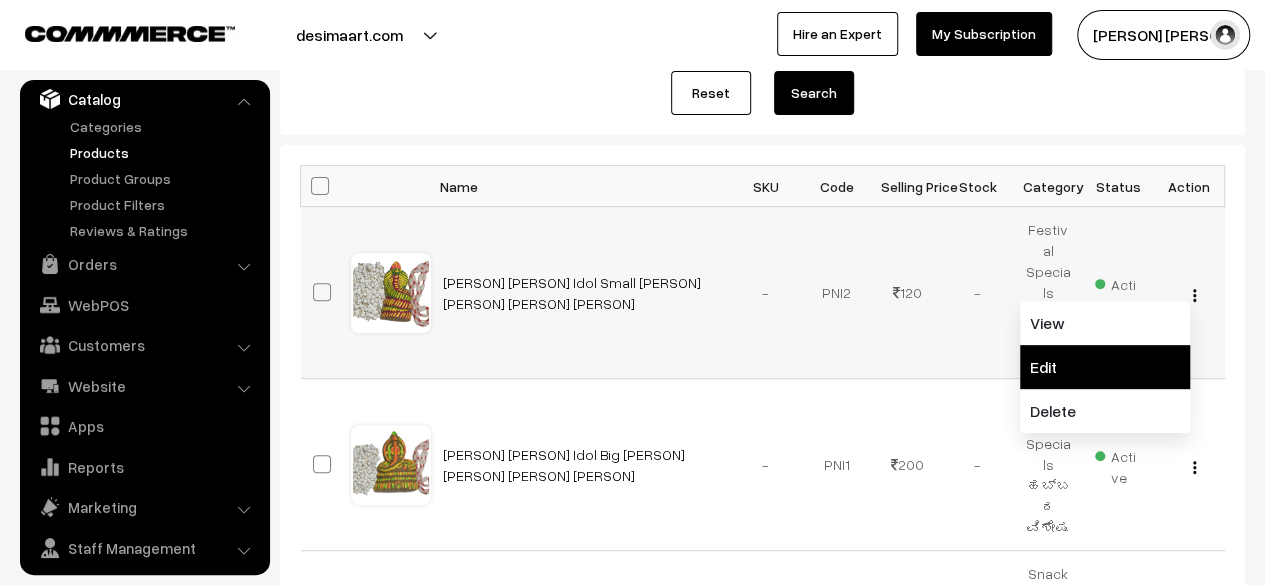 click on "Edit" at bounding box center [1105, 367] 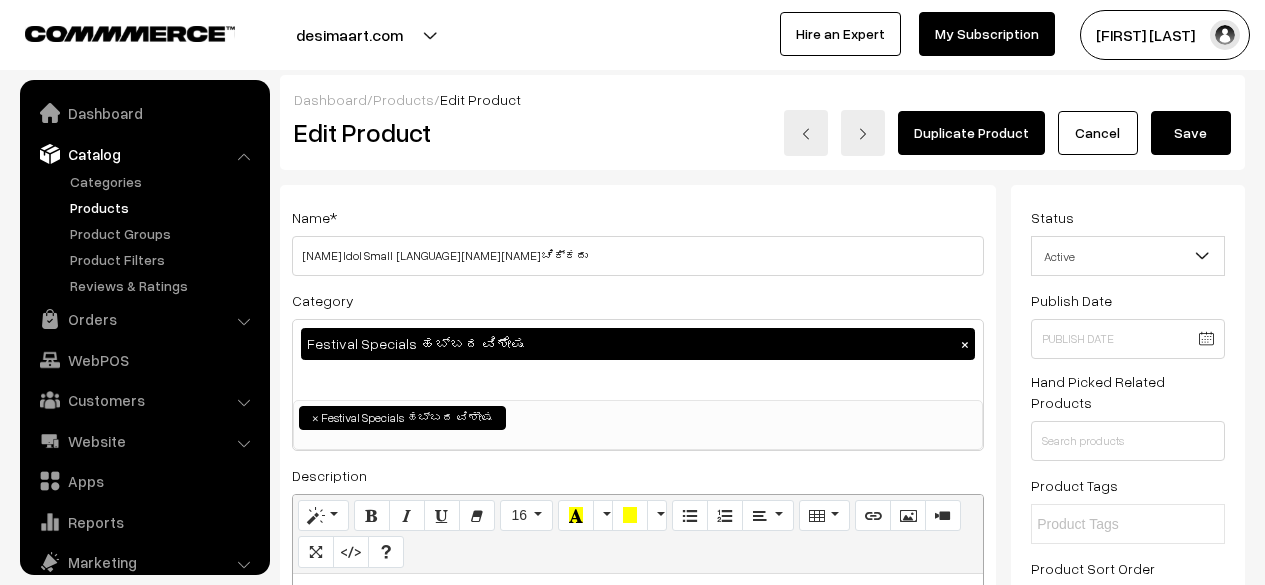 scroll, scrollTop: 0, scrollLeft: 0, axis: both 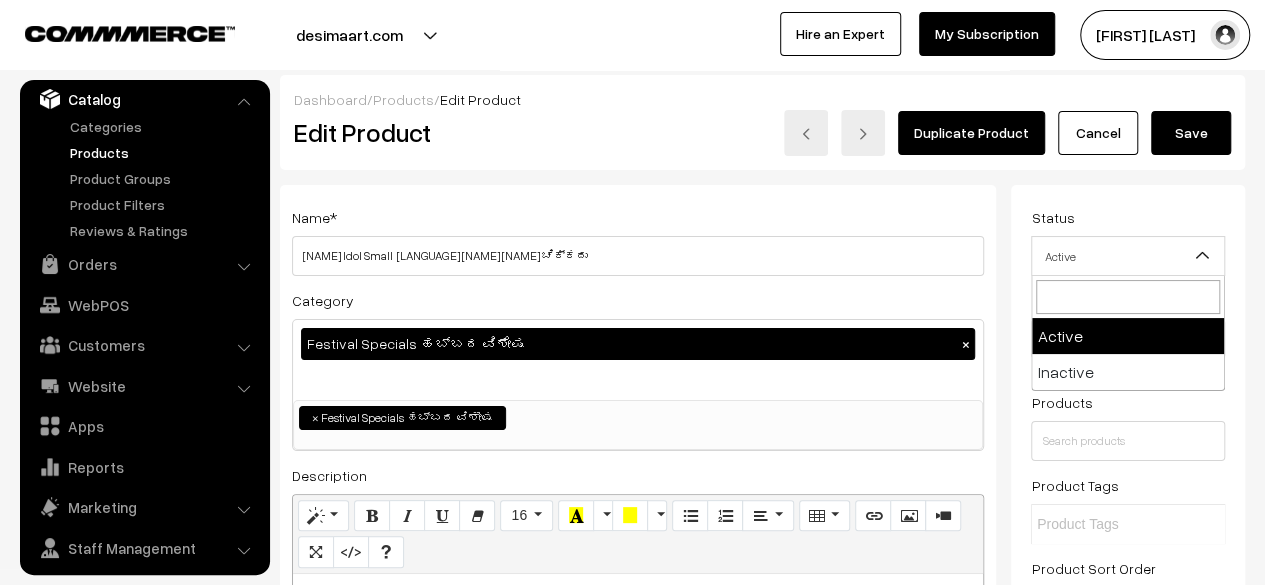 click at bounding box center (1202, 256) 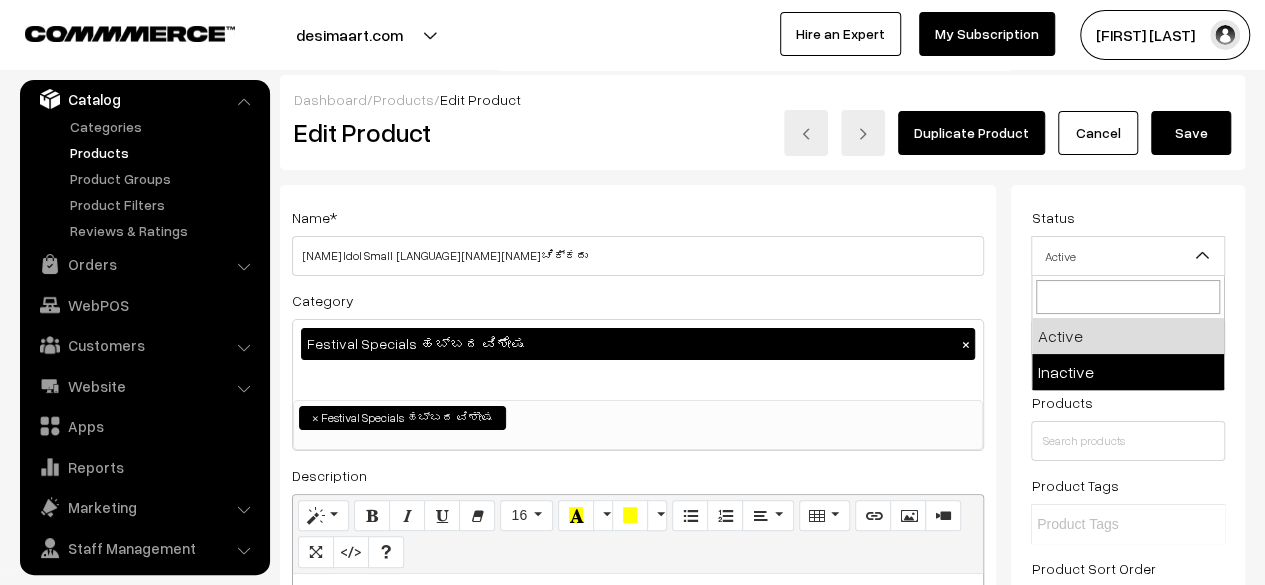 select on "2" 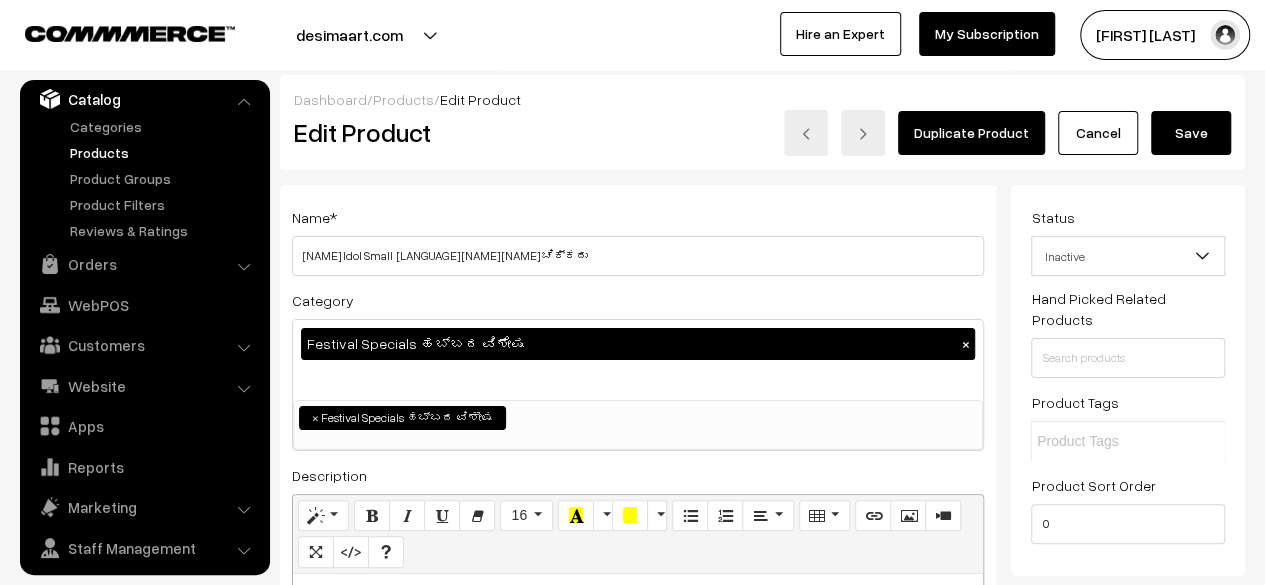 click on "Save" at bounding box center (1191, 133) 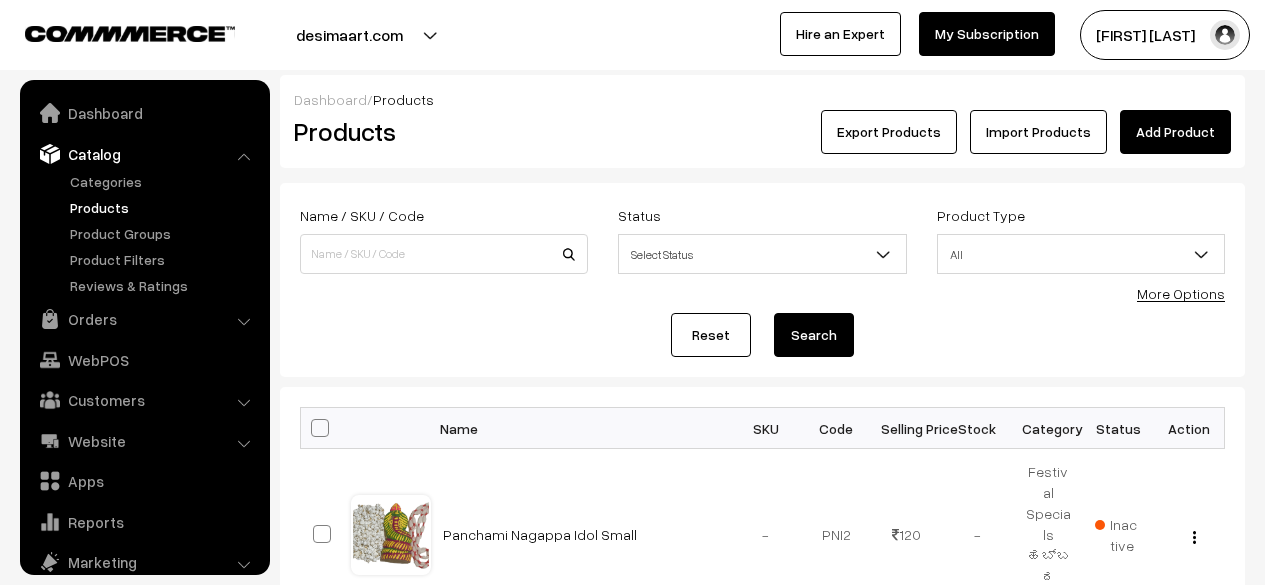 scroll, scrollTop: 0, scrollLeft: 0, axis: both 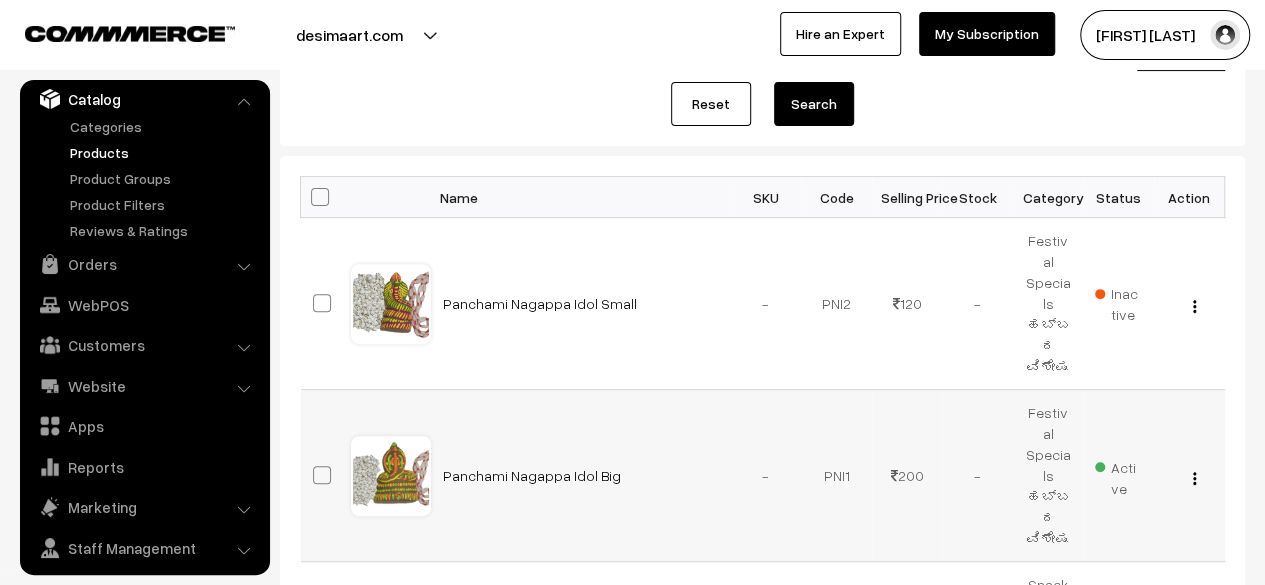 click at bounding box center [1194, 478] 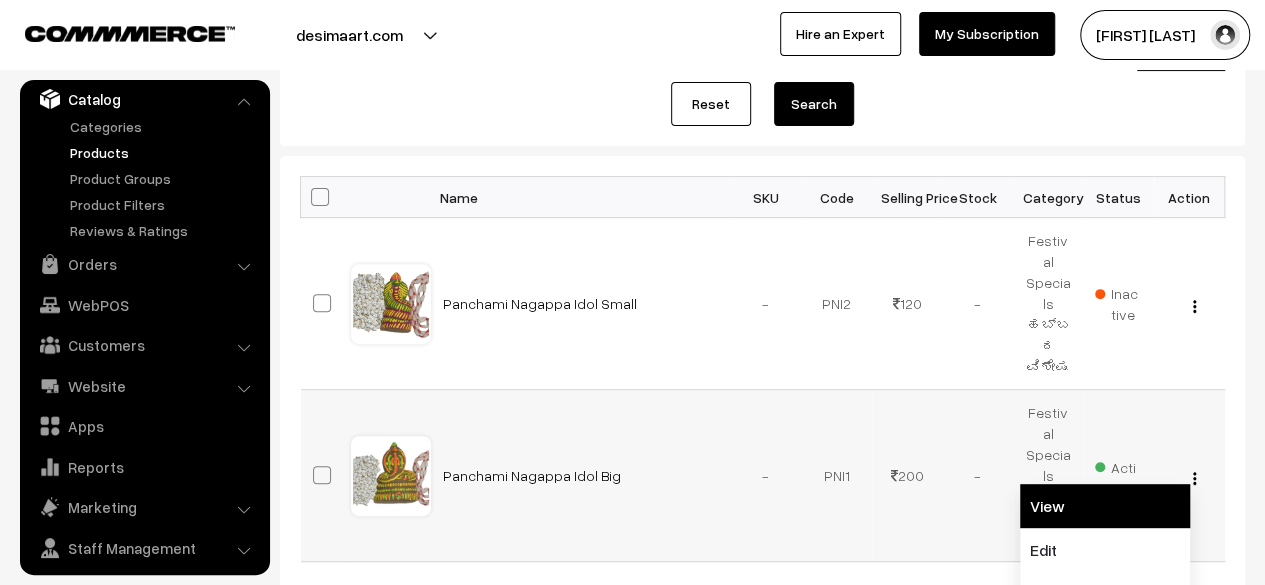 click on "Edit" at bounding box center (1105, 550) 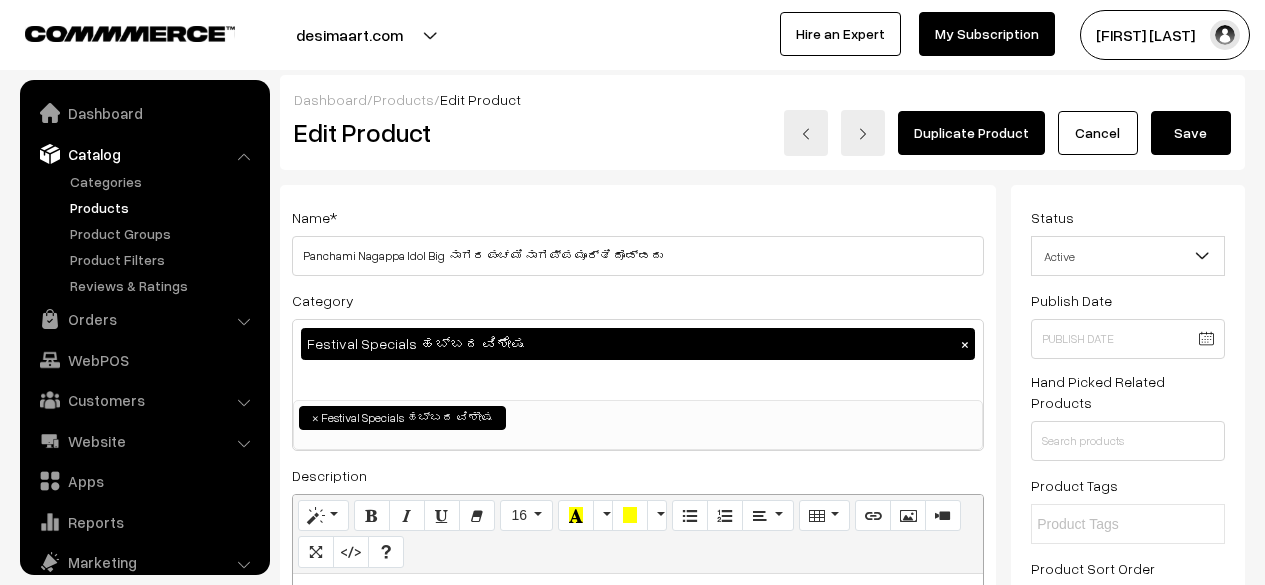 scroll, scrollTop: 0, scrollLeft: 0, axis: both 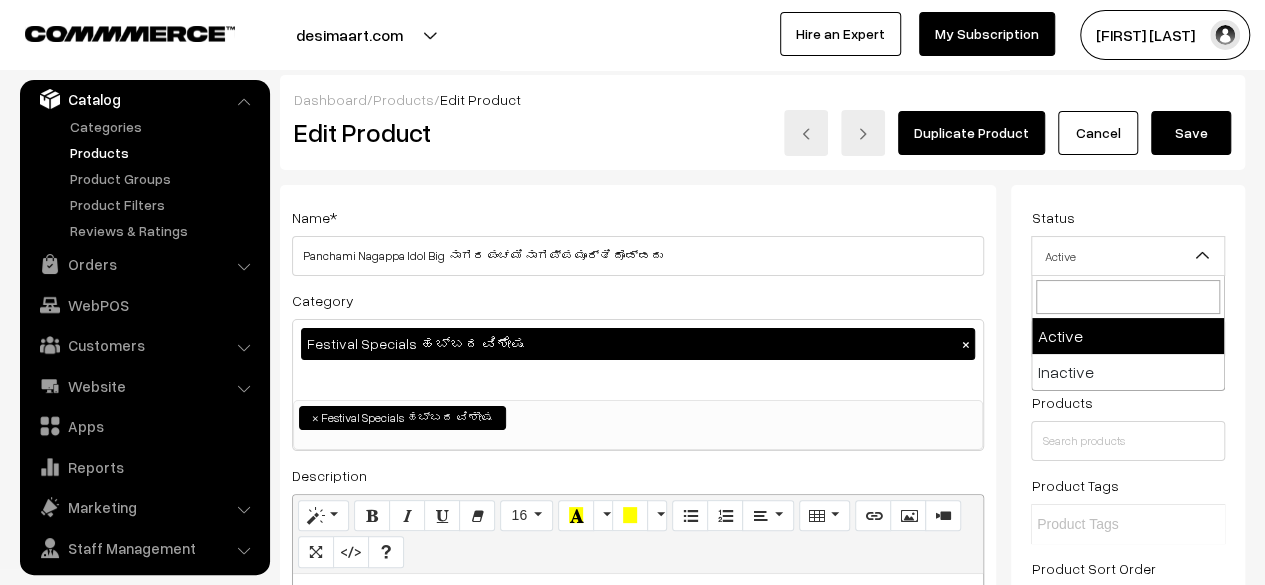 click on "Active" at bounding box center (1128, 256) 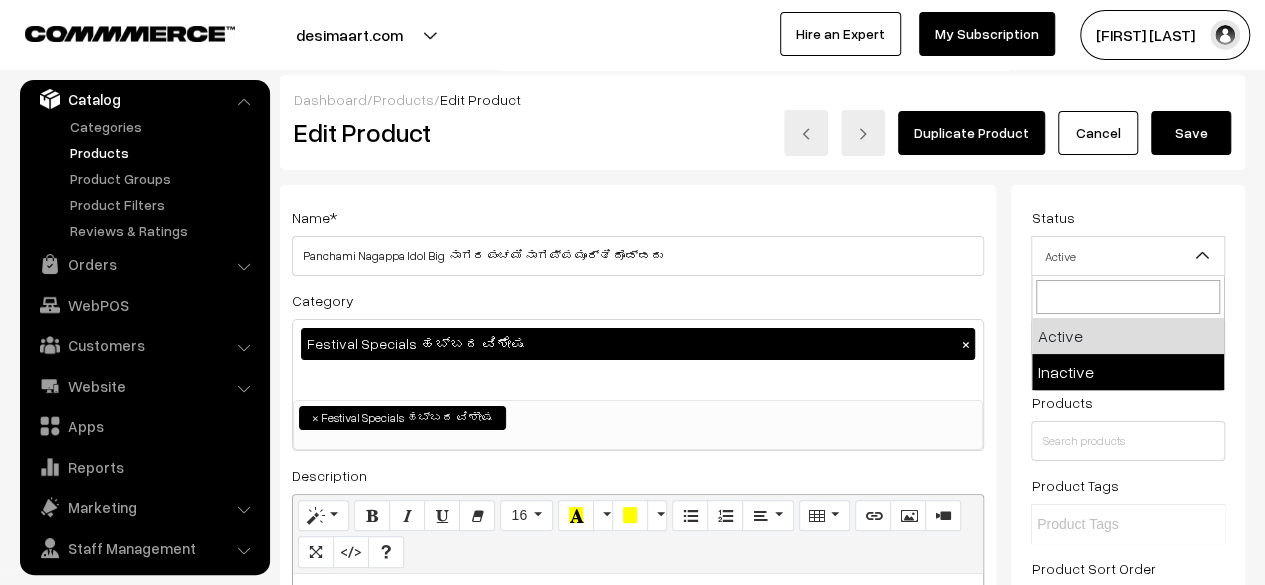 select on "2" 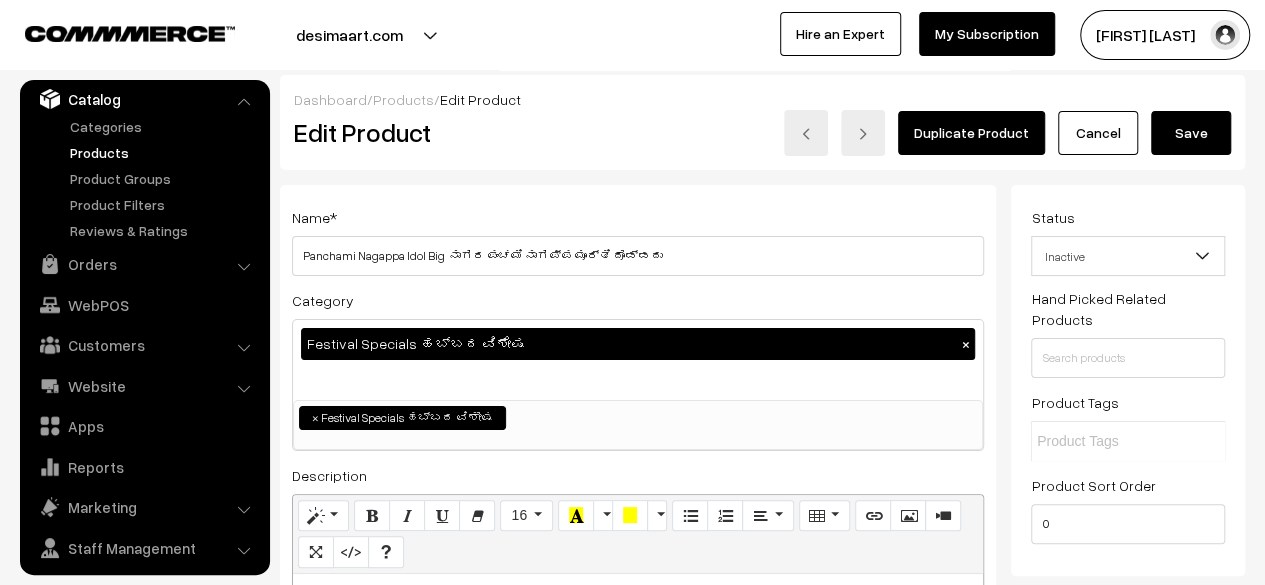 click on "Save" at bounding box center [1191, 133] 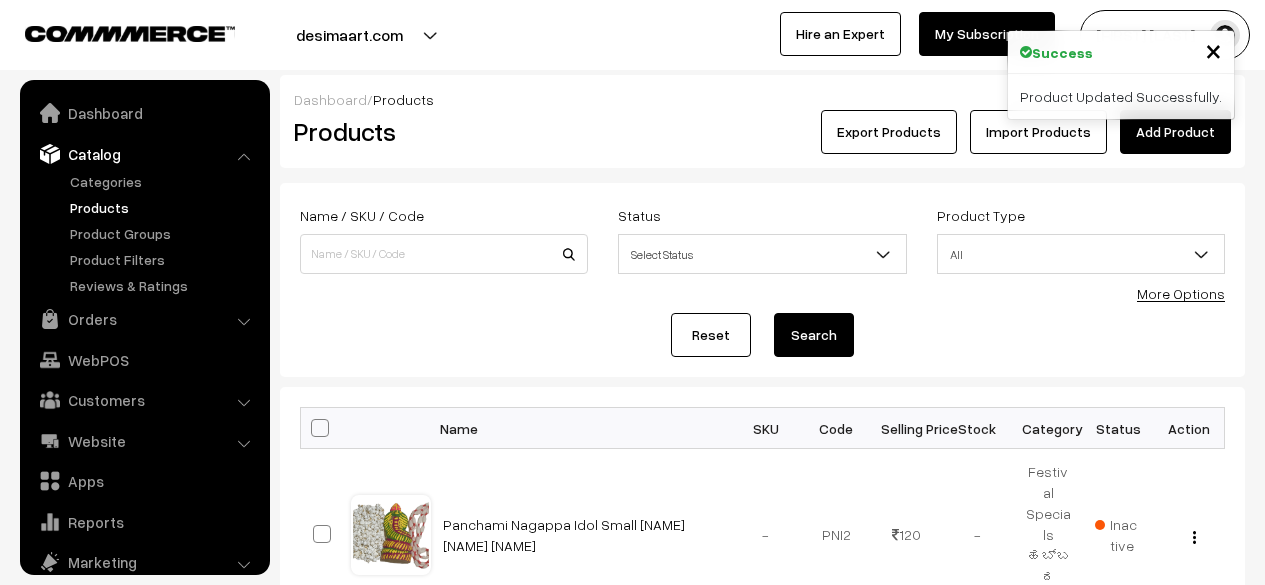 scroll, scrollTop: 0, scrollLeft: 0, axis: both 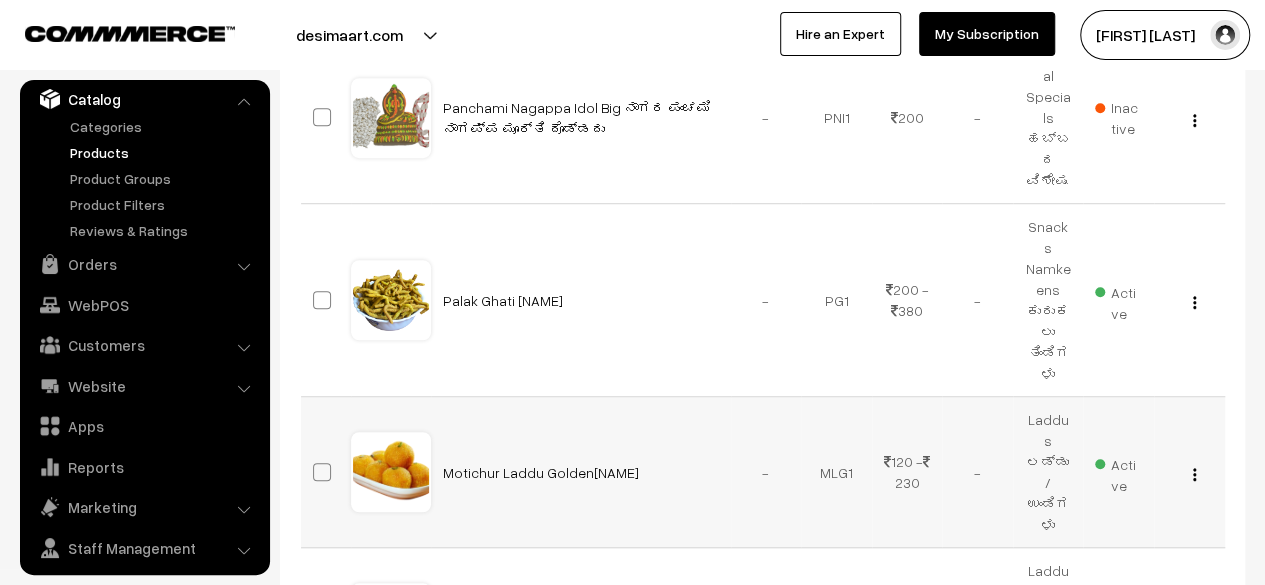 click at bounding box center [1194, 474] 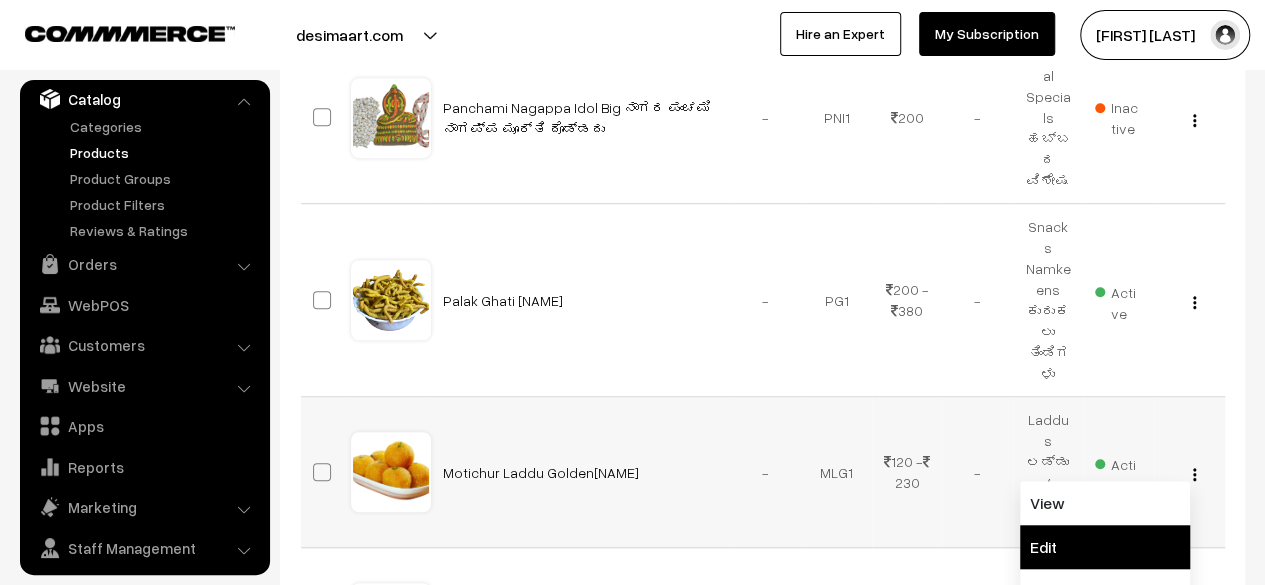 click on "Edit" at bounding box center [1105, 547] 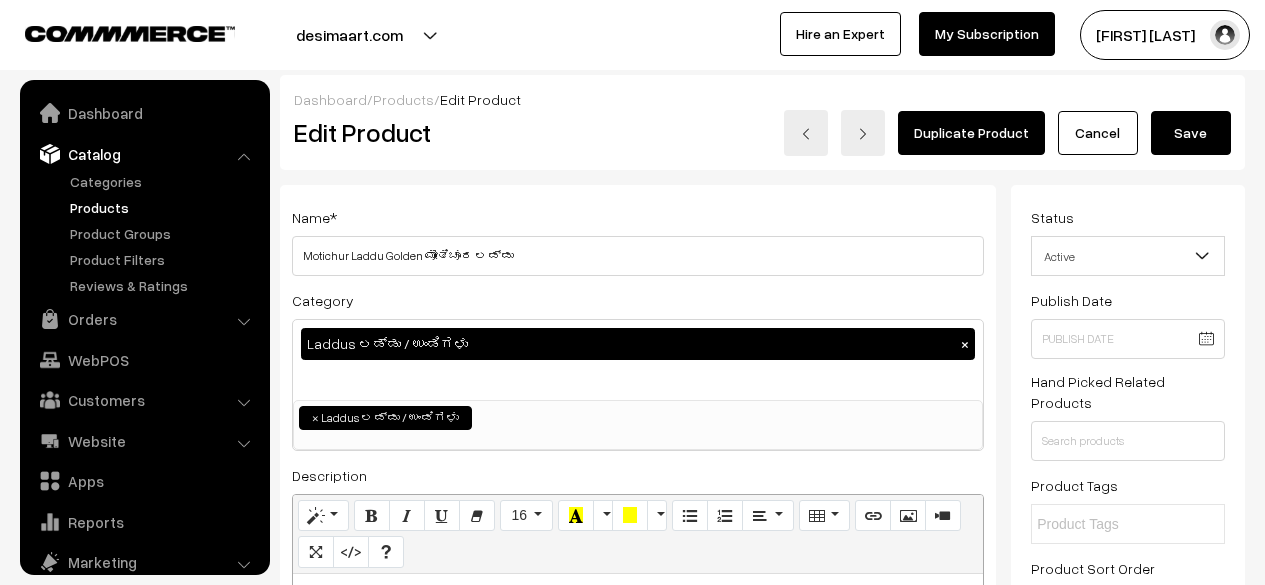 scroll, scrollTop: 0, scrollLeft: 0, axis: both 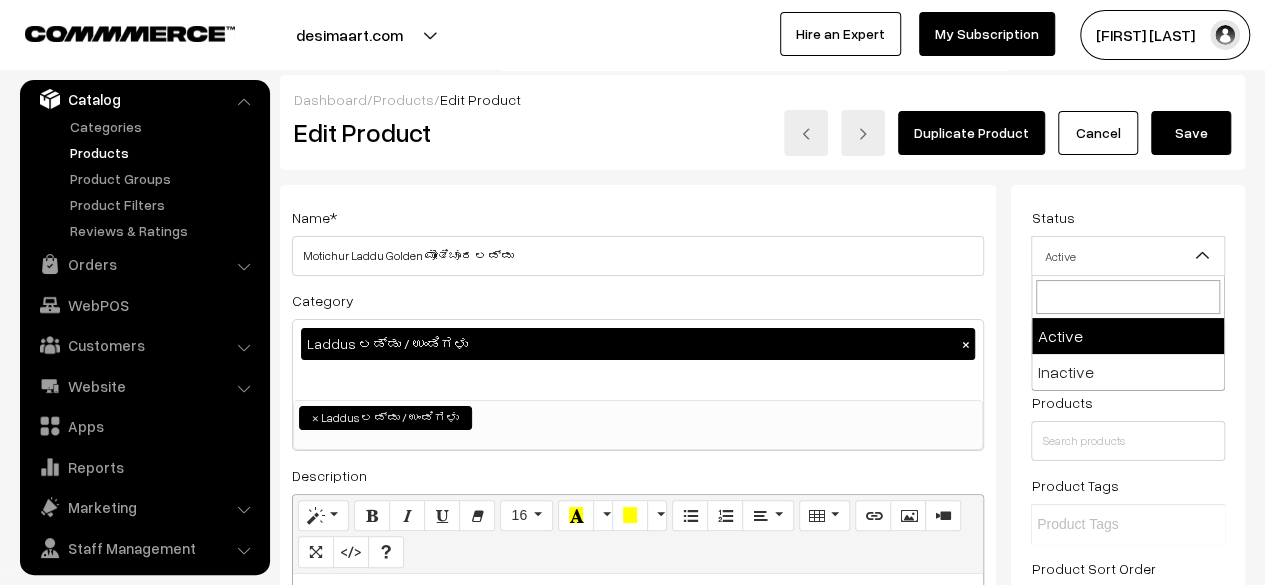 click at bounding box center [1202, 256] 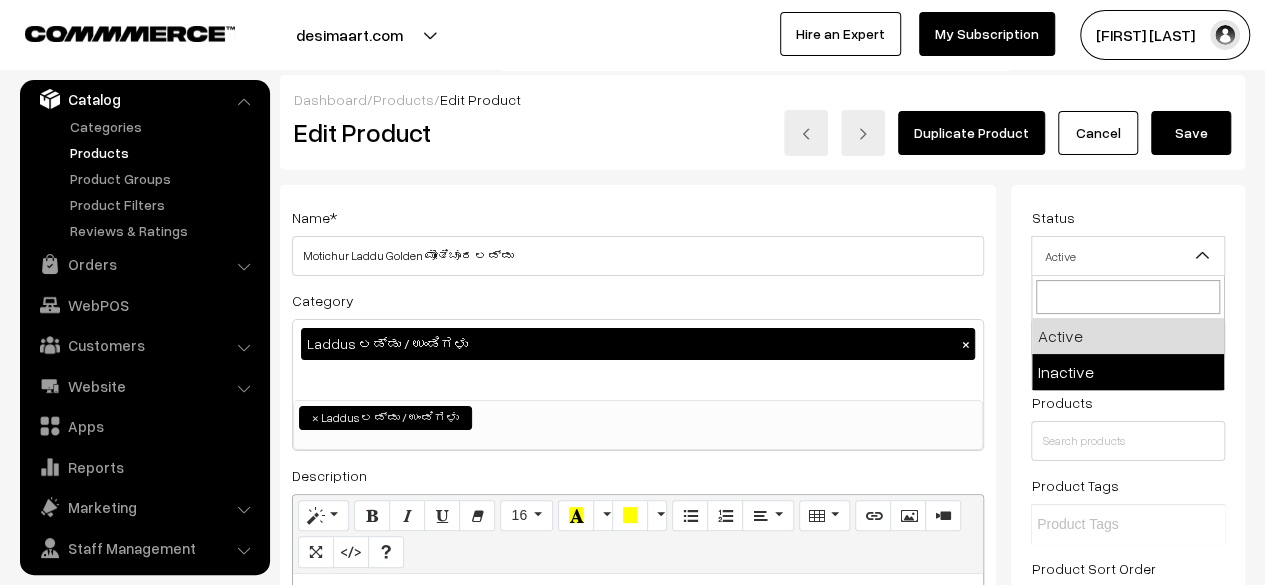 select on "2" 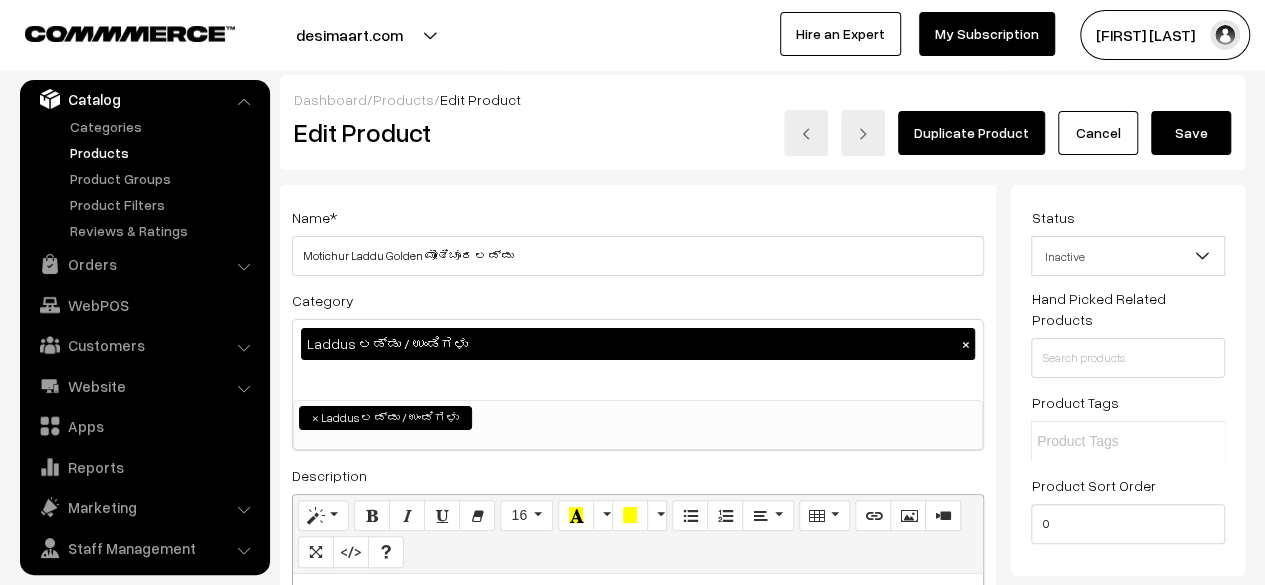 click on "Save" at bounding box center [1191, 133] 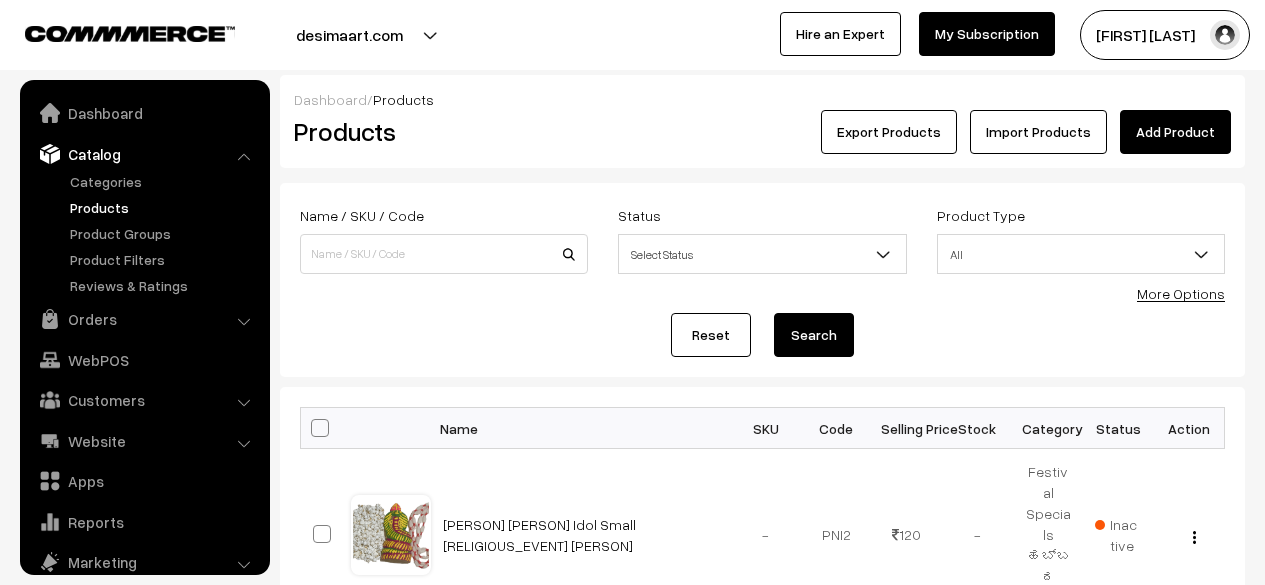 scroll, scrollTop: 0, scrollLeft: 0, axis: both 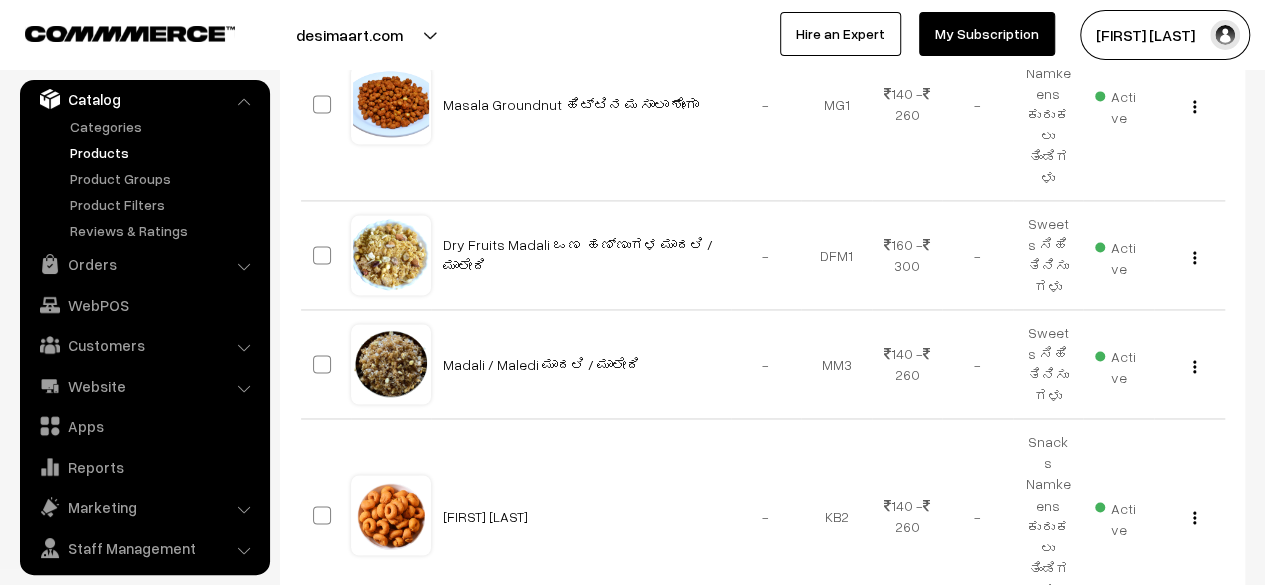 click at bounding box center [1208, 664] 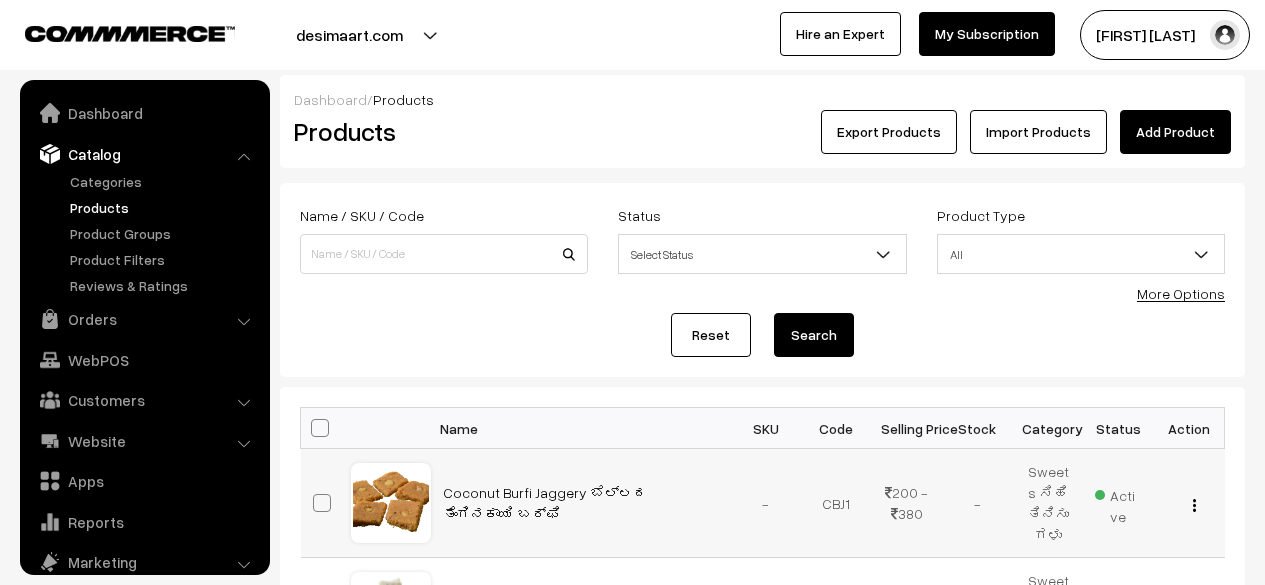 scroll, scrollTop: 0, scrollLeft: 0, axis: both 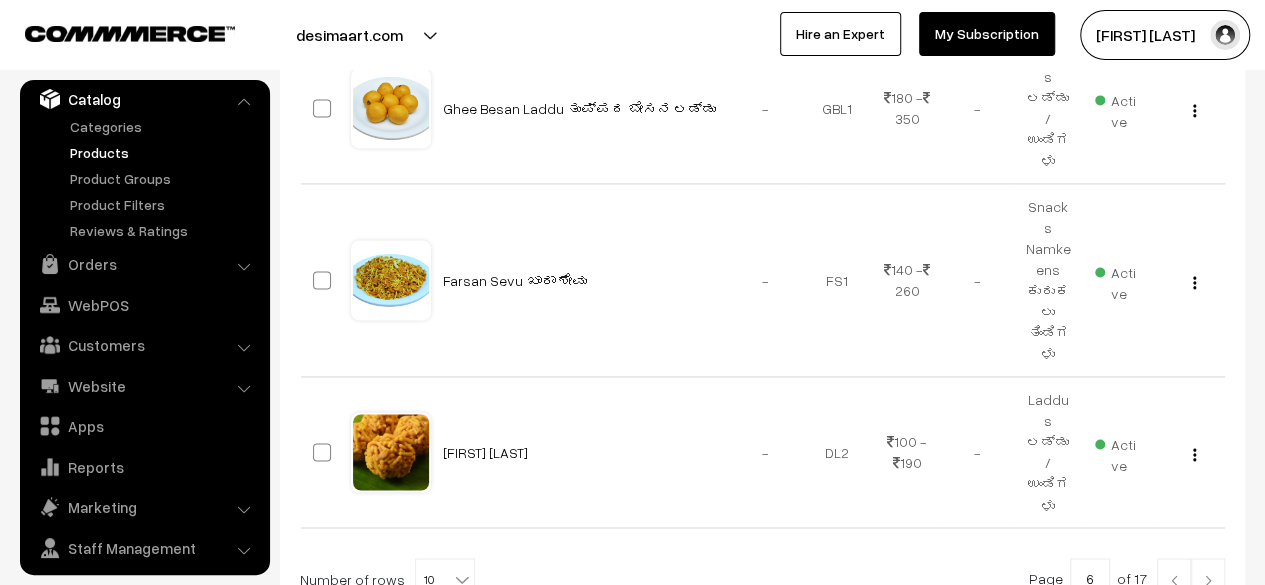 click at bounding box center (1208, 580) 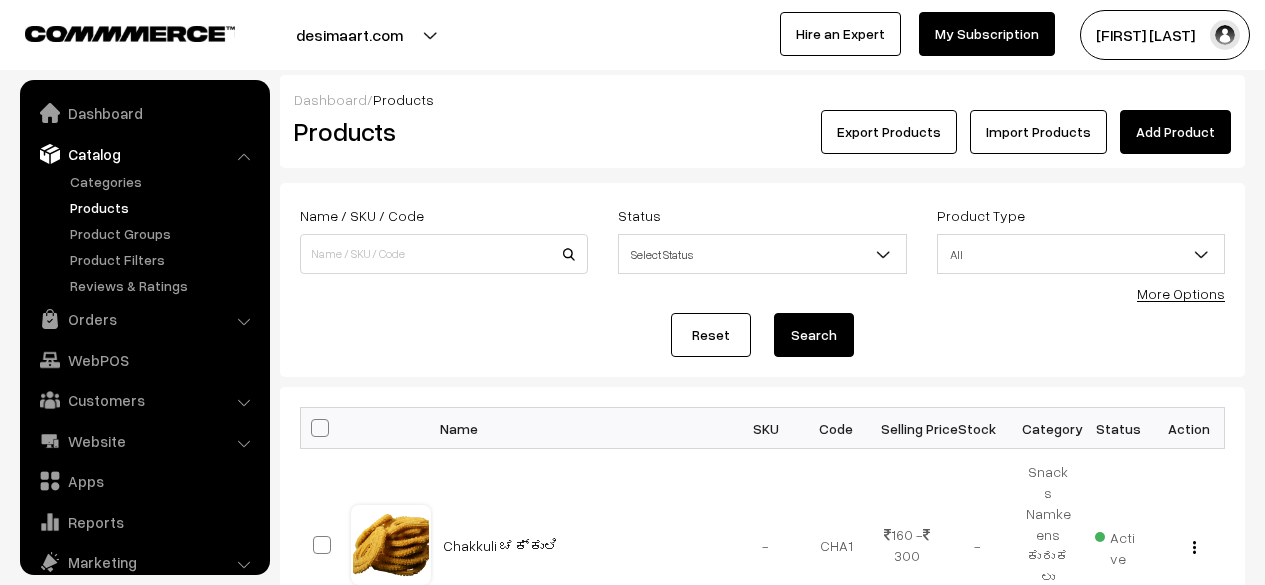scroll, scrollTop: 0, scrollLeft: 0, axis: both 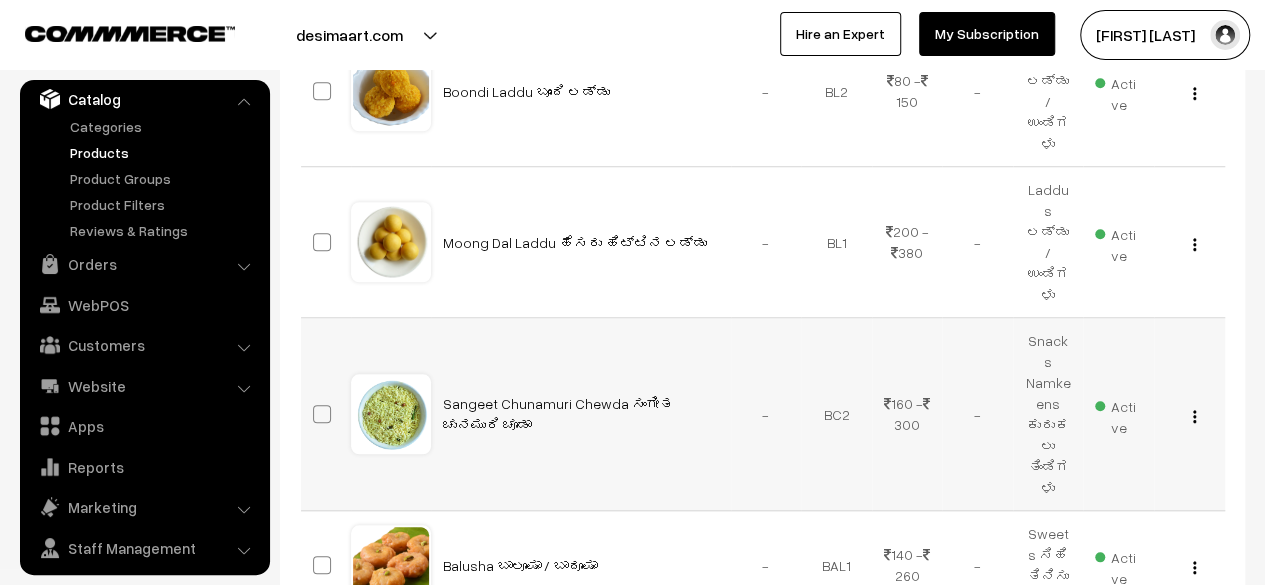 click at bounding box center (1194, 416) 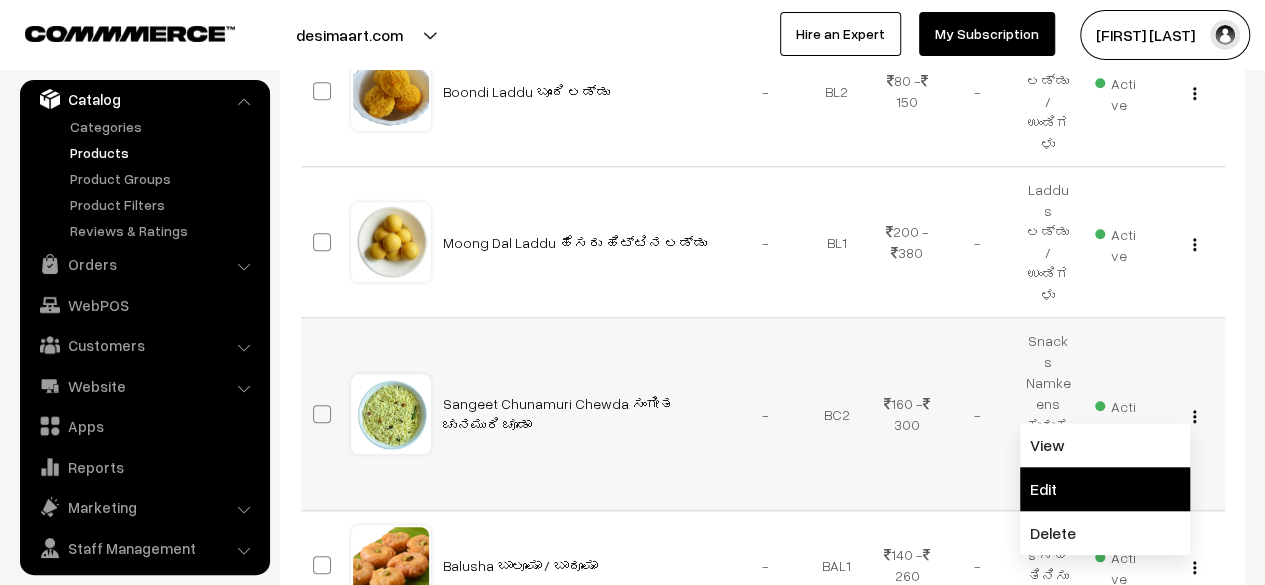 click on "Edit" at bounding box center (1105, 489) 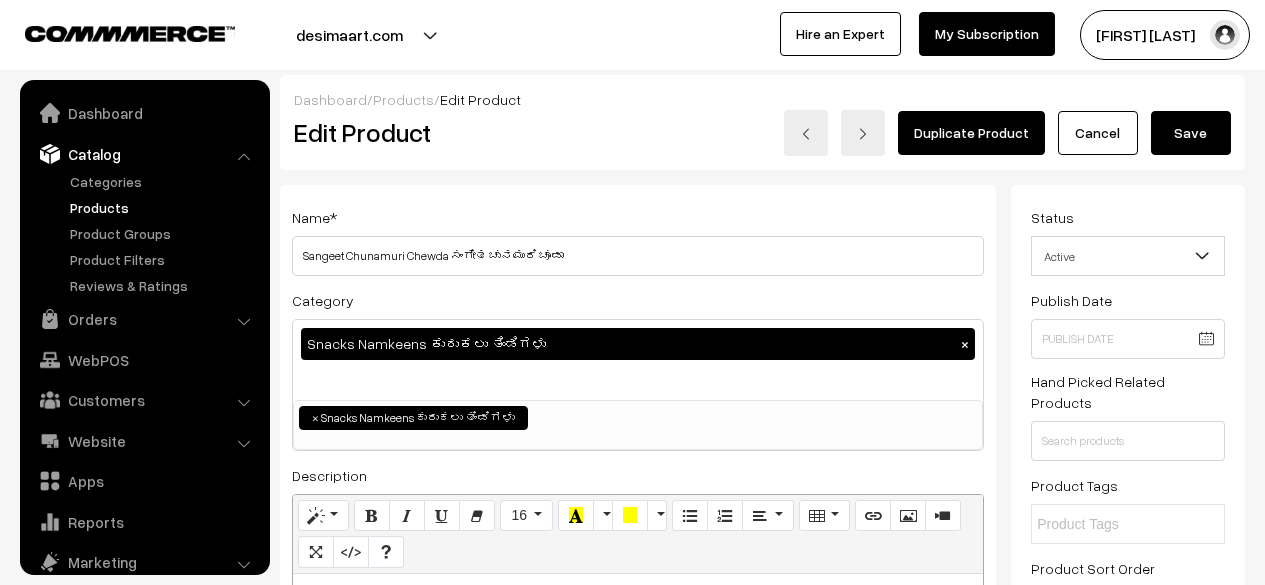 scroll, scrollTop: 0, scrollLeft: 0, axis: both 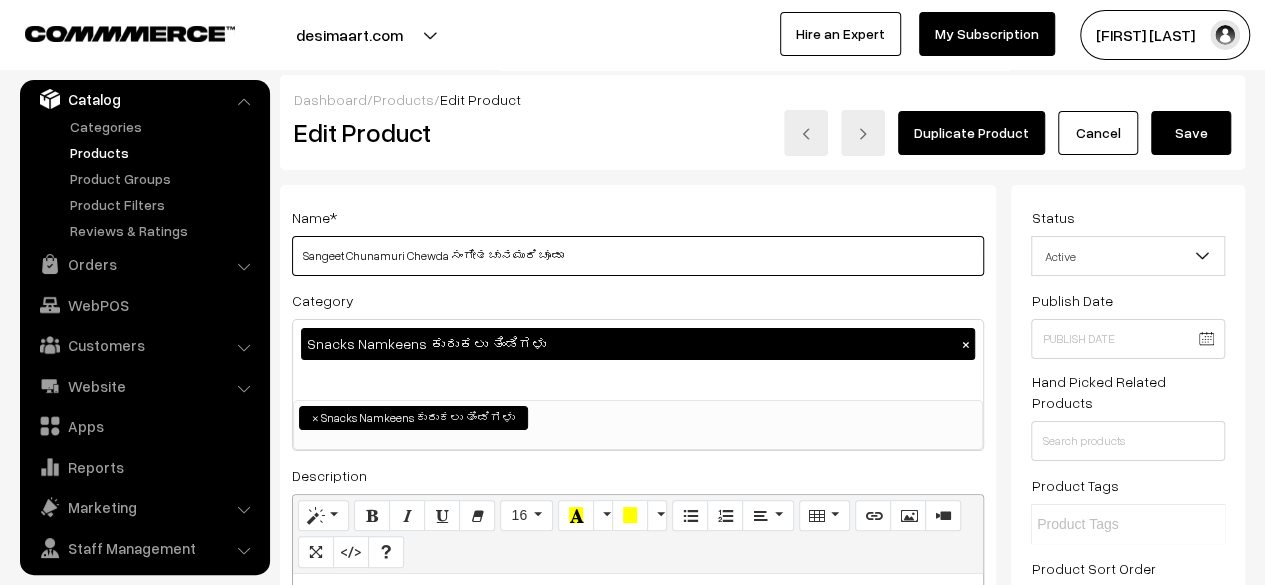 click on "Sangeet Chunamuri Chewda ಸಂಗೀತ ಚುನಮುರಿ ಚೂಡಾ" at bounding box center [638, 256] 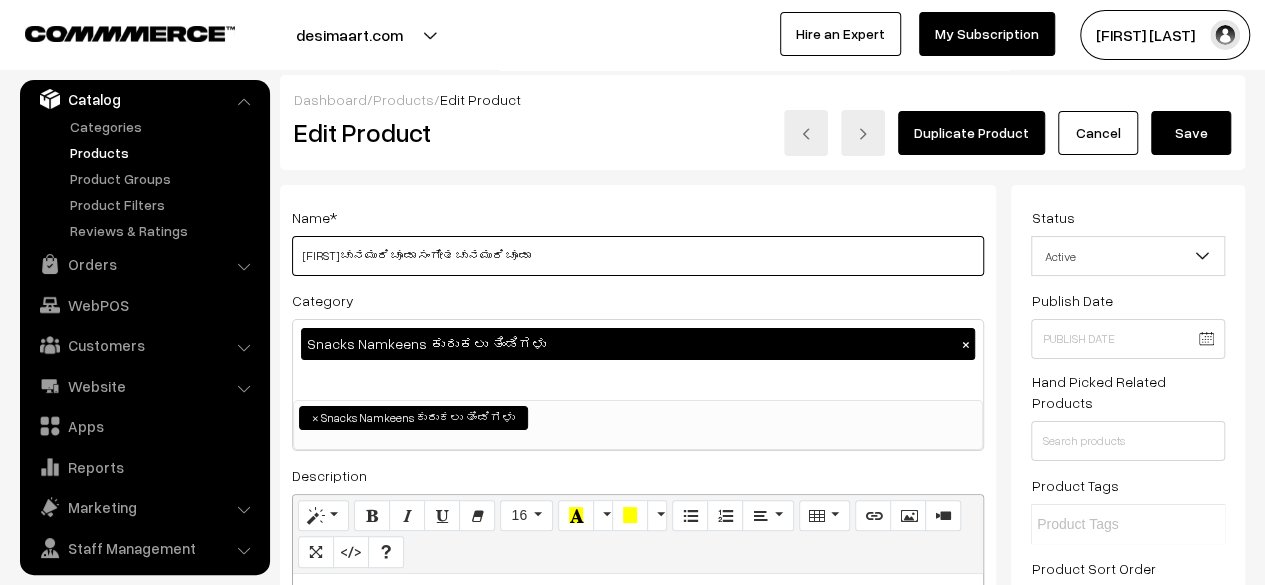 click on "[FIRST] ಚುನಮುರಿ ಚೂಡಾ ಸಂಗೀತ ಚುನಮುರಿ ಚೂಡಾ" at bounding box center [638, 256] 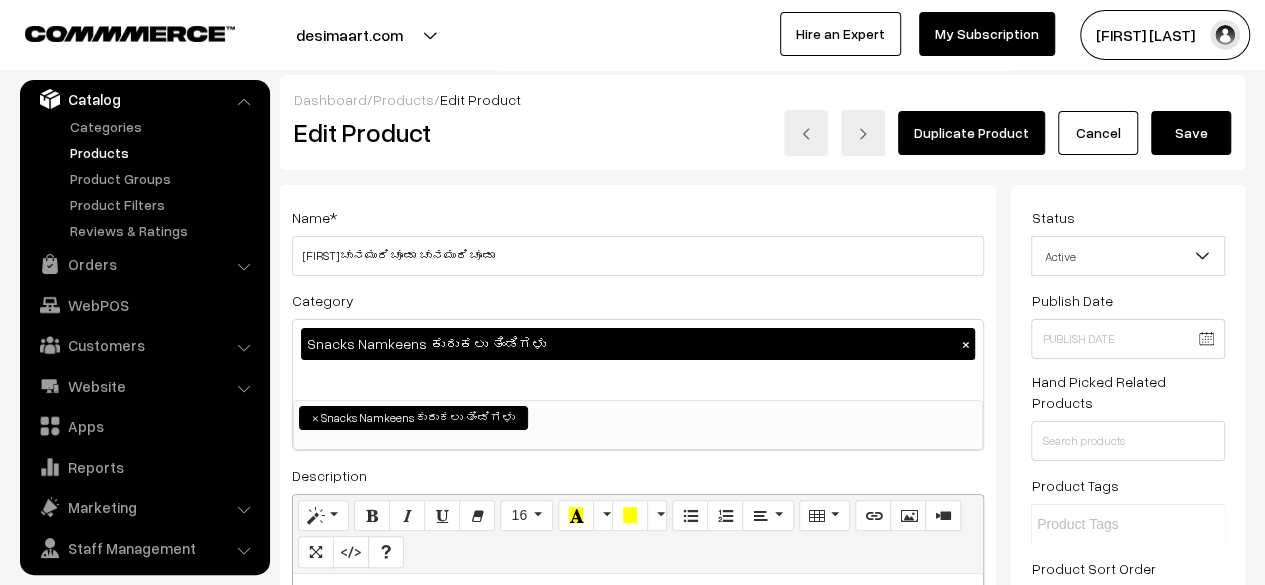 click on "Description
<p>This Item is Prepared and Delivered after the Order is Received. Hence, the Delivery Time for this Item is 48 to 72 Hours, instead of Usual 24 to 48 Hours, being followed for Vegetables, Greens, Fruits, Groceries, Spices, Roti, Holige, Ghee and Chutney Powders.</p>   Normal Quote Code Header 1 Header 2 Header 3 Header 4 Header 5 Header 6 16     8   9   10   11   12   14   16   18   24   36   48   64   82   150   Background Color Transparent Select #ffff00 Text Color Reset to default Select #000000   Background Color Transparent Select #ffff00     1 x 1 This Item is Prepared and Delivered after the Order is Received. Hence, the Delivery Time for this Item is 48 to 72 Hours, instead of Usual 24 to 48 Hours, being followed for Vegetables, Greens, Fruits, Groceries, Spices, Roti, Holige, Ghee and Chutney Powders. Insert Link Text to display To what URL should this link go? http:// Open in new window Use default protocol Insert Link   Insert Image 100%" at bounding box center (638, 649) 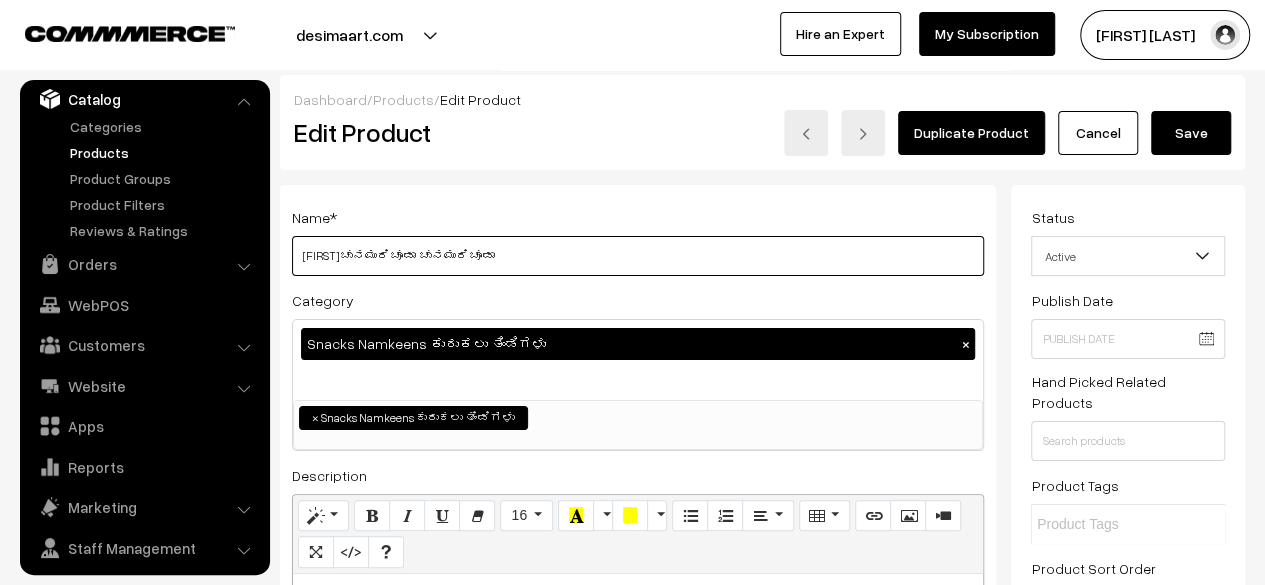 click on "[FIRST] ಚುನಮುರಿ ಚೂಡಾ  ಚುನಮುರಿ ಚೂಡಾ" at bounding box center (638, 256) 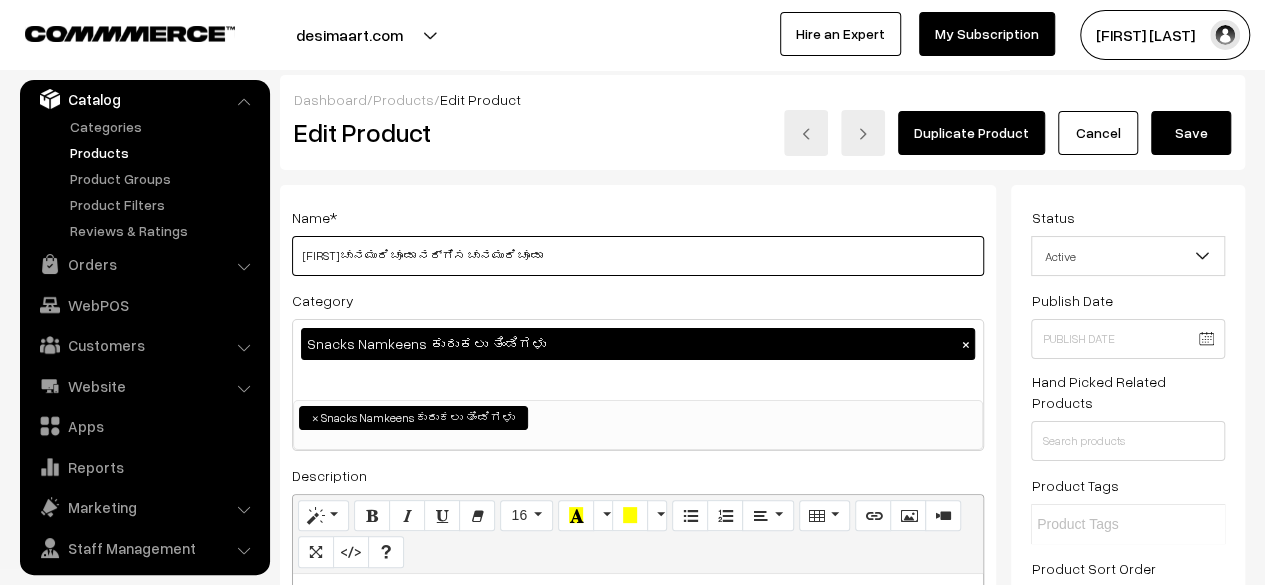 type on "[FIRST] ಚುನಮುರಿ ಚೂಡಾ ನರ್ಗಿಸ ಚುನಮುರಿ ಚೂಡಾ" 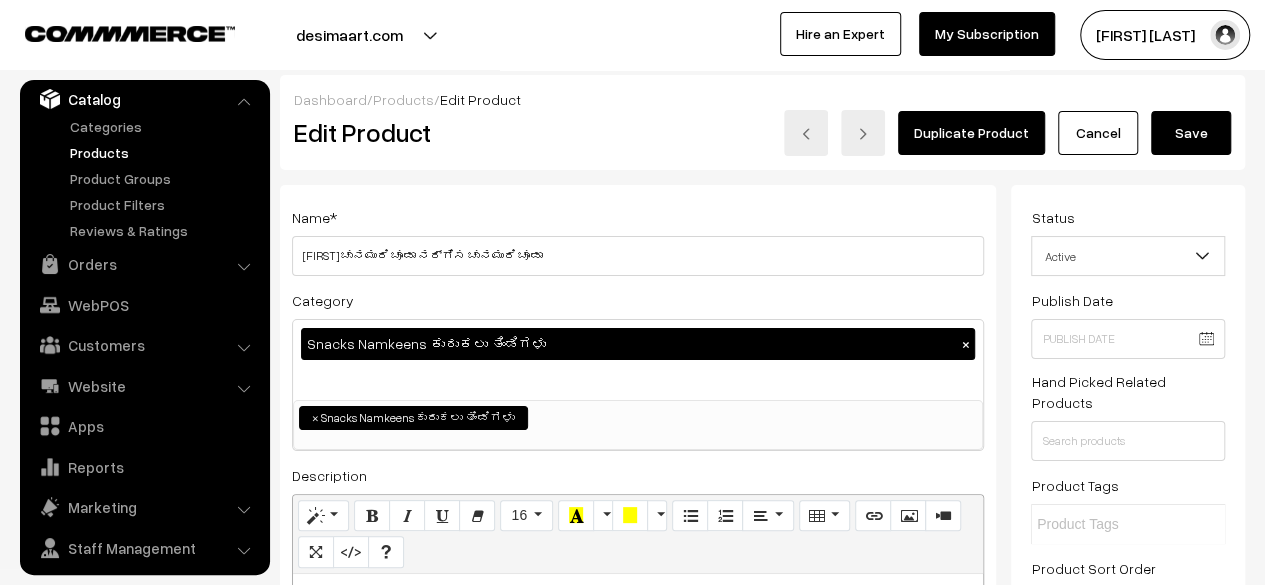 click on "Save" at bounding box center (1191, 133) 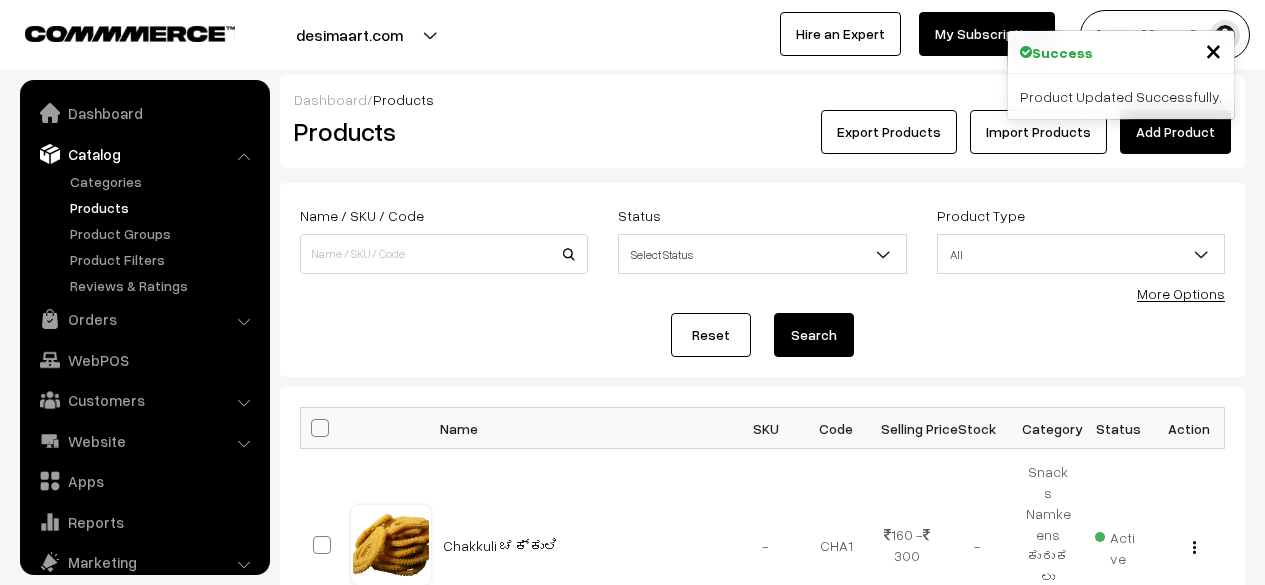 scroll, scrollTop: 0, scrollLeft: 0, axis: both 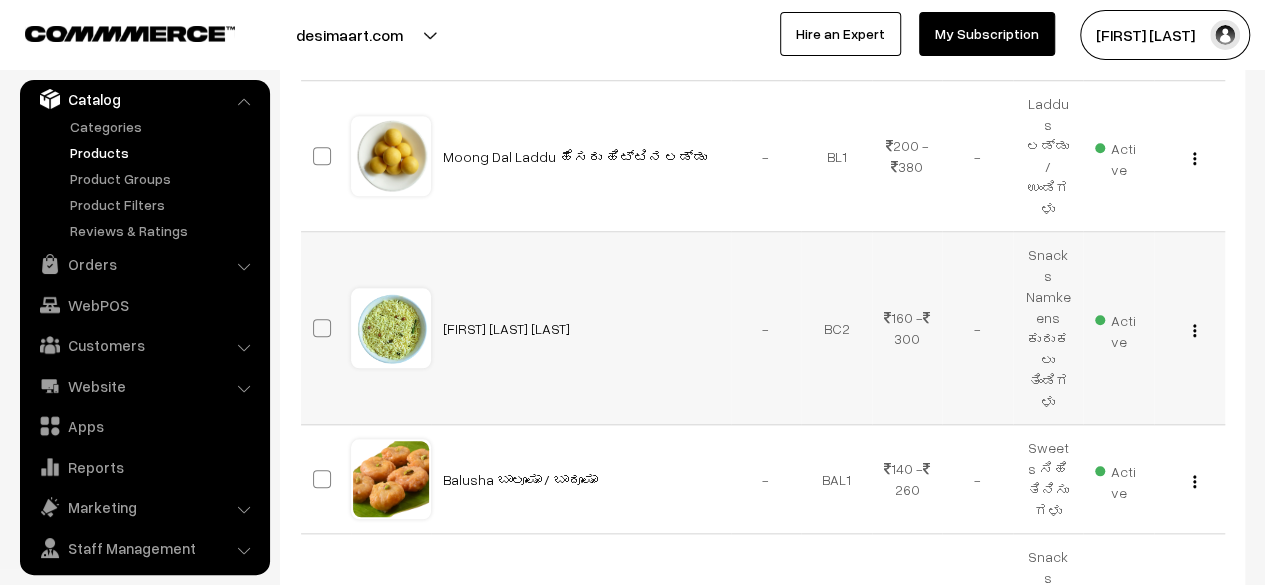 click at bounding box center [1194, 330] 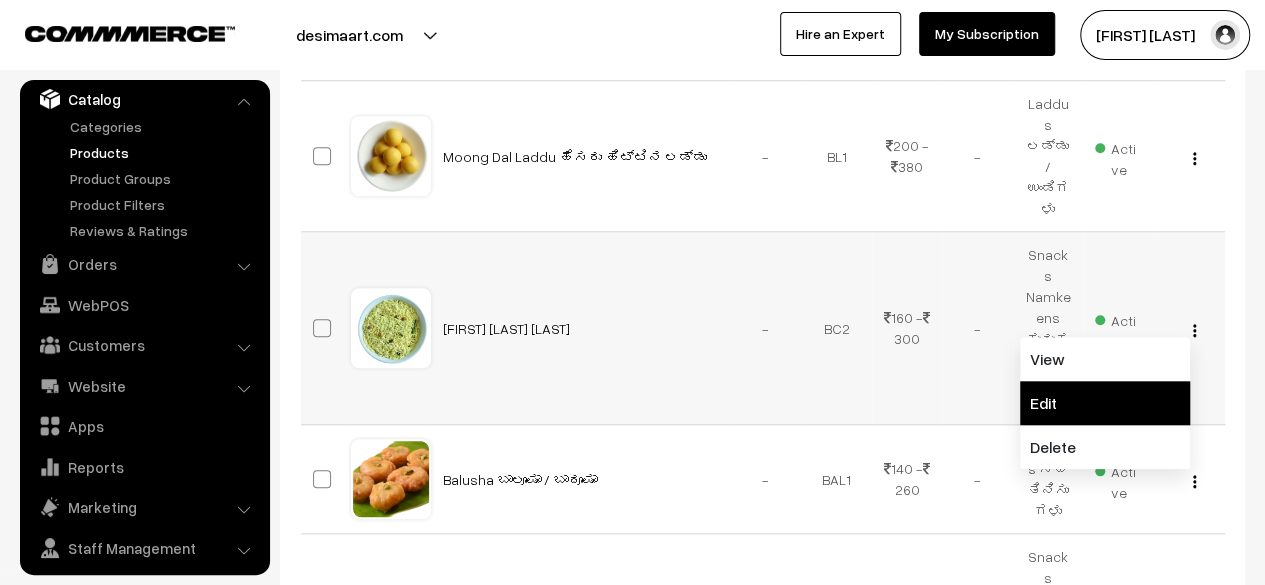 click on "Edit" at bounding box center [1105, 403] 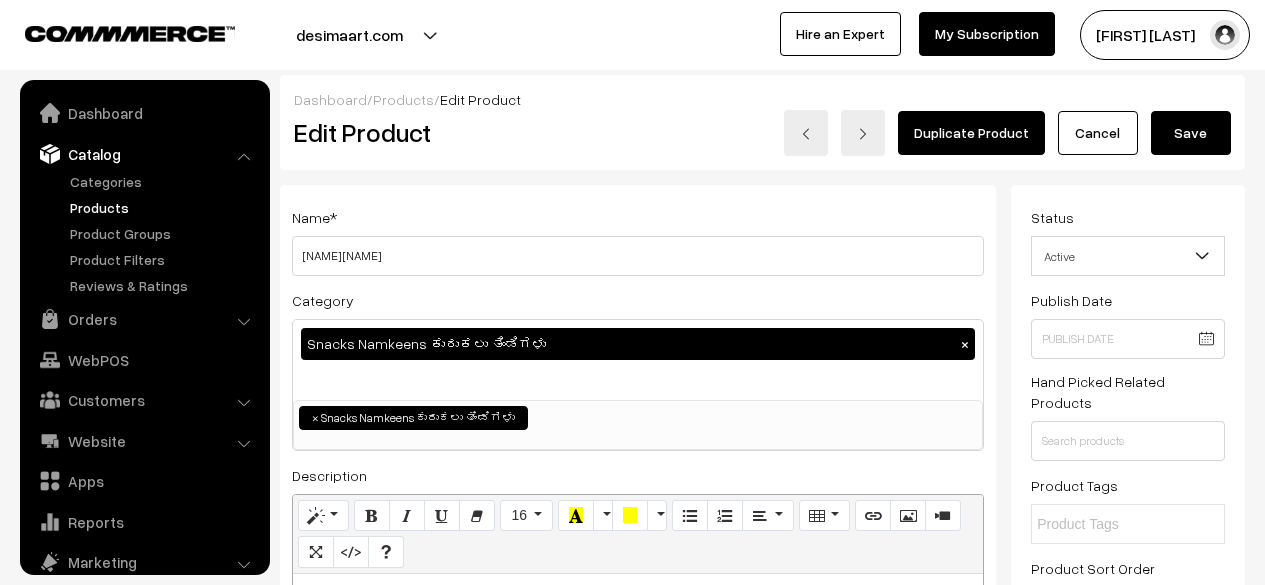 scroll, scrollTop: 0, scrollLeft: 0, axis: both 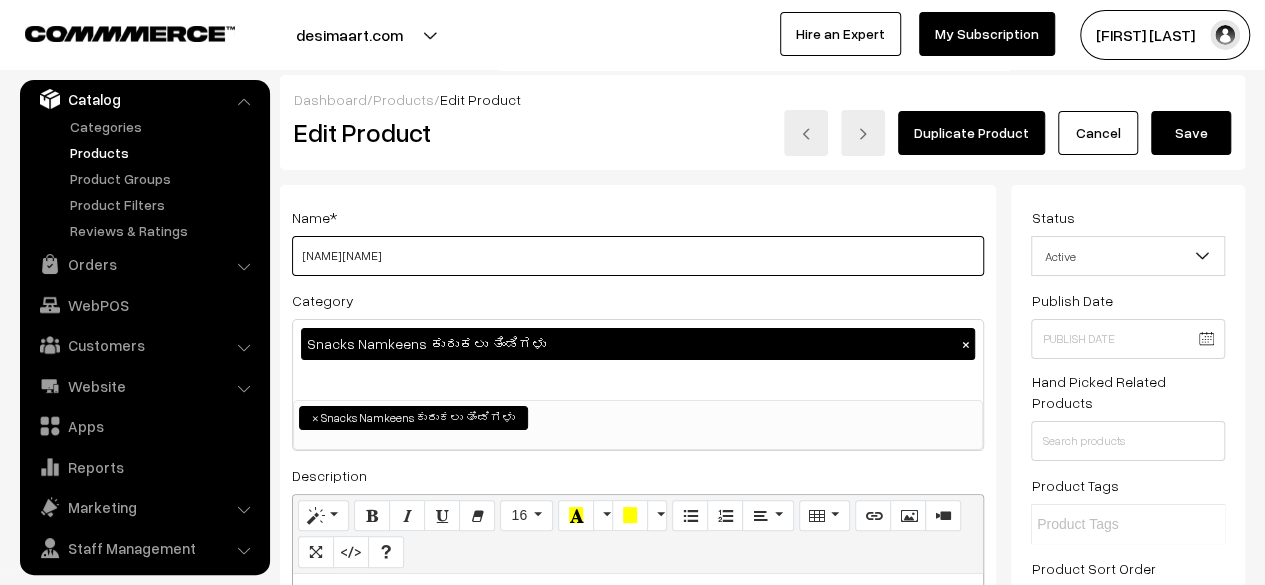 click on "Nargis Chunamuri Chewda ನರ್ಗಿಸ ಚುನಮುರಿ ಚೂಡಾ" at bounding box center [638, 256] 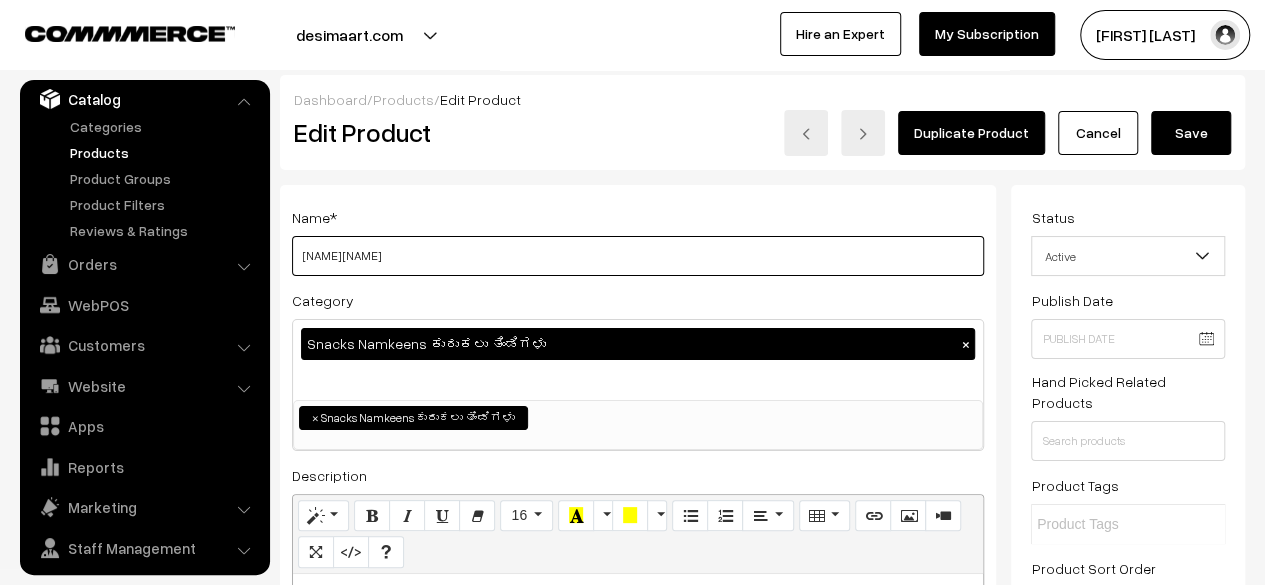 click on "Chunamuri Chewda ನರ್ಗಿಸ ಚುನಮುರಿ ಚೂಡಾ" at bounding box center (638, 256) 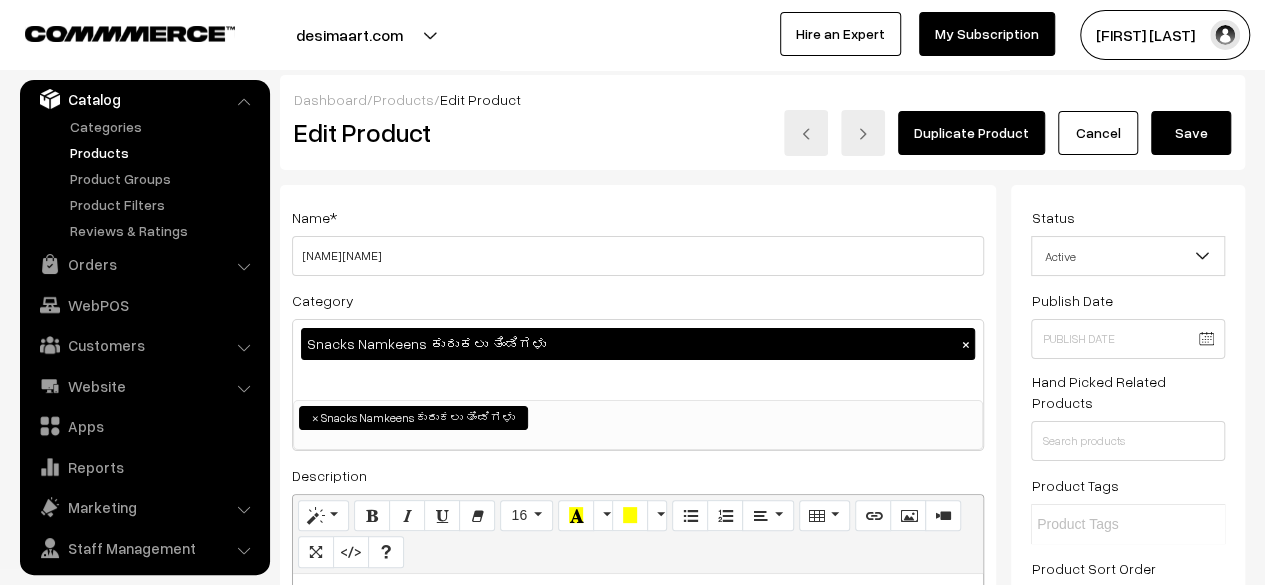click on "Name  *
Green Chilli Chunamuri Chewda ಹಸಿ ಮೆಣಸಿನಕಾಯಿ ಚುನಮುರಿ ಚೂಡಾ
Category
Snacks Namkeens ಕುರುಕಲು ತಿಂಡಿಗಳು ×
Greens ತಪ್ಪಲು ಪಲ್ಲೆ ಸೊಪ್ಪು
Fruits ಹಣ್ಣುಗಳು
Vegetables ಕಾಯಿಪಲ್ಲೆ ತರಕಾರಿ
Groceries ದಿನಸಿ ಪದಾರ್ಥಗಳು
×
Brand   16" at bounding box center (638, 526) 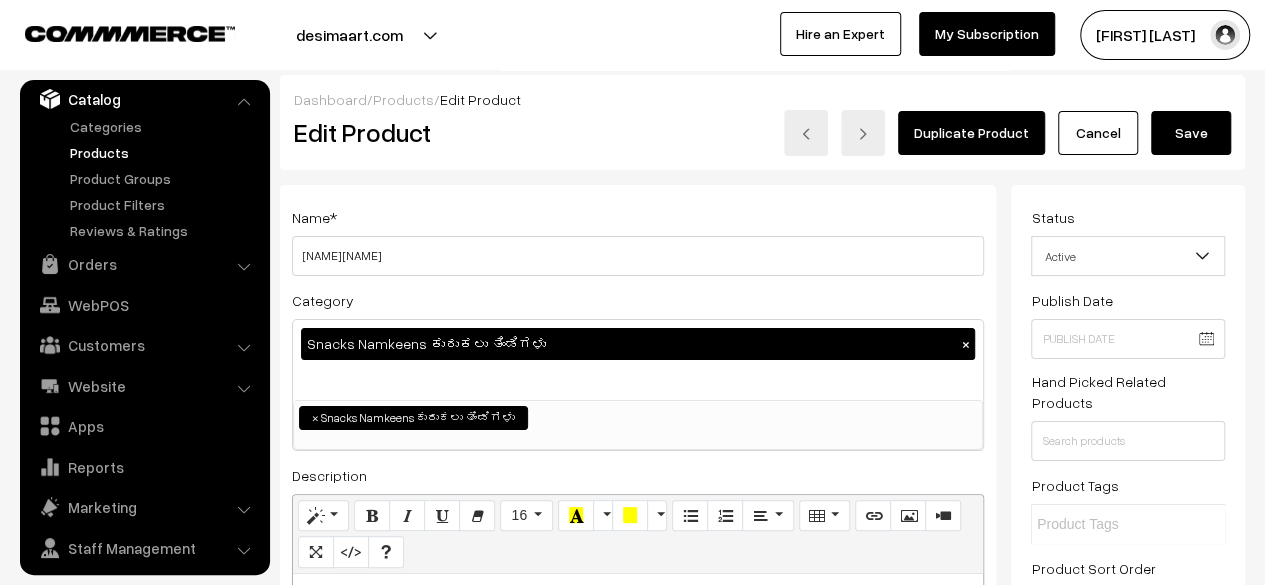 click on "Save" at bounding box center (1191, 133) 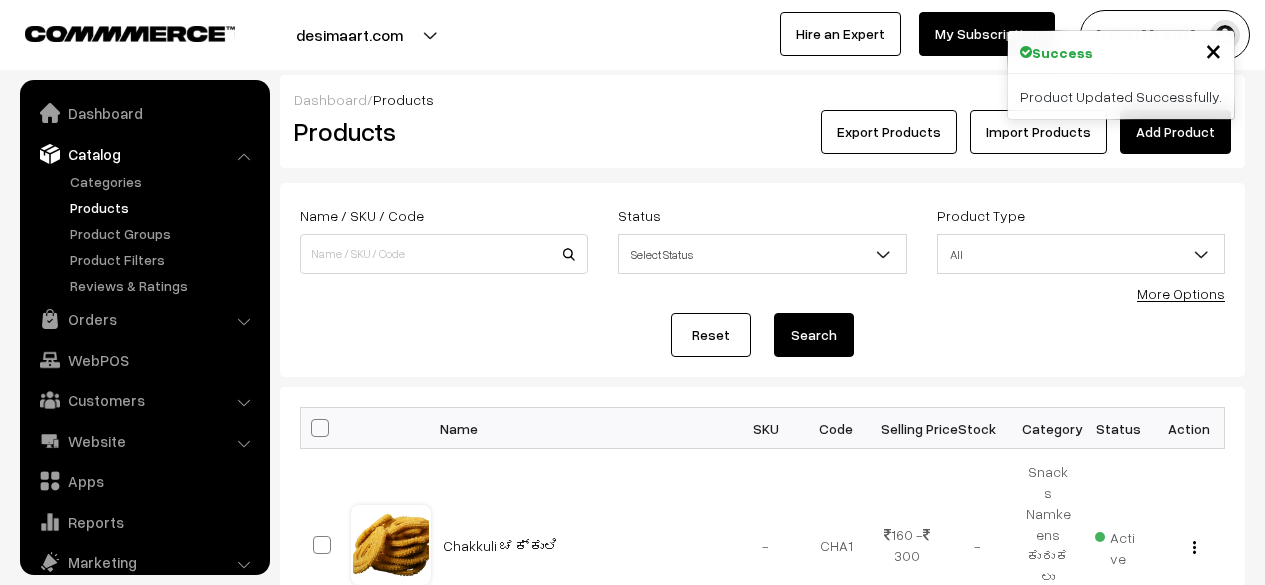 scroll, scrollTop: 0, scrollLeft: 0, axis: both 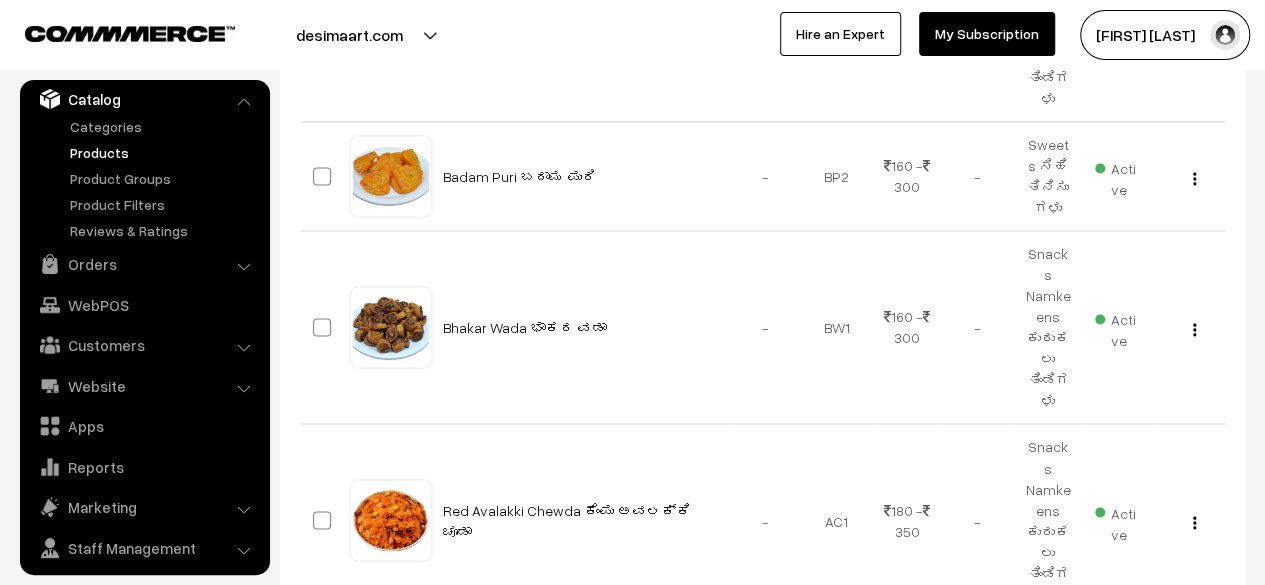 click at bounding box center (1208, 667) 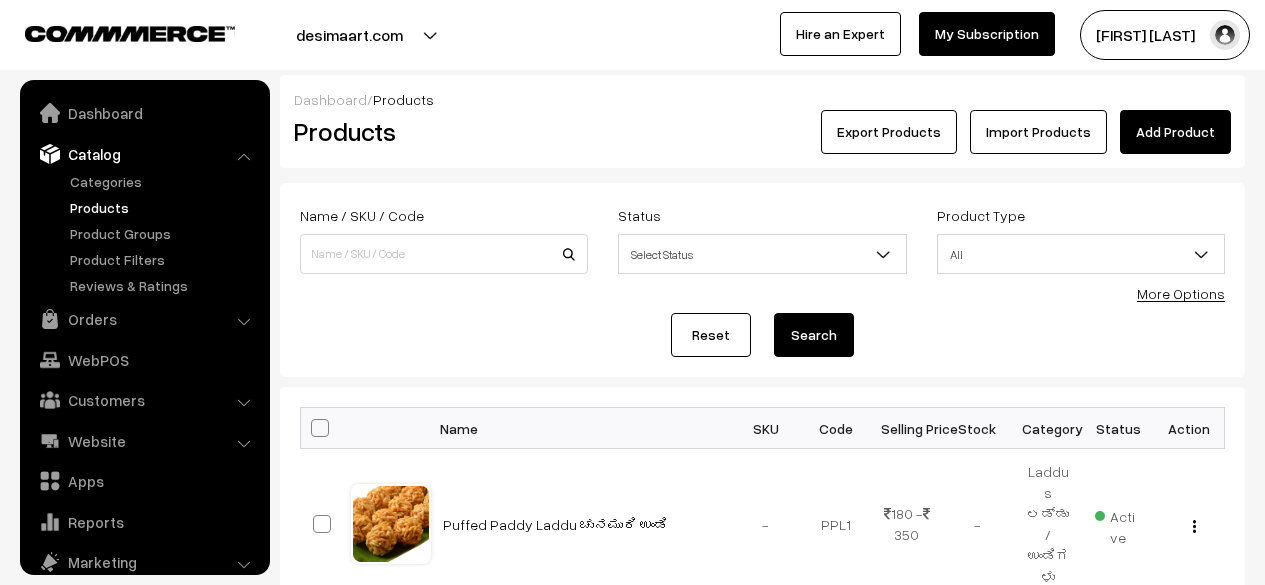 scroll, scrollTop: 0, scrollLeft: 0, axis: both 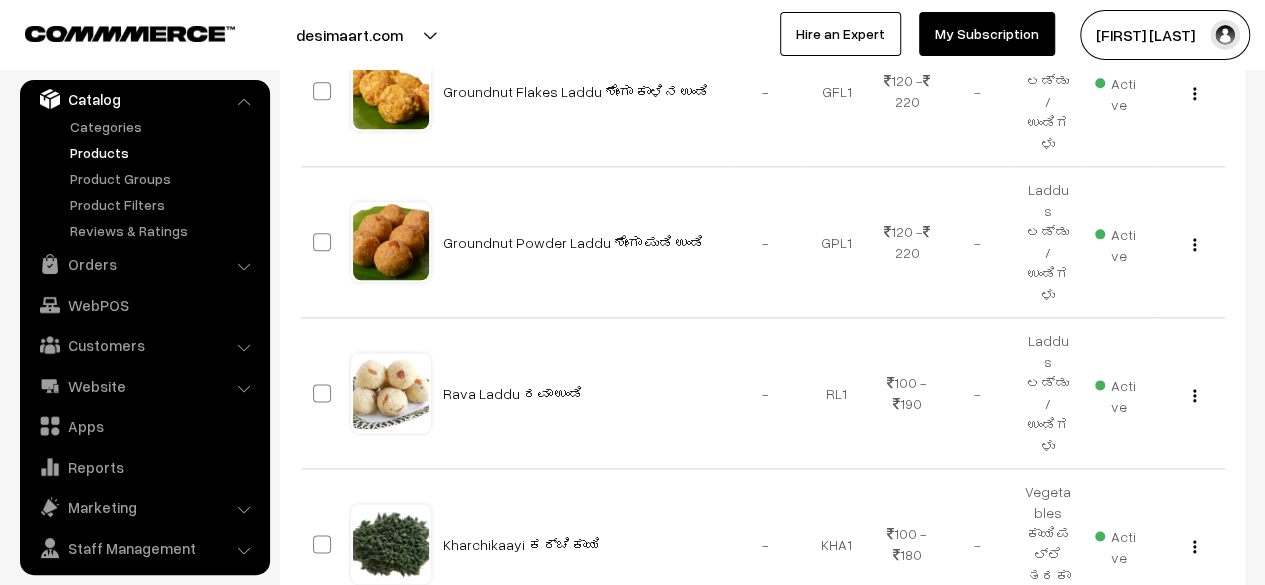click at bounding box center [1208, 823] 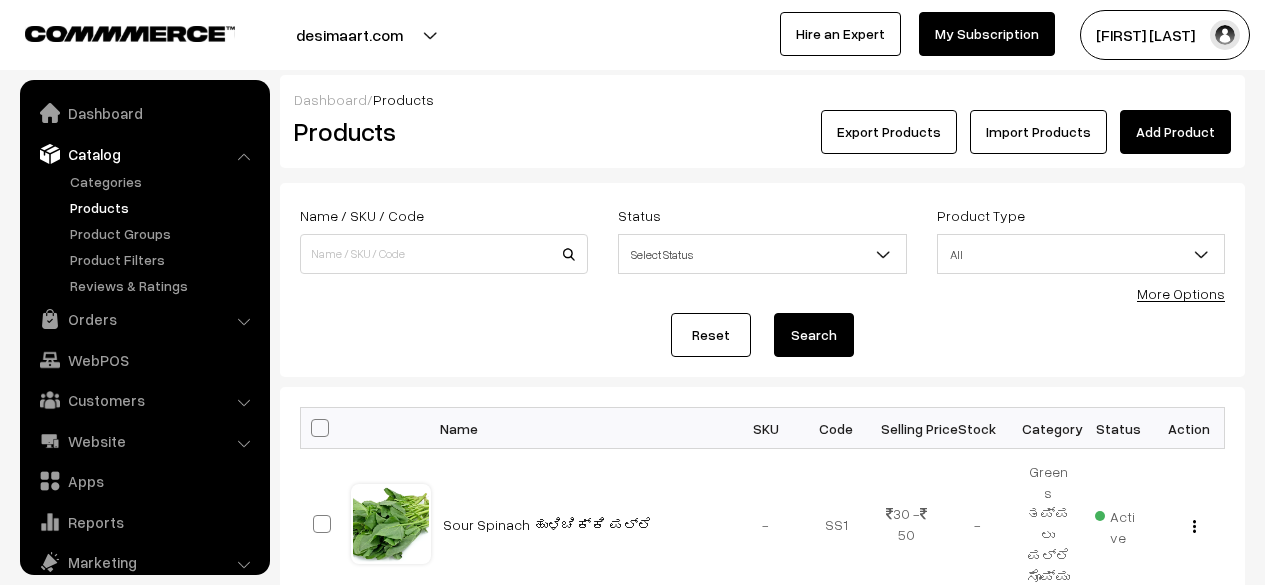 scroll, scrollTop: 0, scrollLeft: 0, axis: both 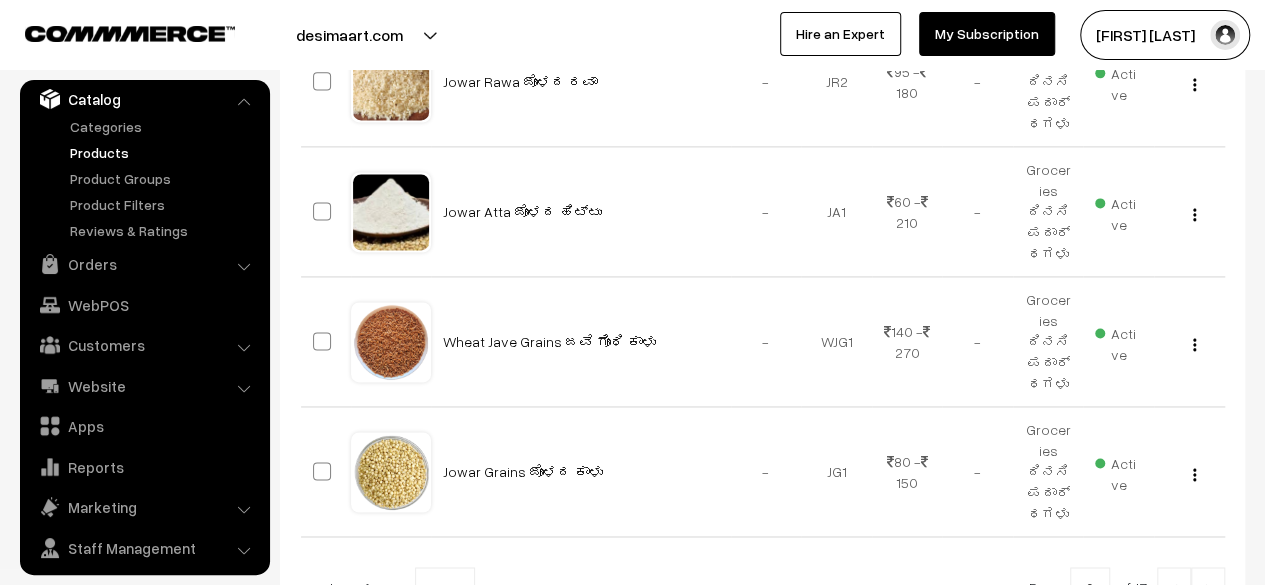 click at bounding box center [1208, 589] 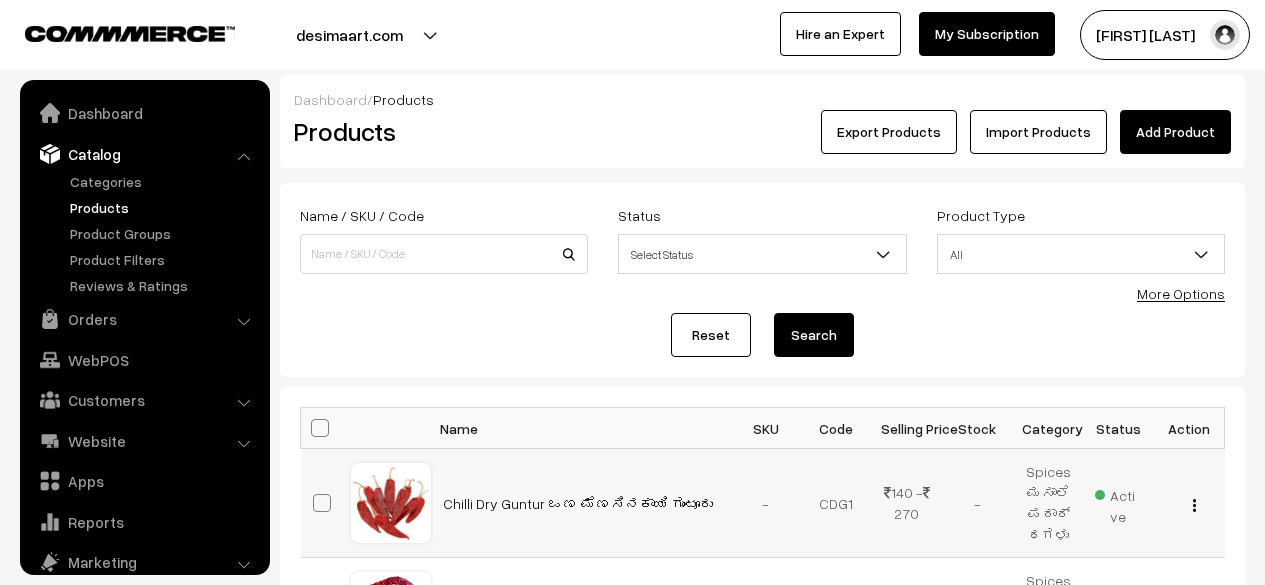 scroll, scrollTop: 0, scrollLeft: 0, axis: both 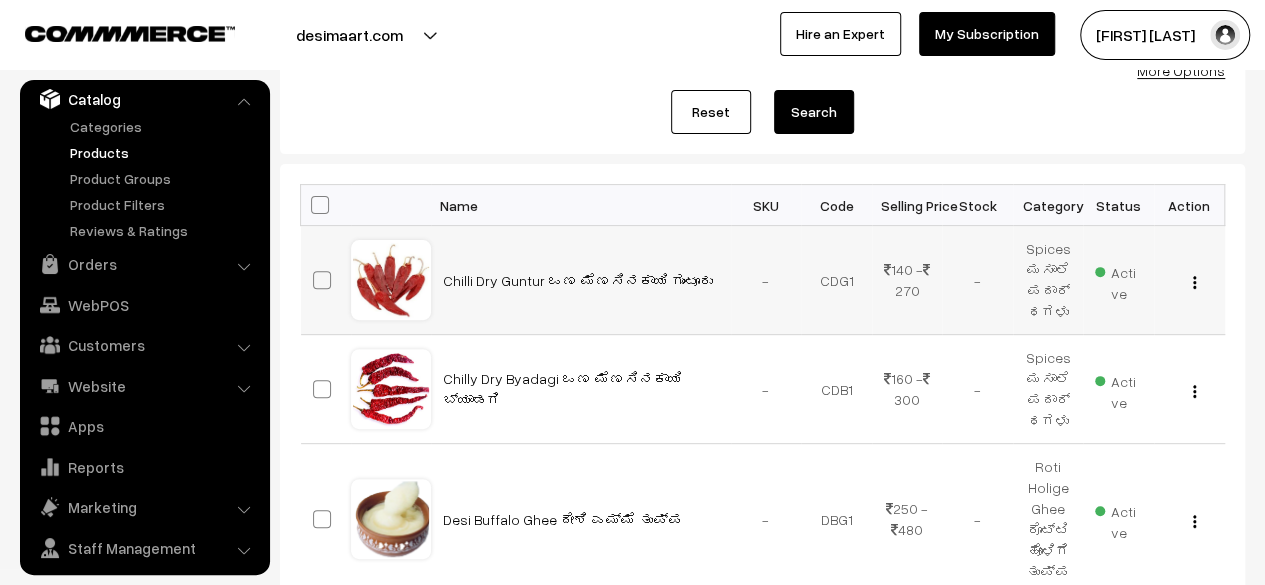 click at bounding box center [1194, 282] 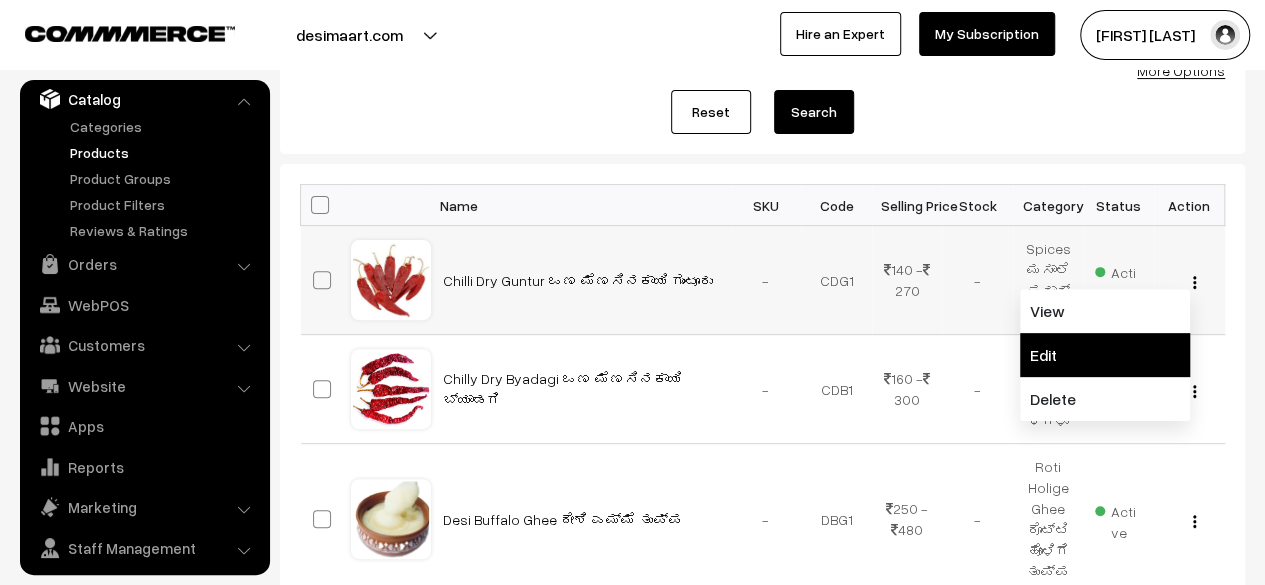 click on "Edit" at bounding box center (1105, 355) 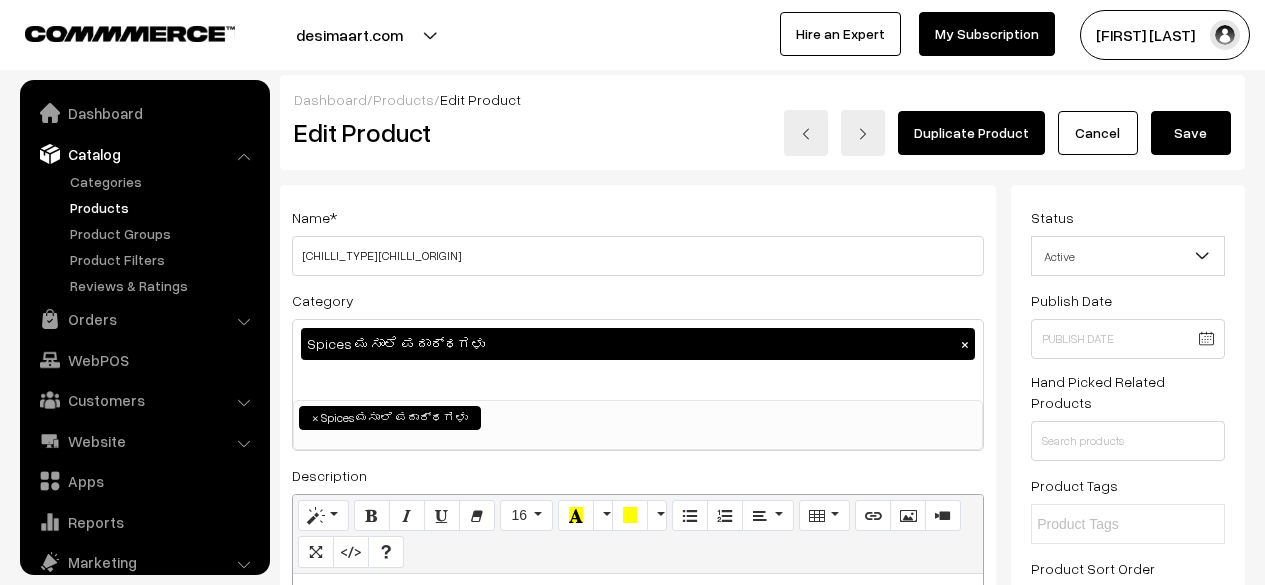 scroll, scrollTop: 0, scrollLeft: 0, axis: both 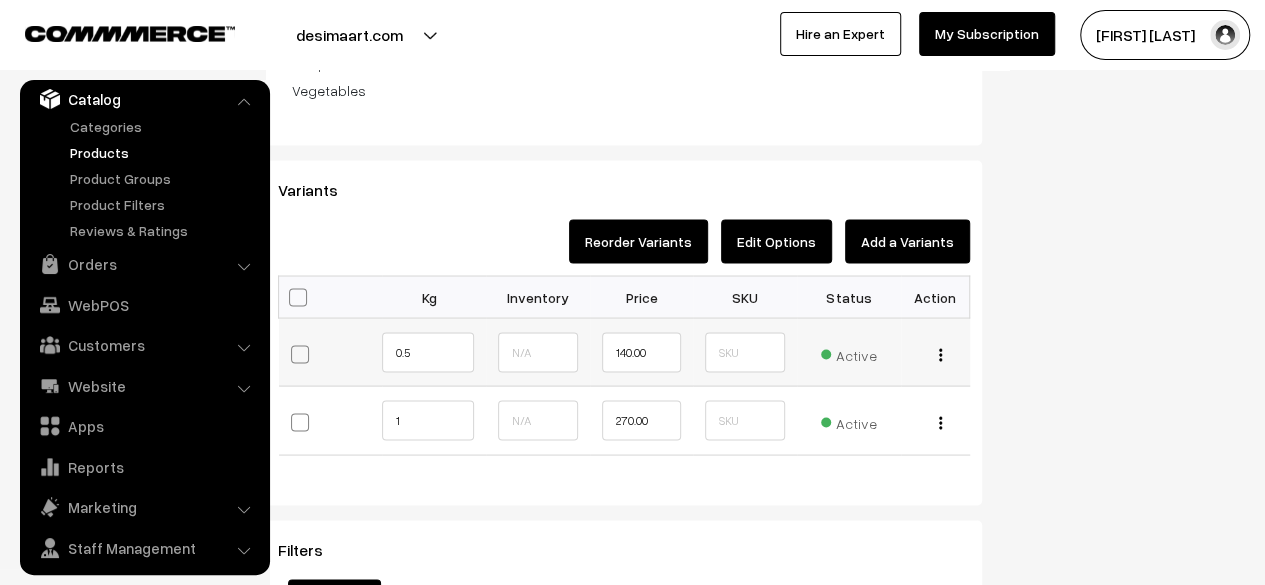 click at bounding box center (940, 354) 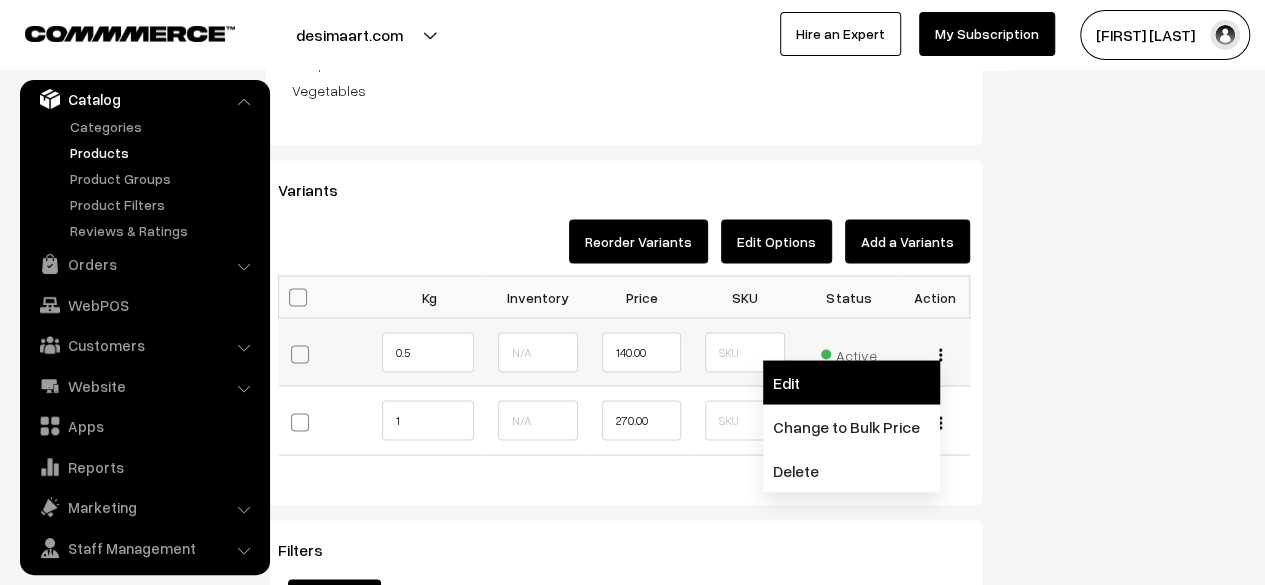 click on "Edit" at bounding box center [851, 382] 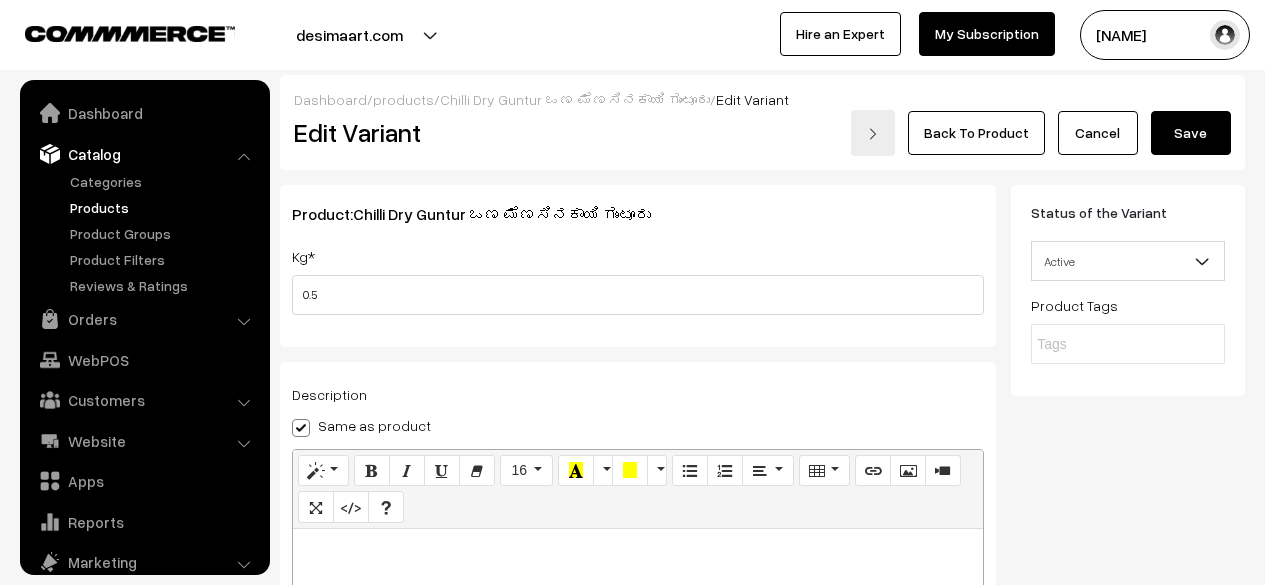 scroll, scrollTop: 116, scrollLeft: 0, axis: vertical 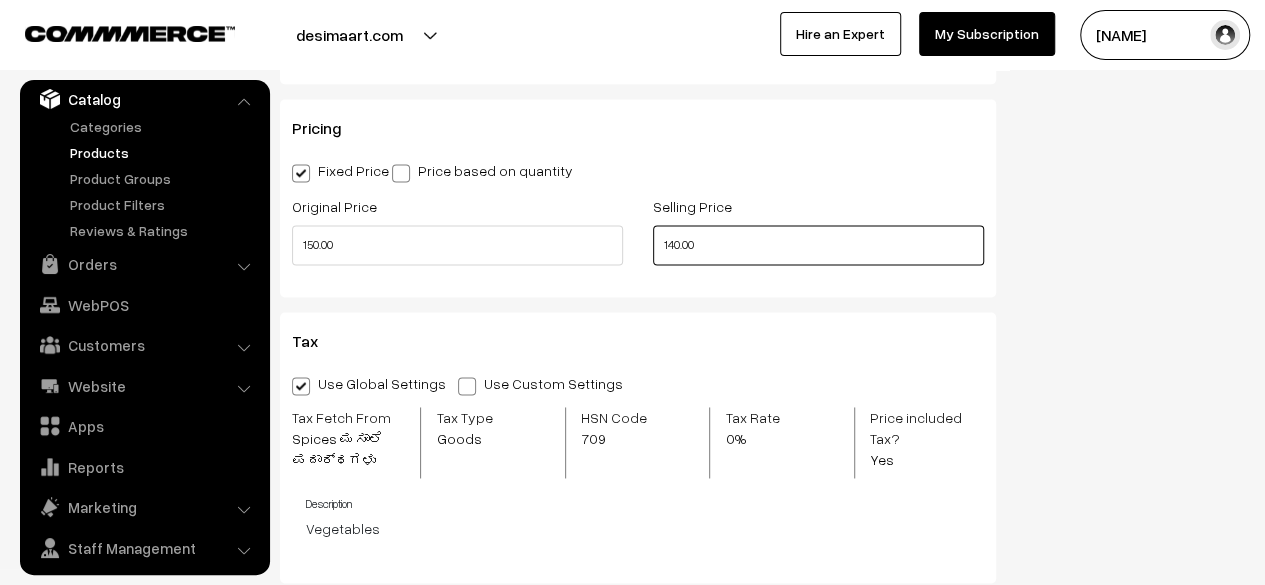 click on "140.00" at bounding box center (818, 245) 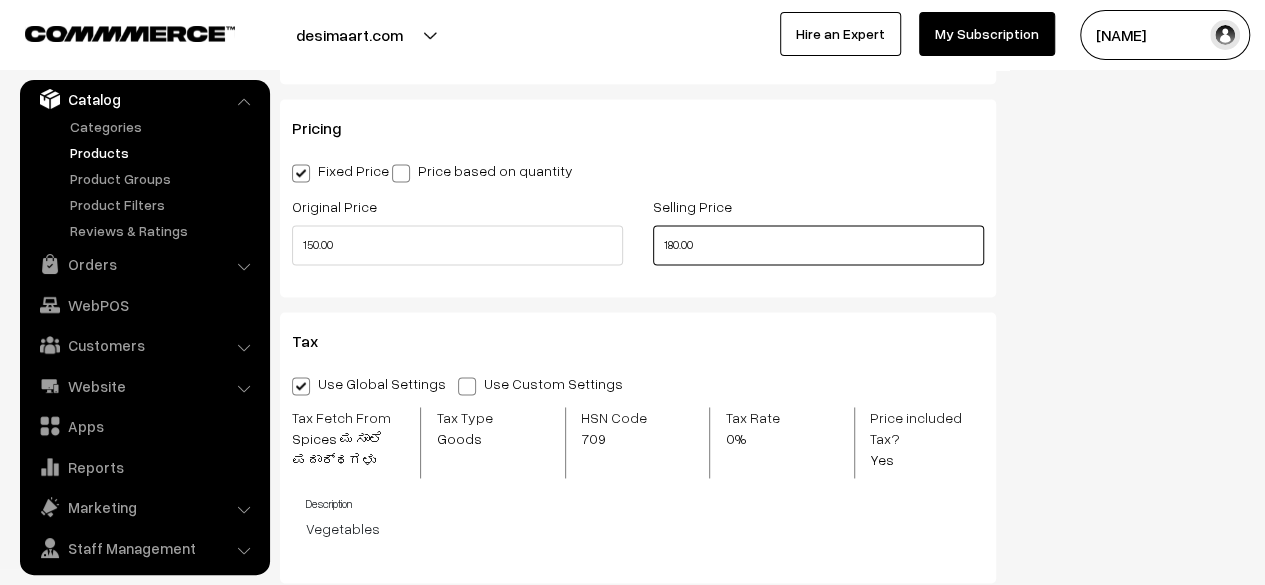 type on "180.00" 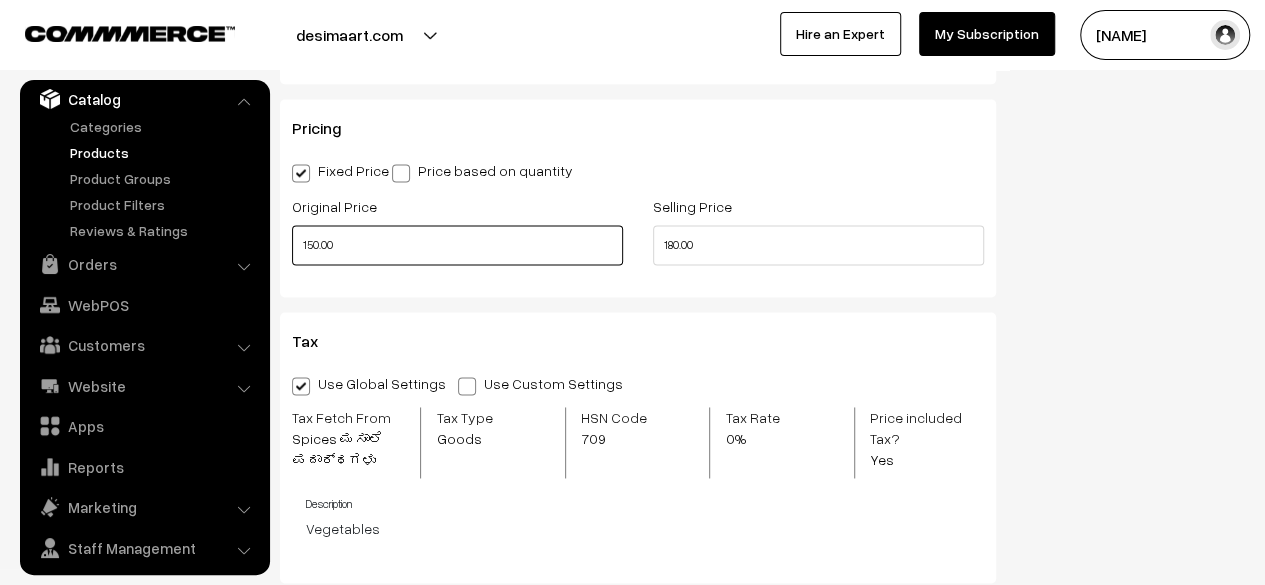 click on "150.00" at bounding box center [457, 245] 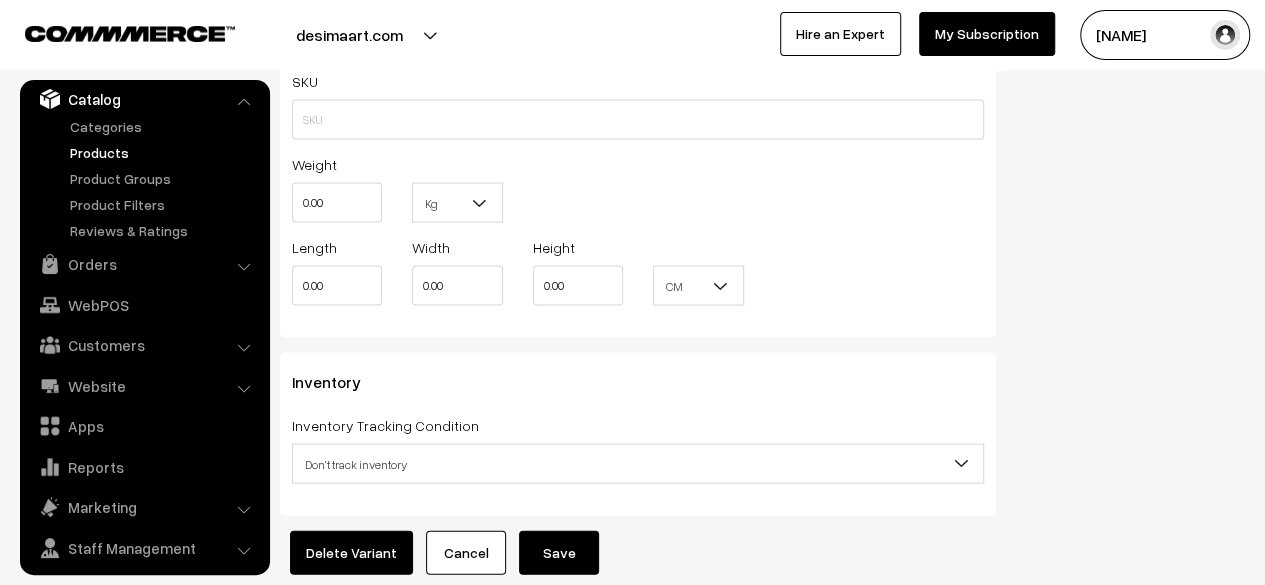 scroll, scrollTop: 1996, scrollLeft: 0, axis: vertical 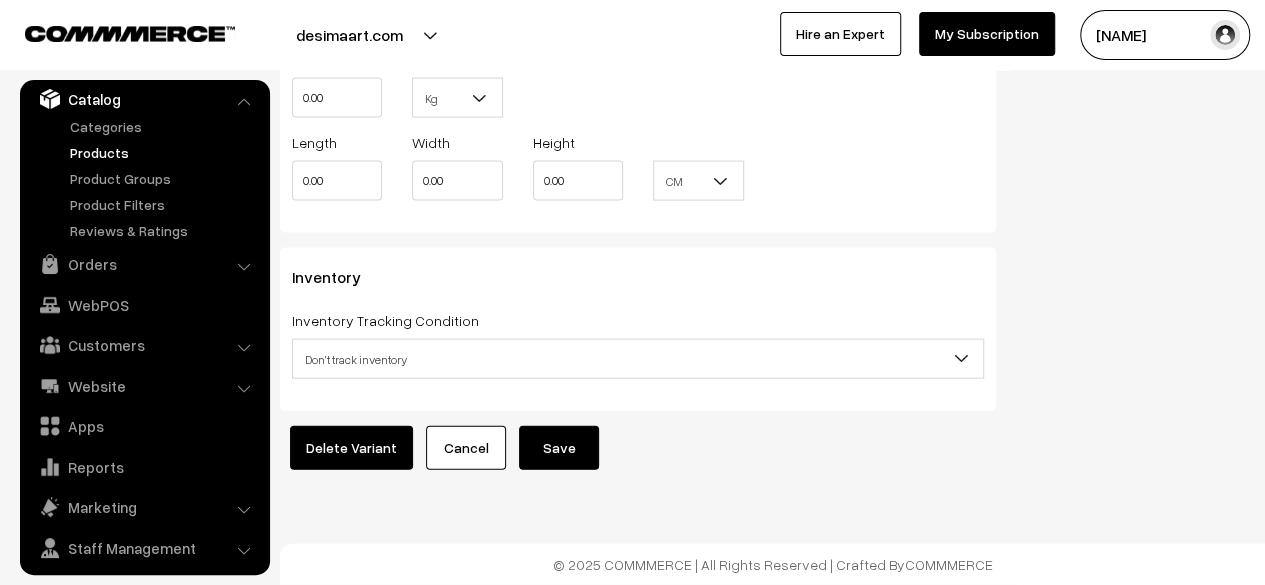 type on "200.00" 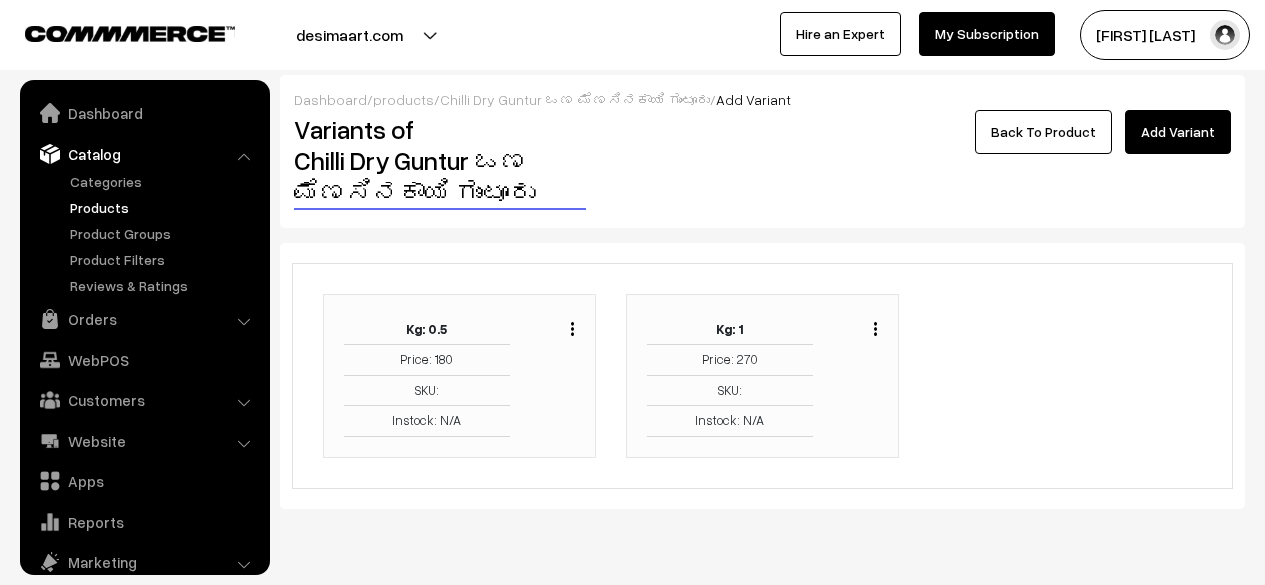 scroll, scrollTop: 0, scrollLeft: 0, axis: both 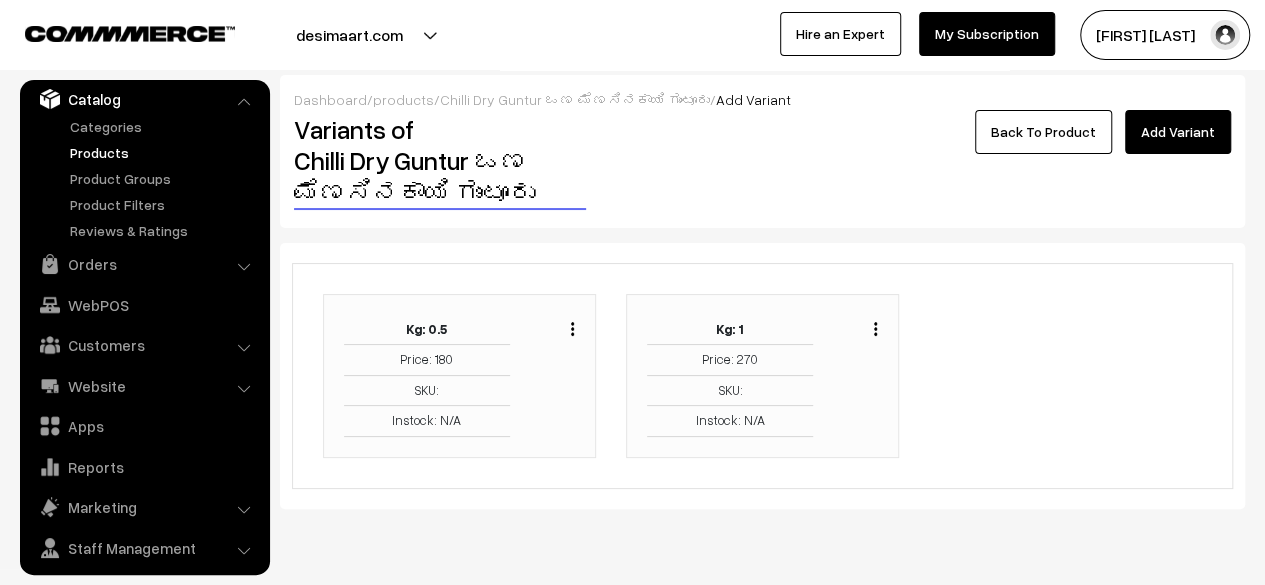 click at bounding box center (875, 328) 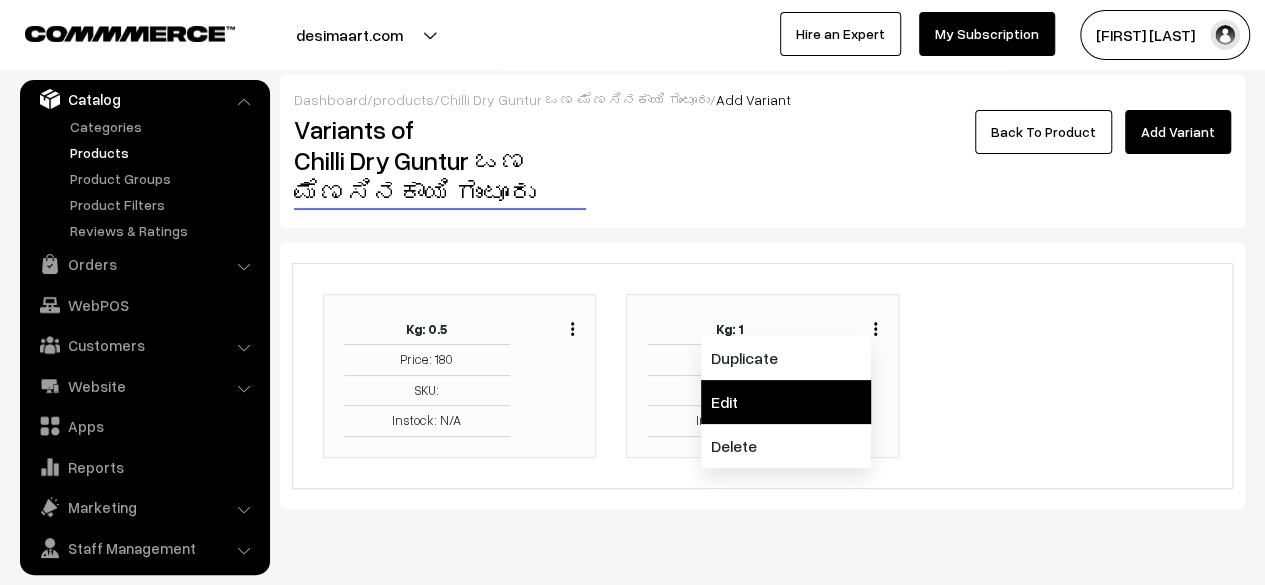 click on "Edit" at bounding box center [786, 402] 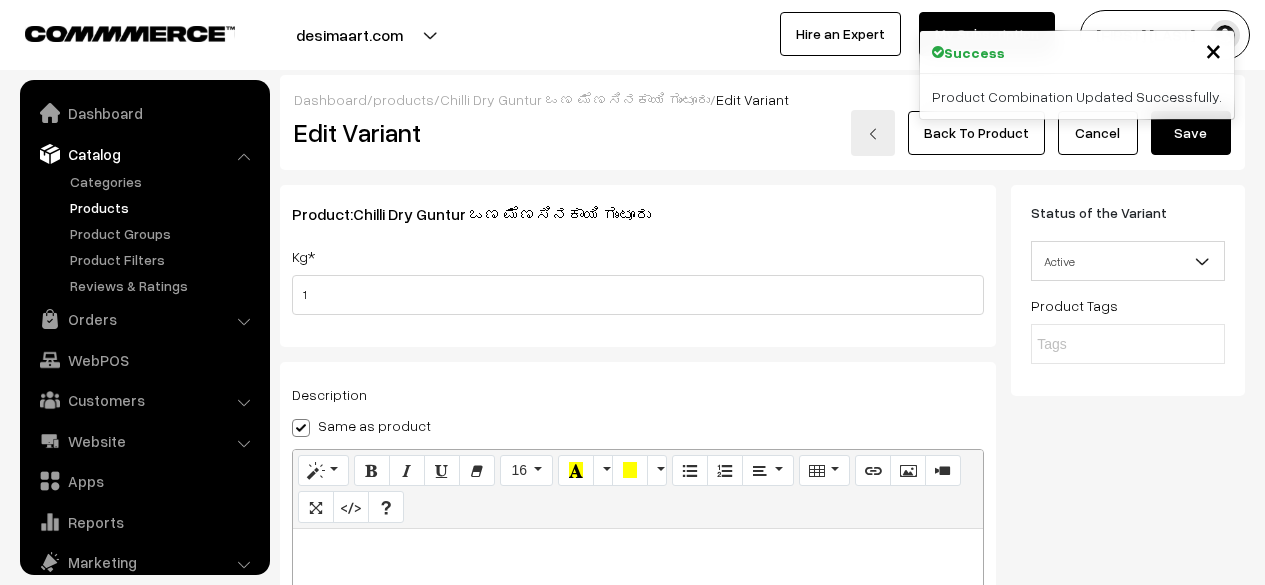 scroll, scrollTop: 104, scrollLeft: 0, axis: vertical 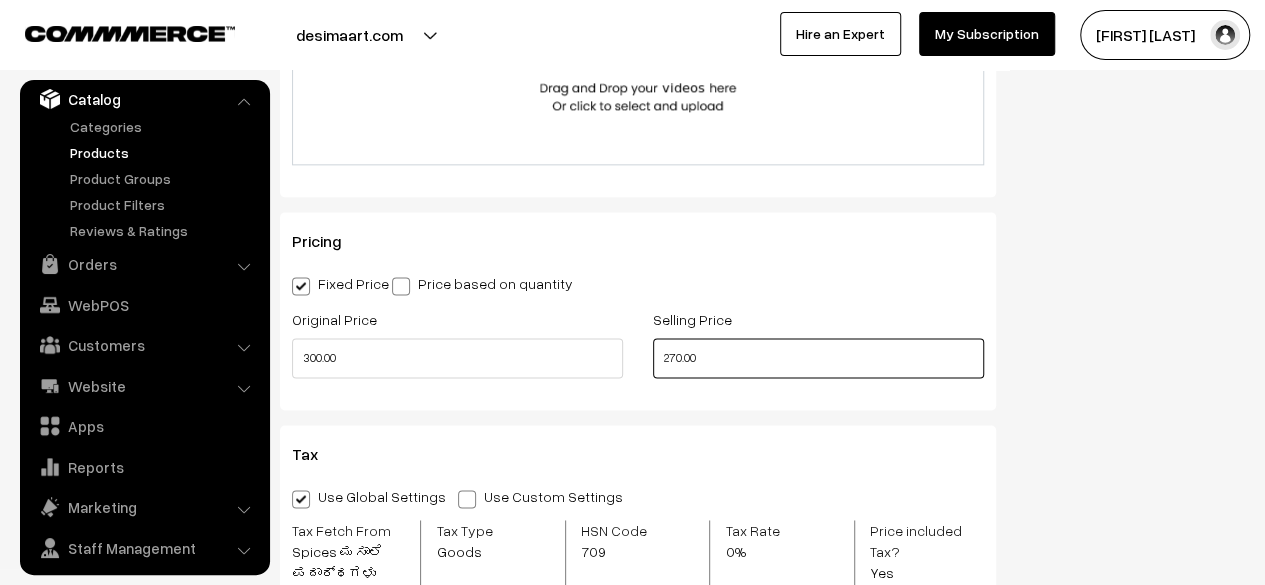click on "270.00" at bounding box center [818, 358] 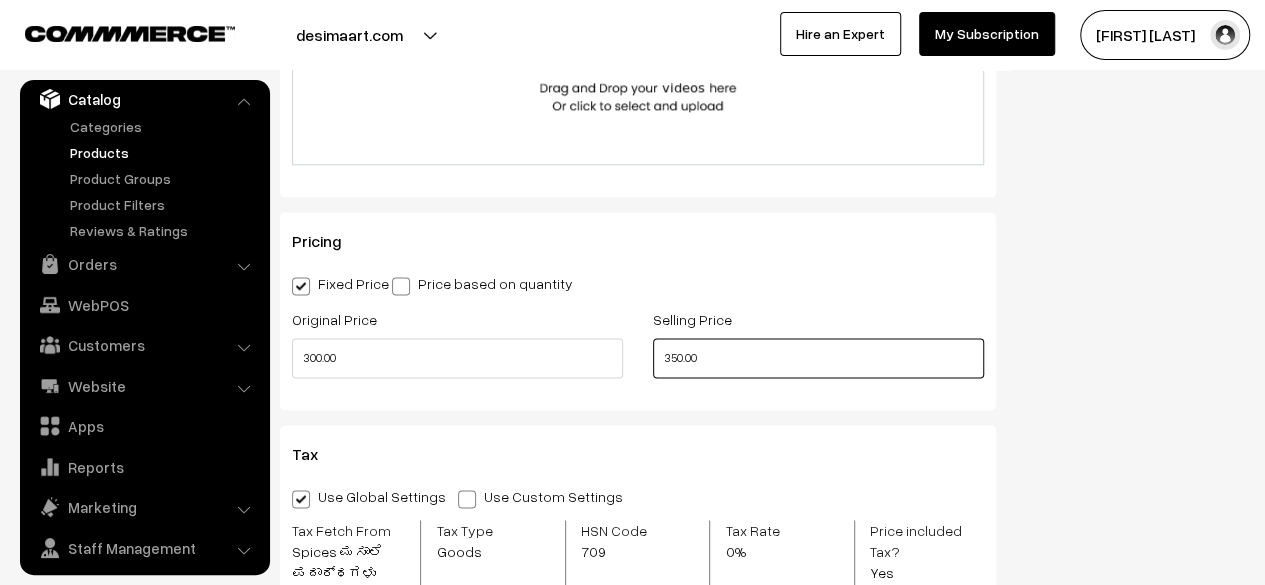 type on "350.00" 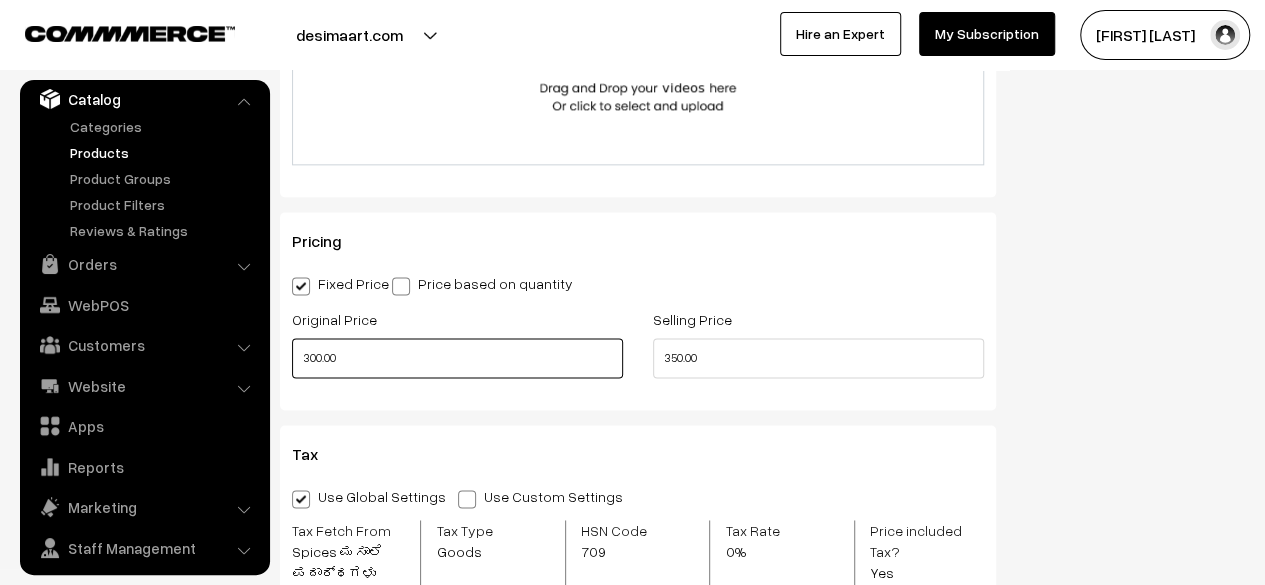 click on "300.00" at bounding box center [457, 358] 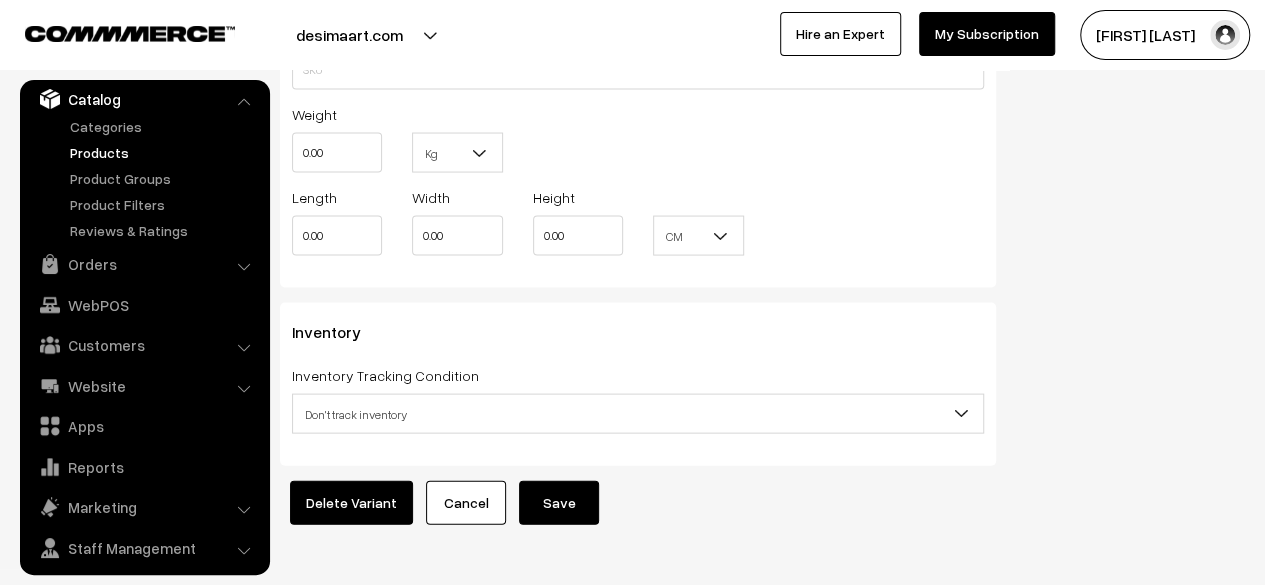 scroll, scrollTop: 1995, scrollLeft: 0, axis: vertical 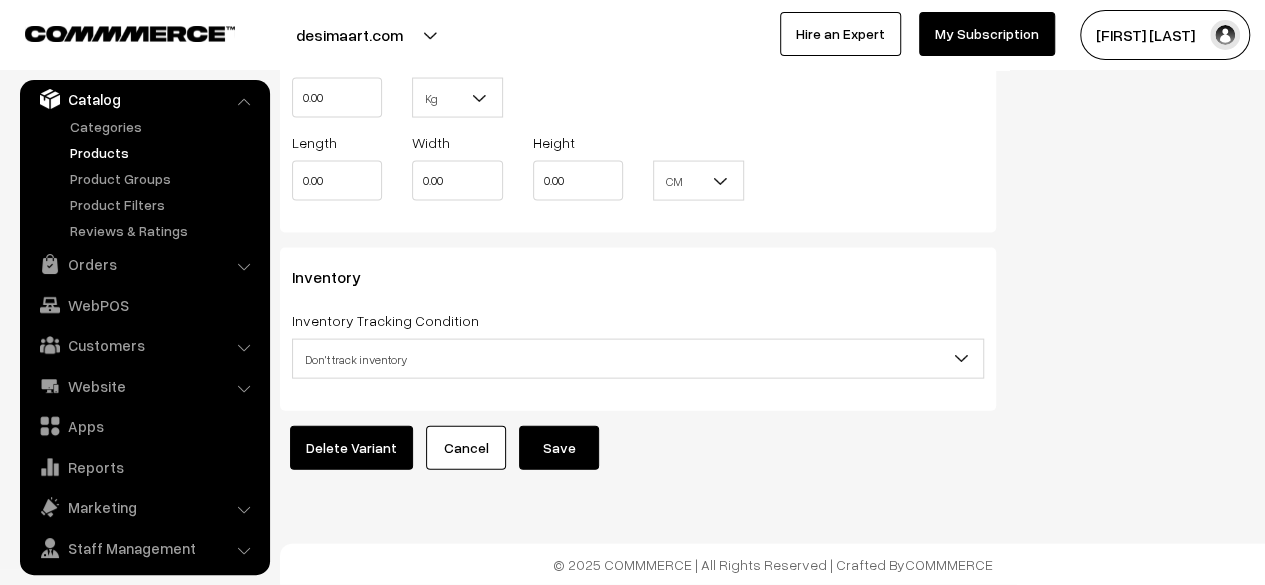 type on "400.00" 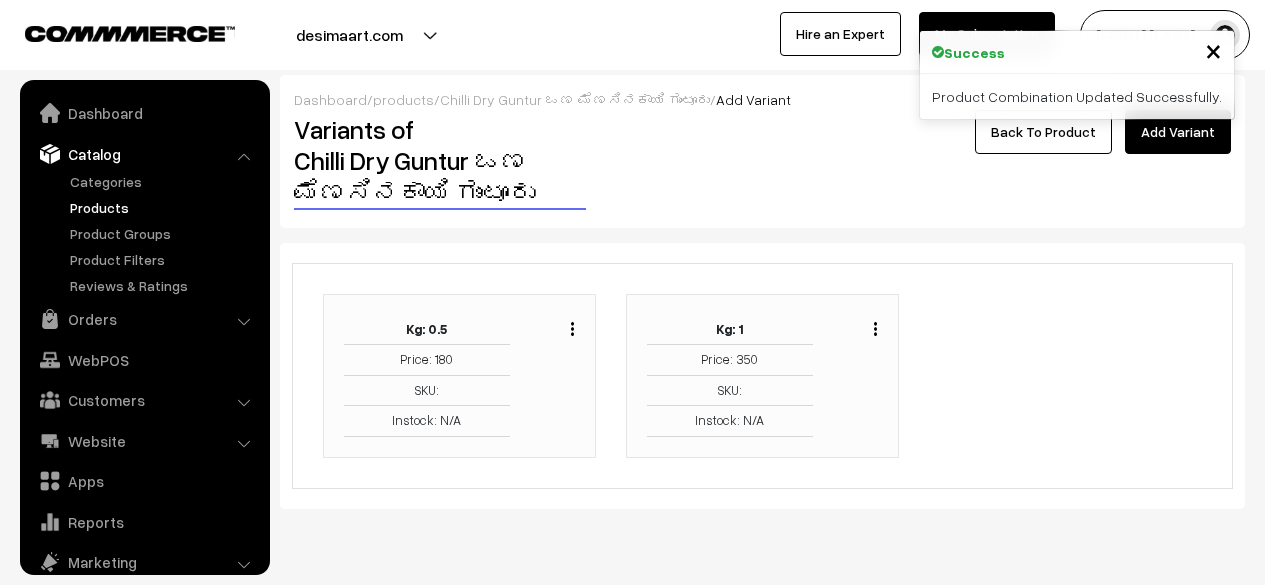 scroll, scrollTop: 0, scrollLeft: 0, axis: both 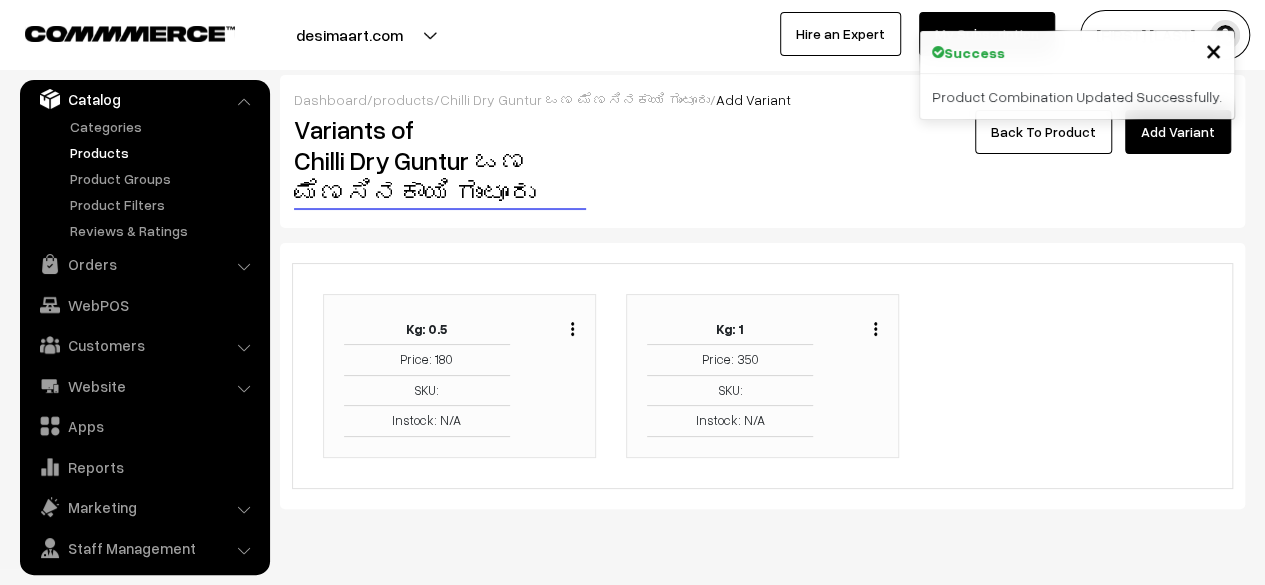 click on "Back To Product" at bounding box center (1043, 132) 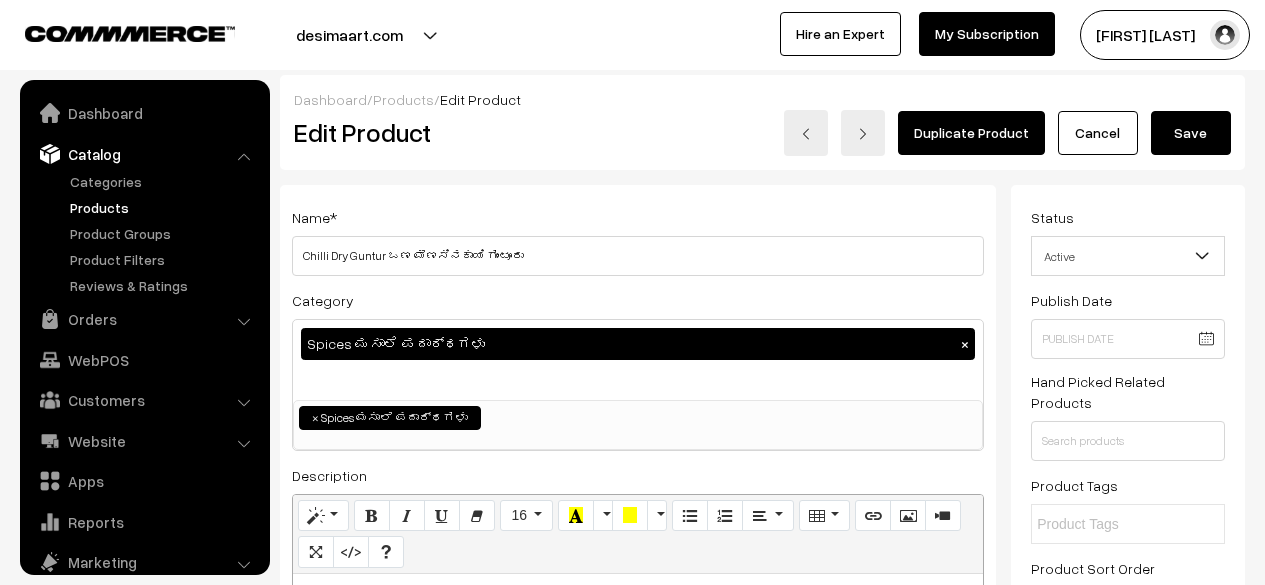 scroll, scrollTop: 0, scrollLeft: 0, axis: both 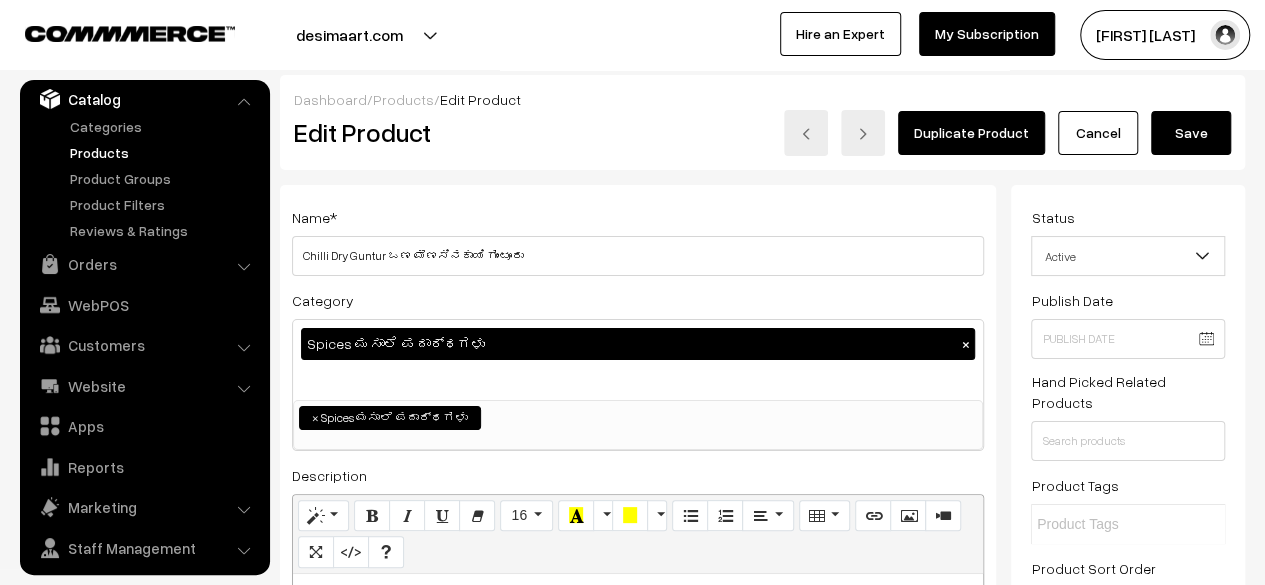 click on "Save" at bounding box center [1191, 133] 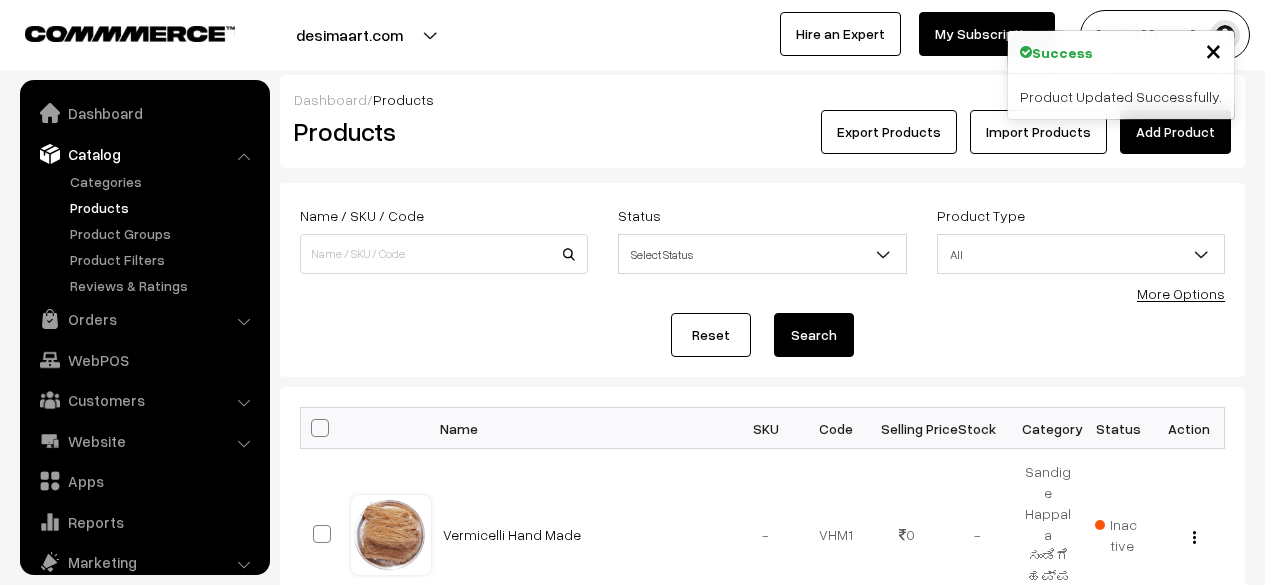 scroll, scrollTop: 0, scrollLeft: 0, axis: both 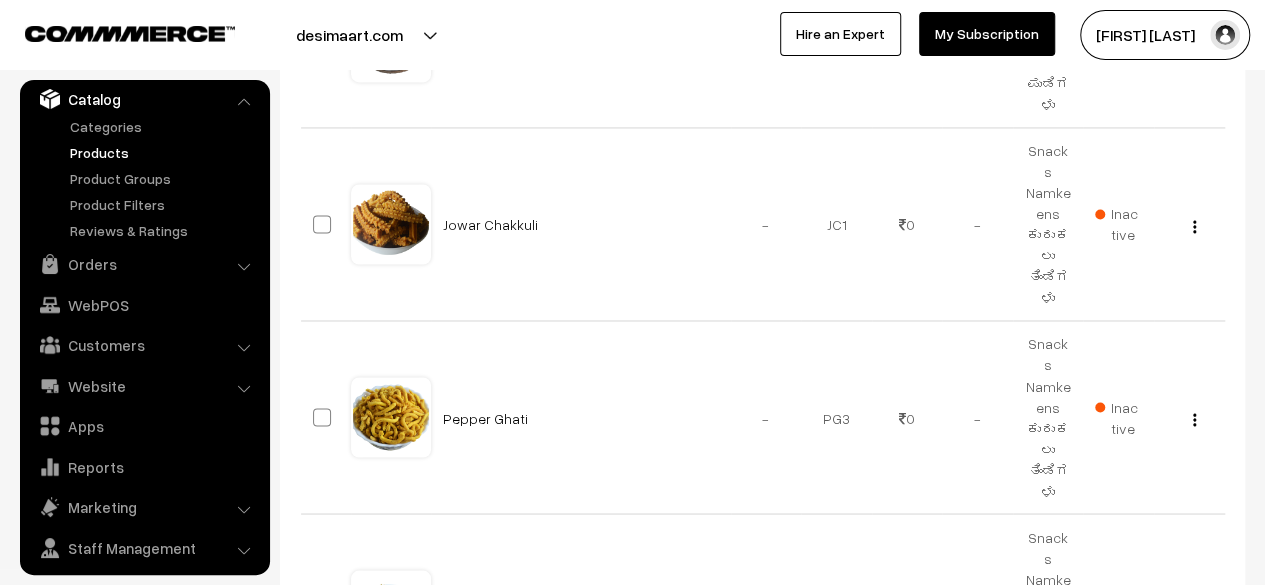 click on "1" at bounding box center (1090, 757) 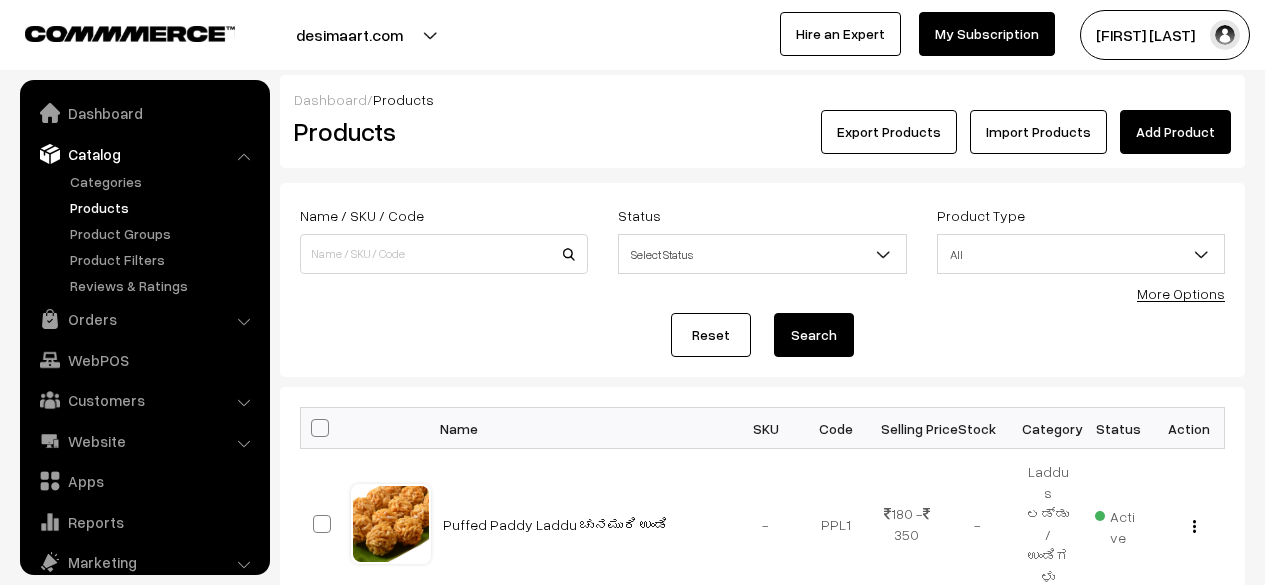 scroll, scrollTop: 0, scrollLeft: 0, axis: both 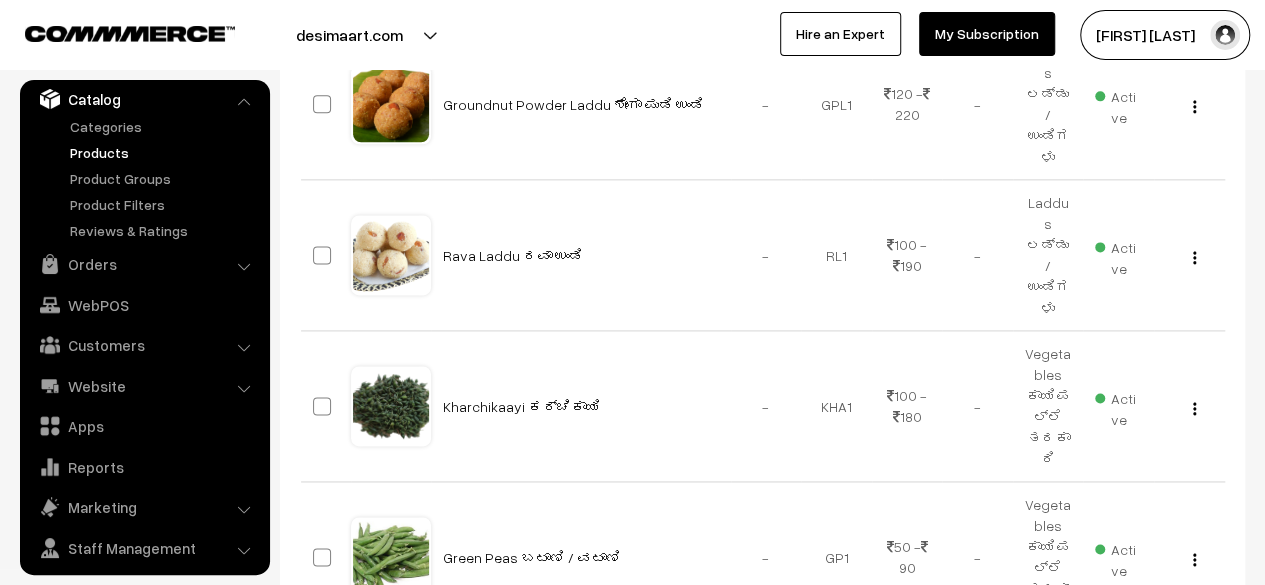 click at bounding box center [1208, 685] 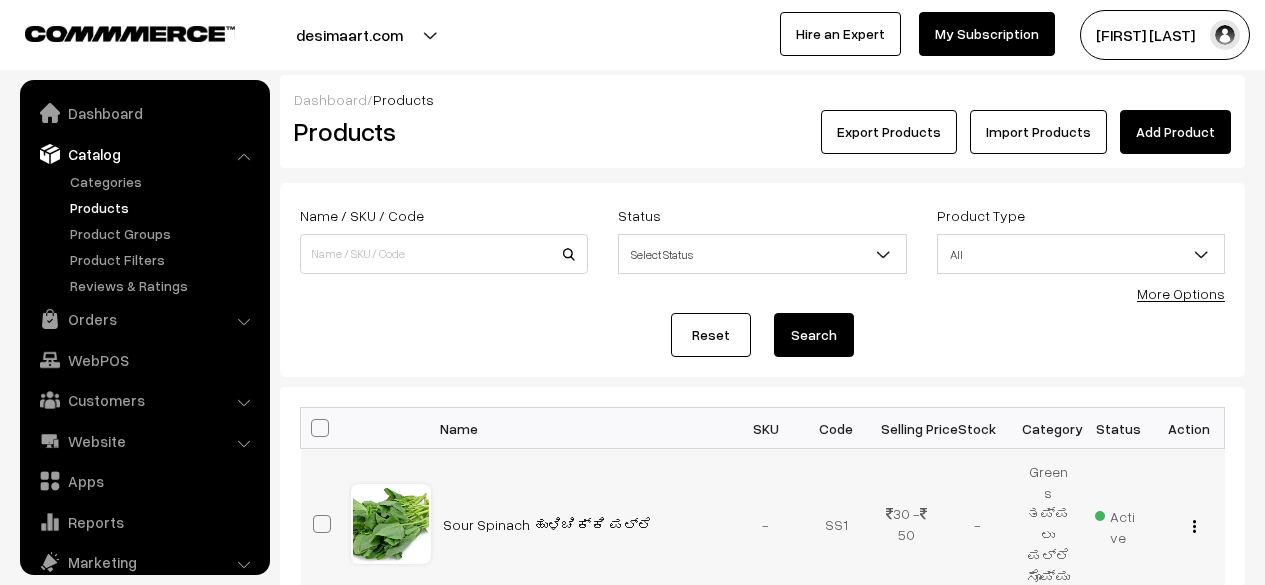 scroll, scrollTop: 0, scrollLeft: 0, axis: both 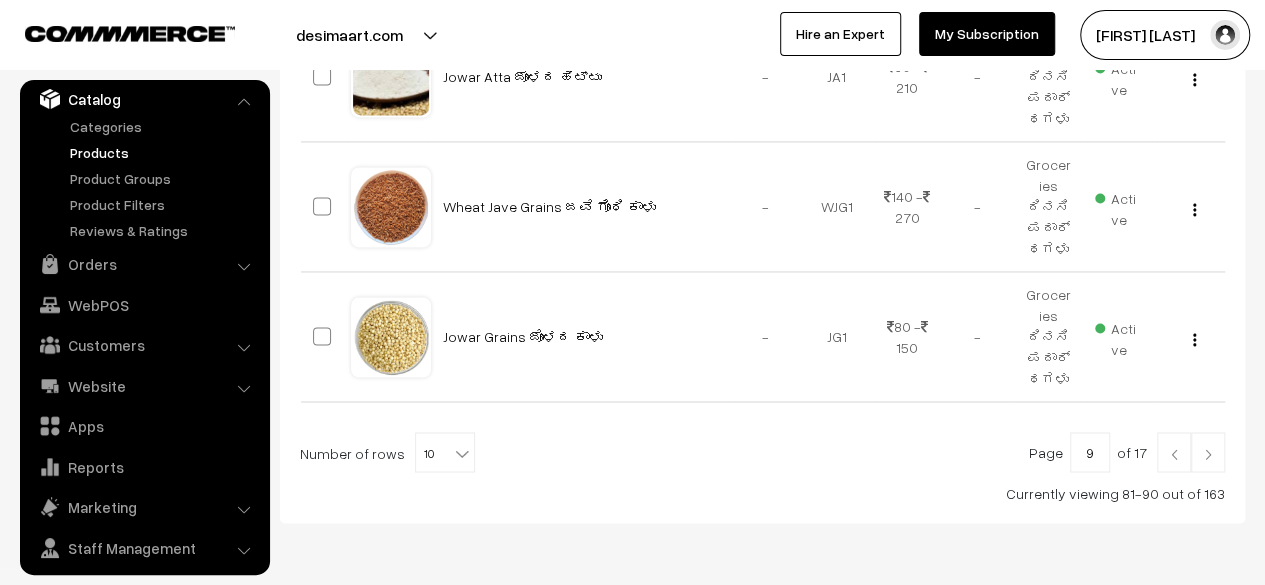 click at bounding box center (1208, 454) 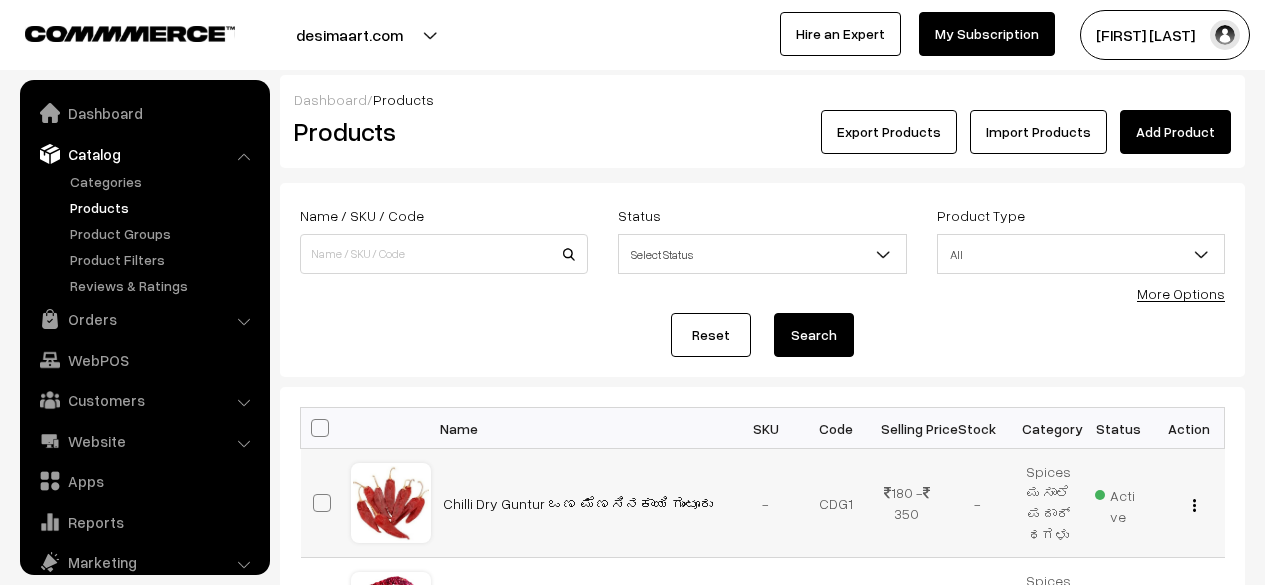 scroll, scrollTop: 0, scrollLeft: 0, axis: both 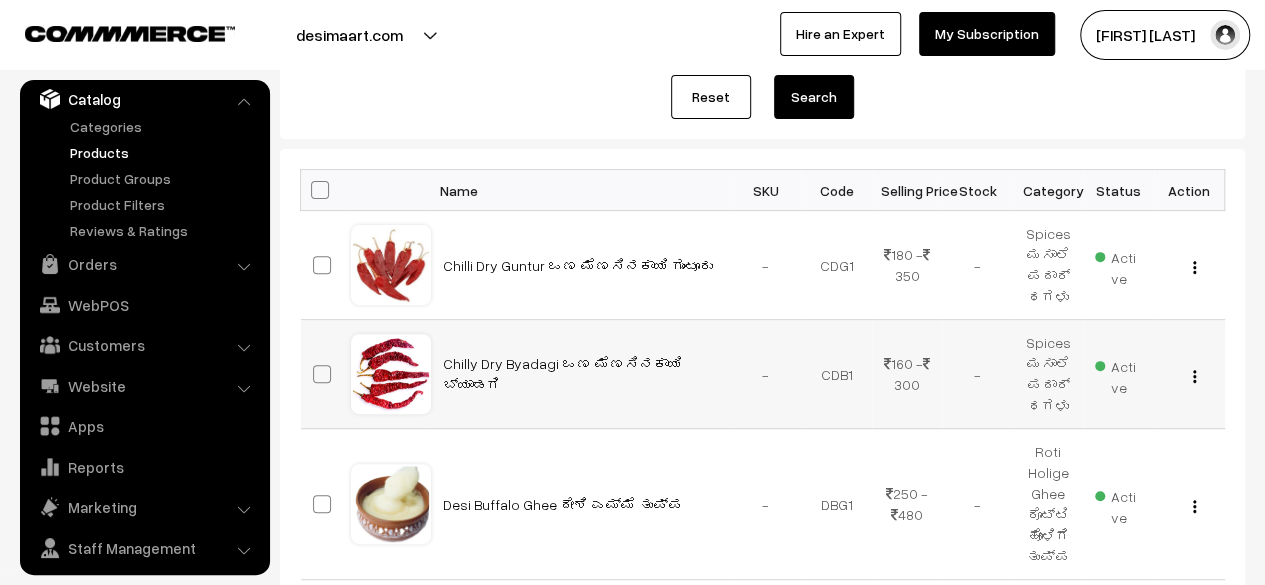 click at bounding box center [1194, 376] 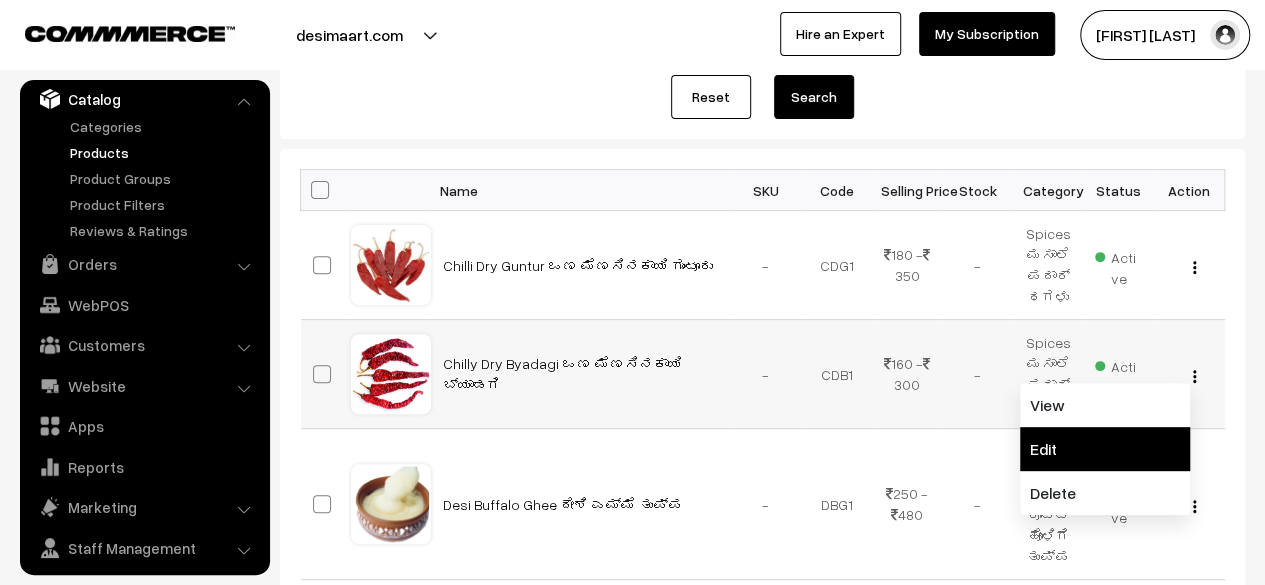 click on "Edit" at bounding box center [1105, 449] 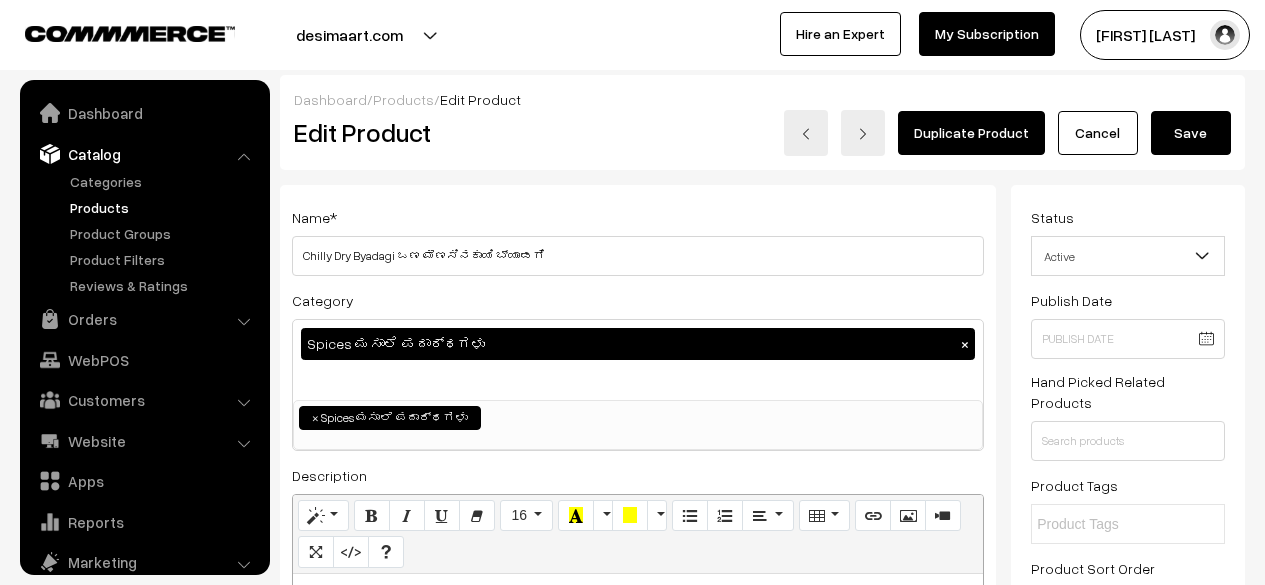 scroll, scrollTop: 0, scrollLeft: 0, axis: both 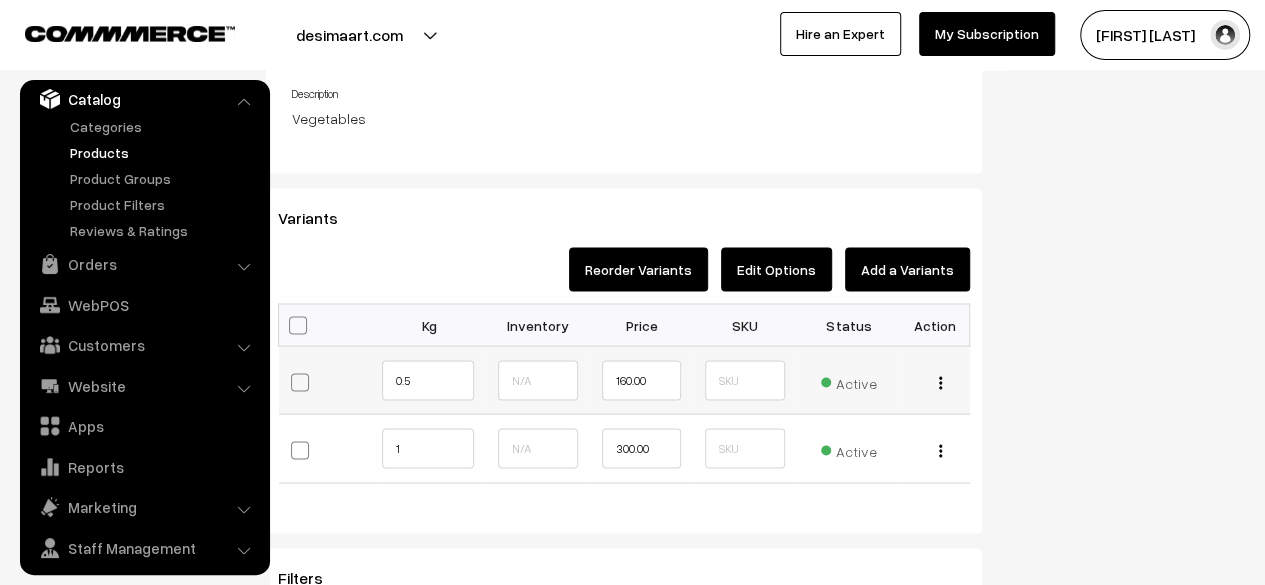 click at bounding box center [940, 382] 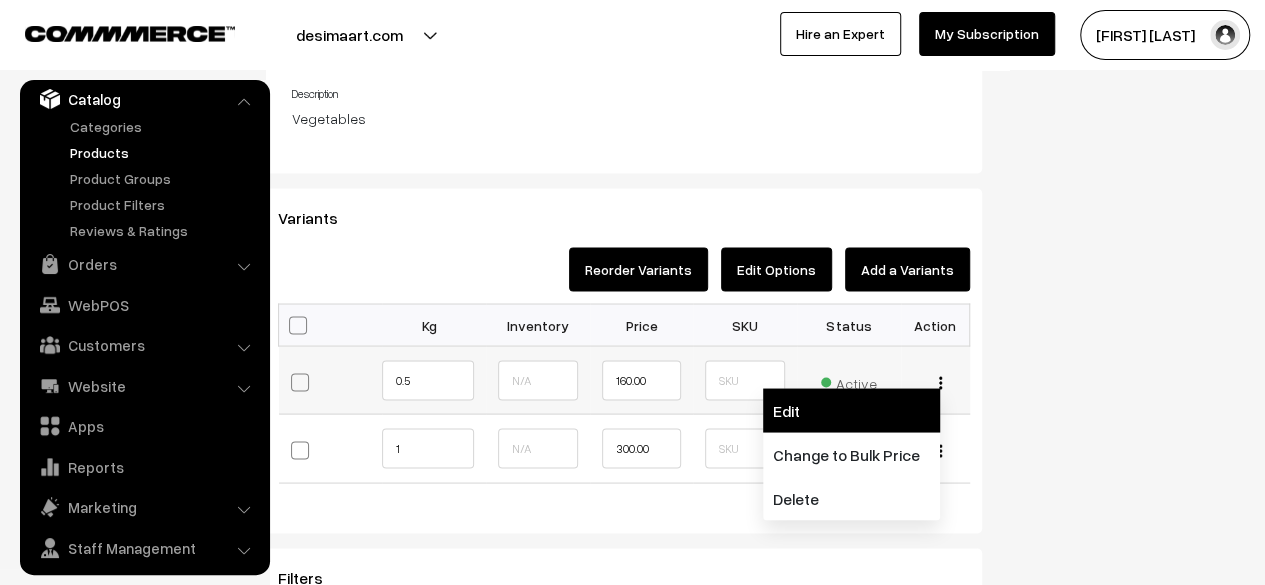 click on "Edit" at bounding box center [851, 410] 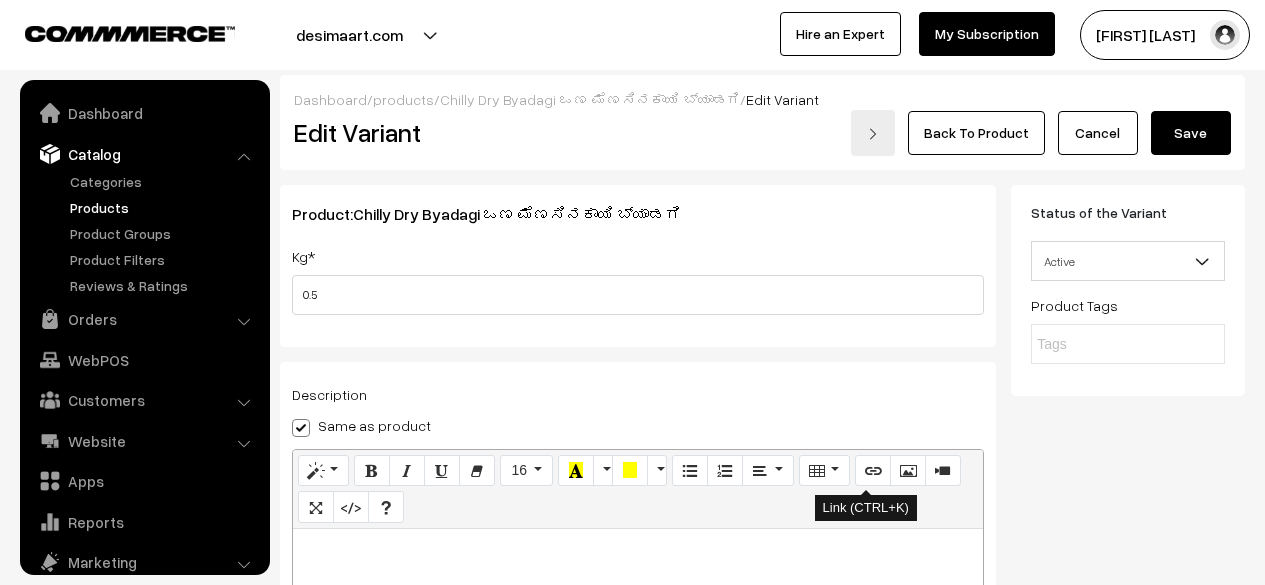 scroll, scrollTop: 117, scrollLeft: 0, axis: vertical 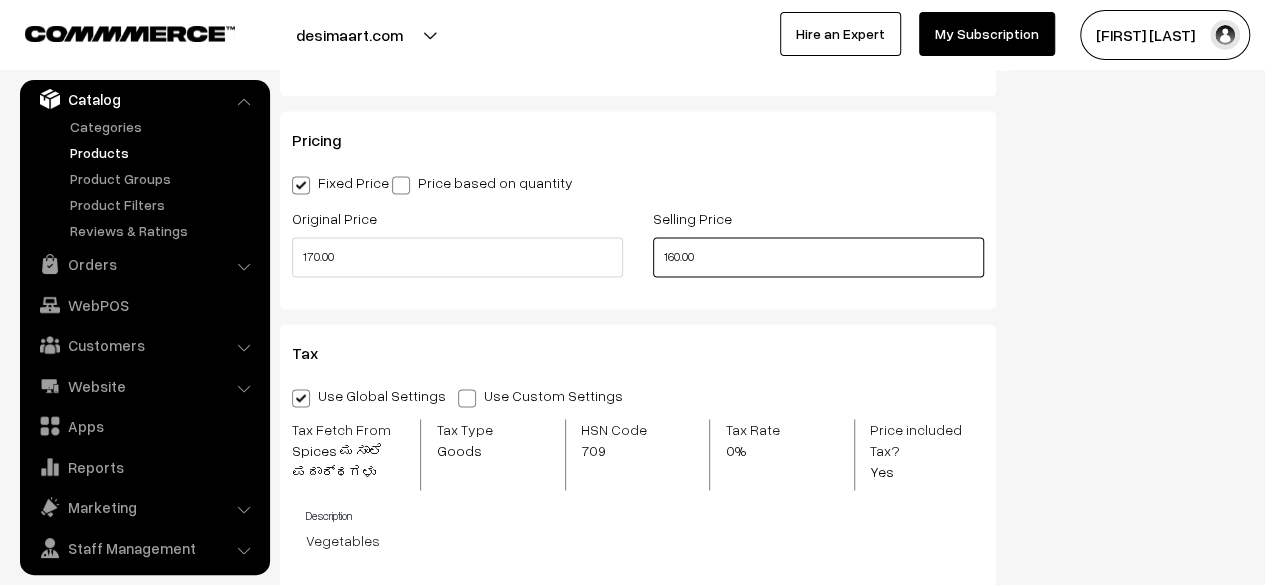click on "160.00" at bounding box center [818, 257] 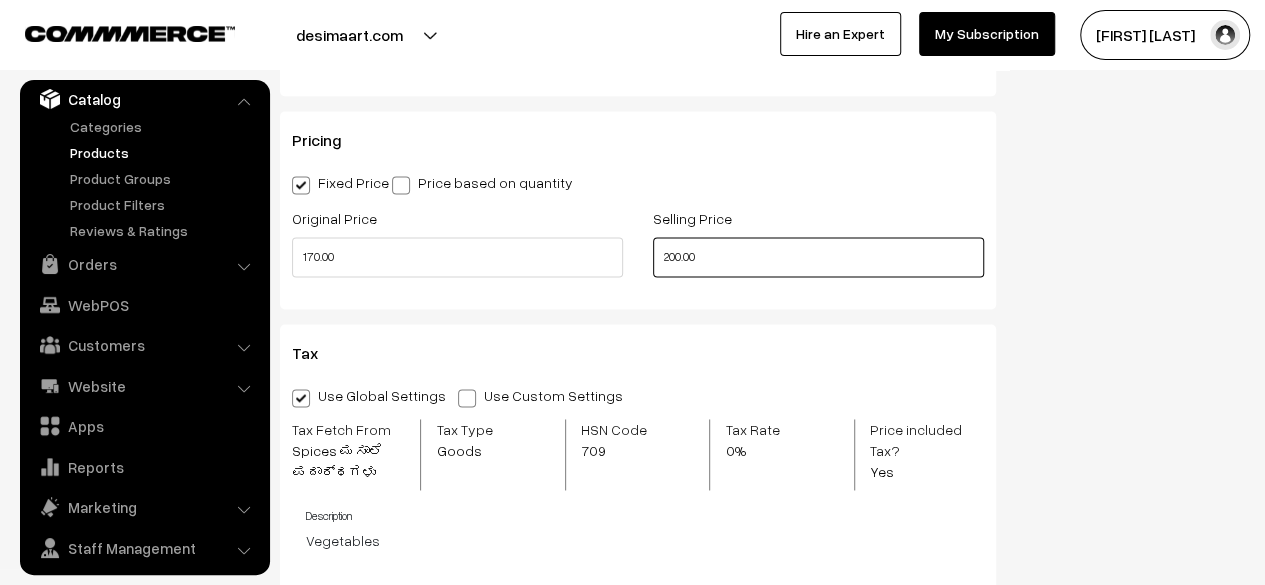type on "200.00" 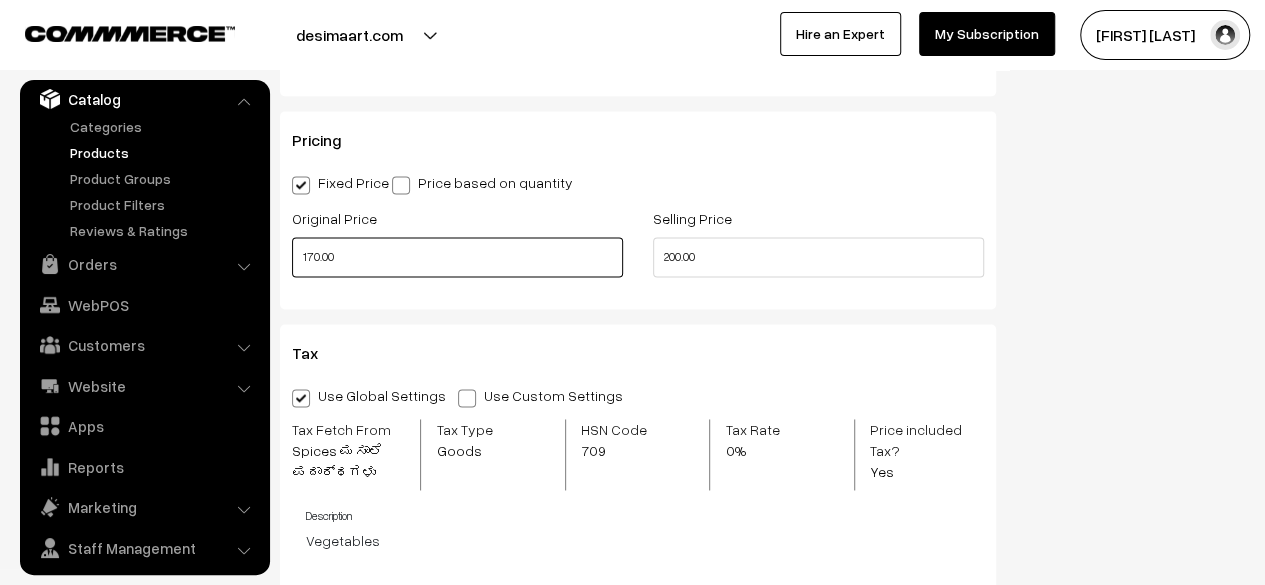 click on "170.00" at bounding box center (457, 257) 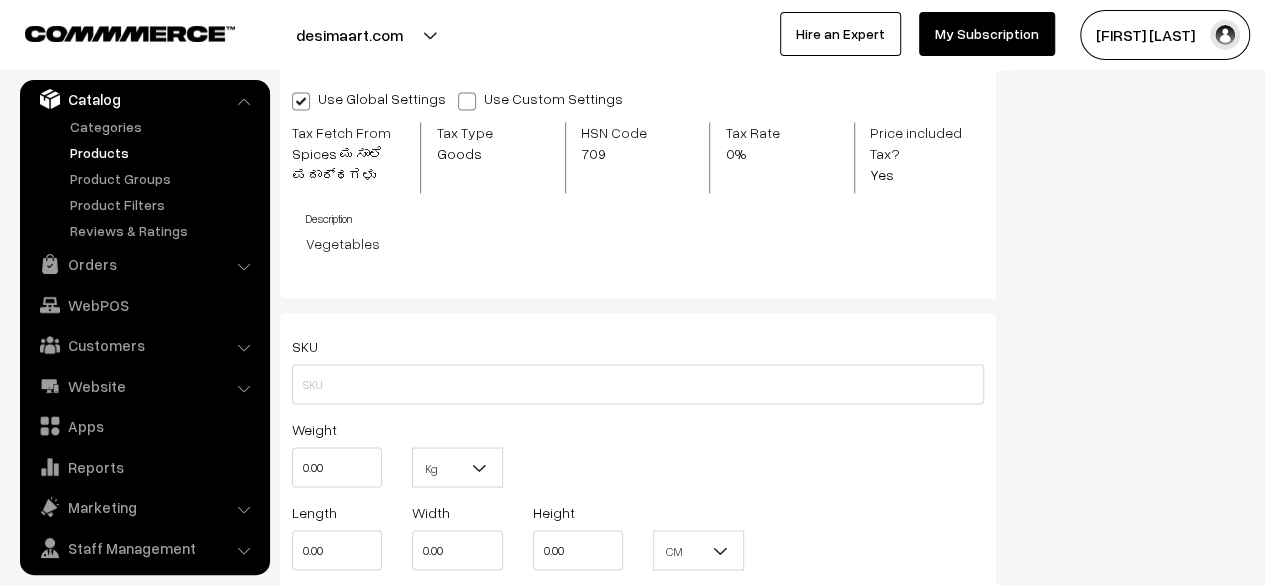 scroll, scrollTop: 1996, scrollLeft: 0, axis: vertical 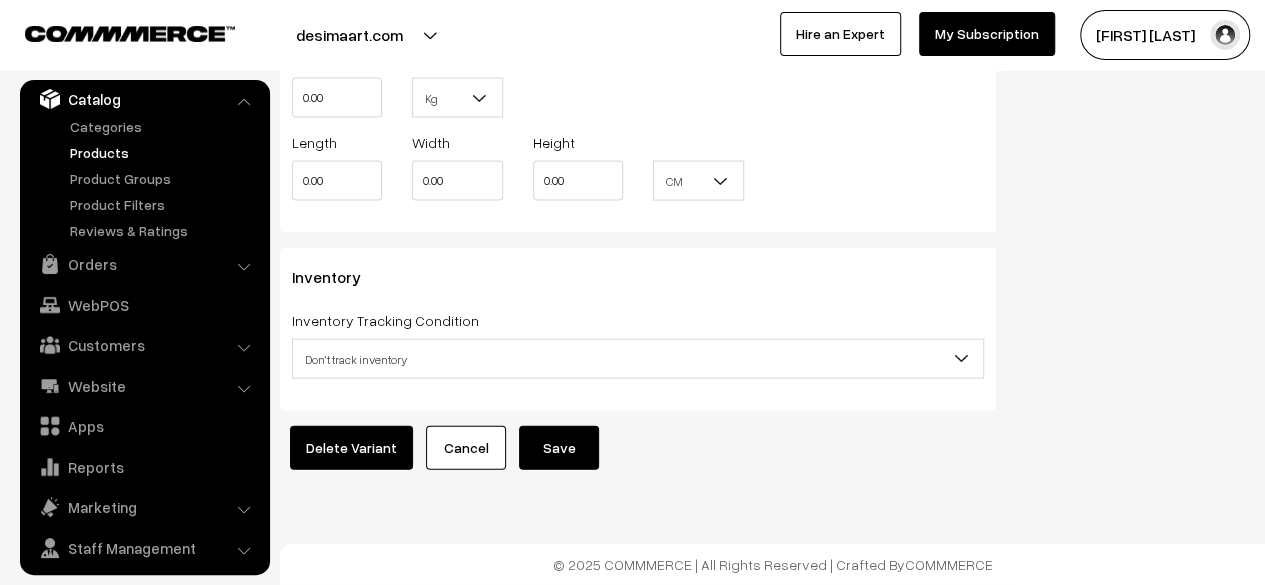 type on "220.00" 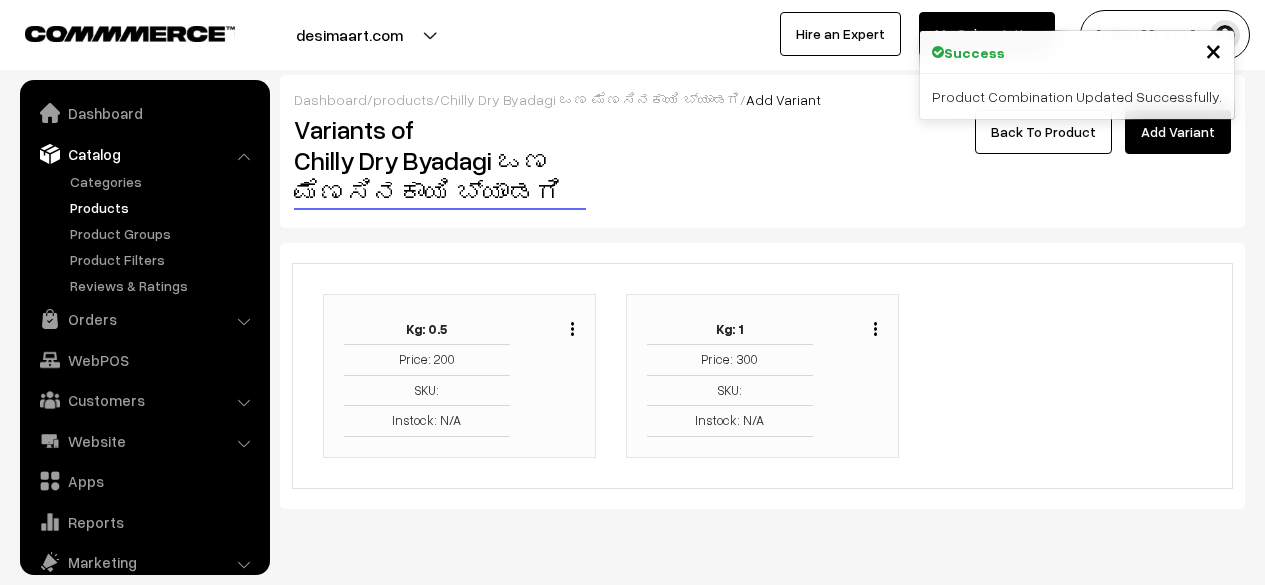 scroll, scrollTop: 0, scrollLeft: 0, axis: both 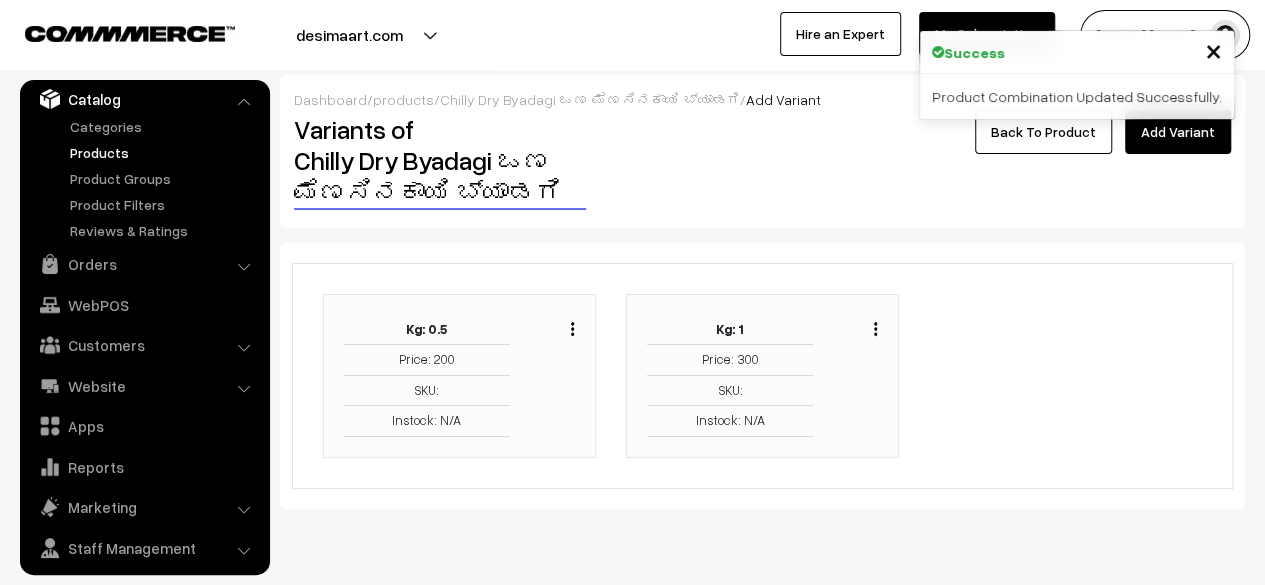 click at bounding box center (875, 328) 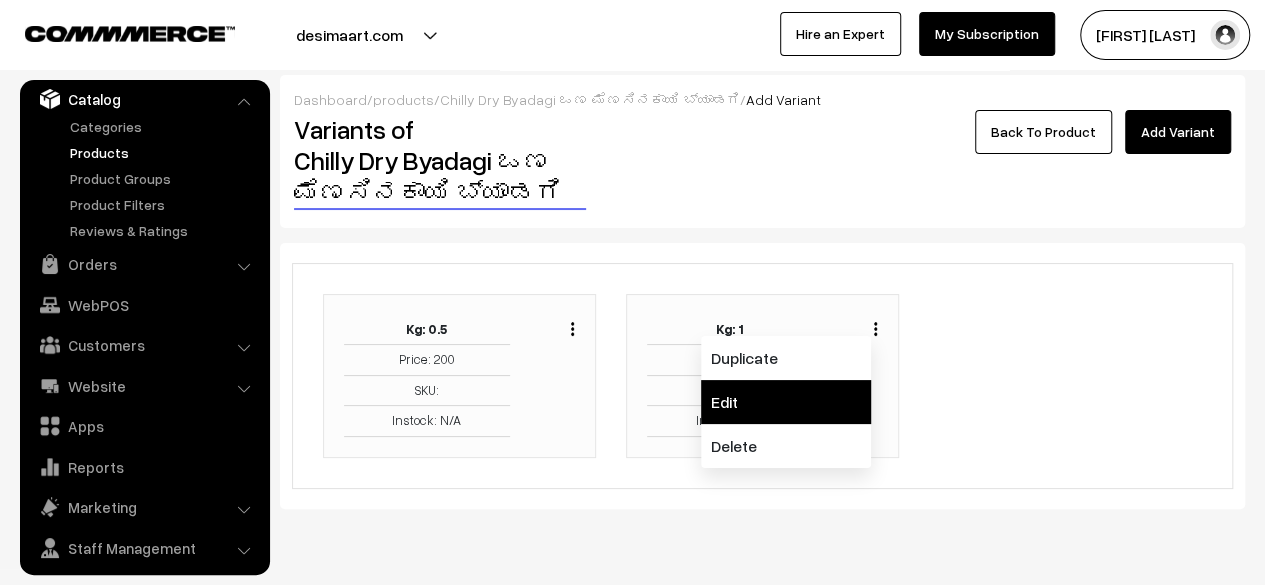 click on "Edit" at bounding box center [786, 402] 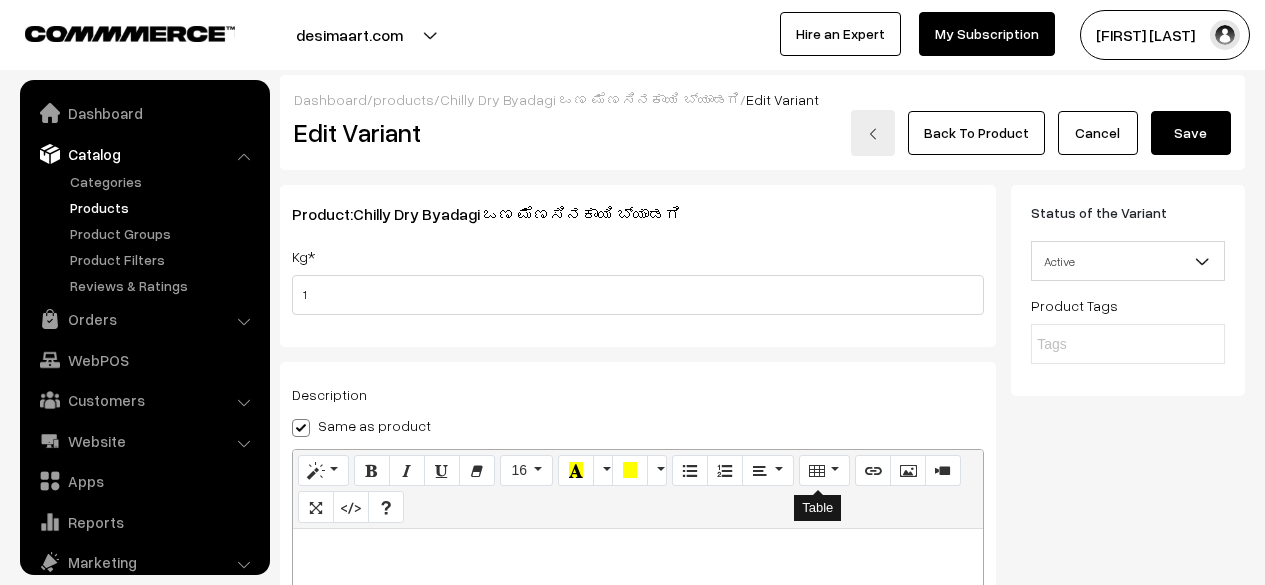 scroll, scrollTop: 145, scrollLeft: 0, axis: vertical 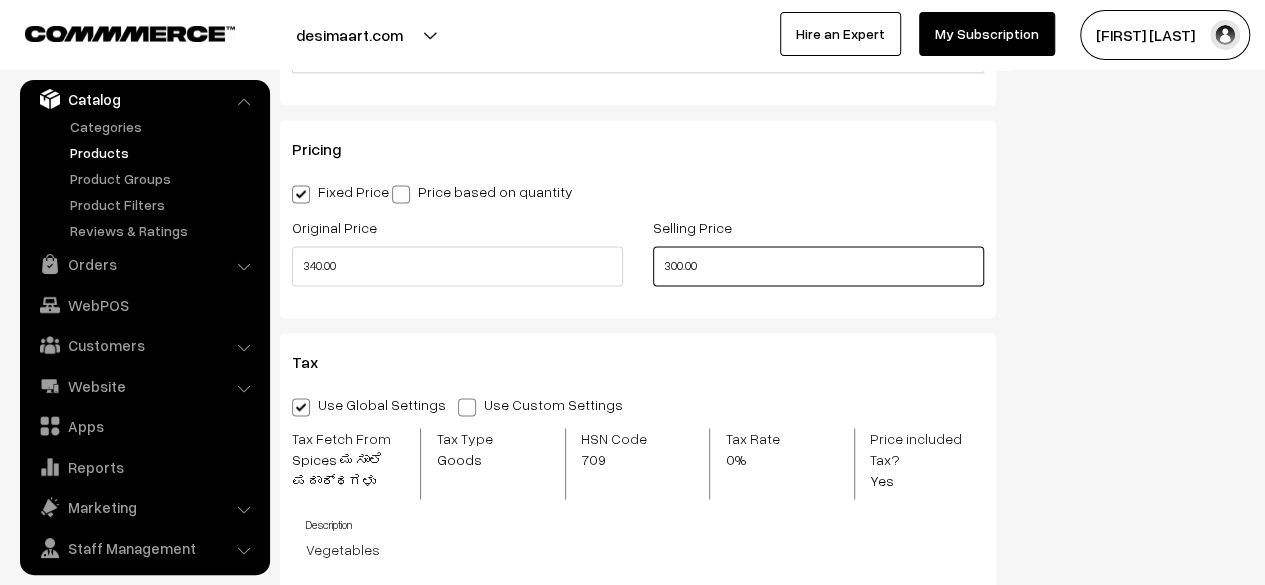 click on "300.00" at bounding box center [818, 266] 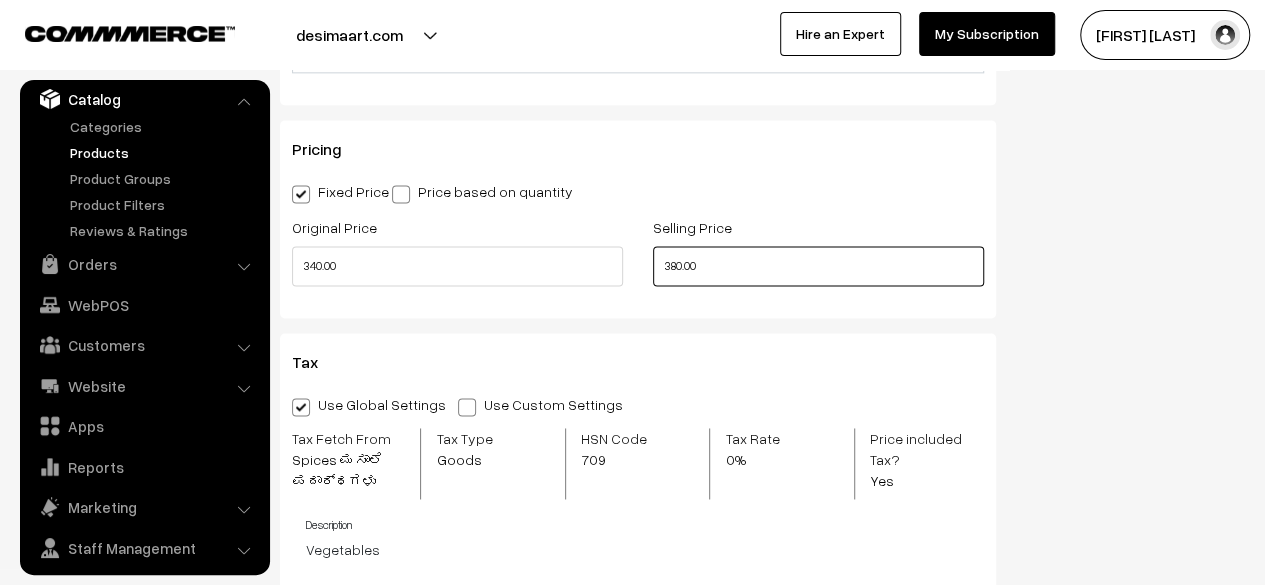 type on "380.00" 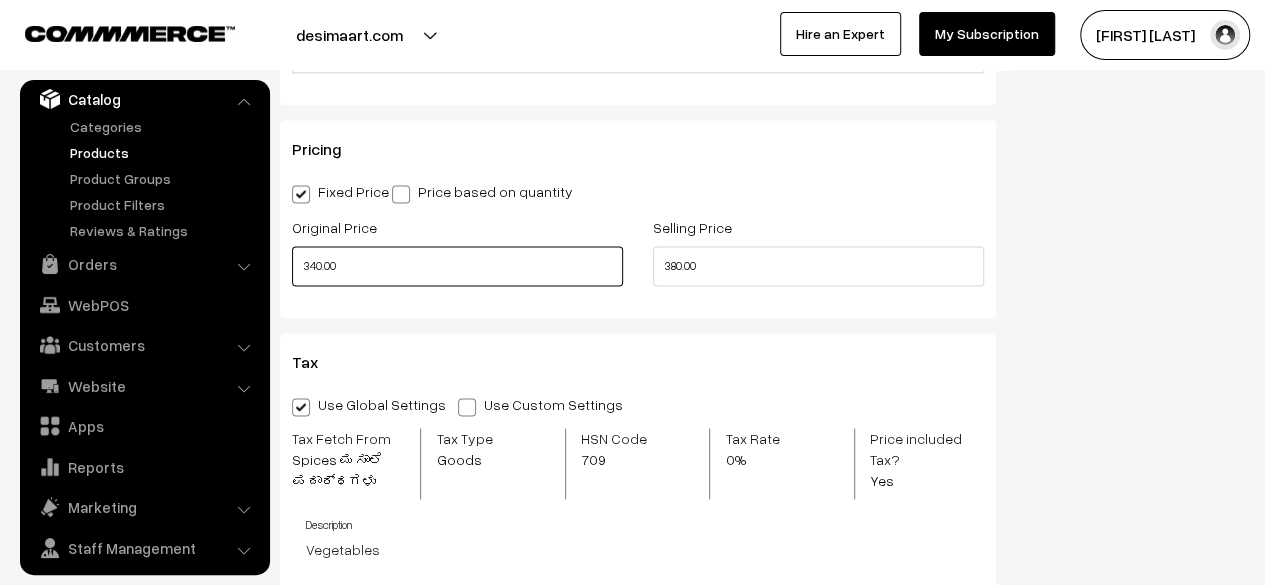 click on "340.00" at bounding box center [457, 266] 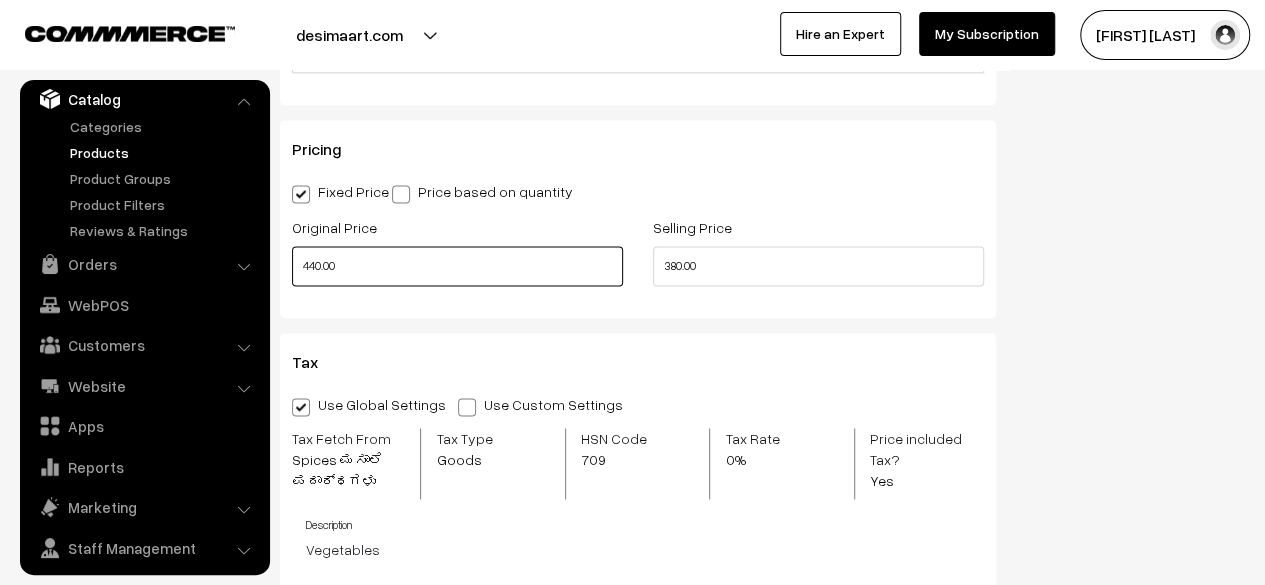 scroll, scrollTop: 1996, scrollLeft: 0, axis: vertical 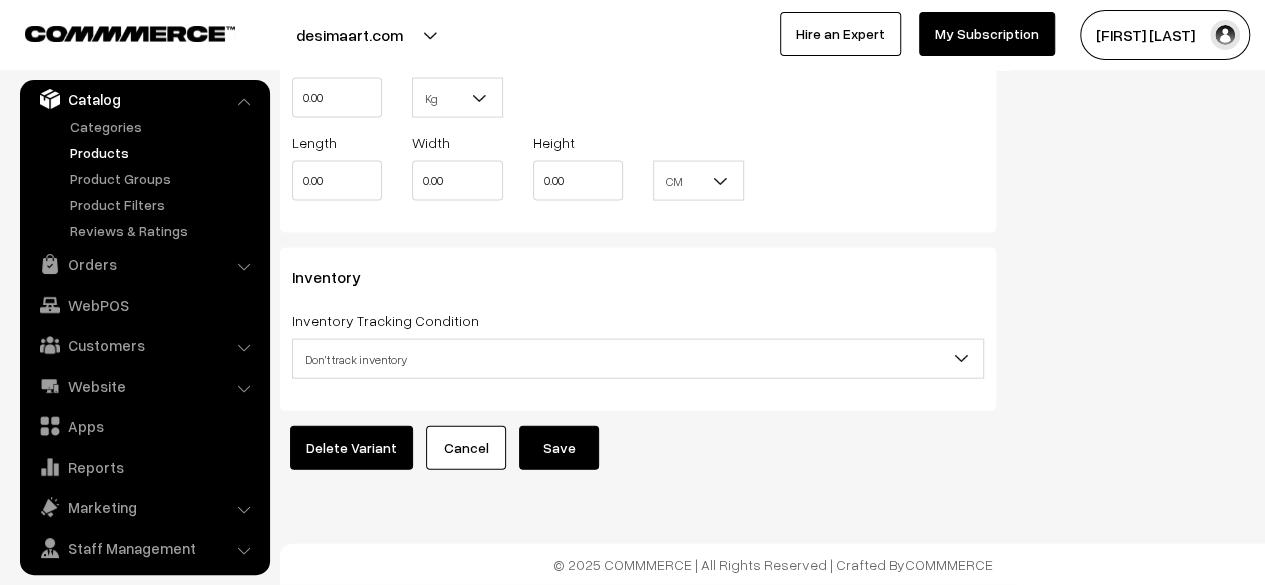 type on "440.00" 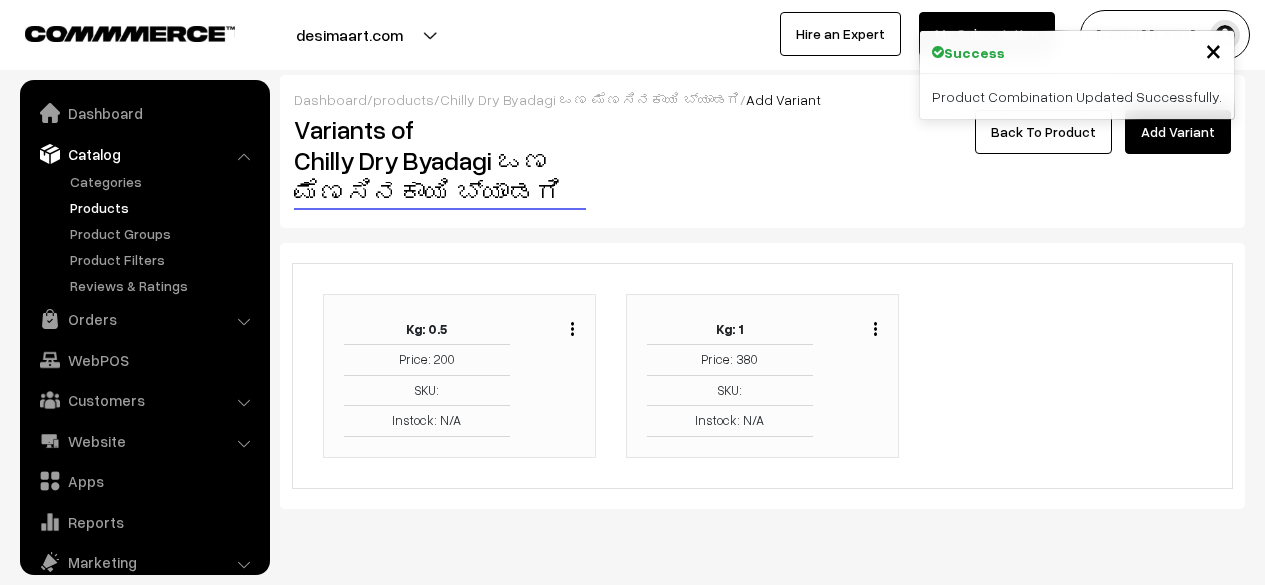 scroll, scrollTop: 0, scrollLeft: 0, axis: both 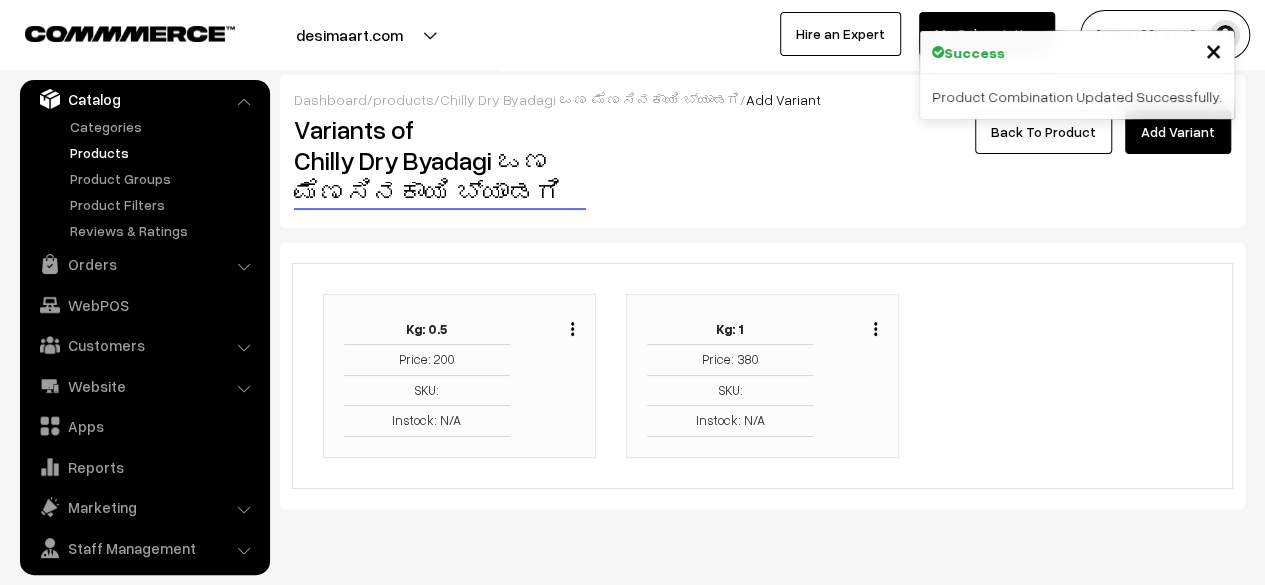 click on "Back To Product" at bounding box center (1043, 132) 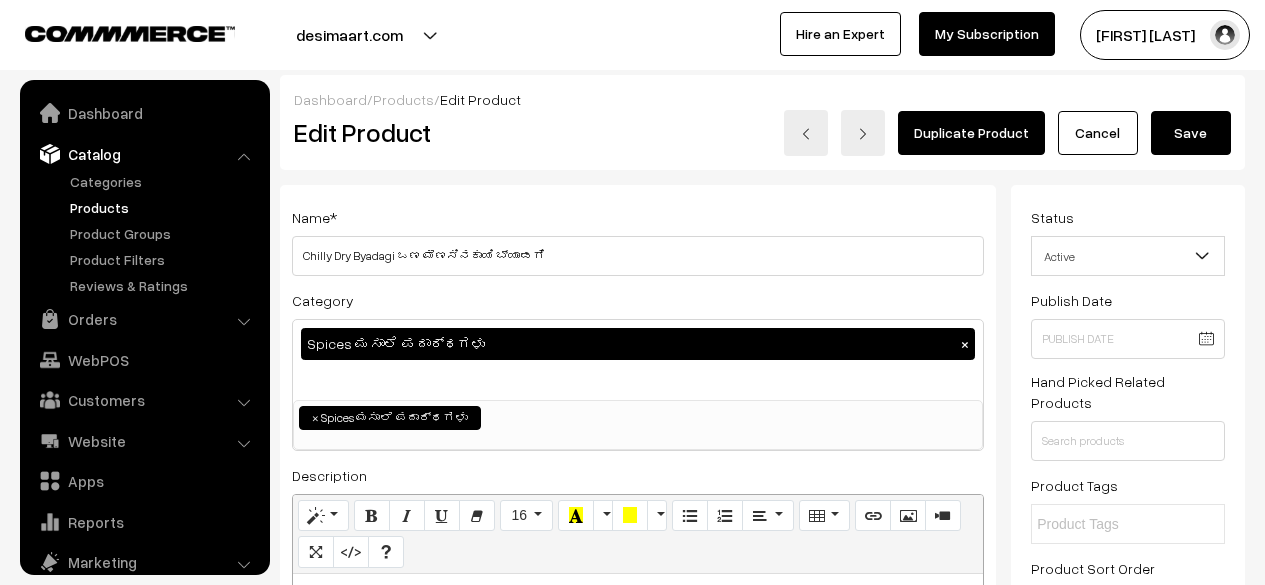 scroll, scrollTop: 0, scrollLeft: 0, axis: both 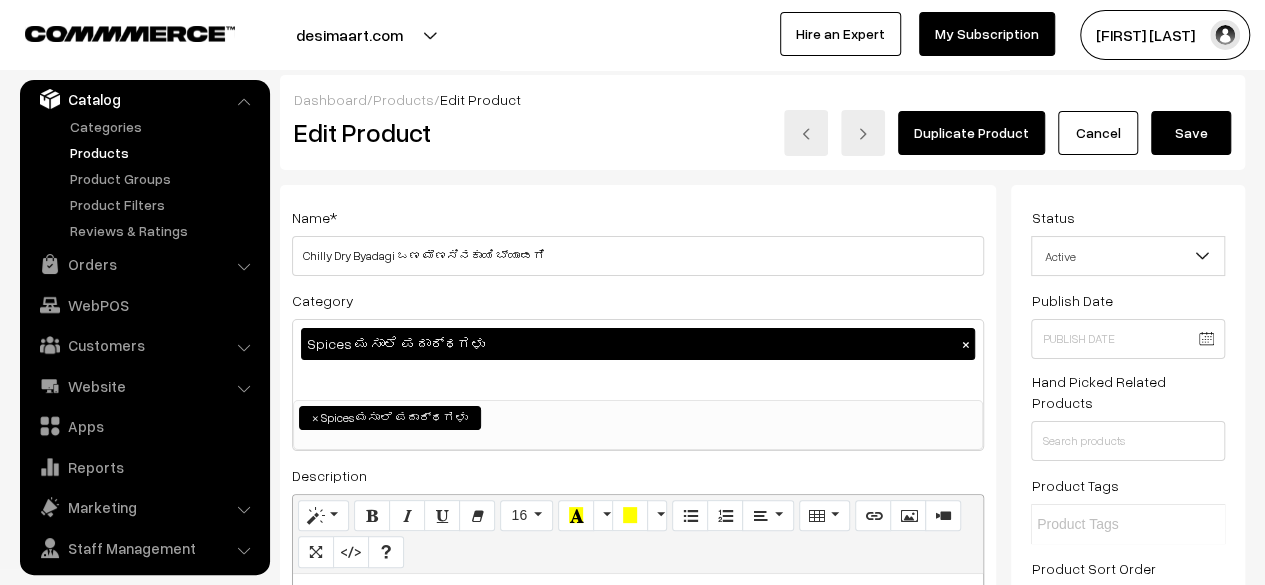 click on "Save" at bounding box center (1191, 133) 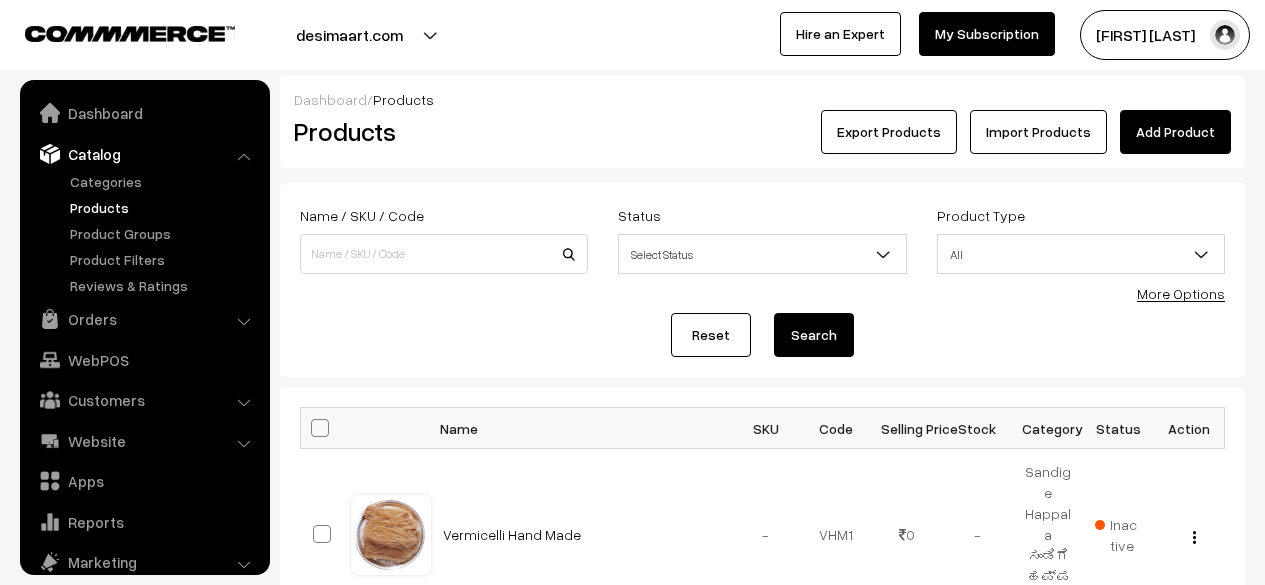 scroll, scrollTop: 0, scrollLeft: 0, axis: both 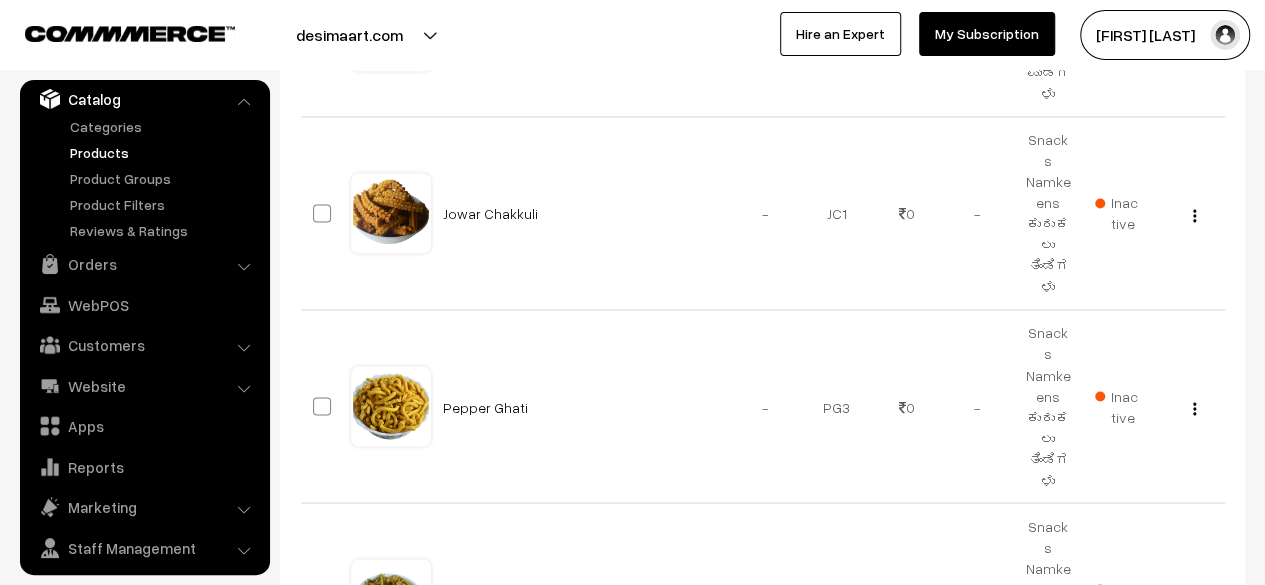 click on "1" at bounding box center (1090, 746) 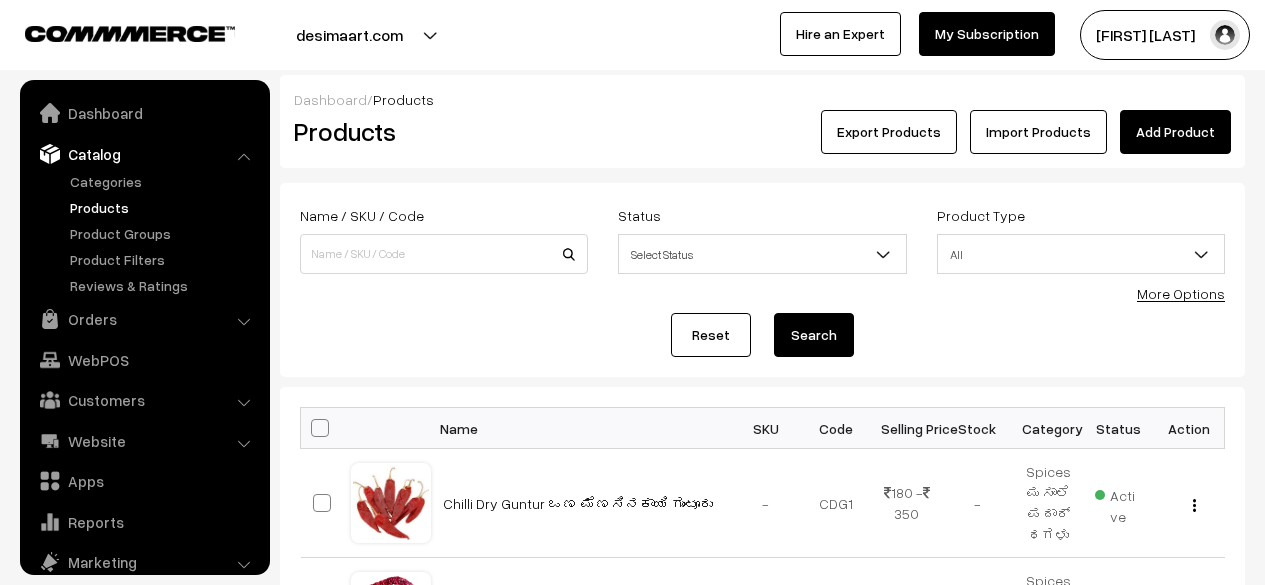 scroll, scrollTop: 0, scrollLeft: 0, axis: both 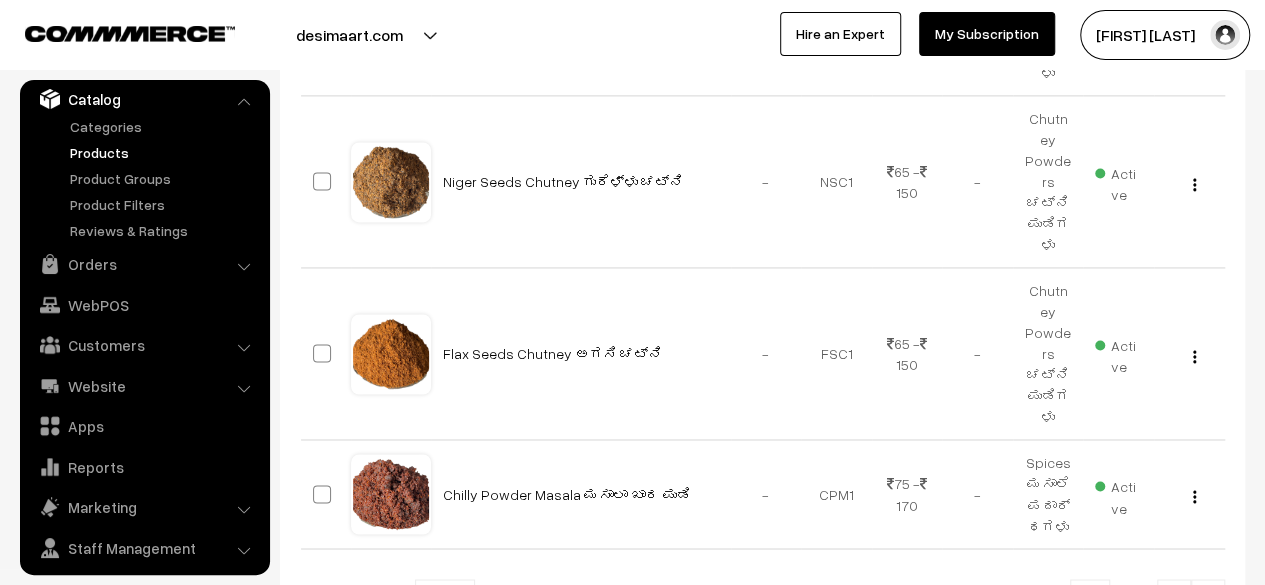 click at bounding box center [1208, 601] 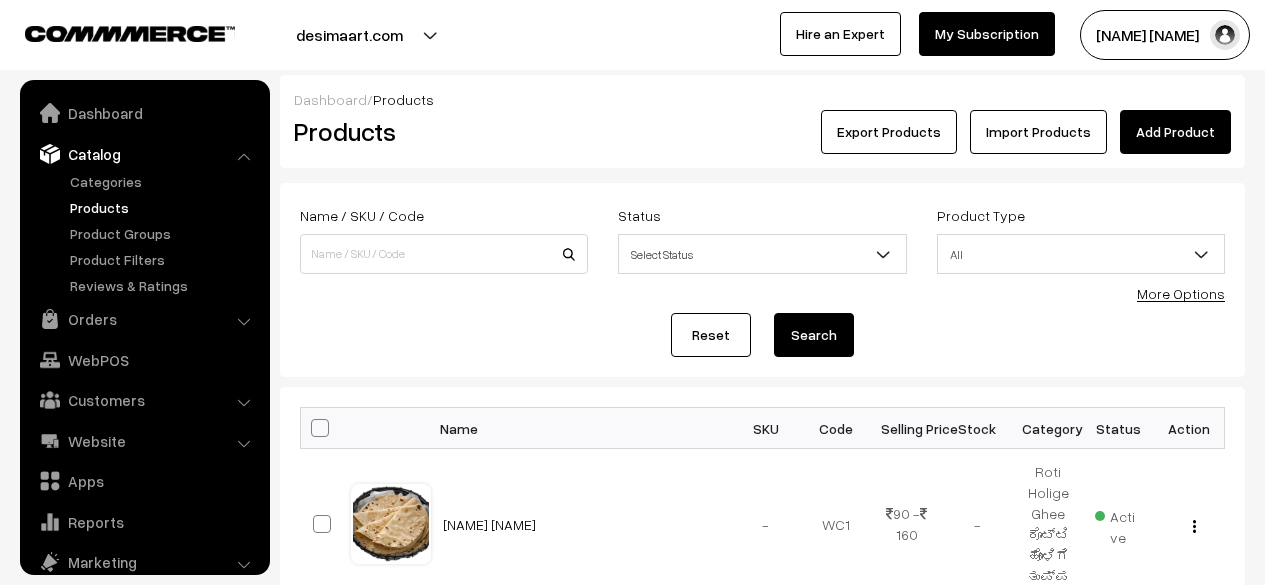 scroll, scrollTop: 0, scrollLeft: 0, axis: both 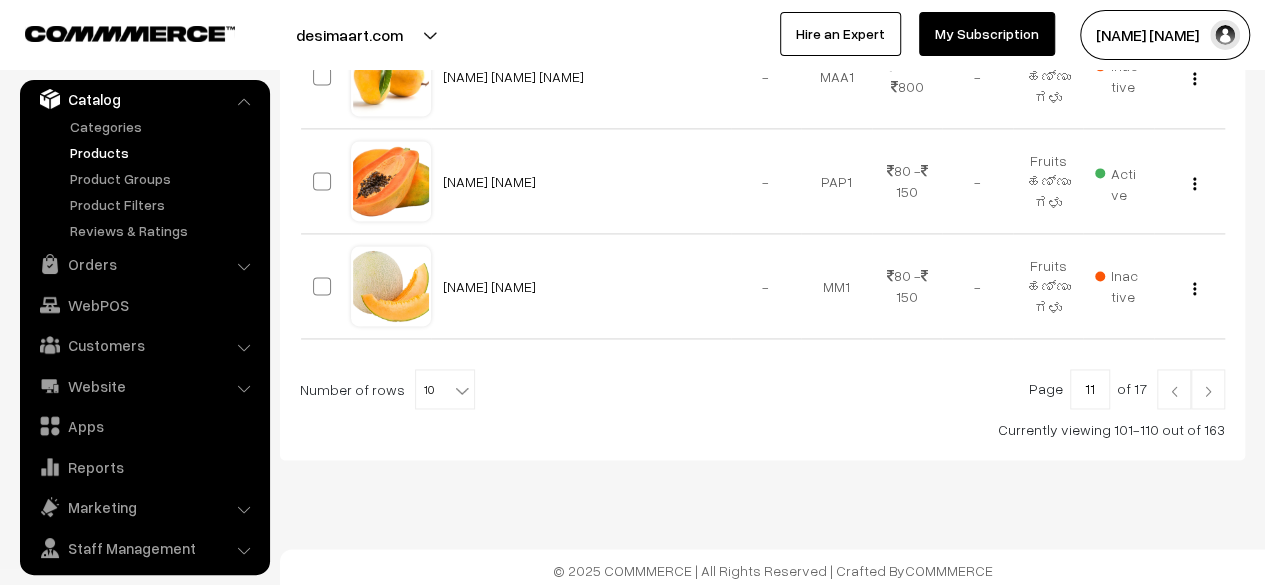 click at bounding box center (1208, 391) 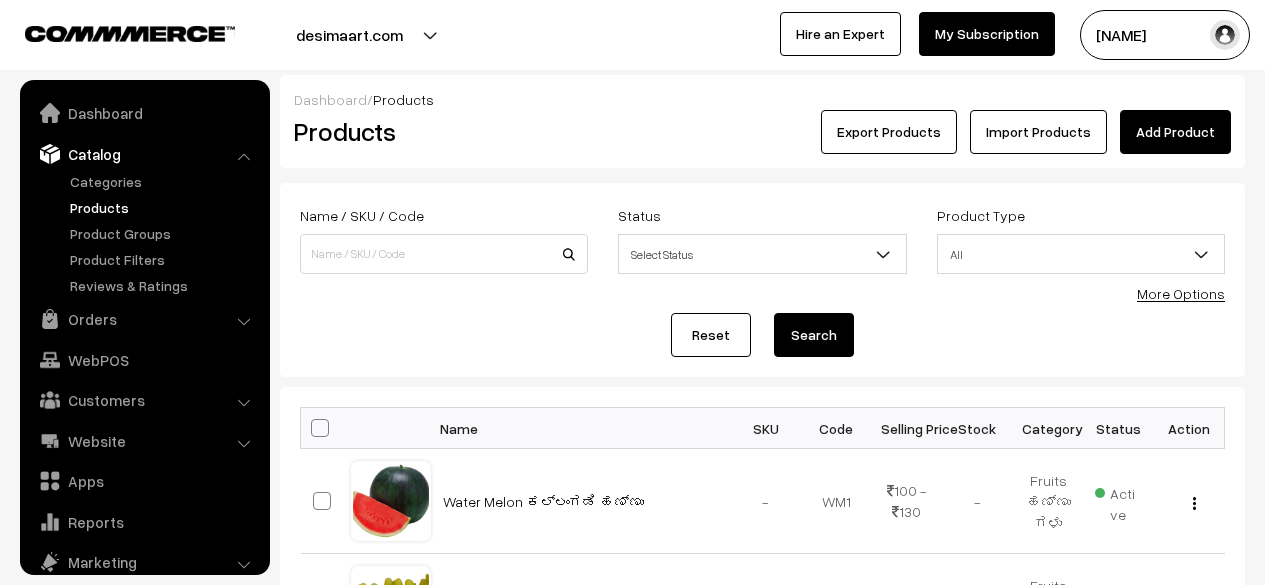 scroll, scrollTop: 0, scrollLeft: 0, axis: both 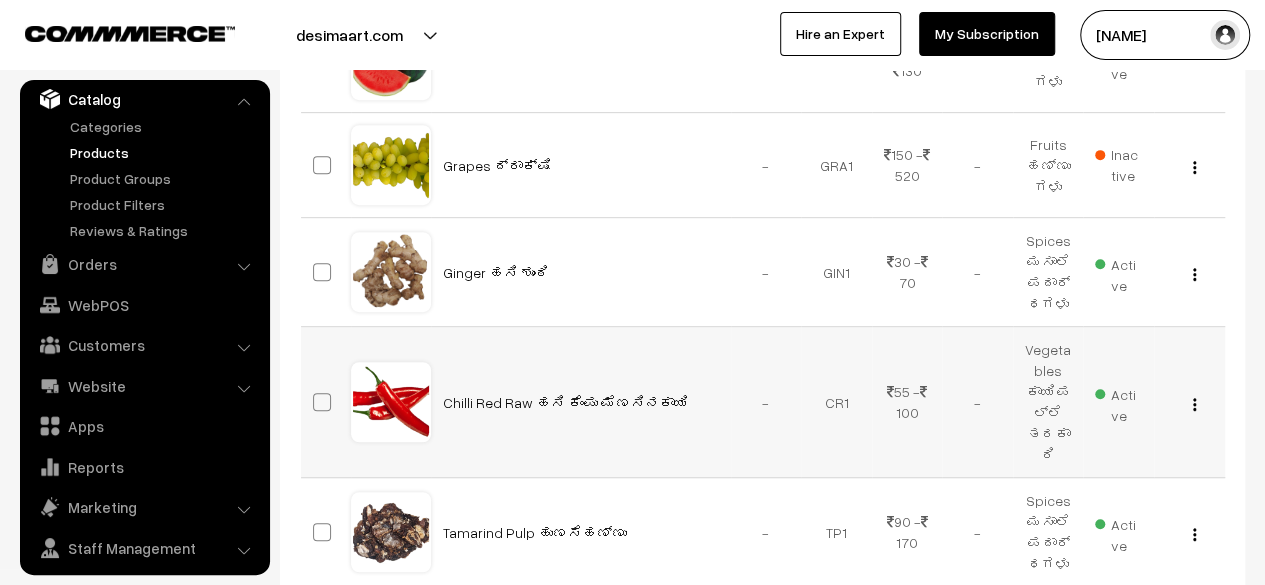 click at bounding box center (1194, 404) 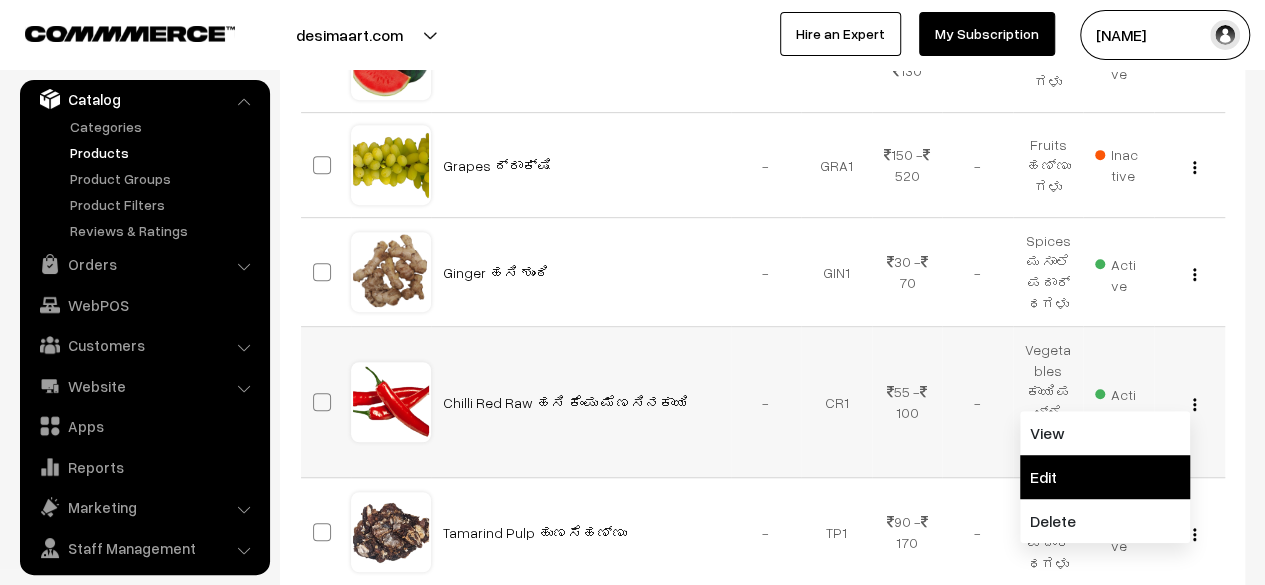 click on "Edit" at bounding box center (1105, 477) 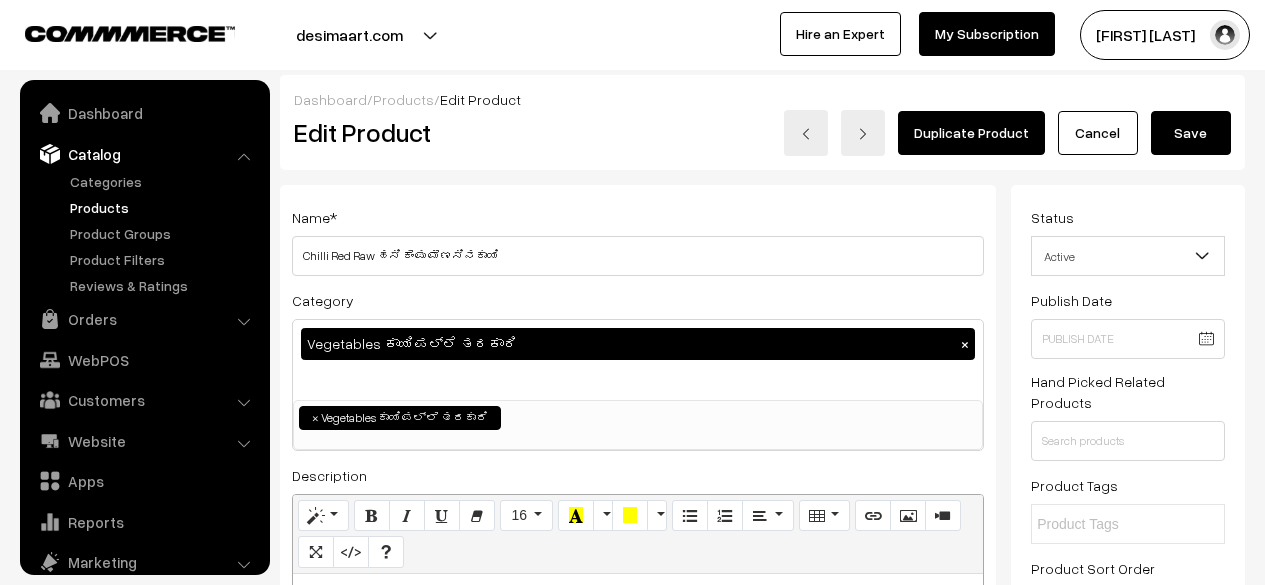 scroll, scrollTop: 0, scrollLeft: 0, axis: both 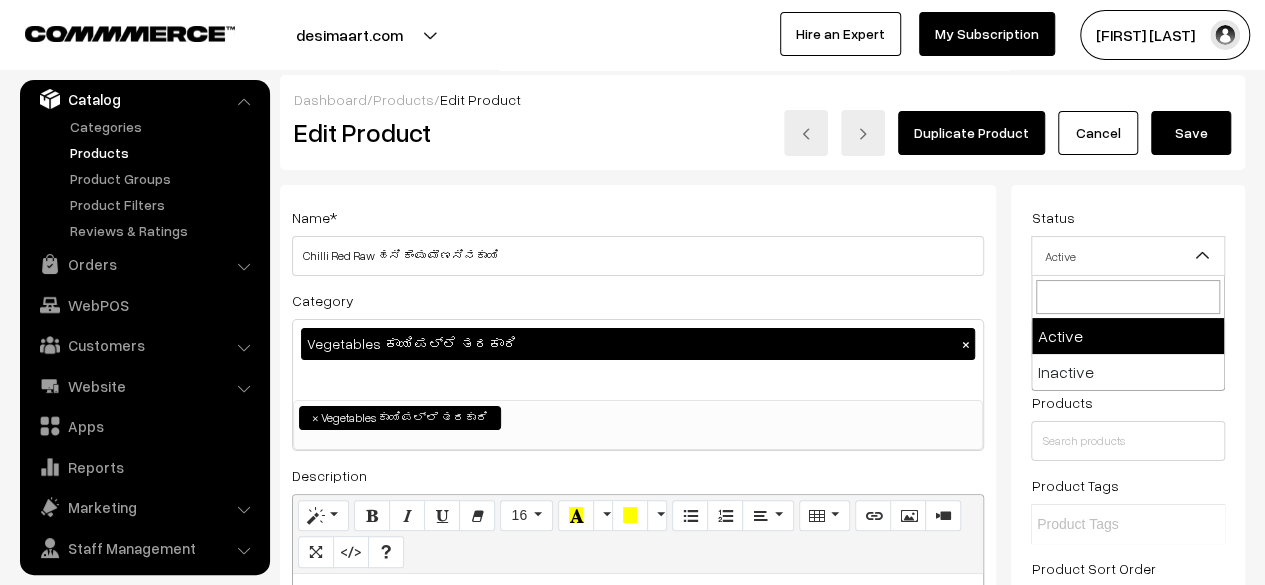 click on "Active" at bounding box center (1128, 256) 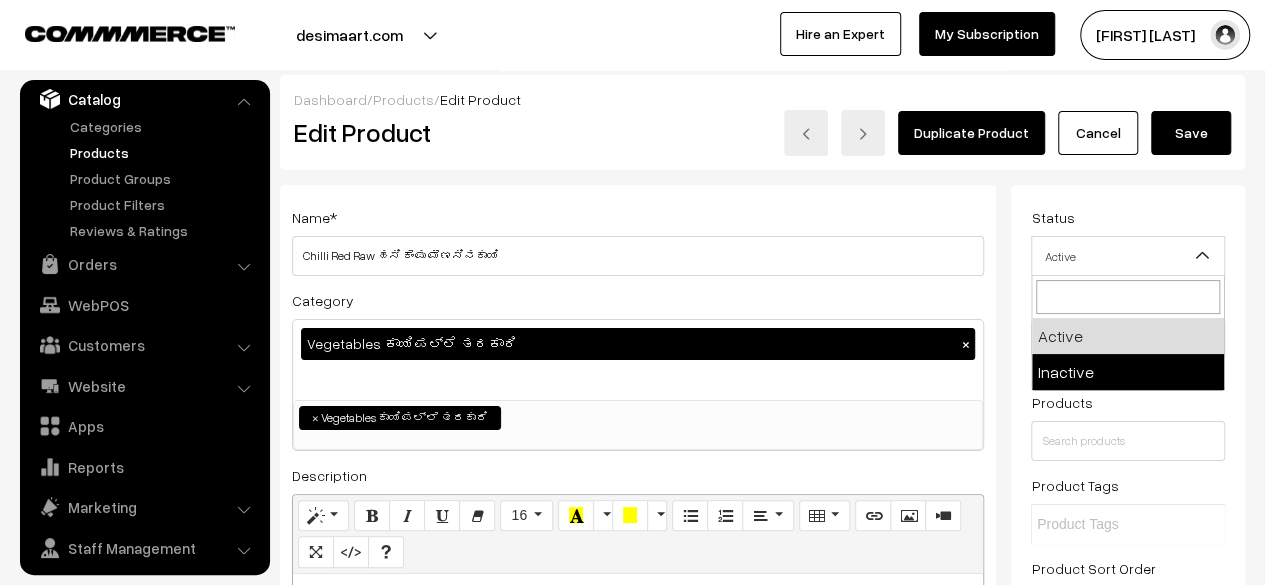 select on "2" 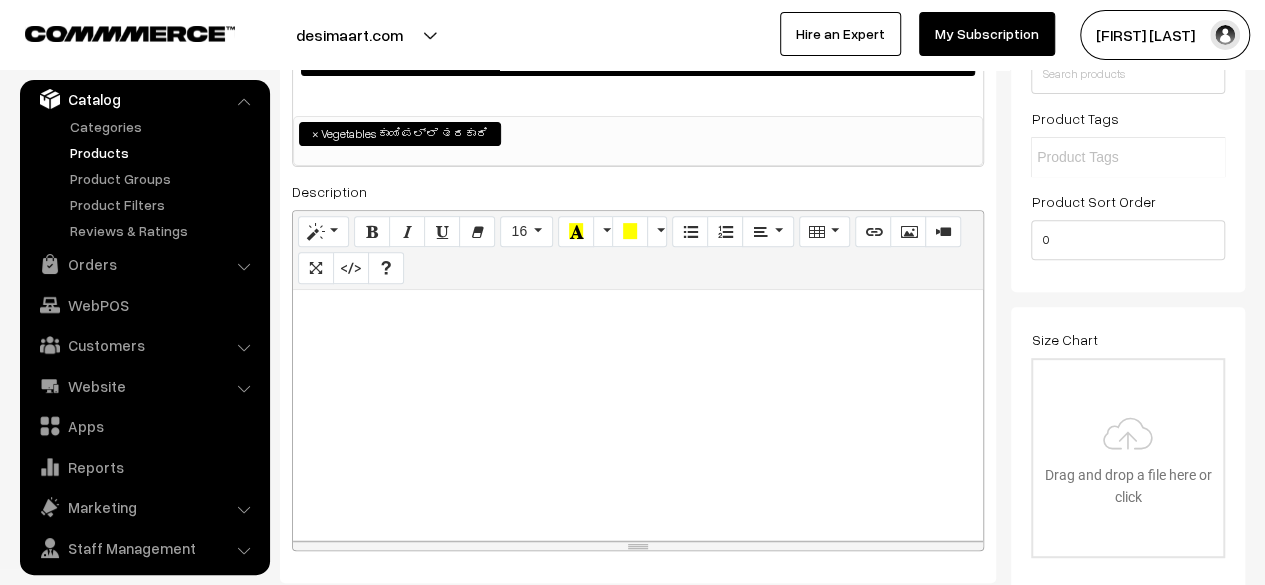 scroll, scrollTop: 0, scrollLeft: 0, axis: both 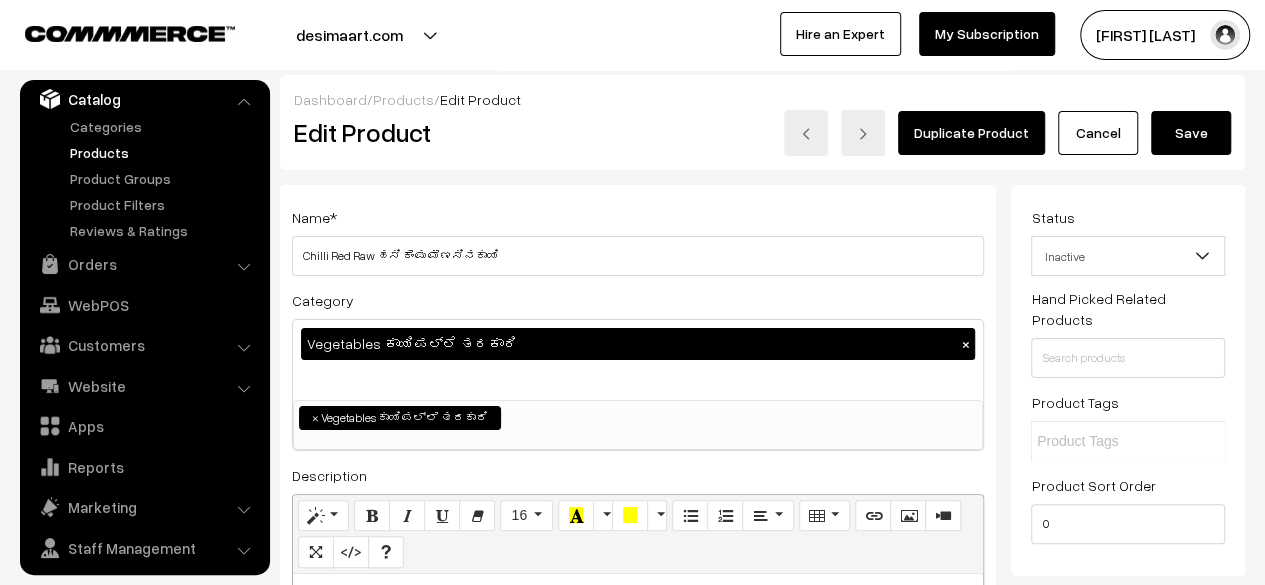 click on "Save" at bounding box center (1191, 133) 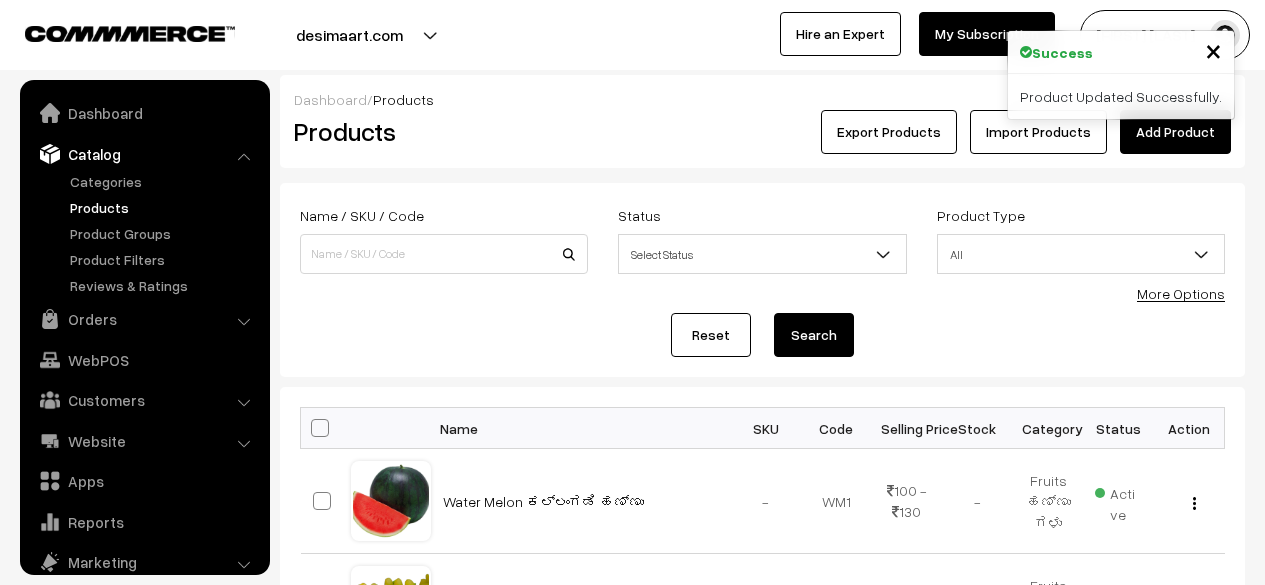 scroll, scrollTop: 0, scrollLeft: 0, axis: both 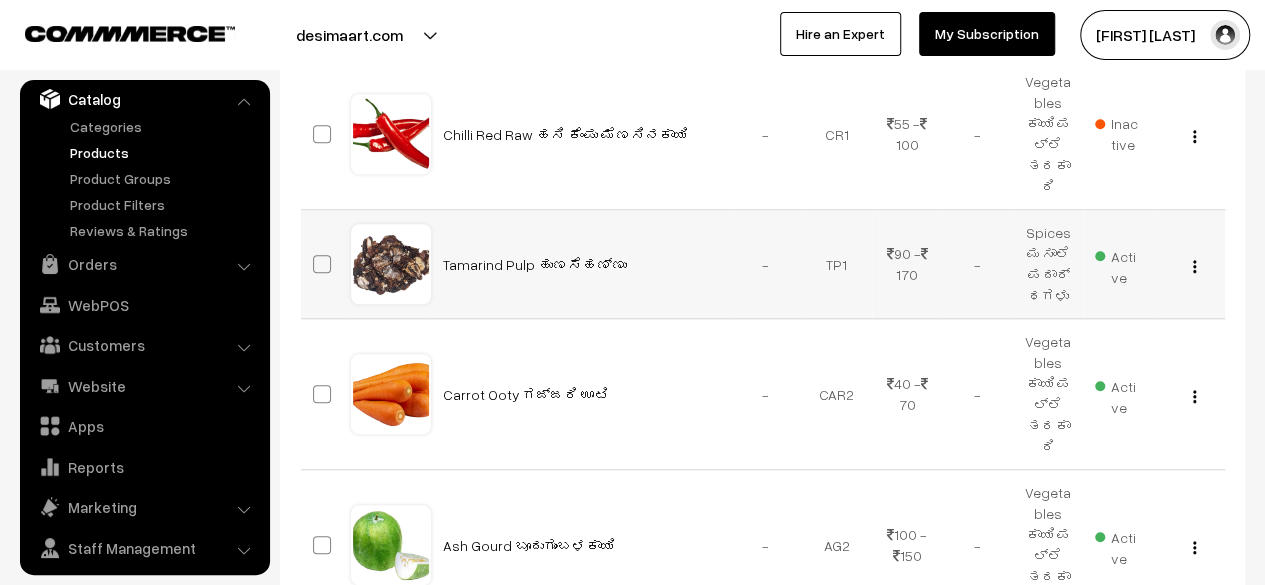 click at bounding box center (1194, 266) 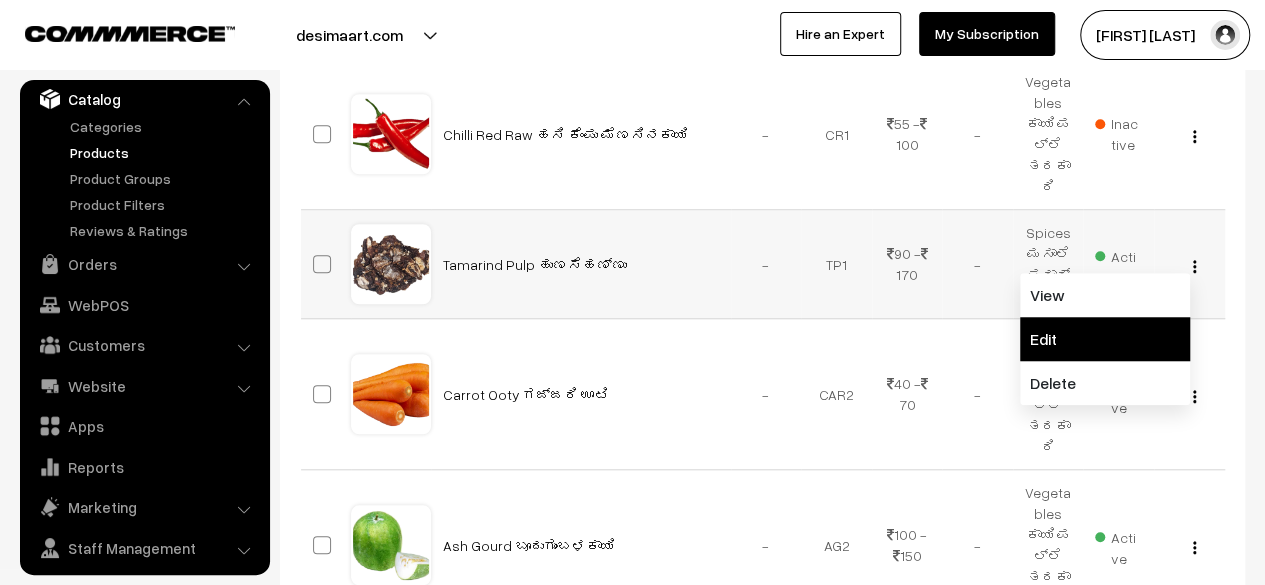 click on "Edit" at bounding box center (1105, 339) 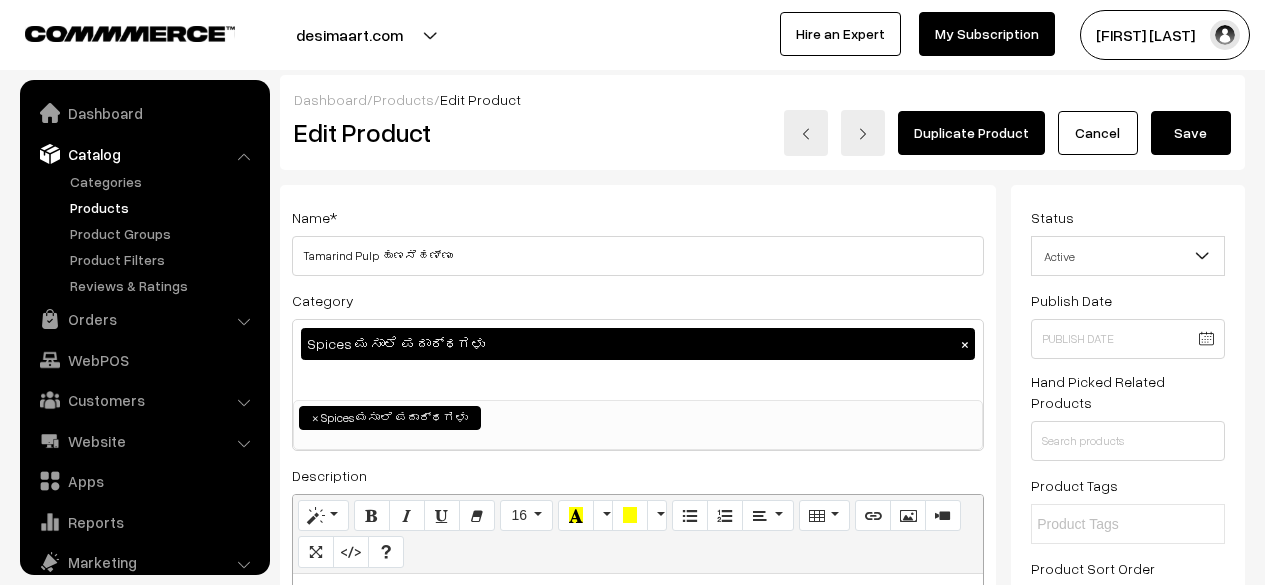 scroll, scrollTop: 0, scrollLeft: 0, axis: both 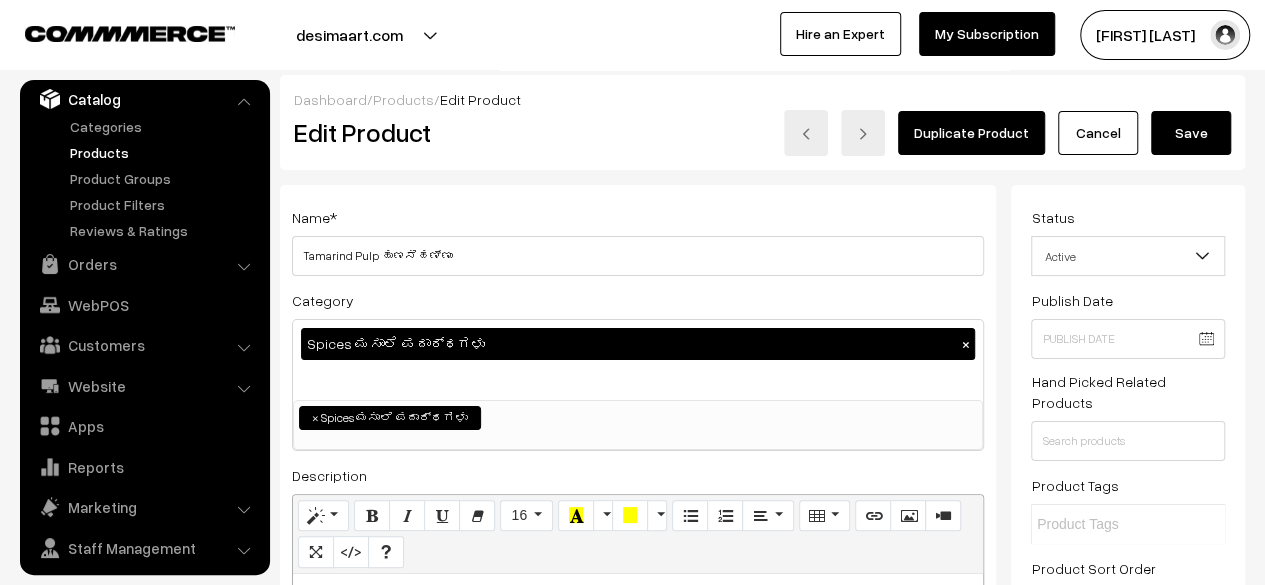 click on "Cancel" at bounding box center (1098, 133) 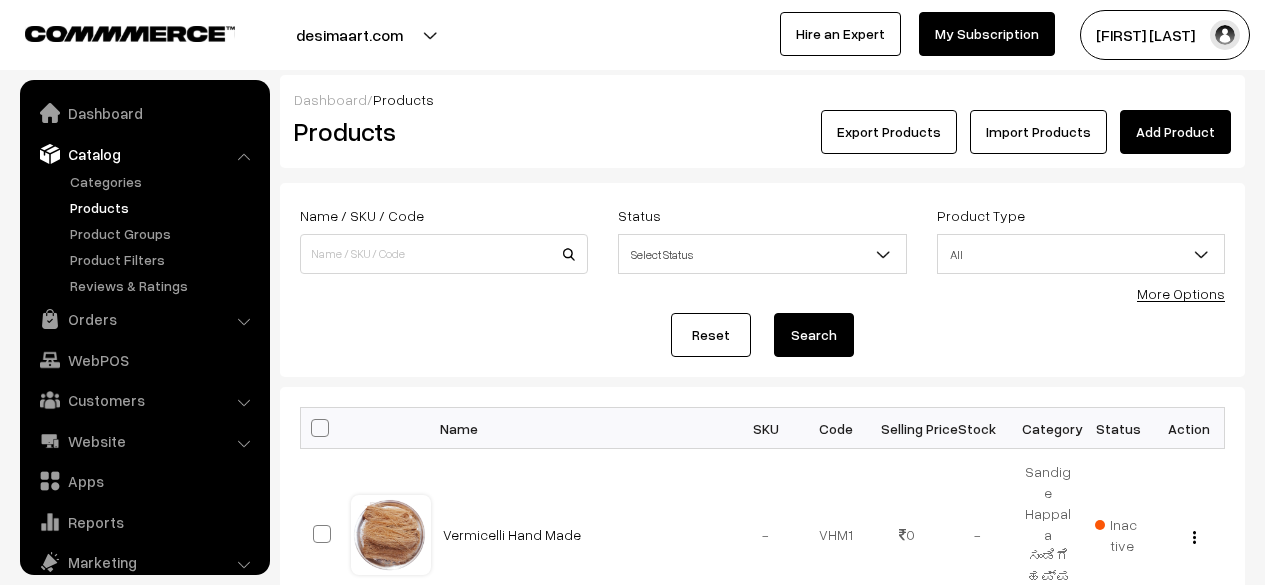 scroll, scrollTop: 0, scrollLeft: 0, axis: both 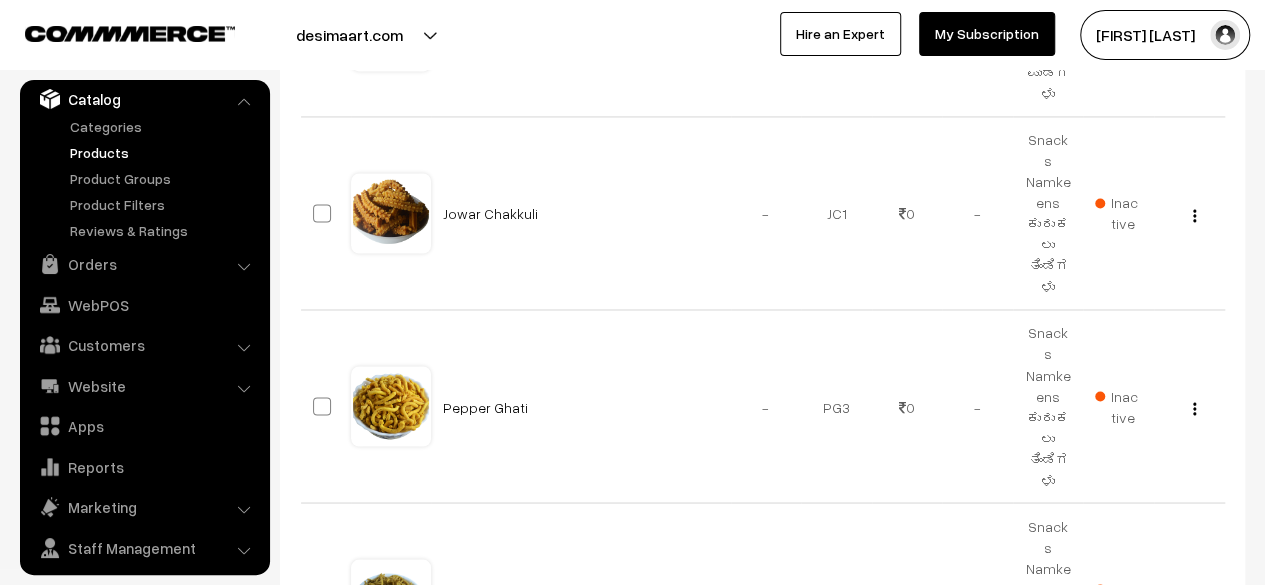 click on "1" at bounding box center (1090, 746) 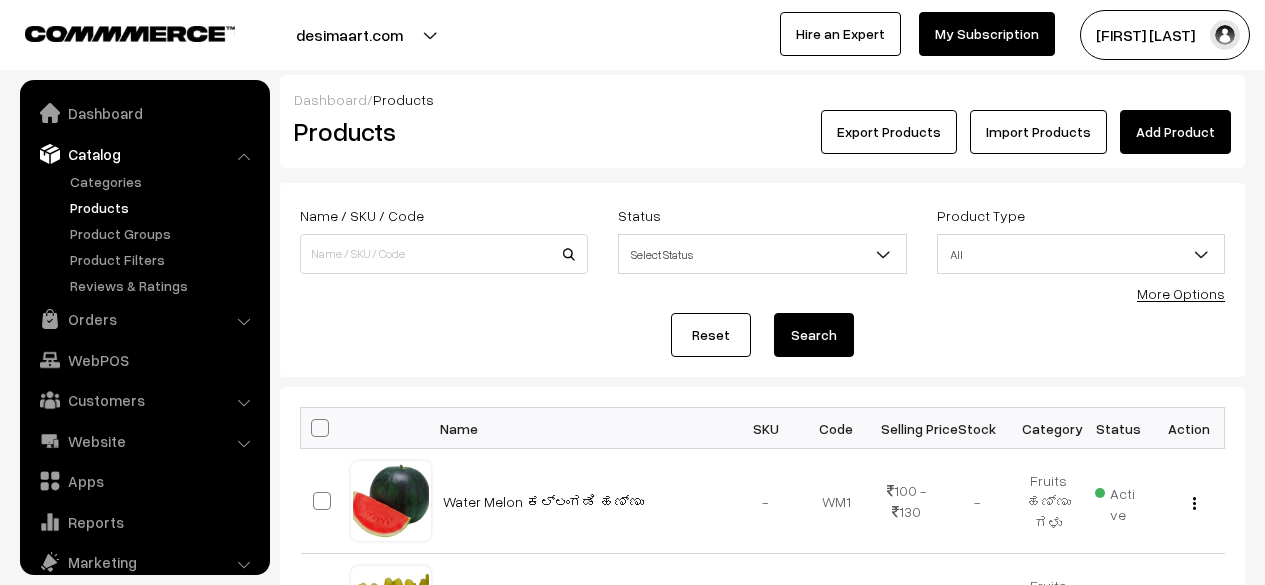 scroll, scrollTop: 0, scrollLeft: 0, axis: both 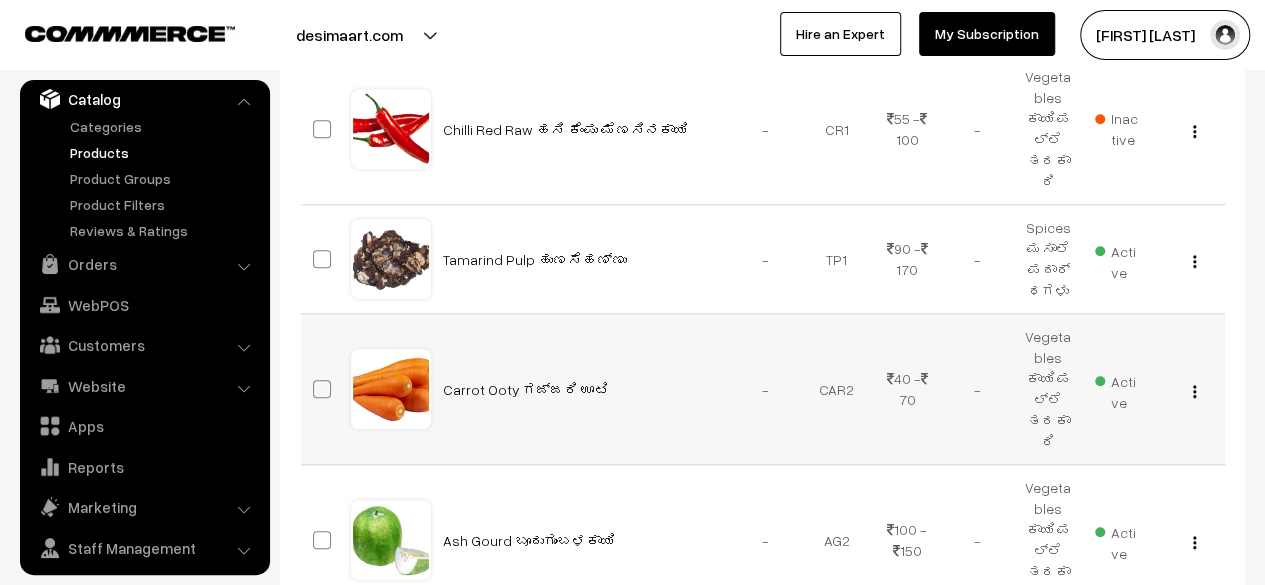 click at bounding box center [1194, 391] 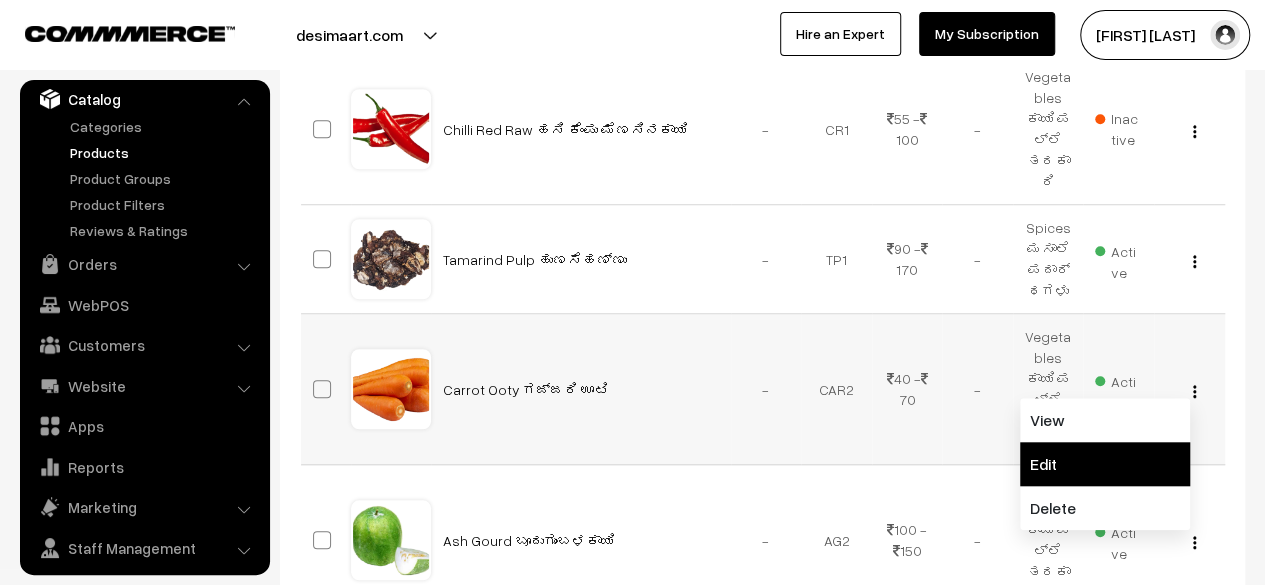 click on "Edit" at bounding box center [1105, 464] 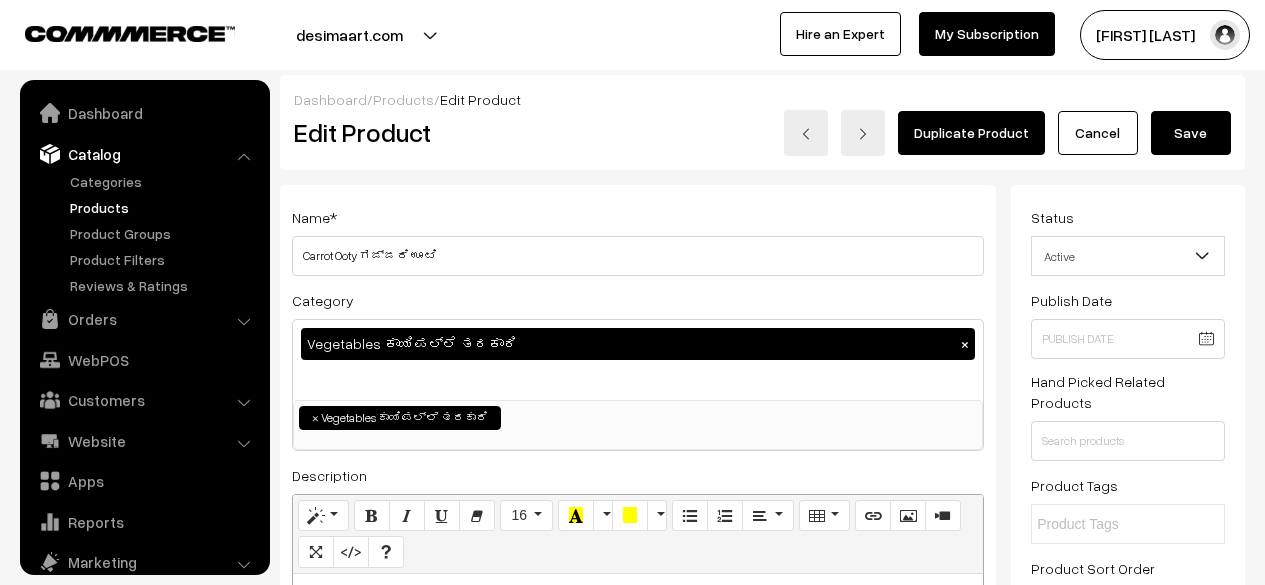scroll, scrollTop: 0, scrollLeft: 0, axis: both 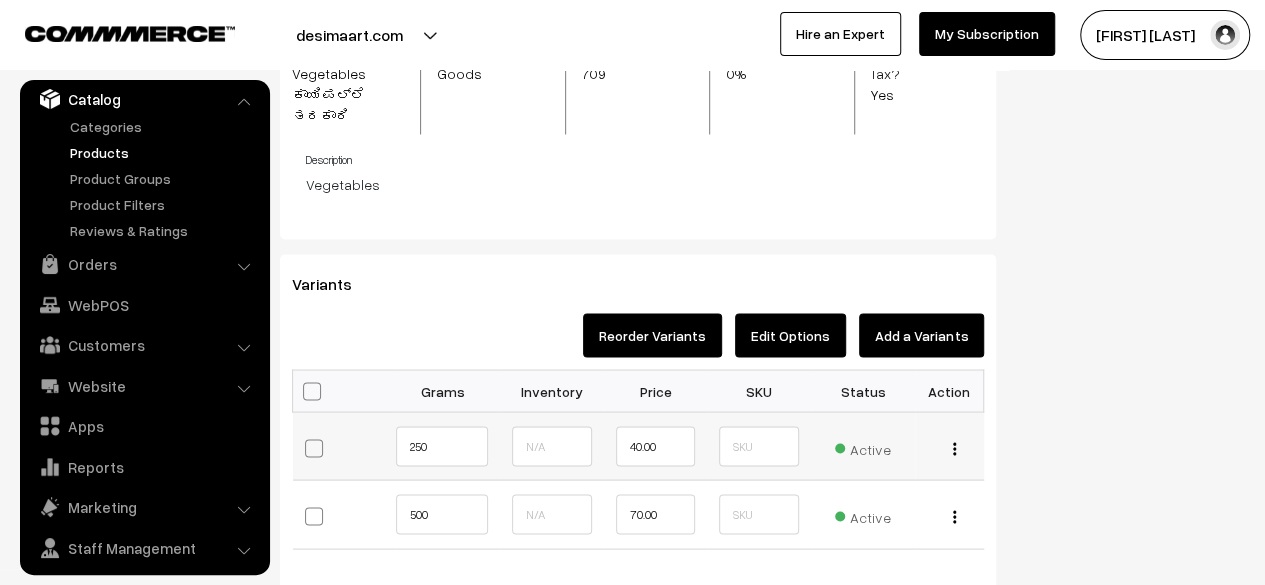 click at bounding box center (954, 448) 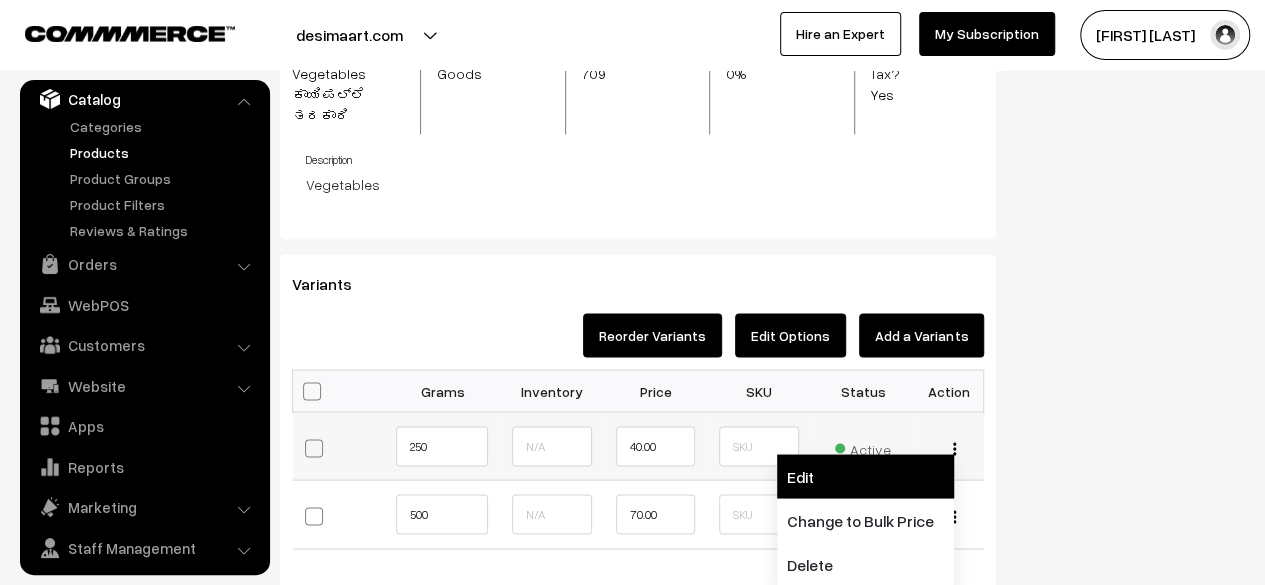 click on "Edit" at bounding box center (865, 476) 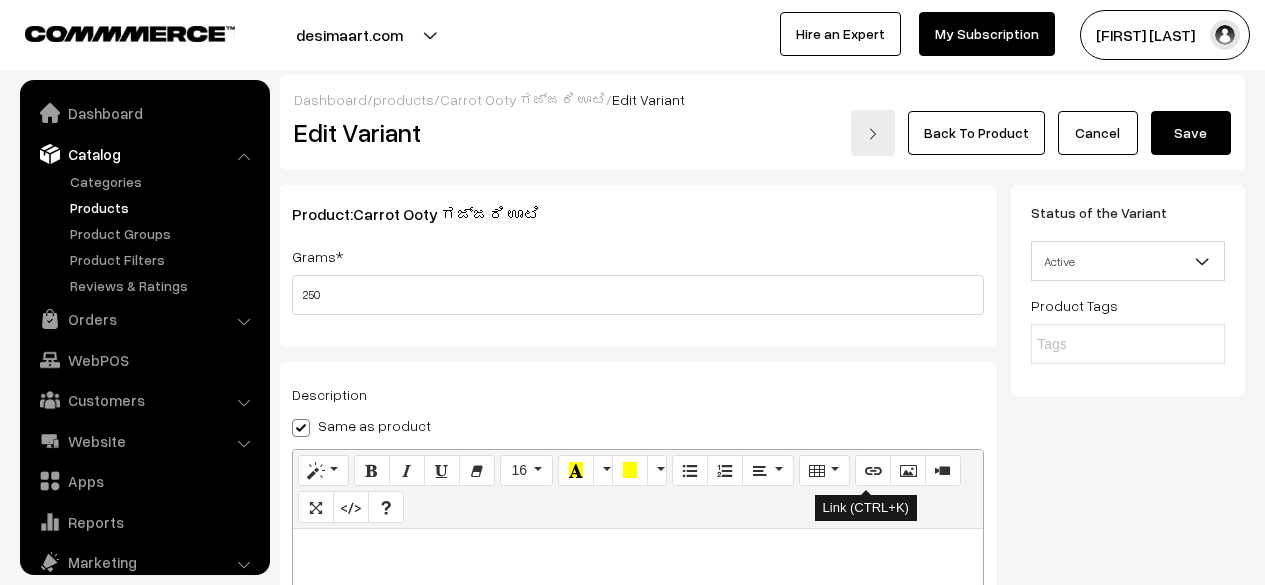 scroll, scrollTop: 10, scrollLeft: 0, axis: vertical 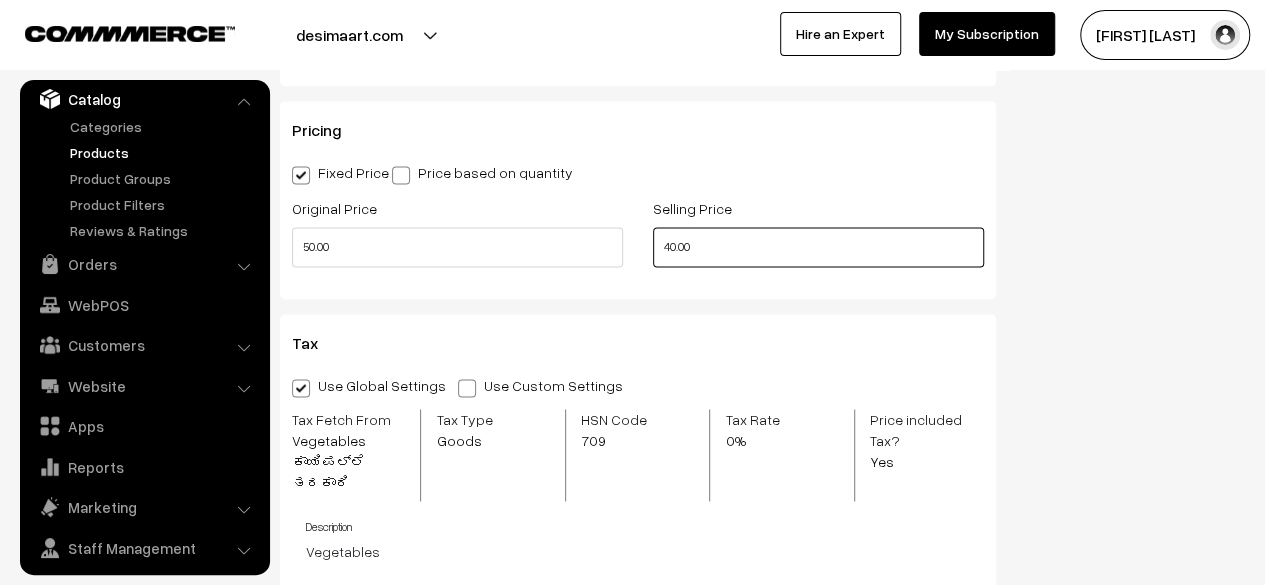 click on "40.00" at bounding box center (818, 247) 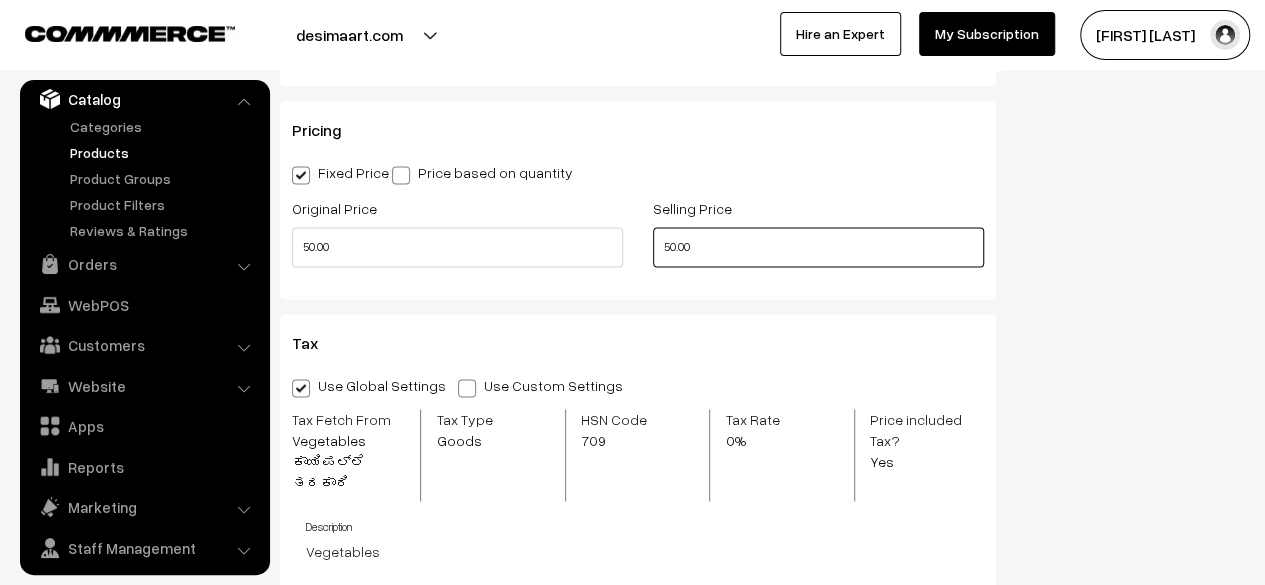 type on "50.00" 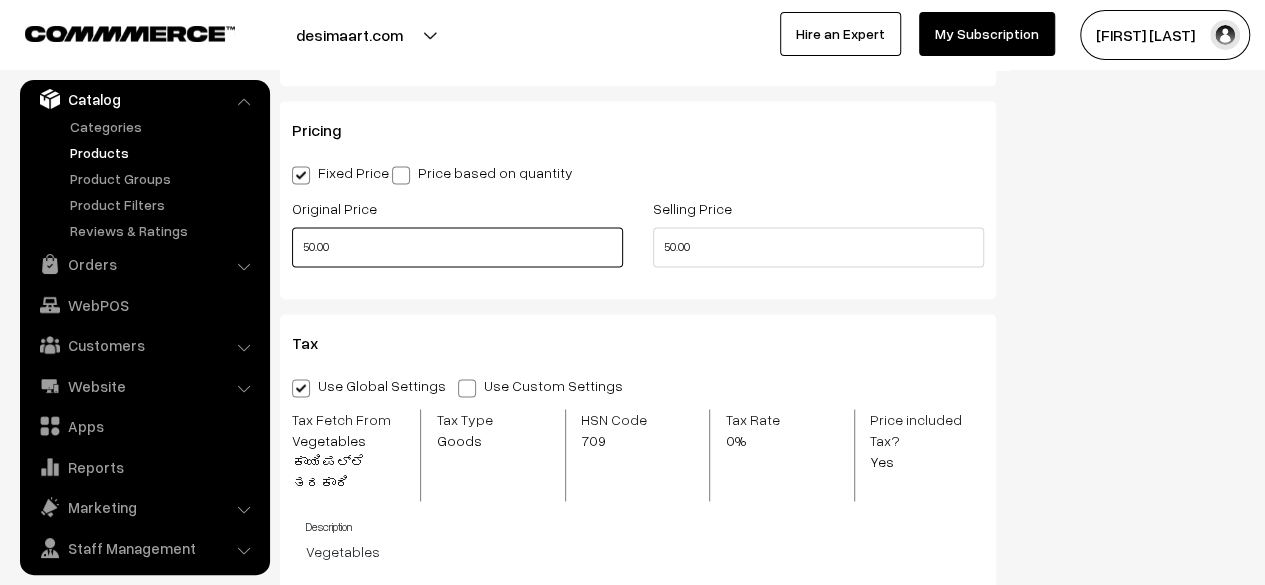 click on "50.00" at bounding box center [457, 247] 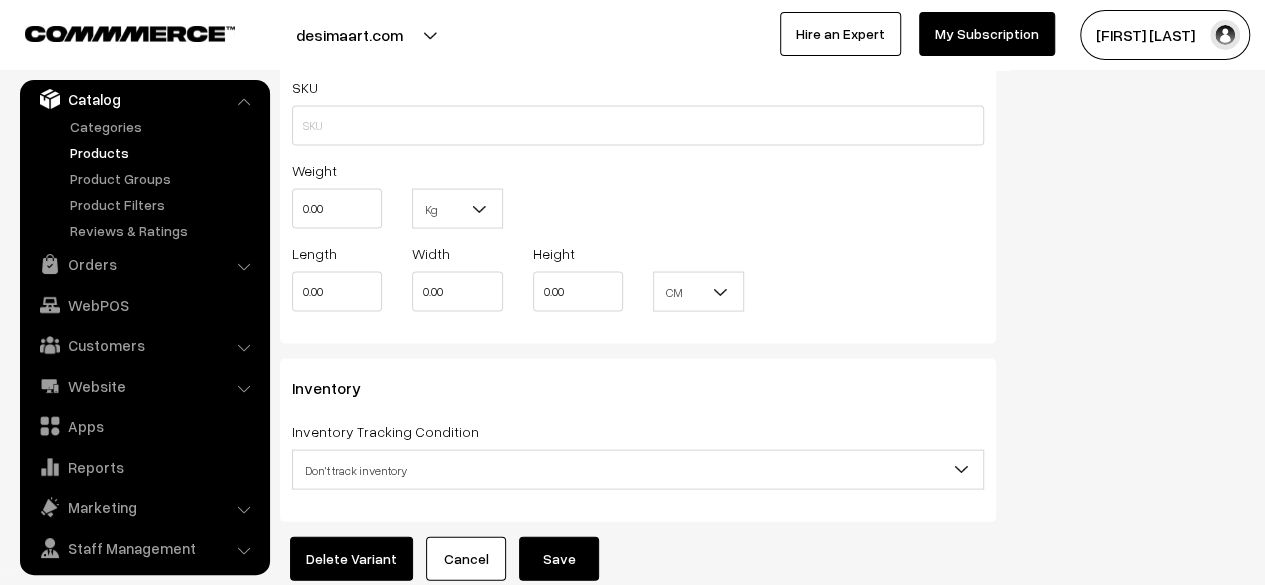 scroll, scrollTop: 1996, scrollLeft: 0, axis: vertical 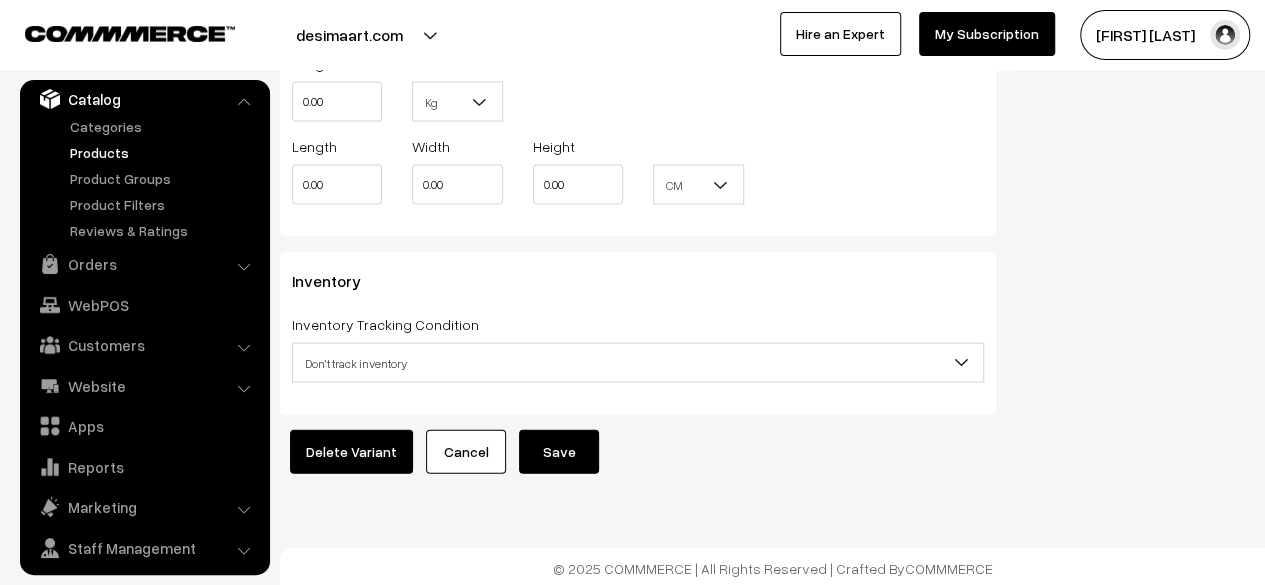 type on "60.00" 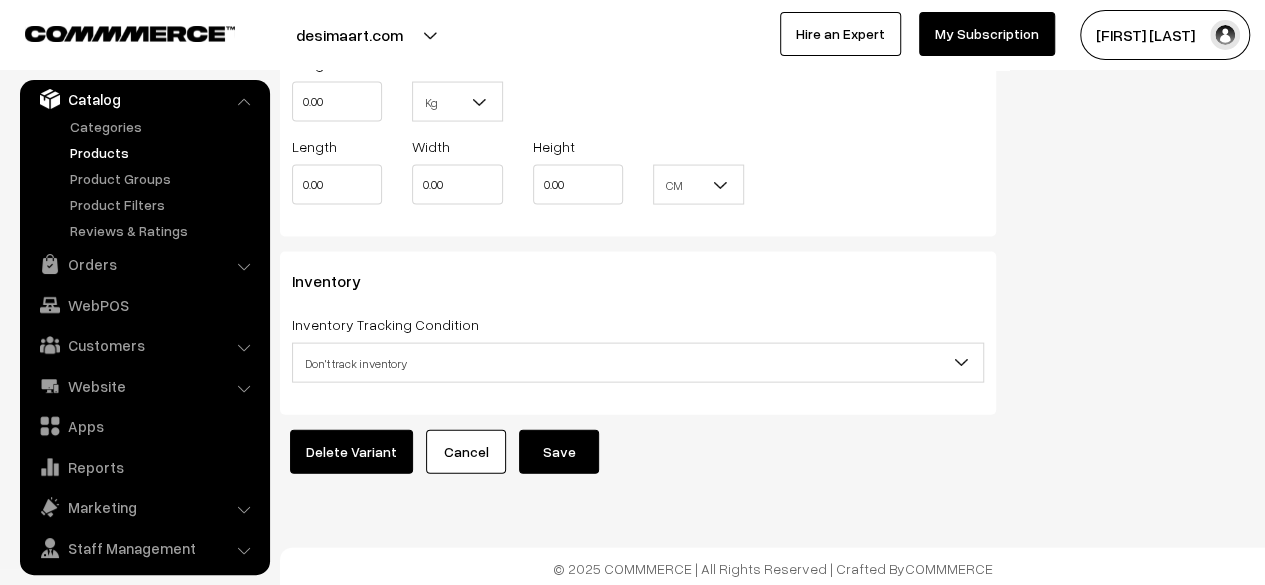 click on "Save" at bounding box center (559, 452) 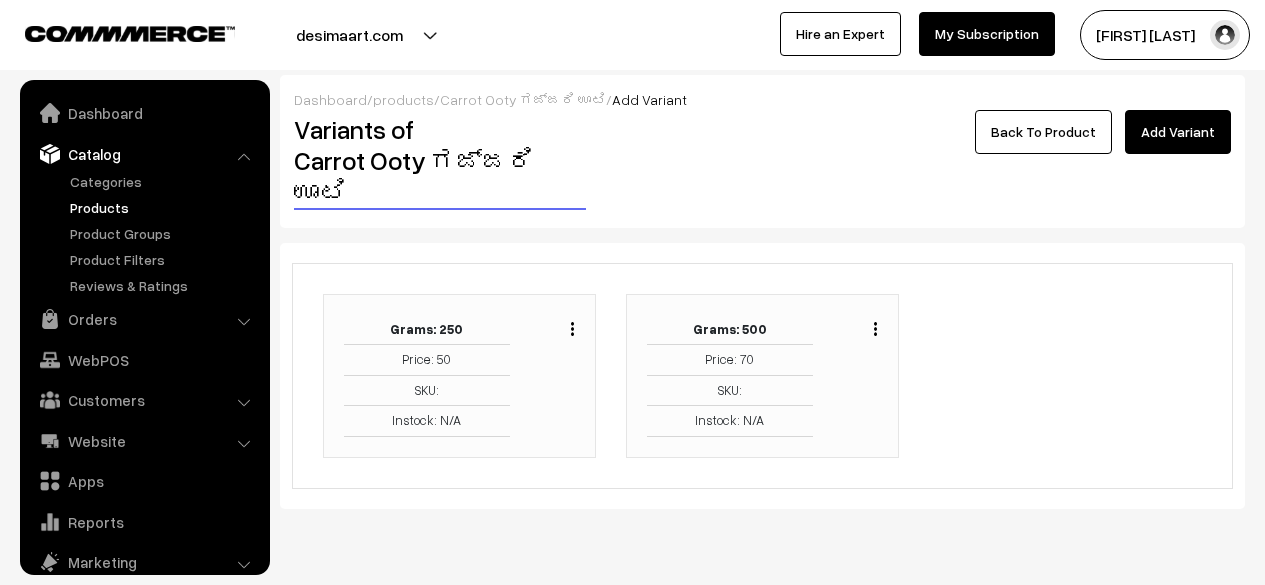scroll, scrollTop: 0, scrollLeft: 0, axis: both 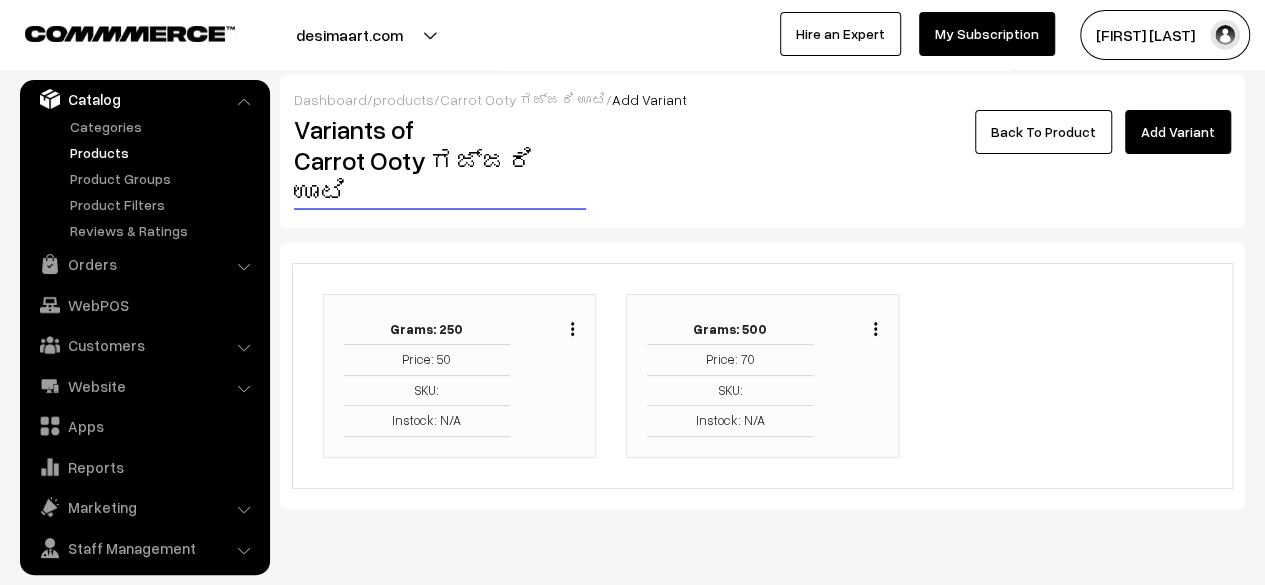 click at bounding box center (875, 328) 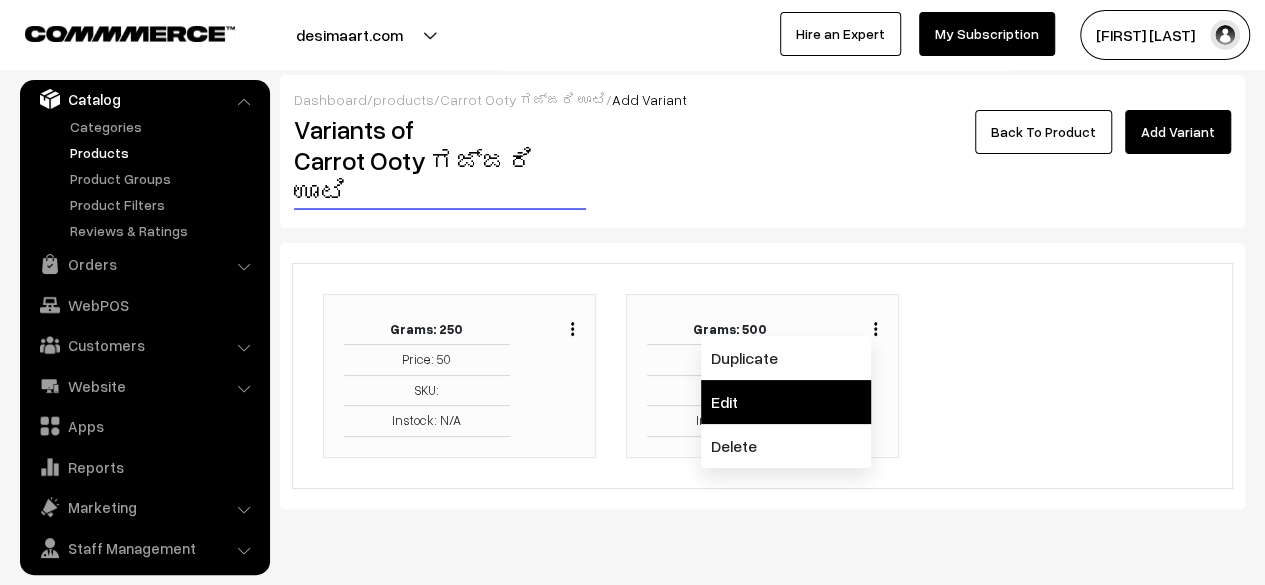 click on "Edit" at bounding box center [786, 402] 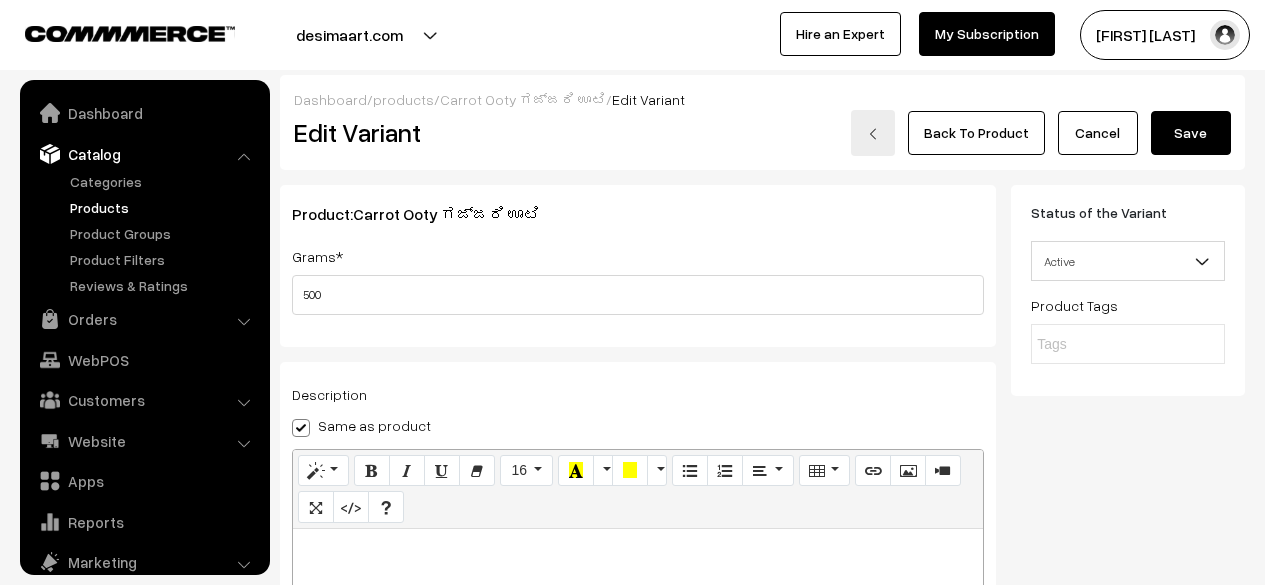 scroll, scrollTop: 146, scrollLeft: 0, axis: vertical 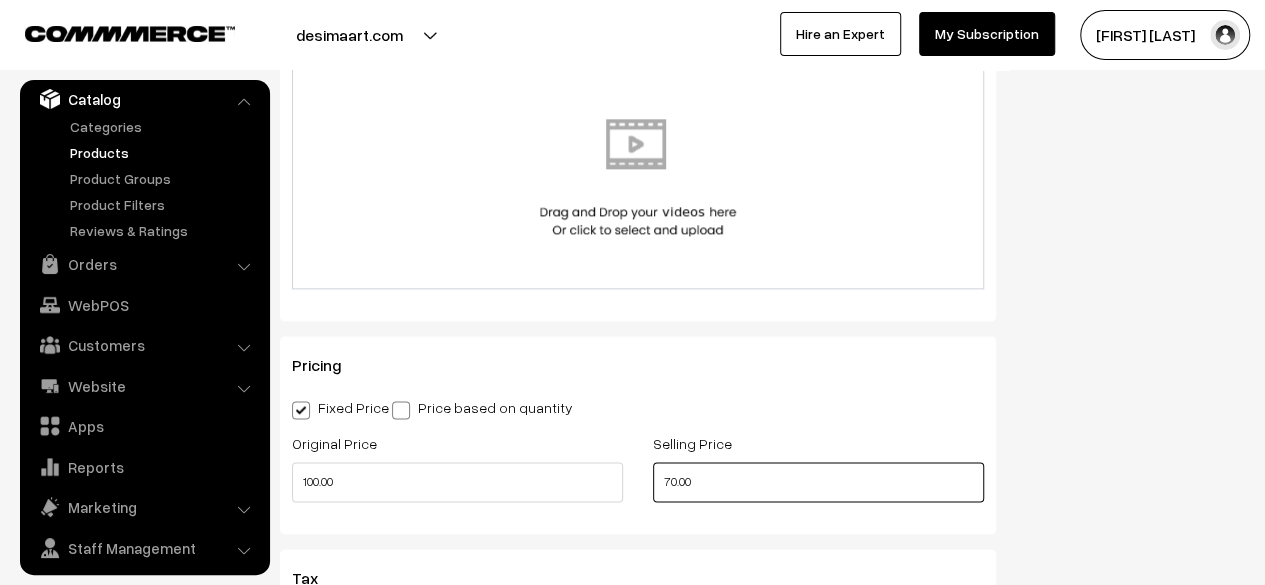 click on "70.00" at bounding box center [818, 482] 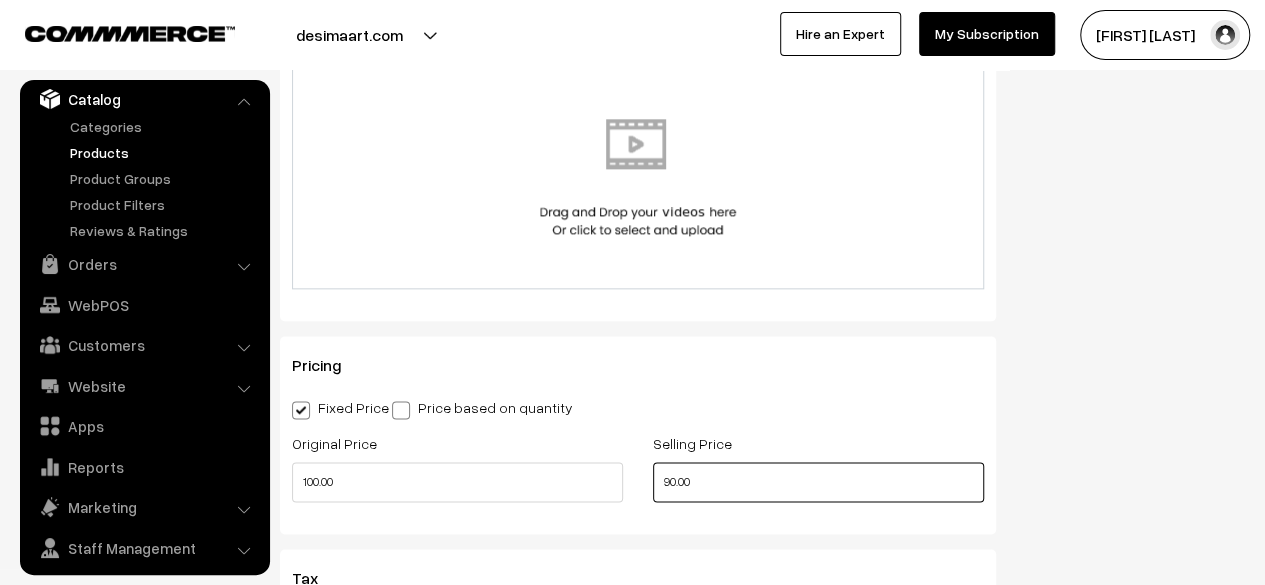 type on "90.00" 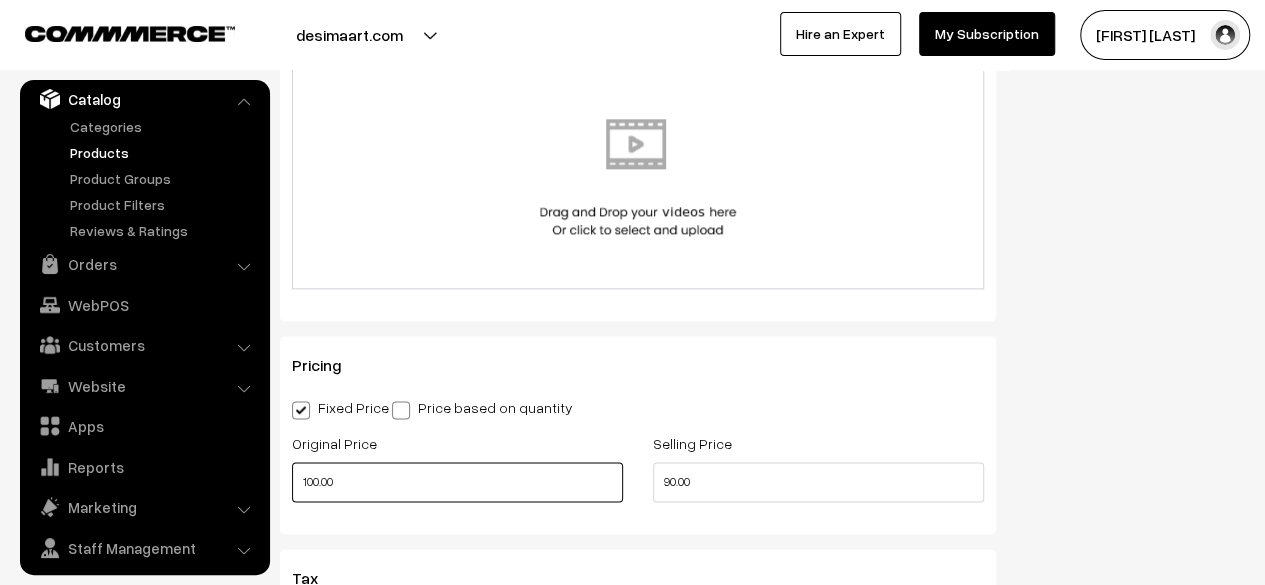 click on "100.00" at bounding box center (457, 482) 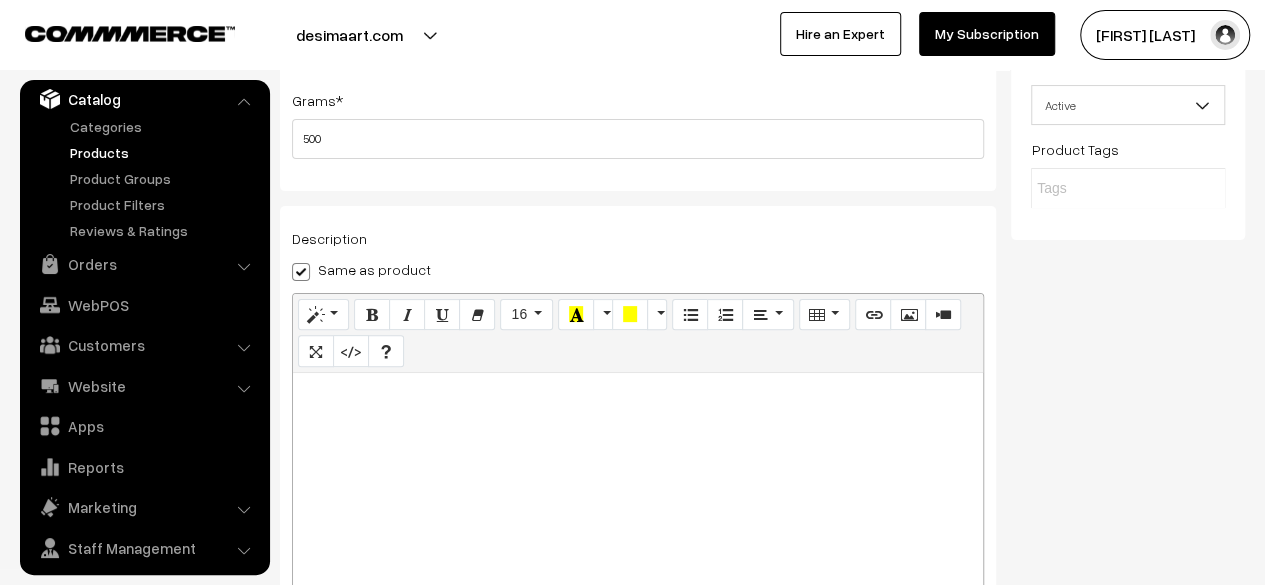 scroll, scrollTop: 0, scrollLeft: 0, axis: both 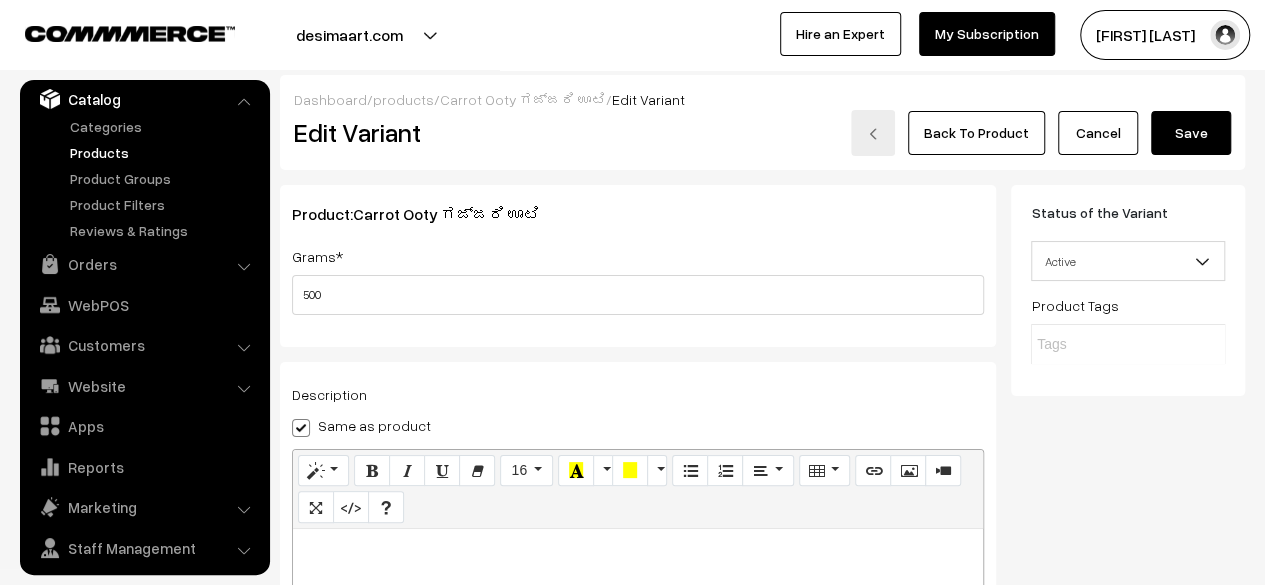 type on "120.00" 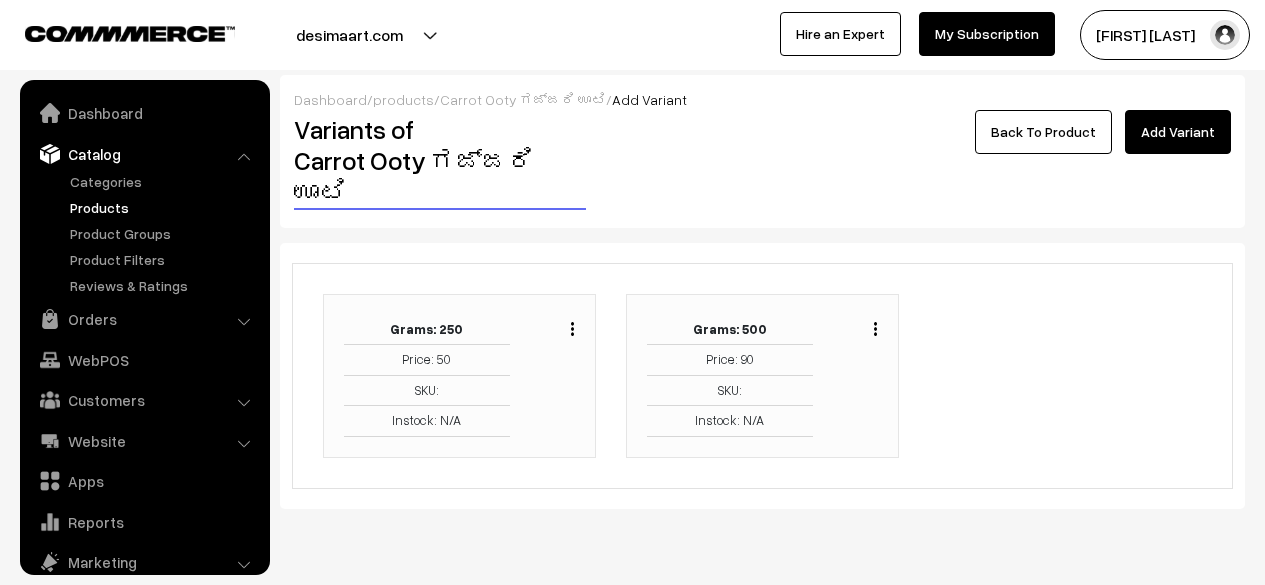 scroll, scrollTop: 0, scrollLeft: 0, axis: both 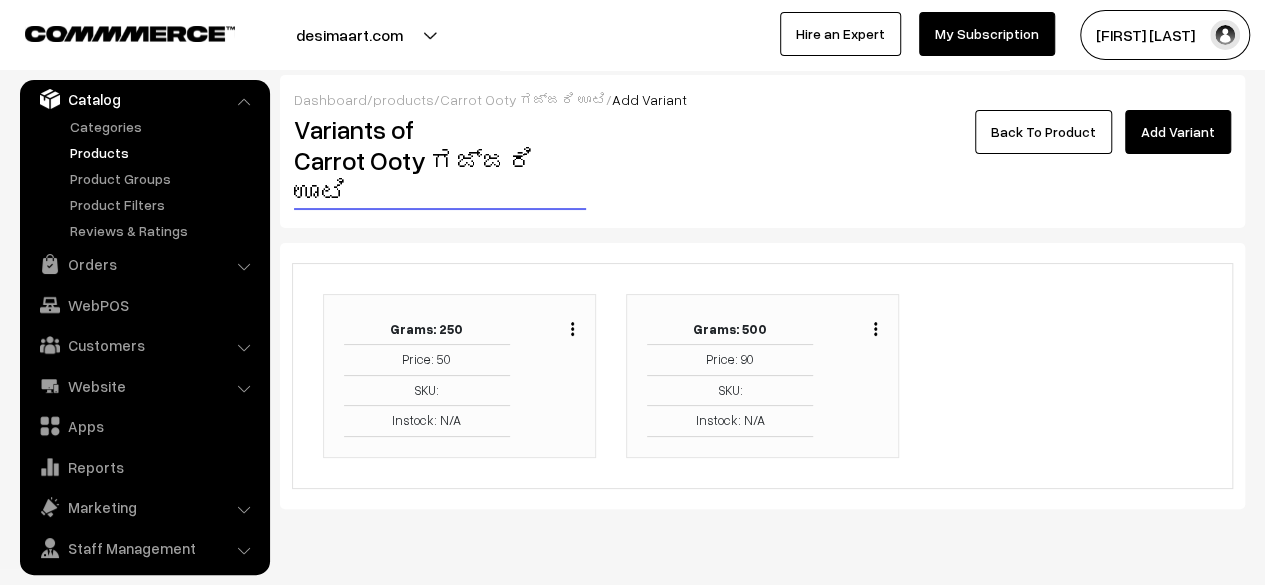 click on "Back To Product" at bounding box center [1043, 132] 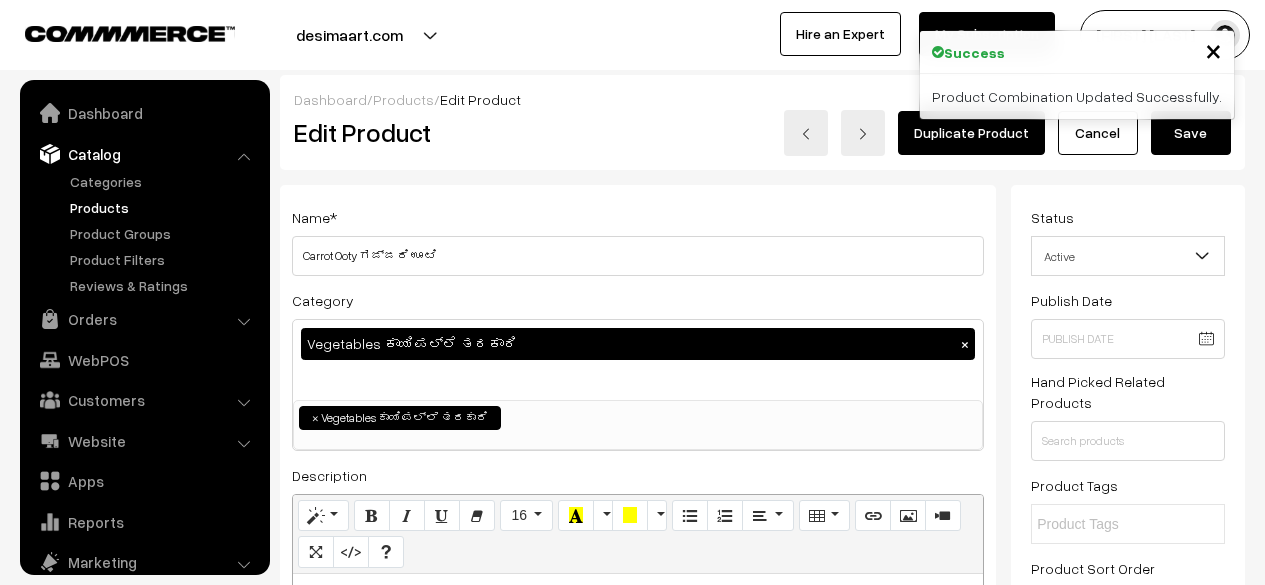 scroll, scrollTop: 0, scrollLeft: 0, axis: both 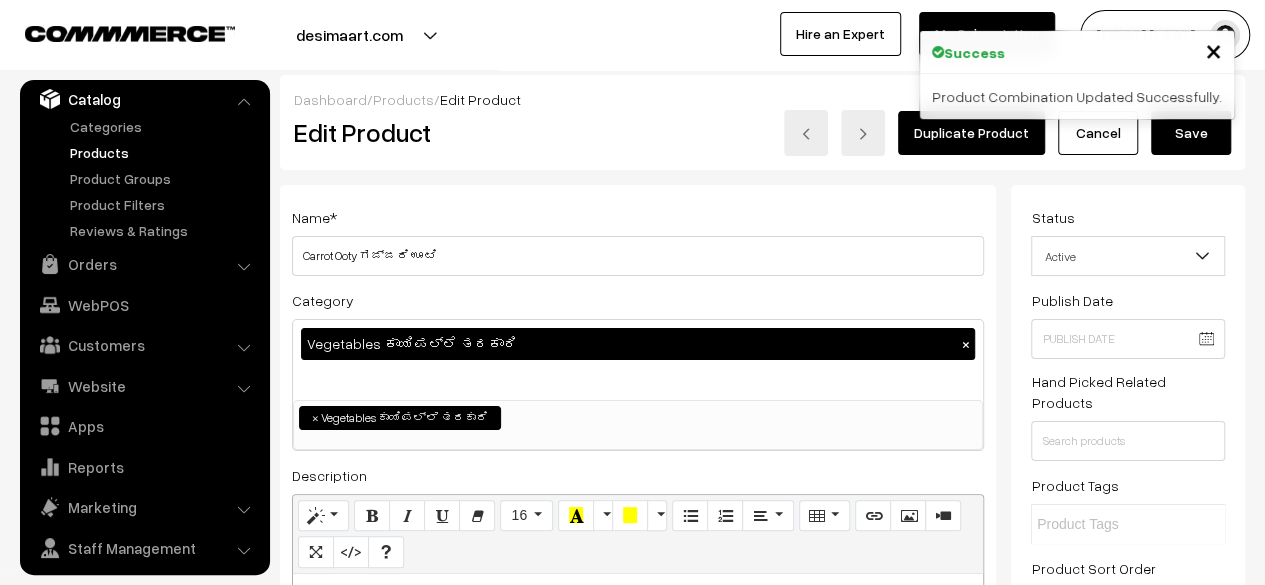 click on "Save" at bounding box center (1191, 133) 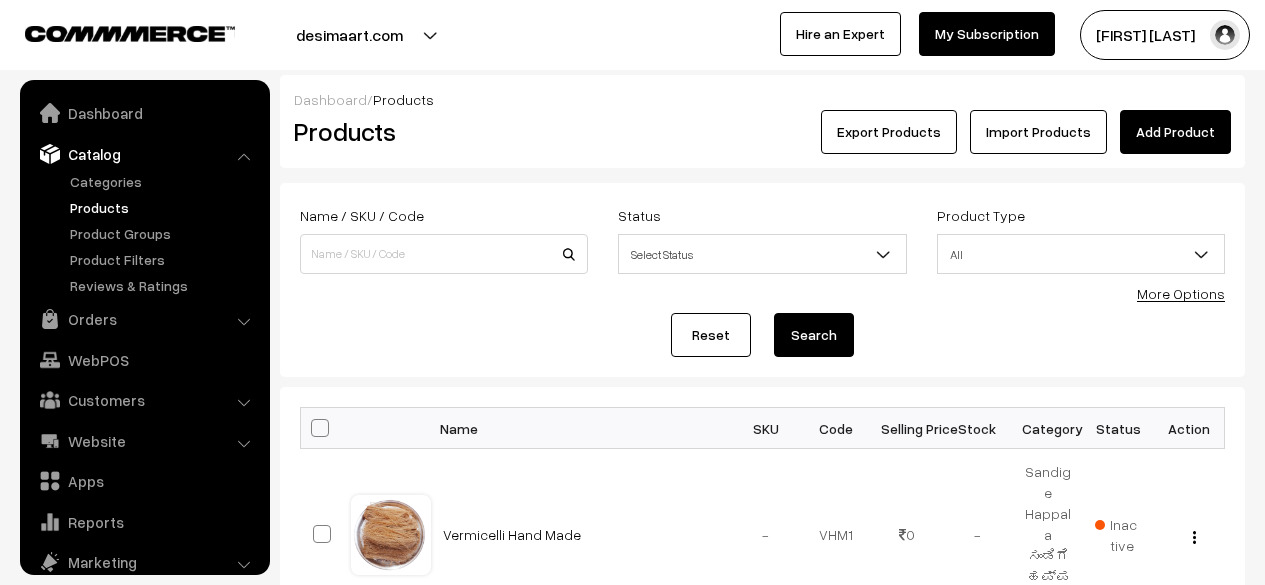 scroll, scrollTop: 0, scrollLeft: 0, axis: both 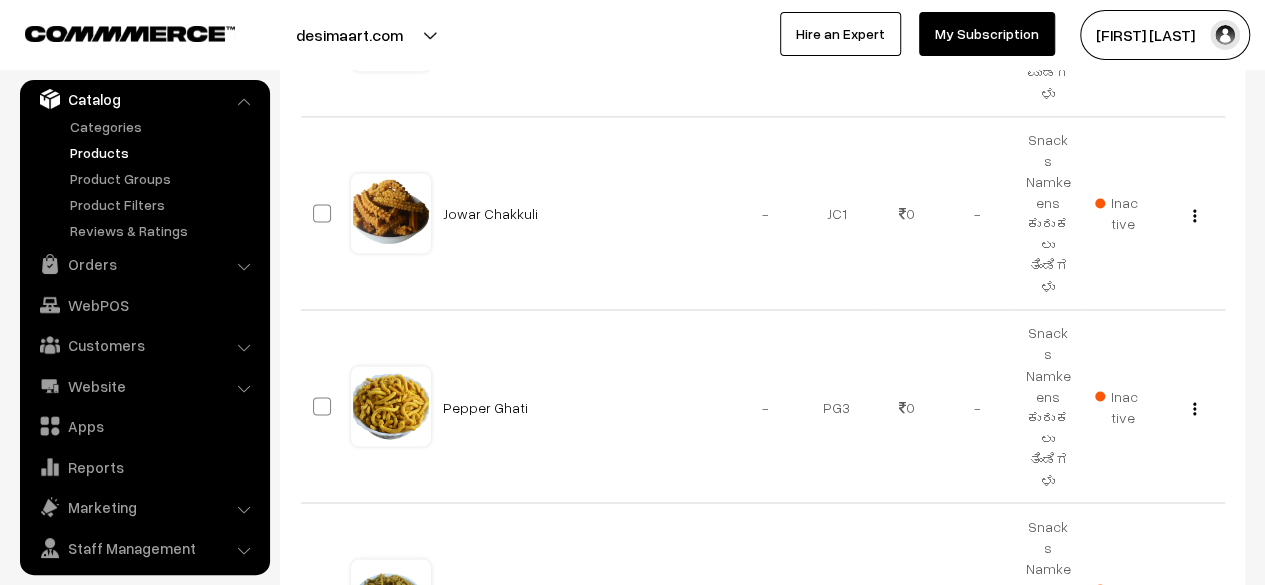 click on "1" at bounding box center [1090, 746] 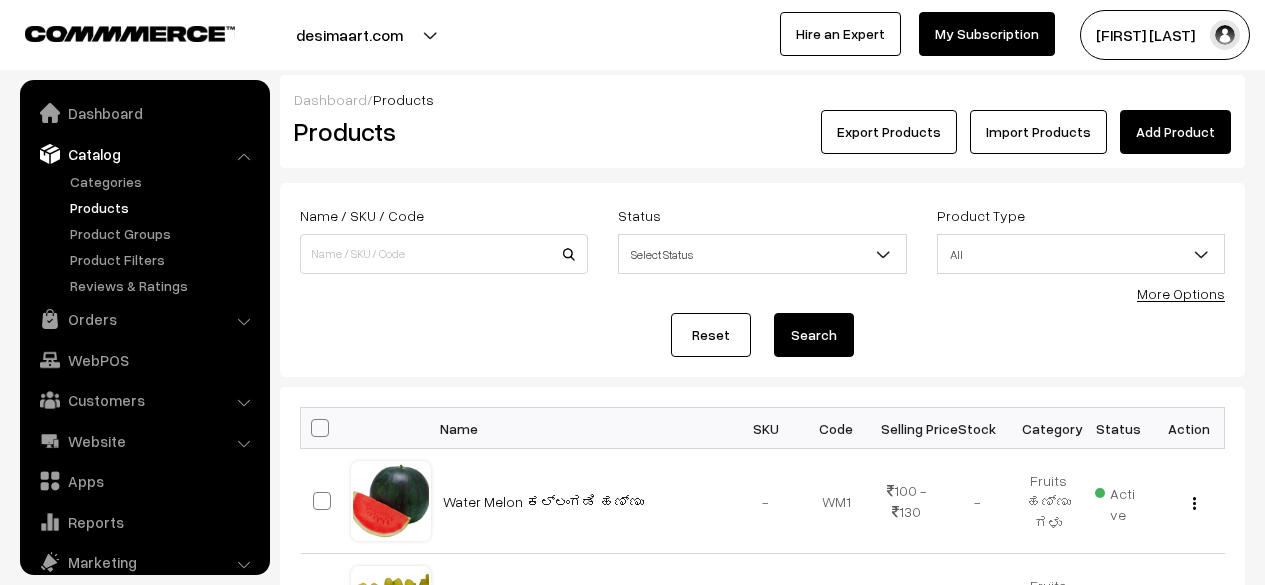 scroll, scrollTop: 0, scrollLeft: 0, axis: both 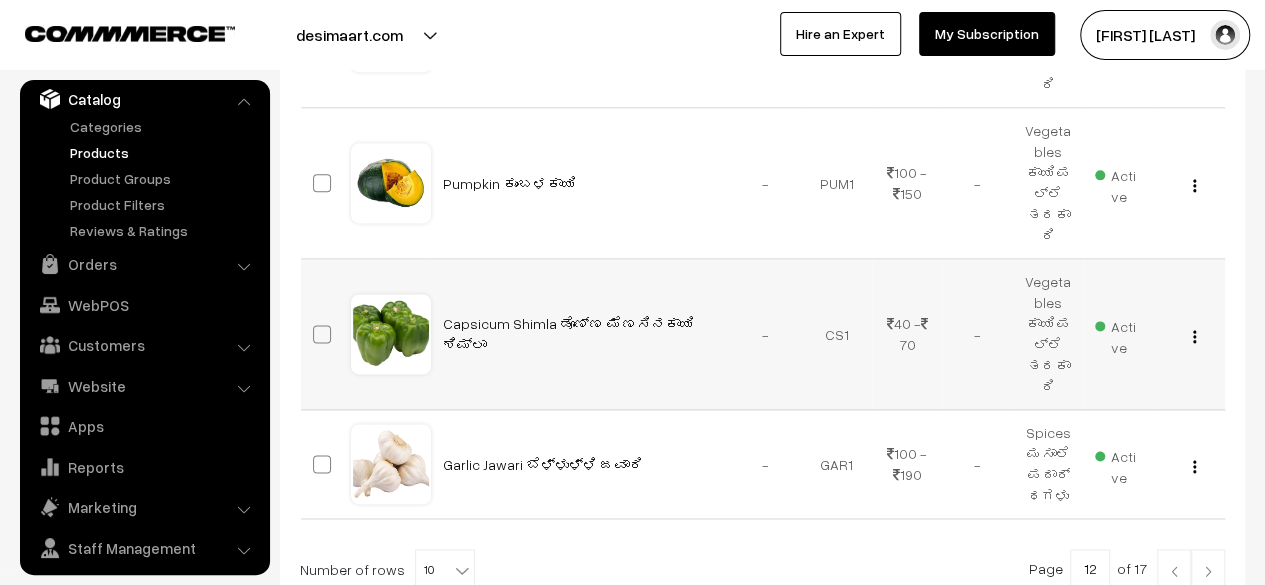 click at bounding box center [1194, 336] 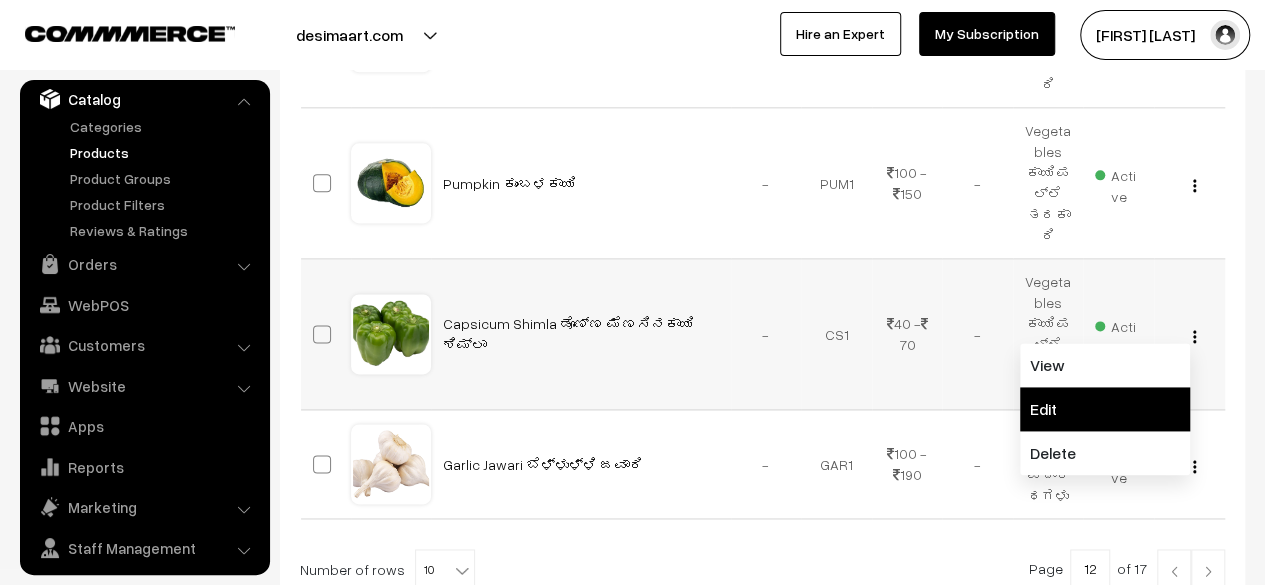 click on "Edit" at bounding box center [1105, 409] 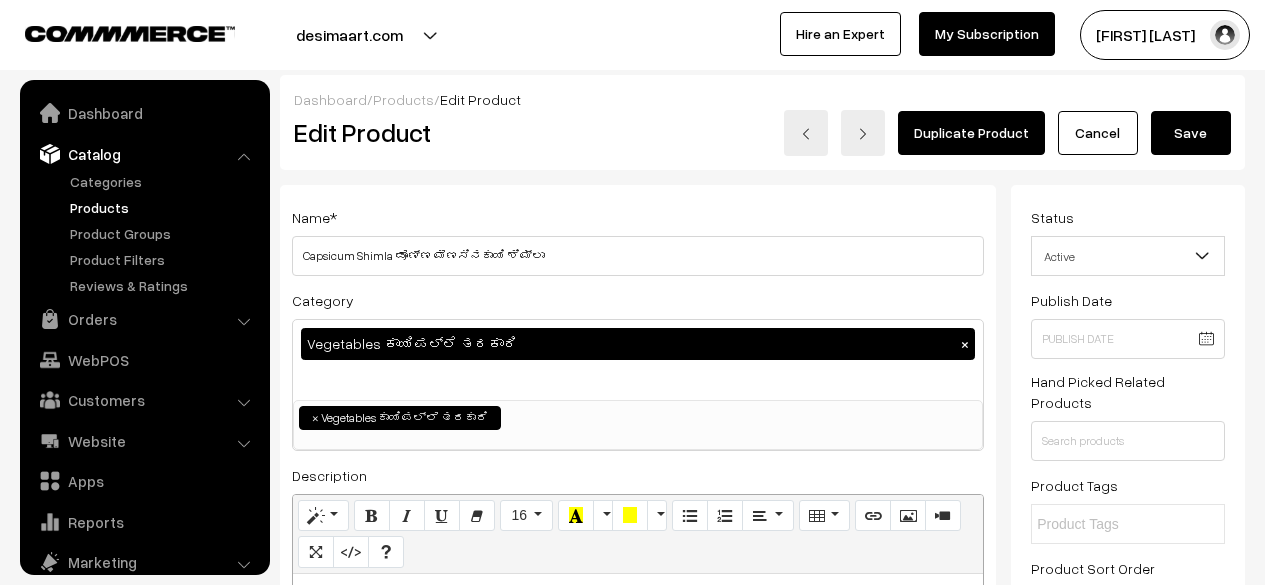 scroll, scrollTop: 0, scrollLeft: 0, axis: both 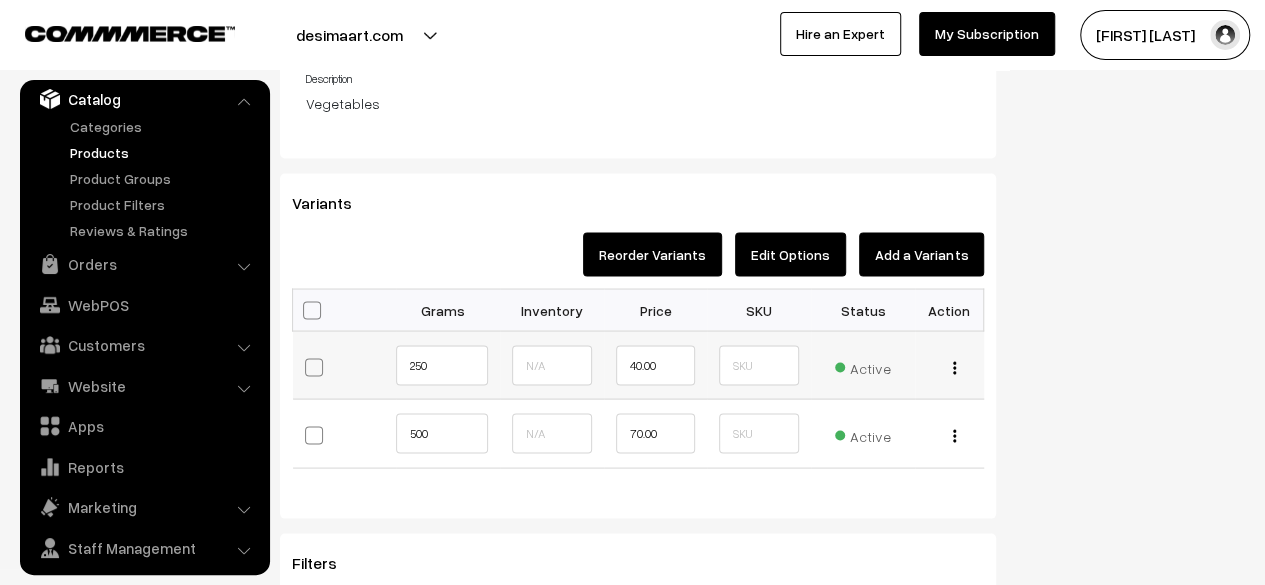 click at bounding box center [954, 367] 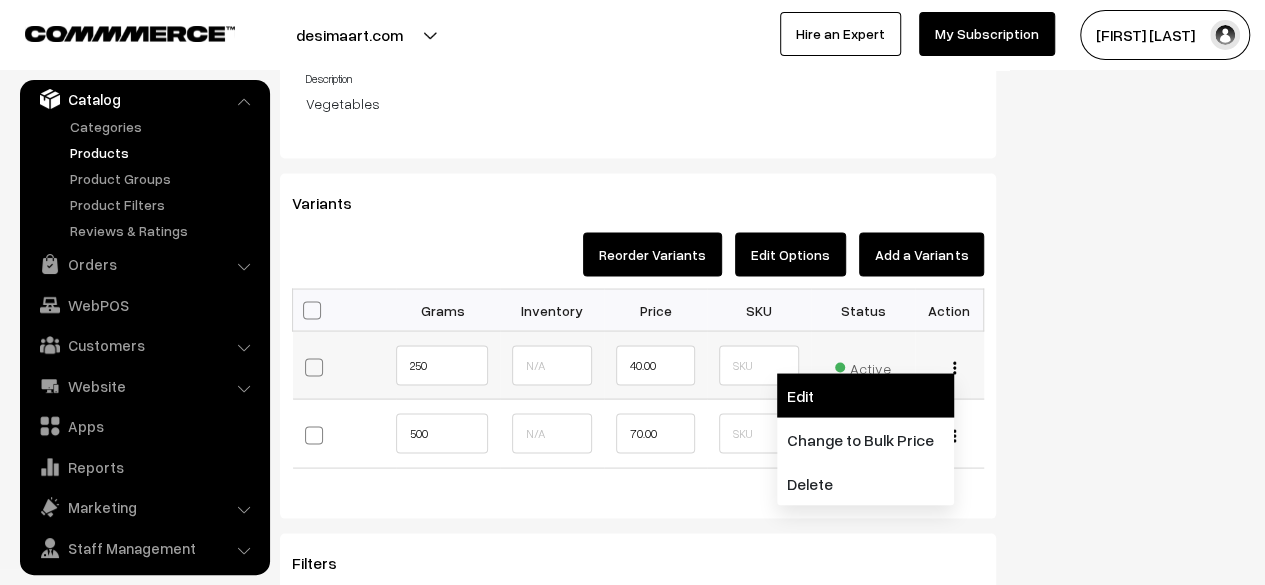click on "Edit" at bounding box center [865, 395] 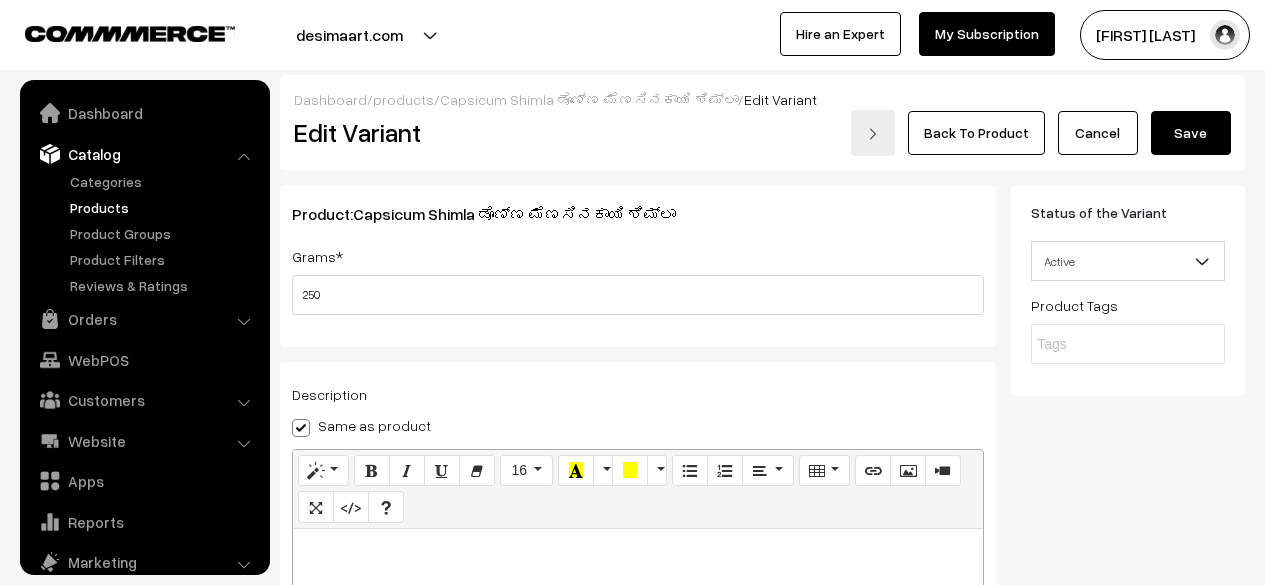 scroll, scrollTop: 138, scrollLeft: 0, axis: vertical 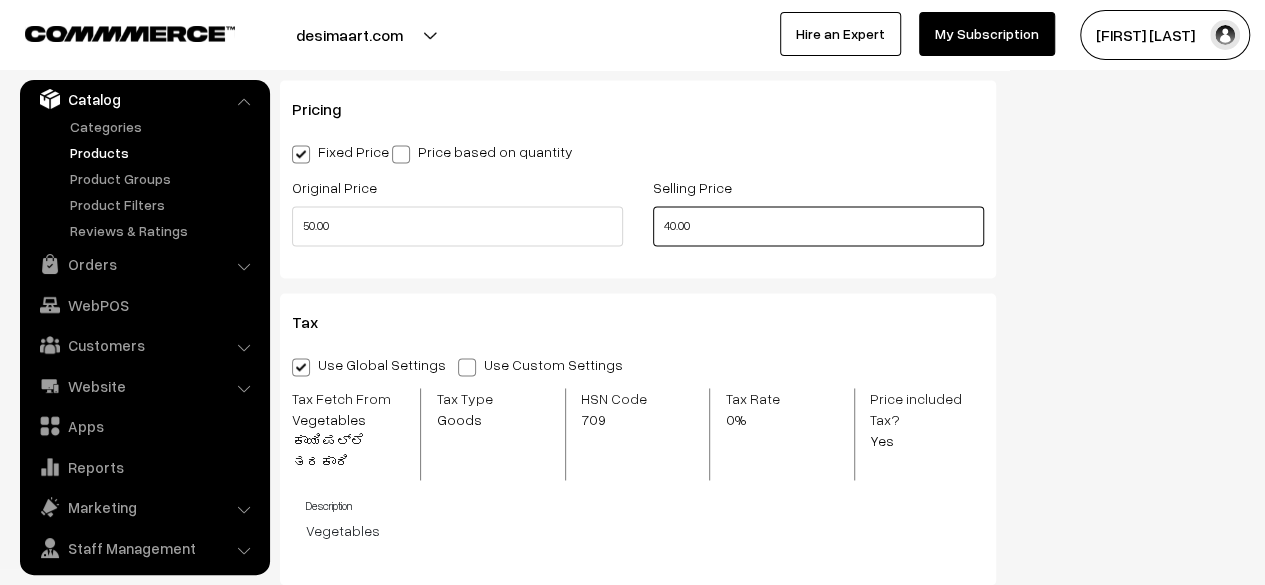 click on "40.00" at bounding box center (818, 226) 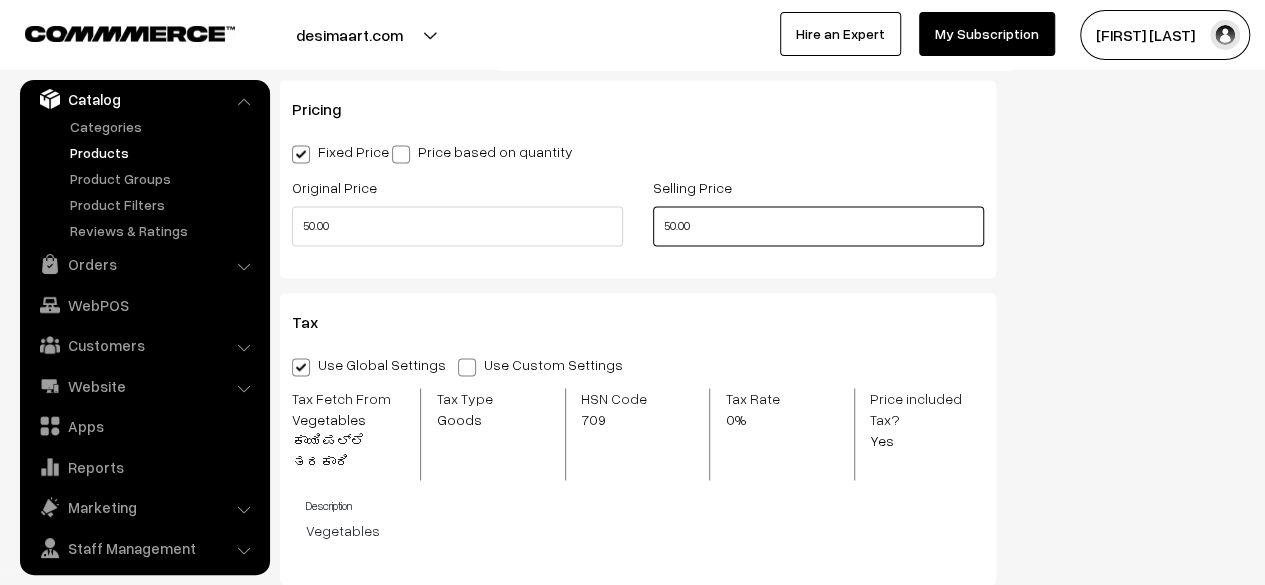 type on "50.00" 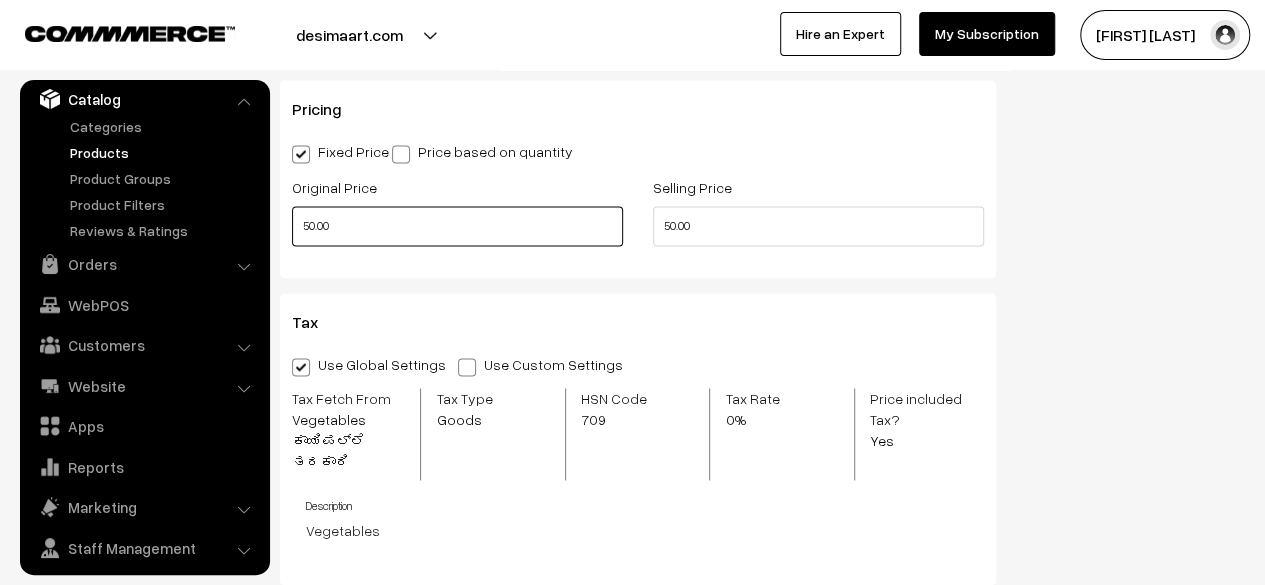 click on "50.00" at bounding box center (457, 226) 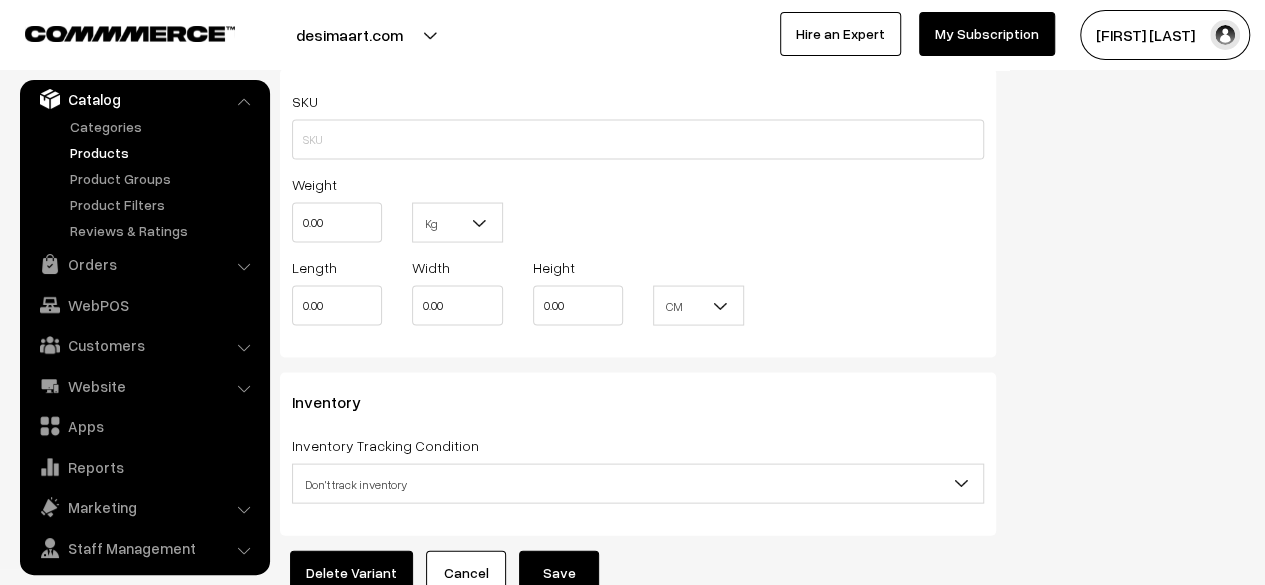 scroll, scrollTop: 1996, scrollLeft: 0, axis: vertical 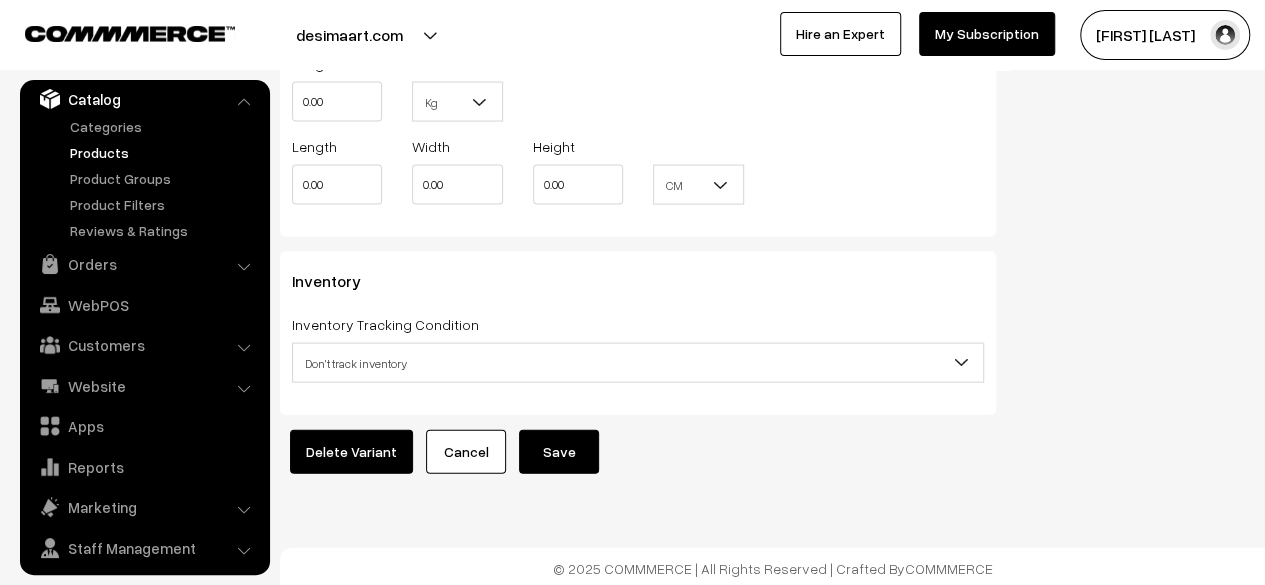 type on "60.00" 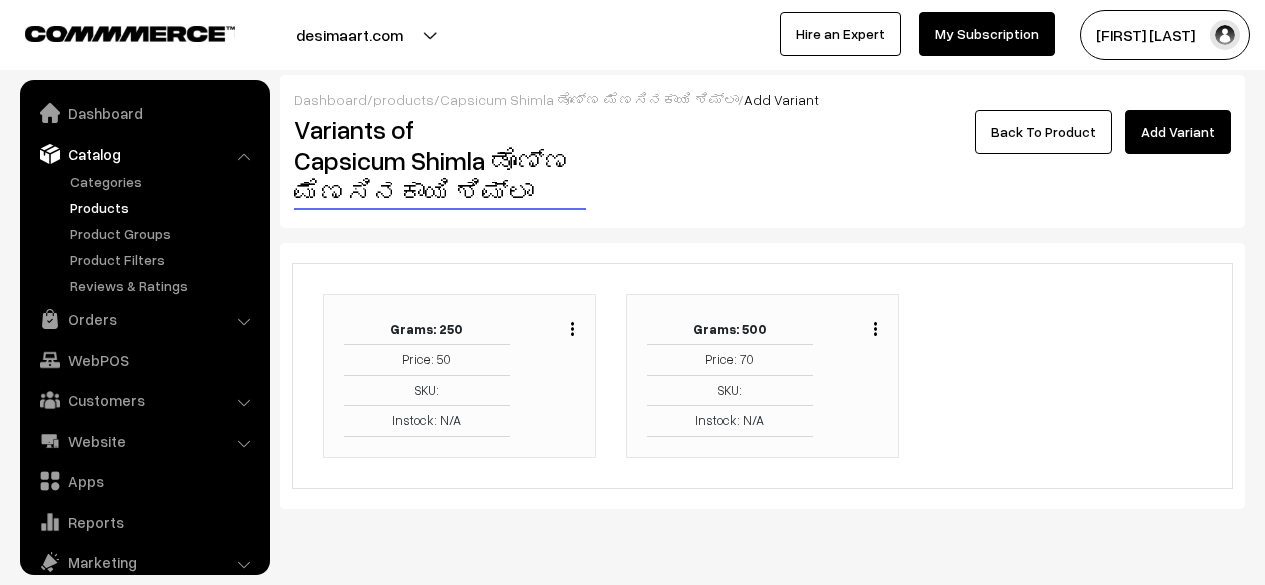 scroll, scrollTop: 0, scrollLeft: 0, axis: both 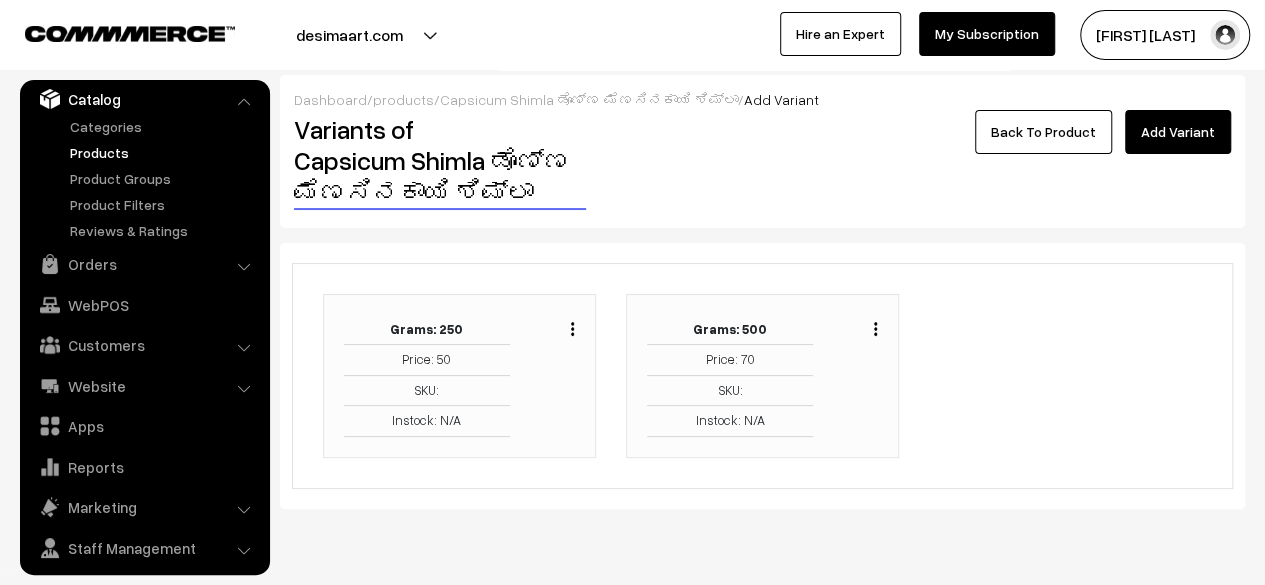 click at bounding box center (875, 328) 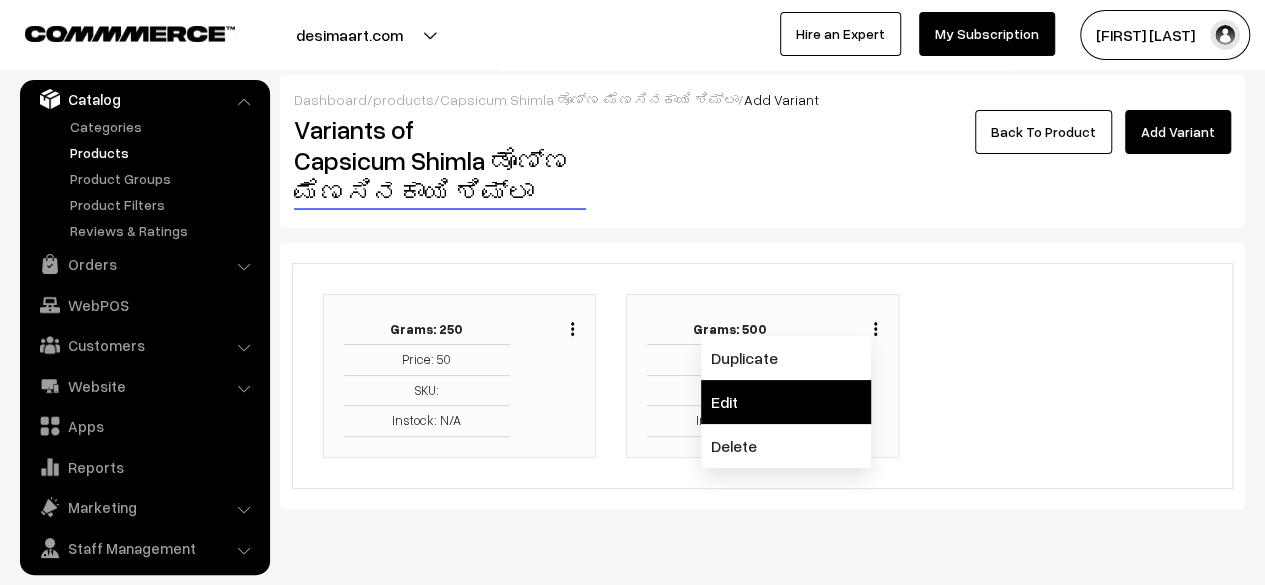 click on "Edit" at bounding box center [786, 402] 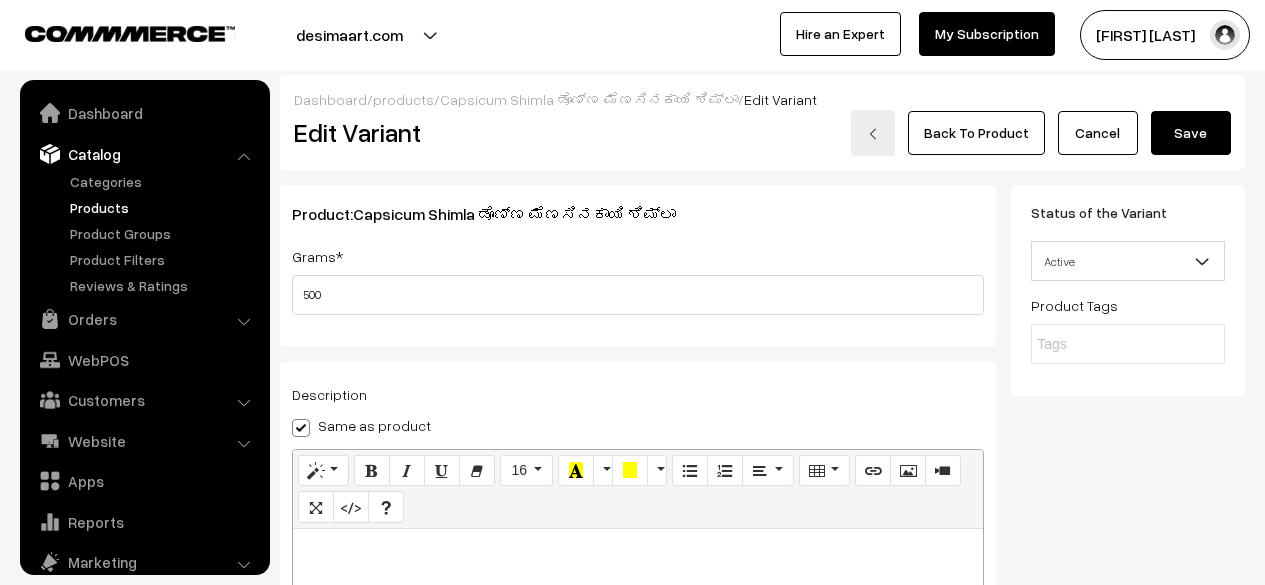 scroll, scrollTop: 123, scrollLeft: 0, axis: vertical 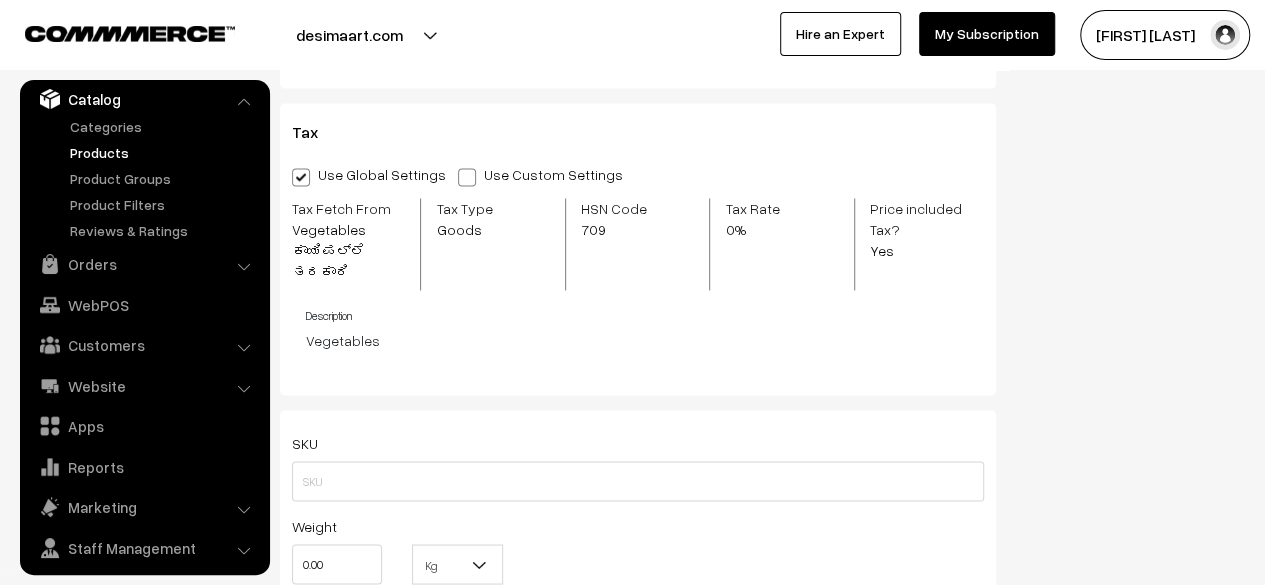 click on "SKU
Weight
0.00
Kg
Kg
Length
0.00
Width
0.00
Height 0.00   CM In CM" at bounding box center (638, 554) 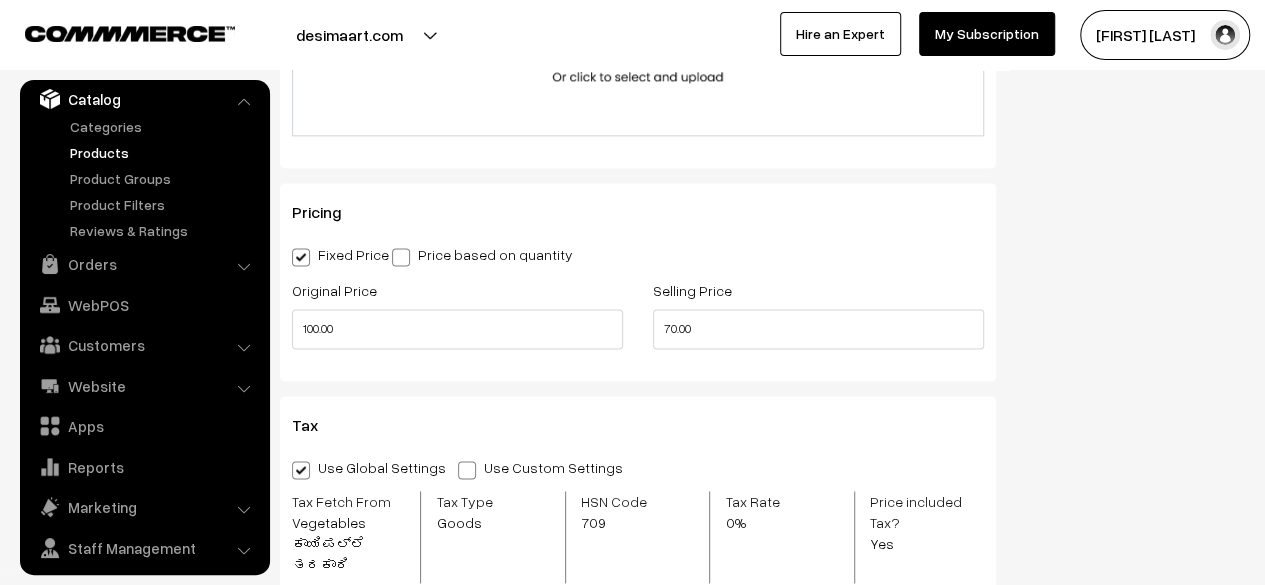scroll, scrollTop: 1236, scrollLeft: 0, axis: vertical 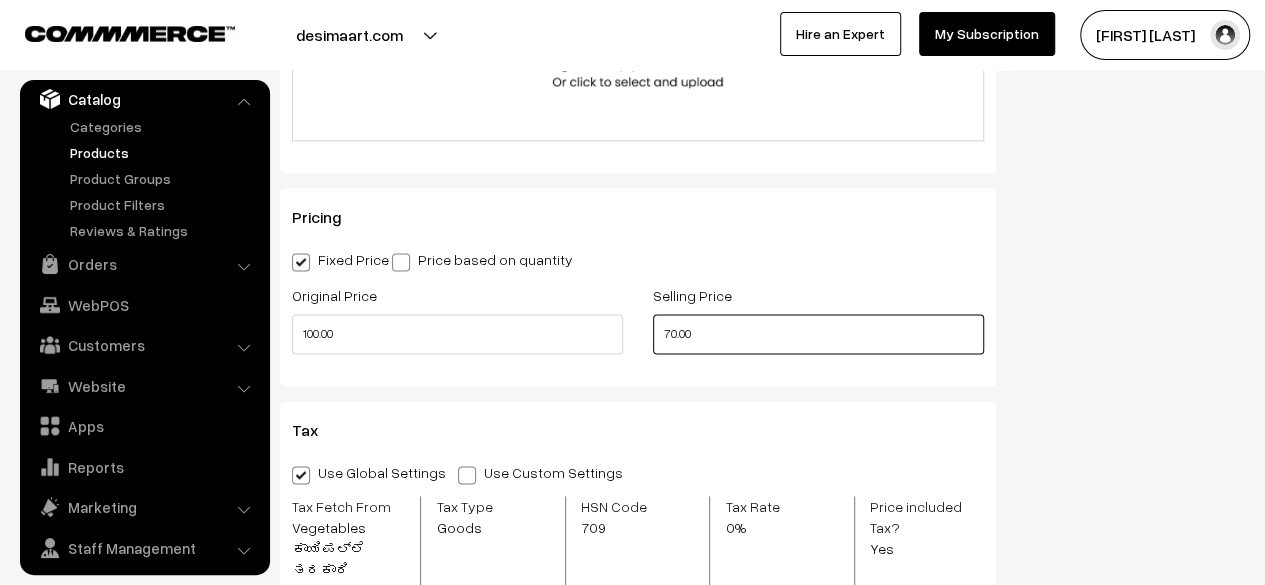 click on "70.00" at bounding box center (818, 334) 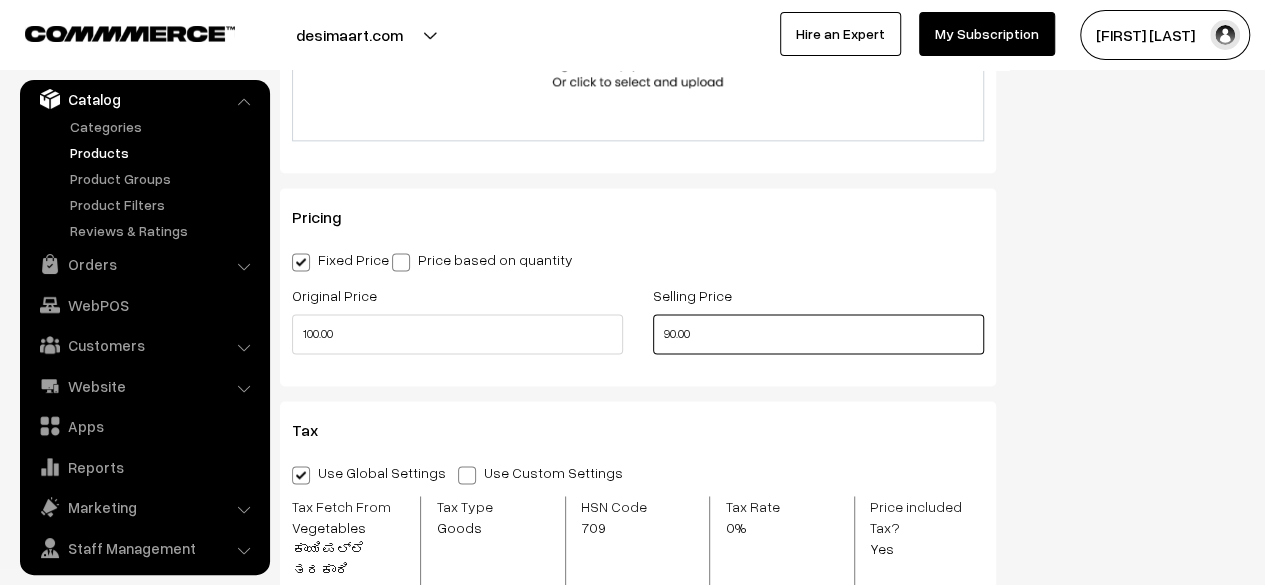 type on "90.00" 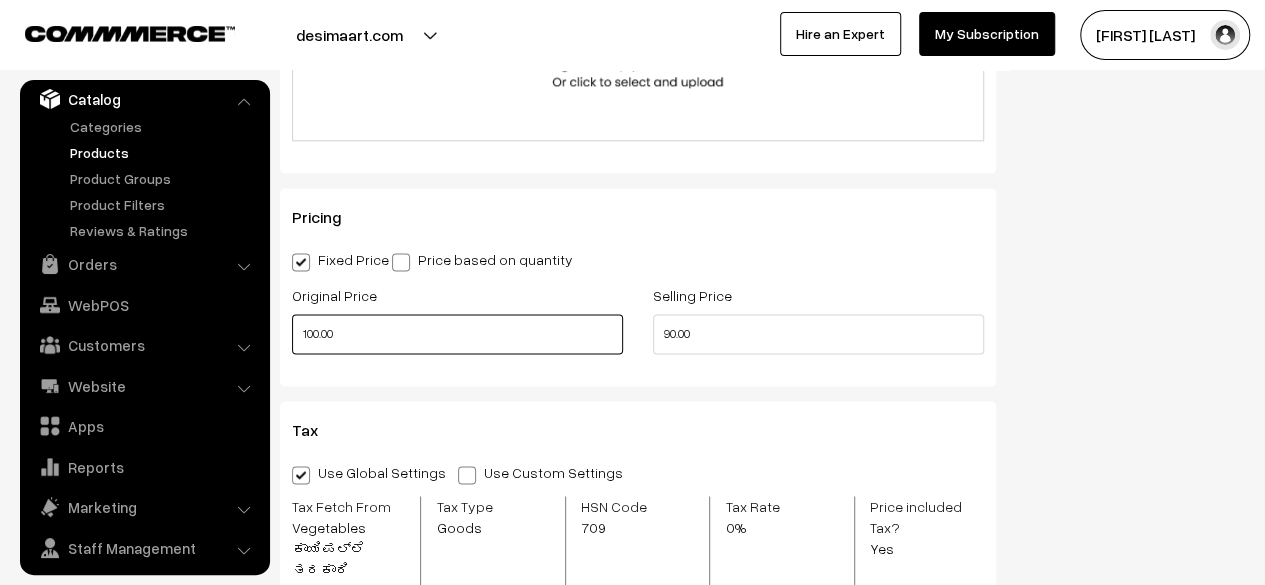 click on "100.00" at bounding box center (457, 334) 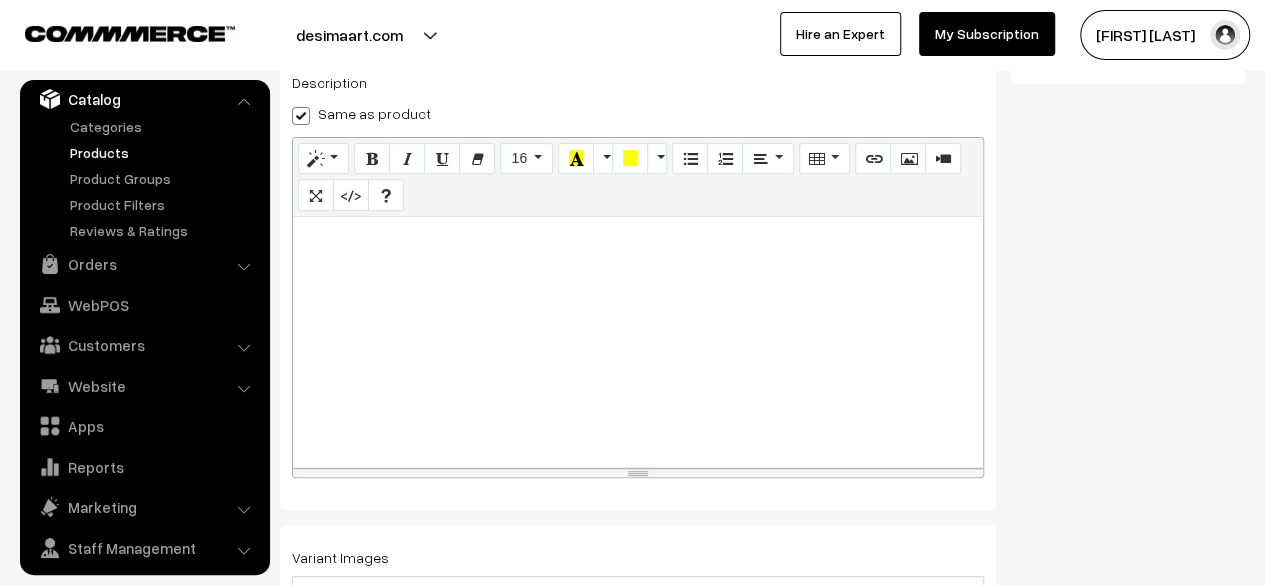scroll, scrollTop: 0, scrollLeft: 0, axis: both 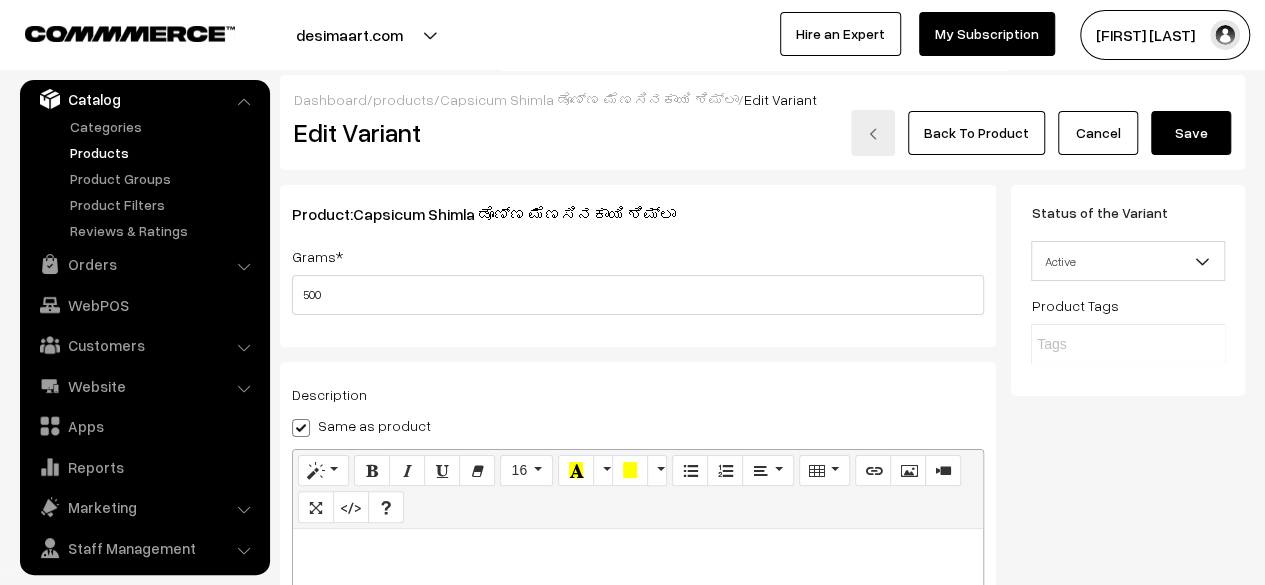 type on "120.00" 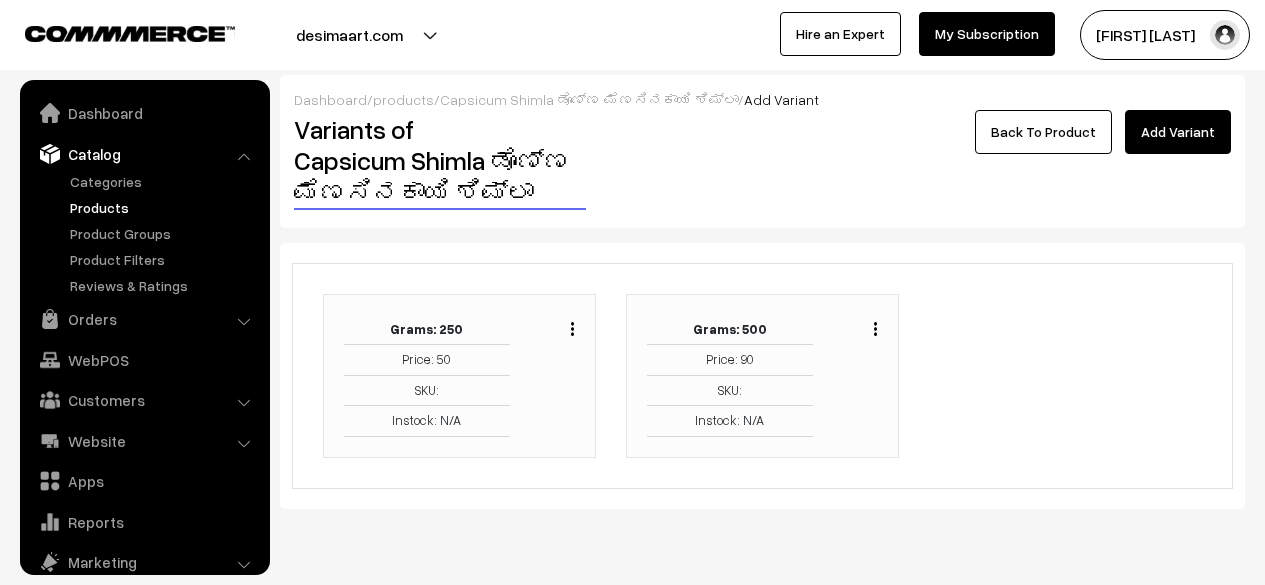 scroll, scrollTop: 0, scrollLeft: 0, axis: both 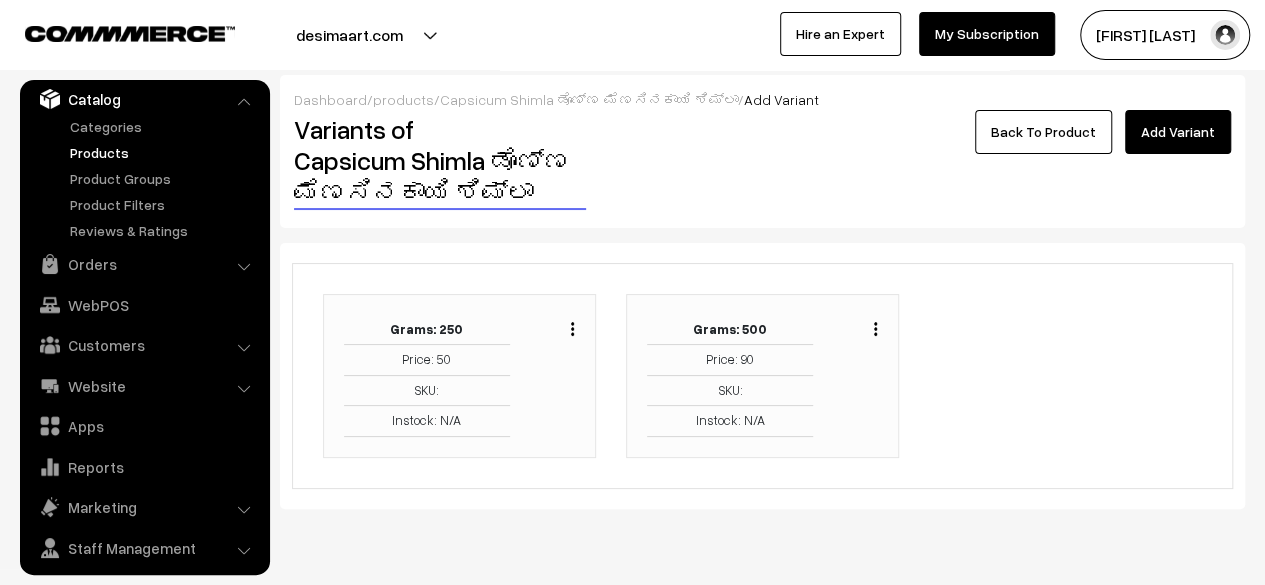 click on "Back To Product" at bounding box center (1043, 132) 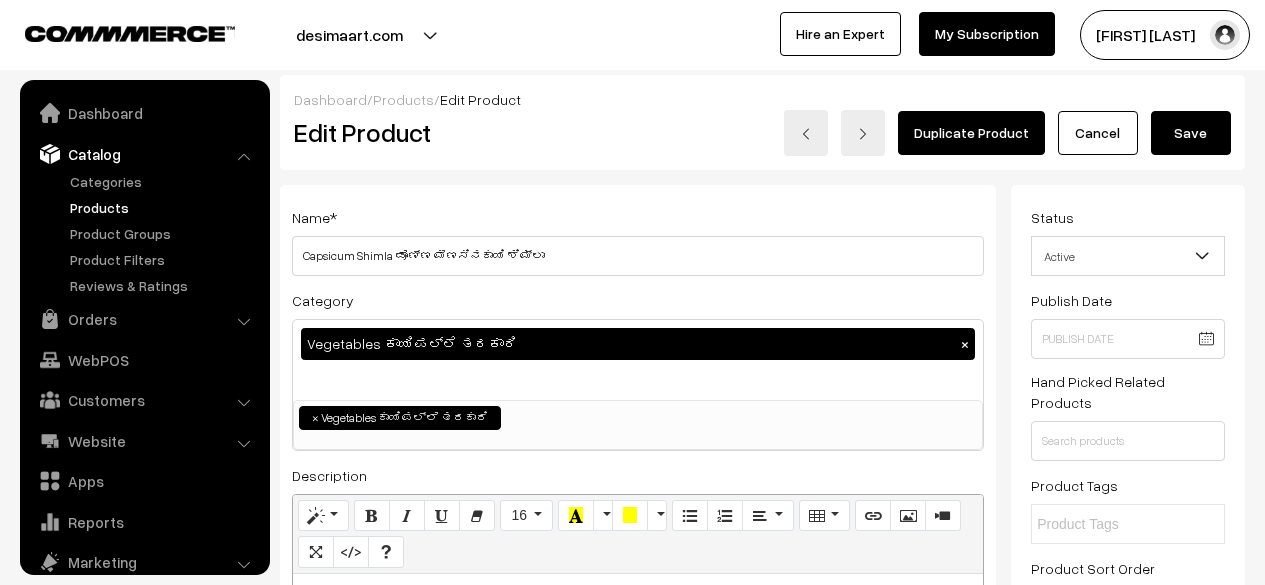 scroll, scrollTop: 0, scrollLeft: 0, axis: both 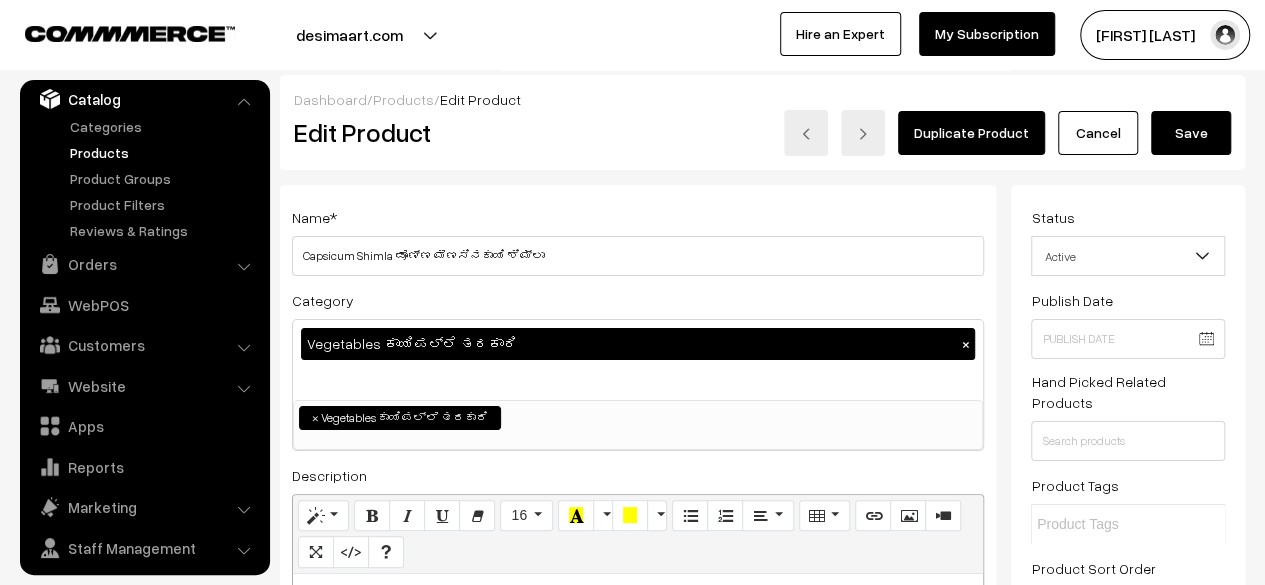 click on "Save" at bounding box center [1191, 133] 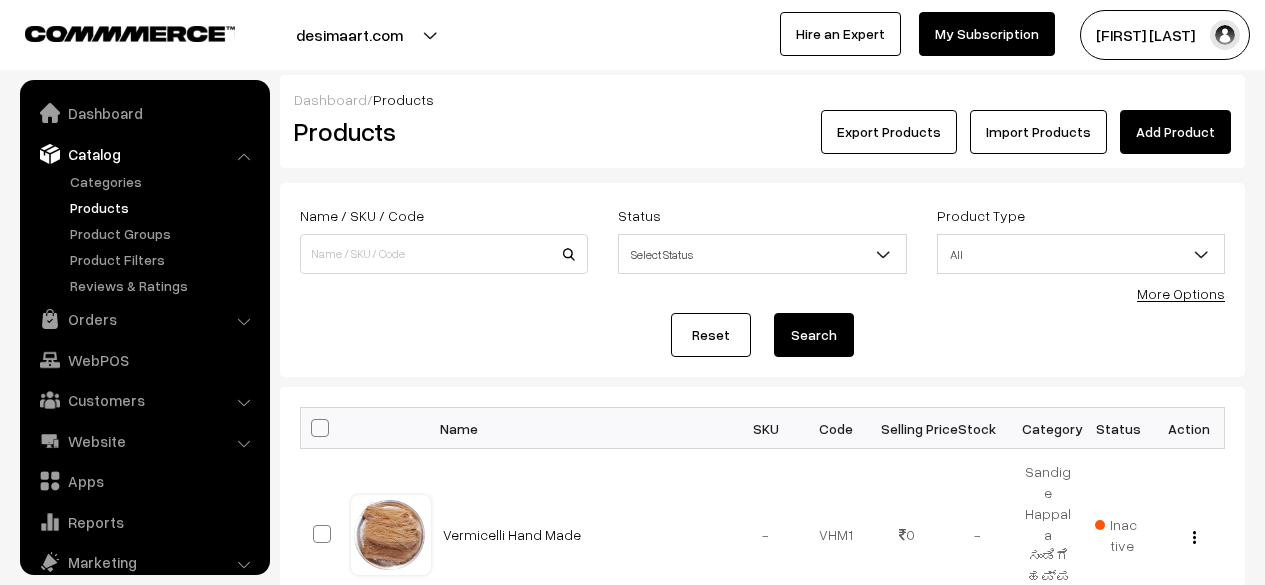 scroll, scrollTop: 0, scrollLeft: 0, axis: both 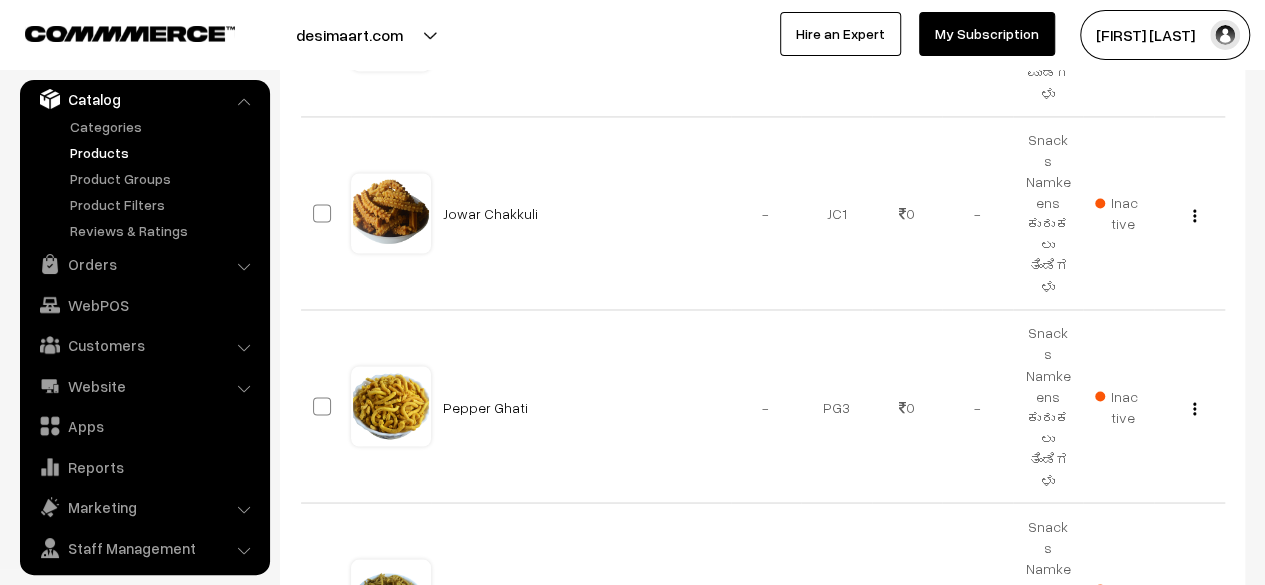 click on "1" at bounding box center [1090, 746] 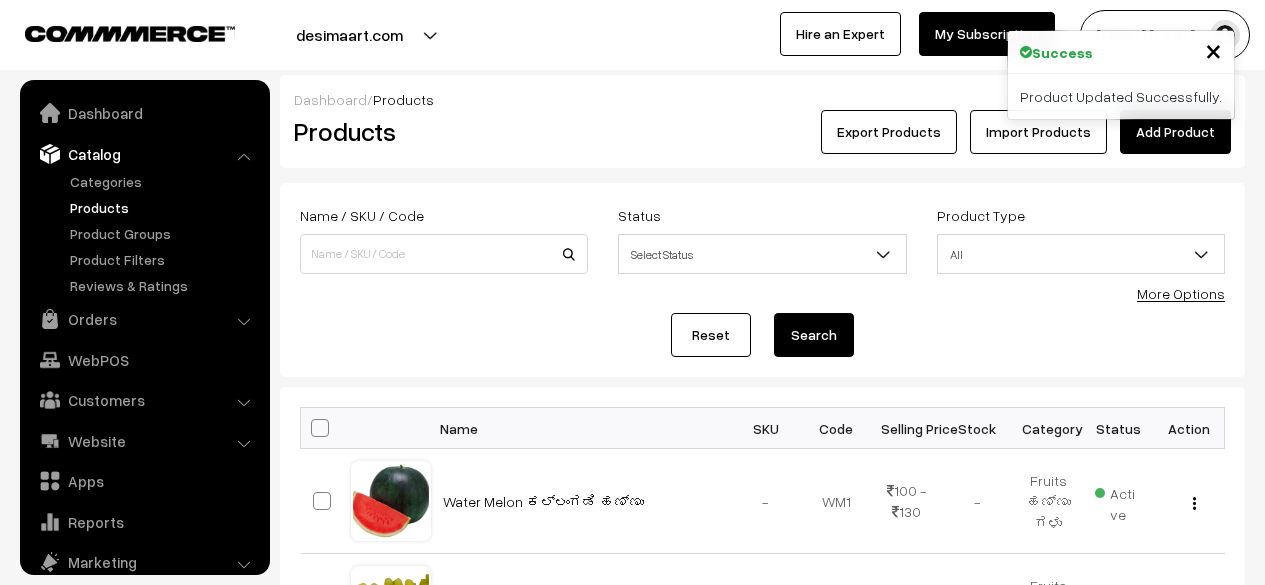 scroll, scrollTop: 0, scrollLeft: 0, axis: both 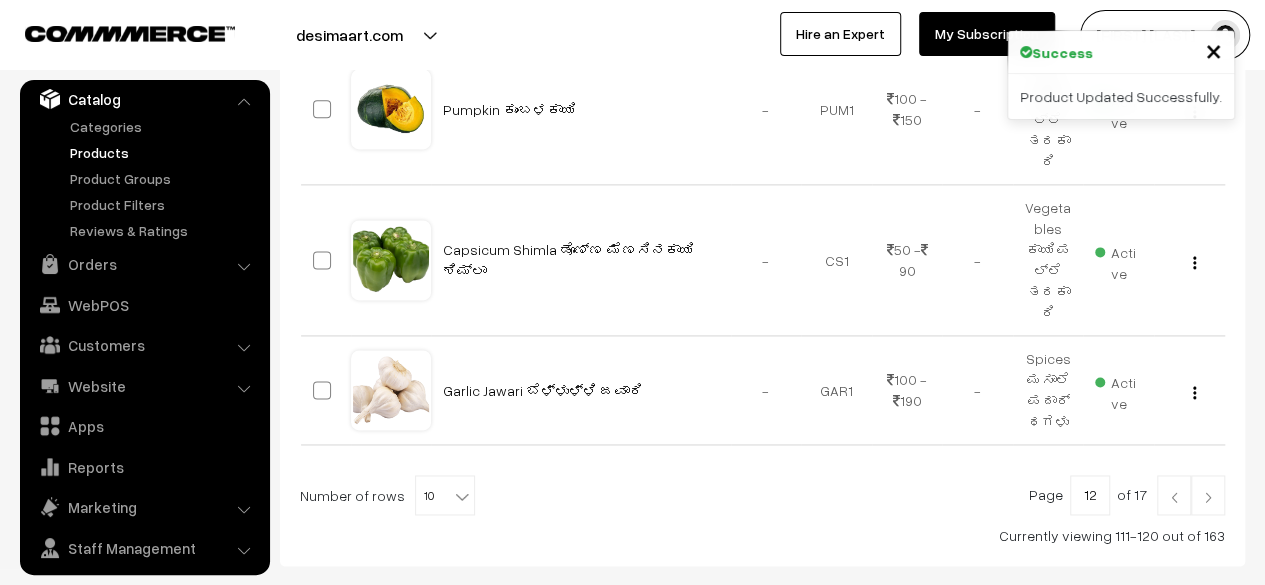 click at bounding box center (1208, 497) 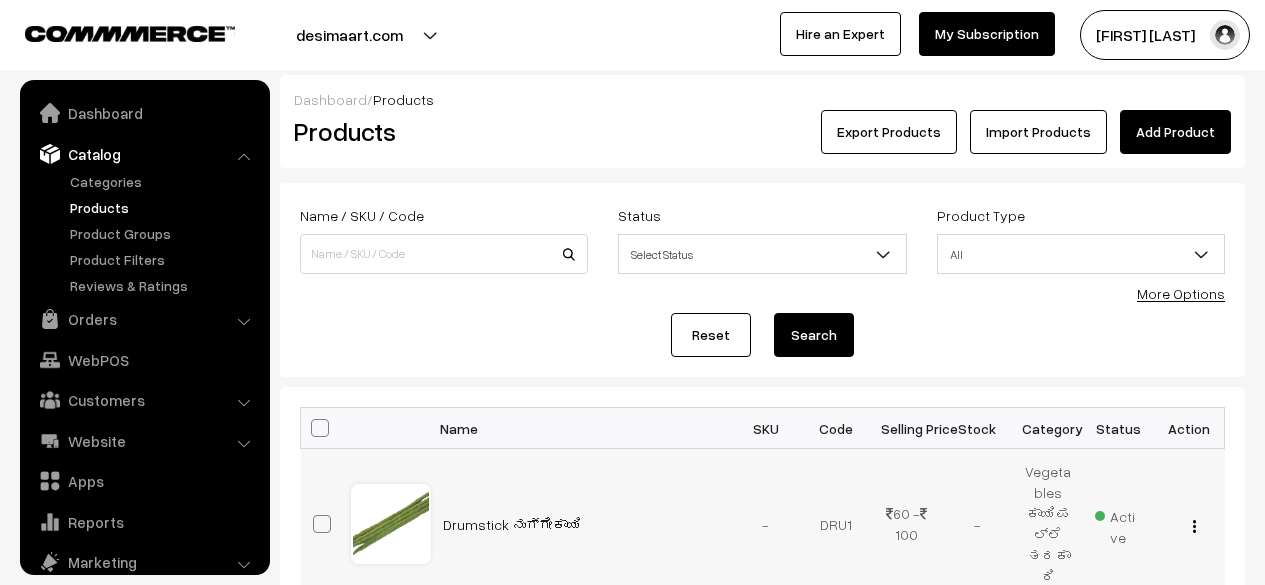 scroll, scrollTop: 0, scrollLeft: 0, axis: both 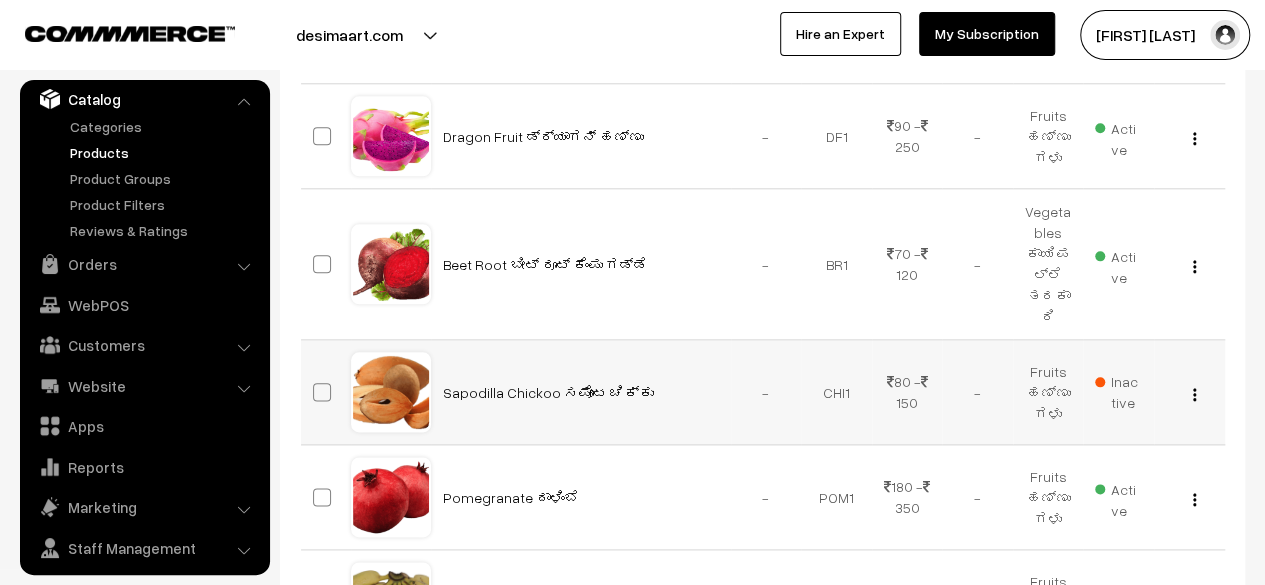 click at bounding box center [1194, 394] 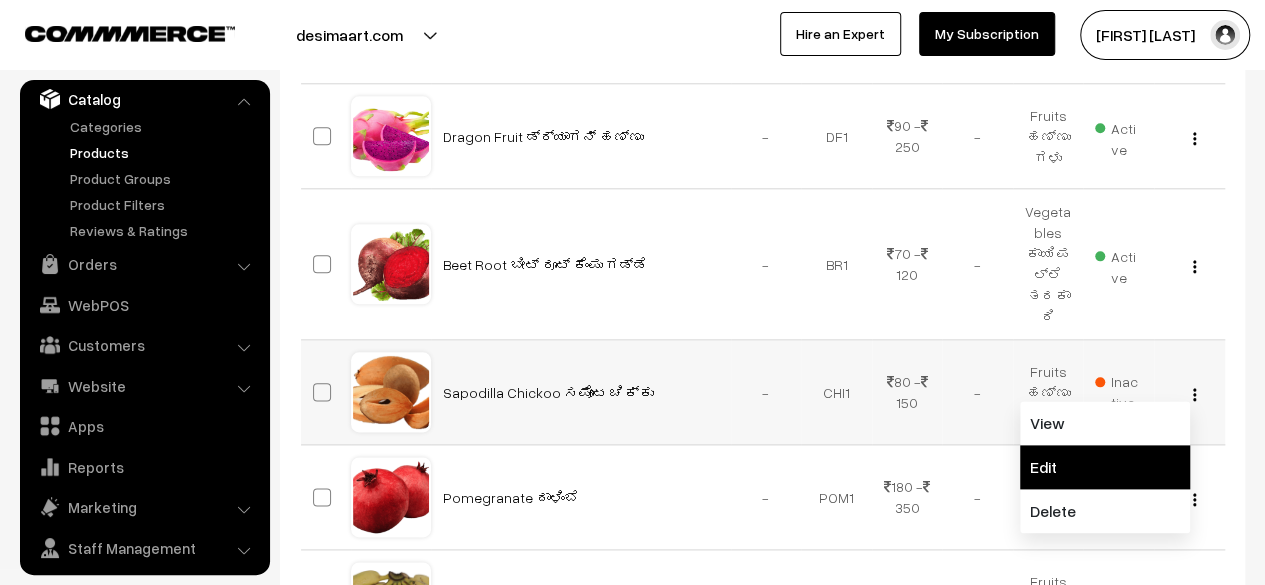 click on "Edit" at bounding box center [1105, 467] 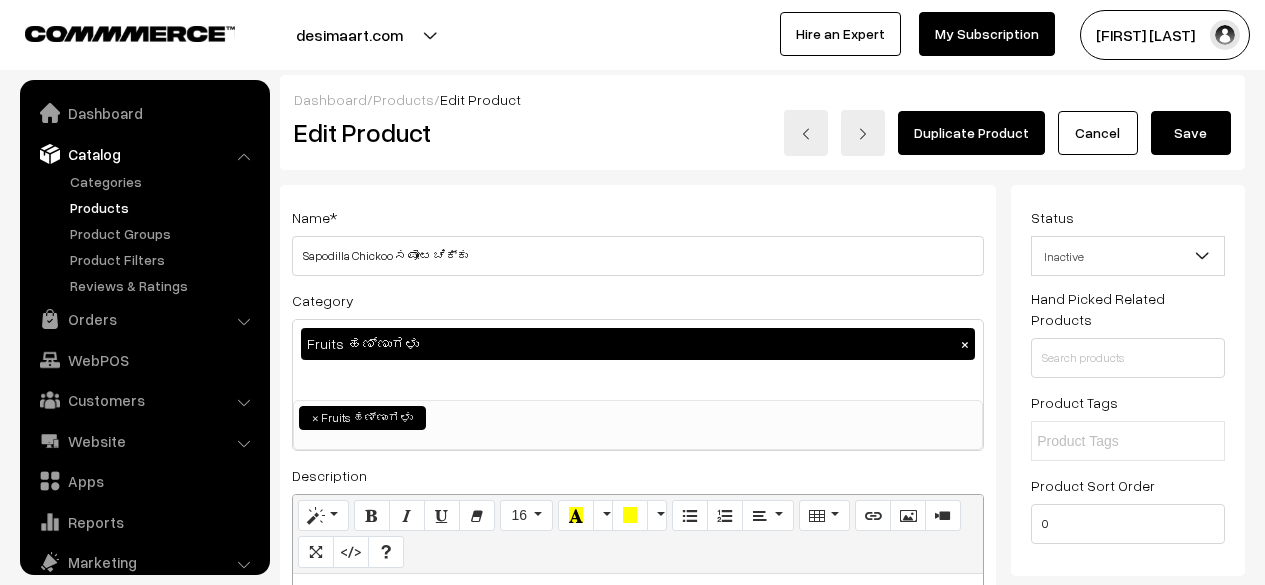 scroll, scrollTop: 0, scrollLeft: 0, axis: both 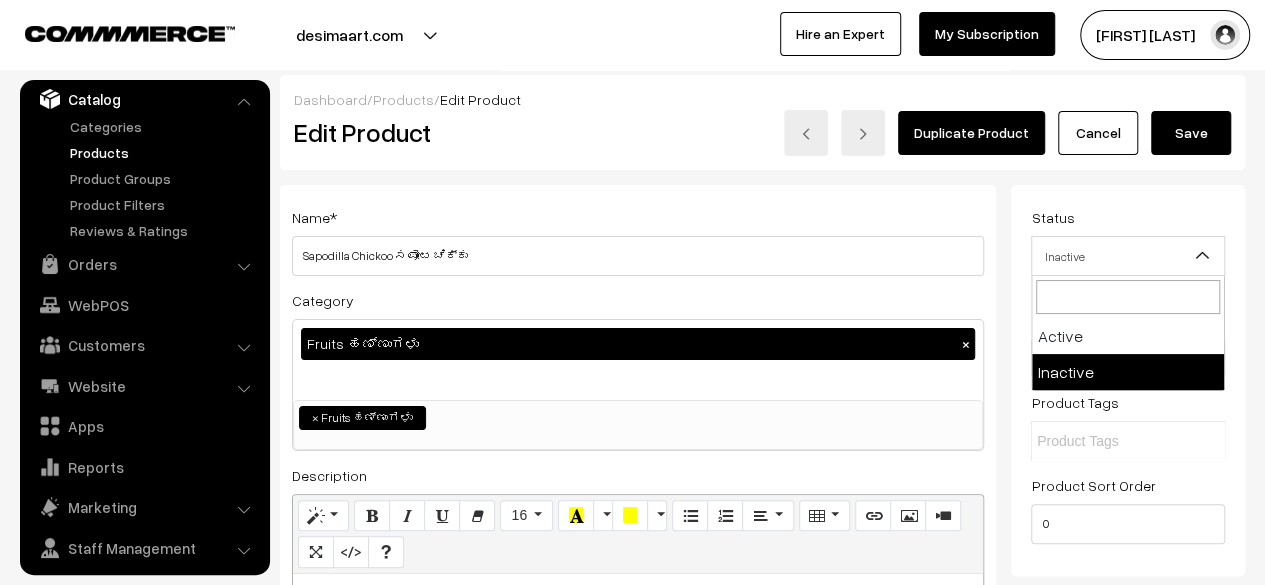 click on "Inactive" at bounding box center (1128, 256) 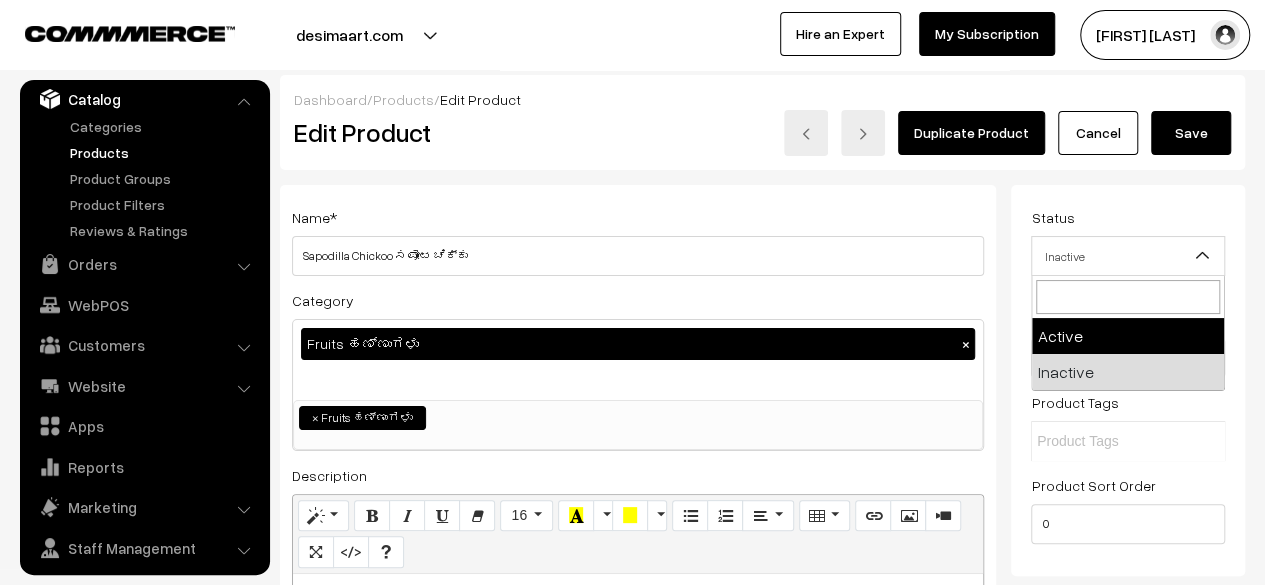 select on "1" 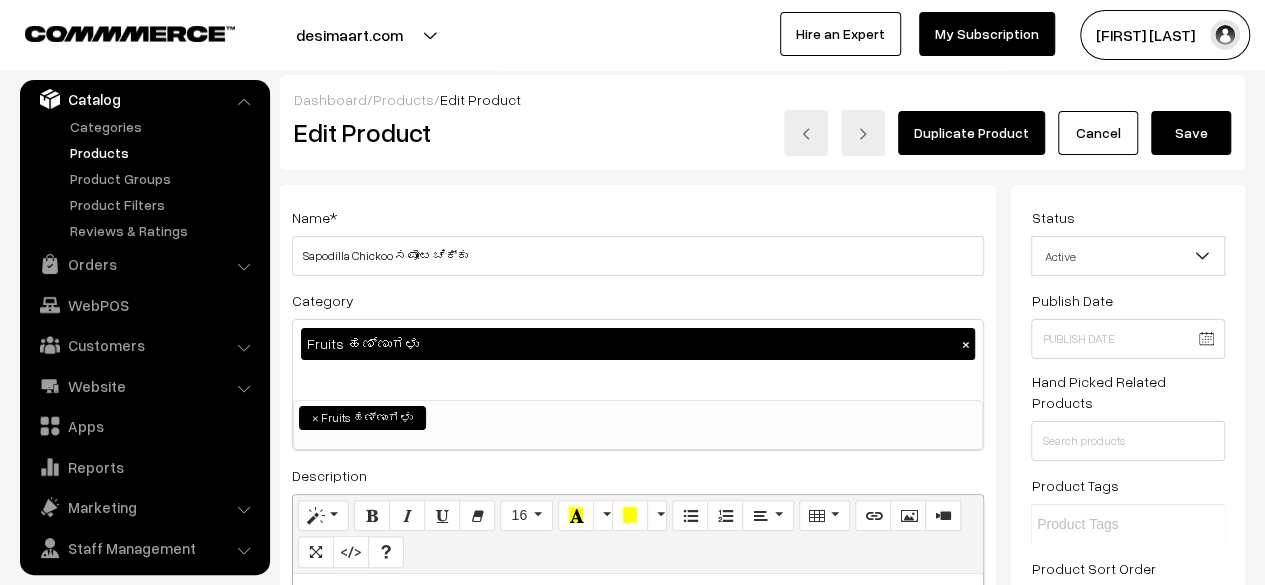 click on "Save" at bounding box center [1191, 133] 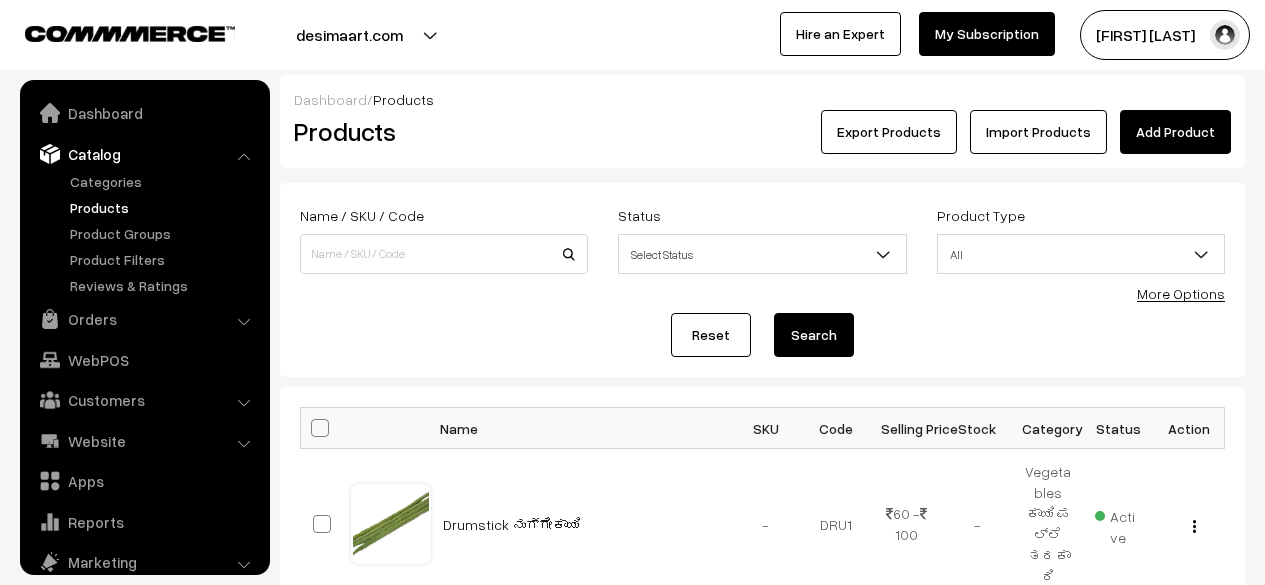 scroll, scrollTop: 0, scrollLeft: 0, axis: both 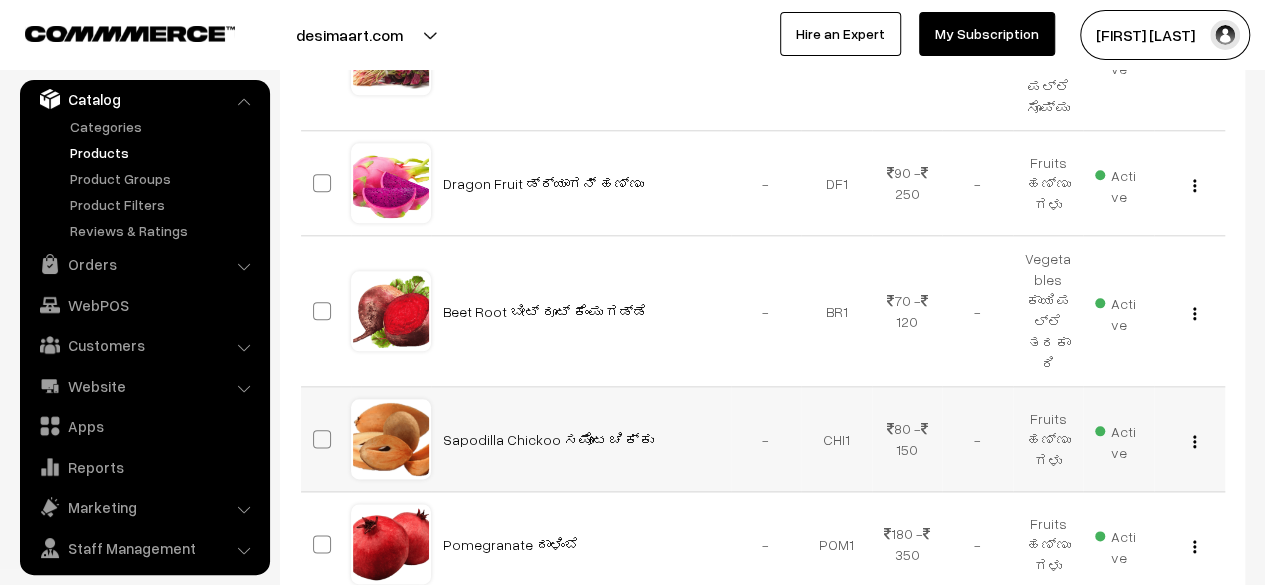 click at bounding box center (1194, 441) 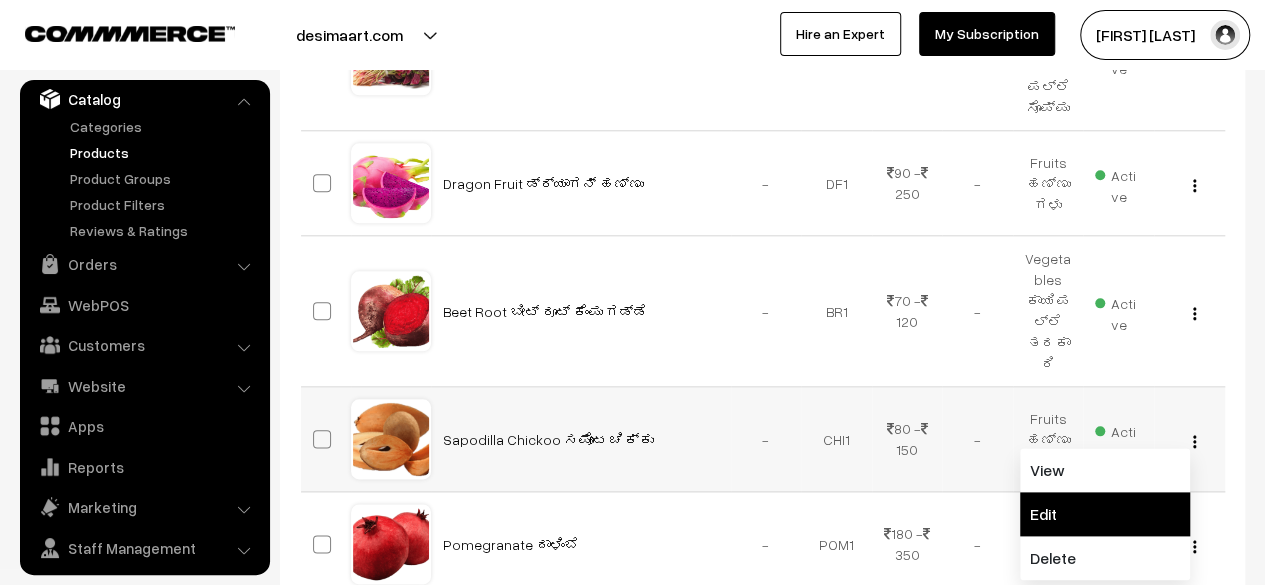 click on "Edit" at bounding box center (1105, 514) 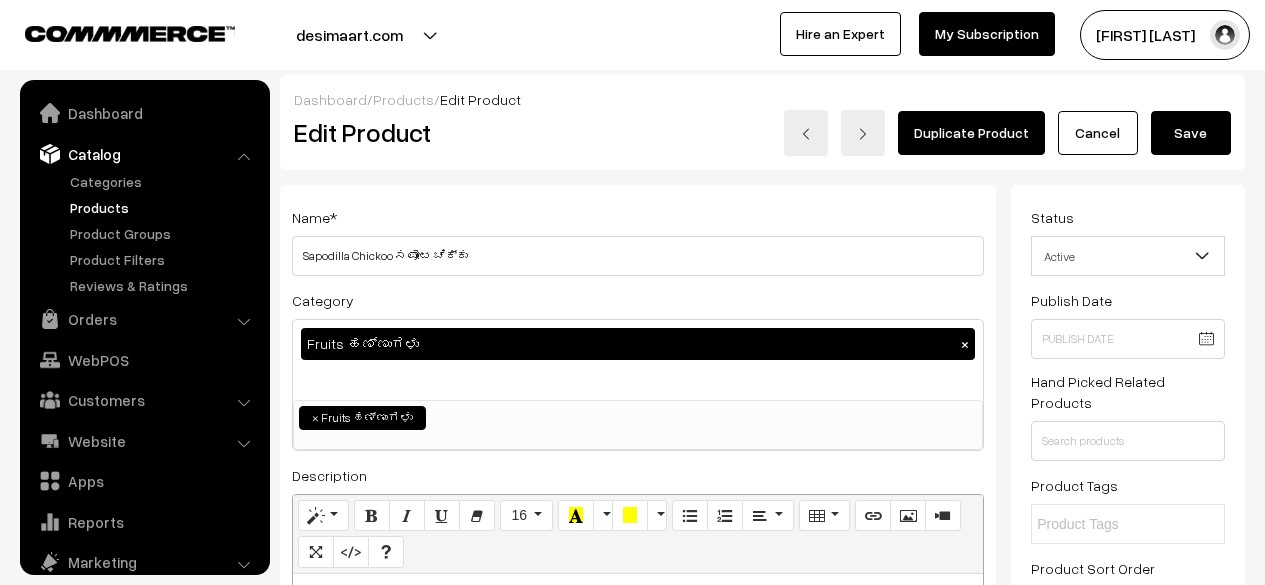 scroll, scrollTop: 0, scrollLeft: 0, axis: both 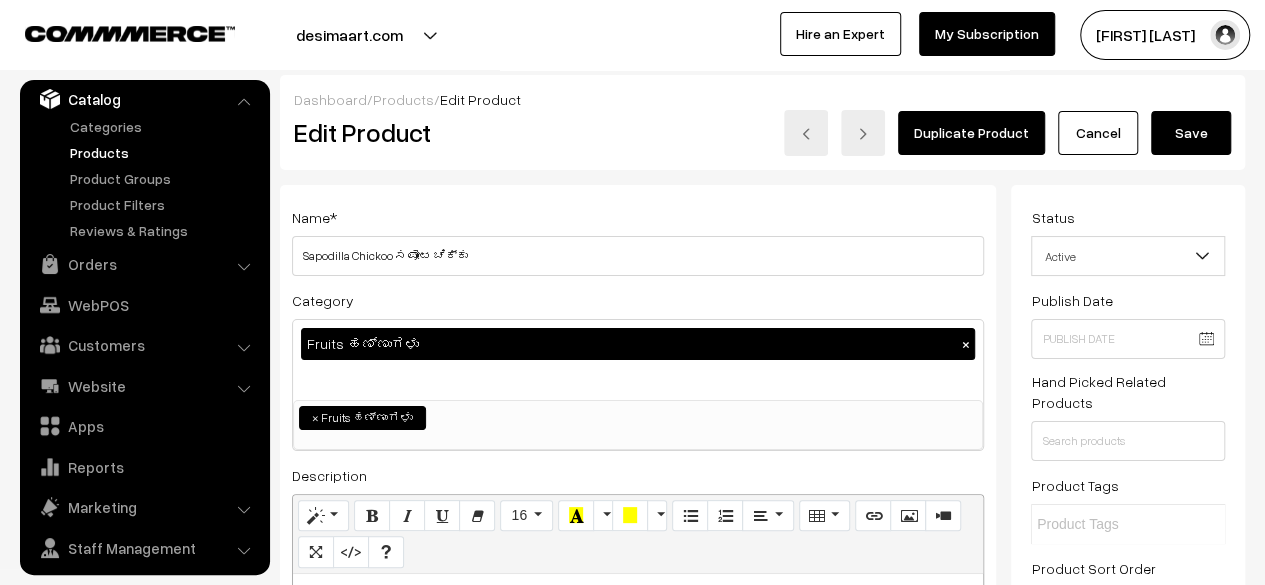 click on "Save" at bounding box center (1191, 133) 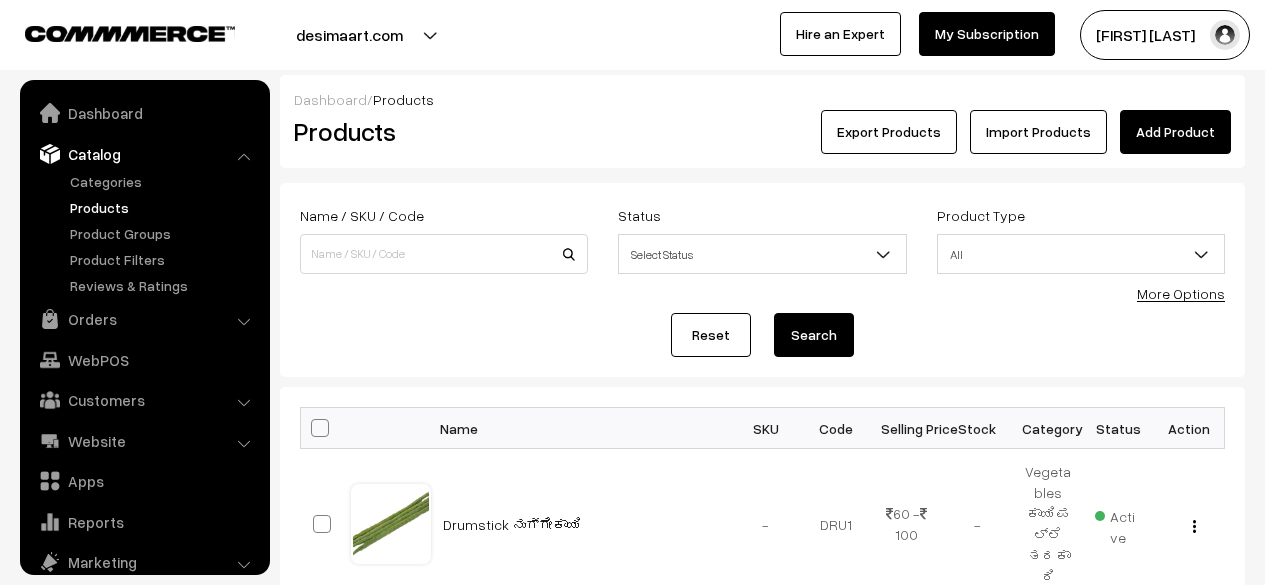 scroll, scrollTop: 0, scrollLeft: 0, axis: both 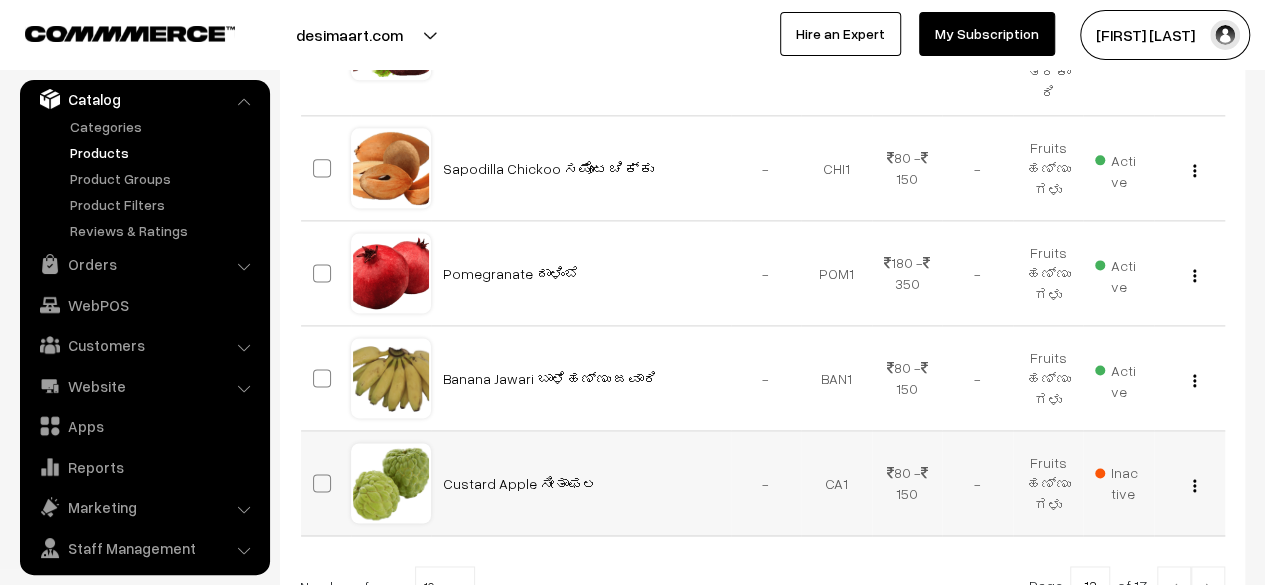 click at bounding box center [1194, 485] 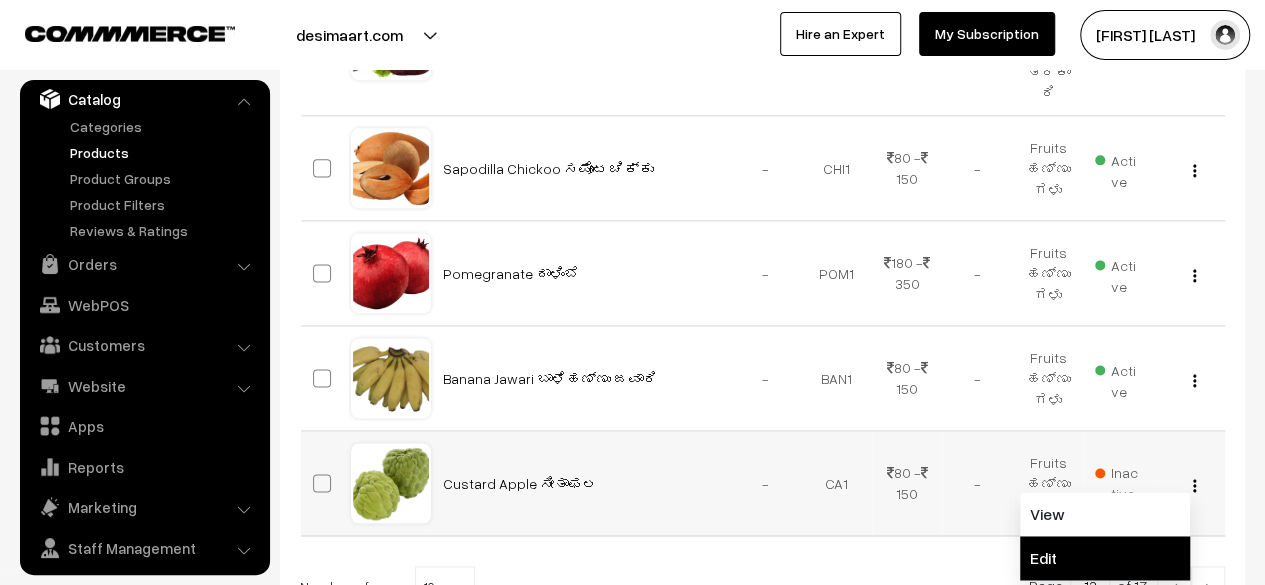 click on "Edit" at bounding box center [1105, 558] 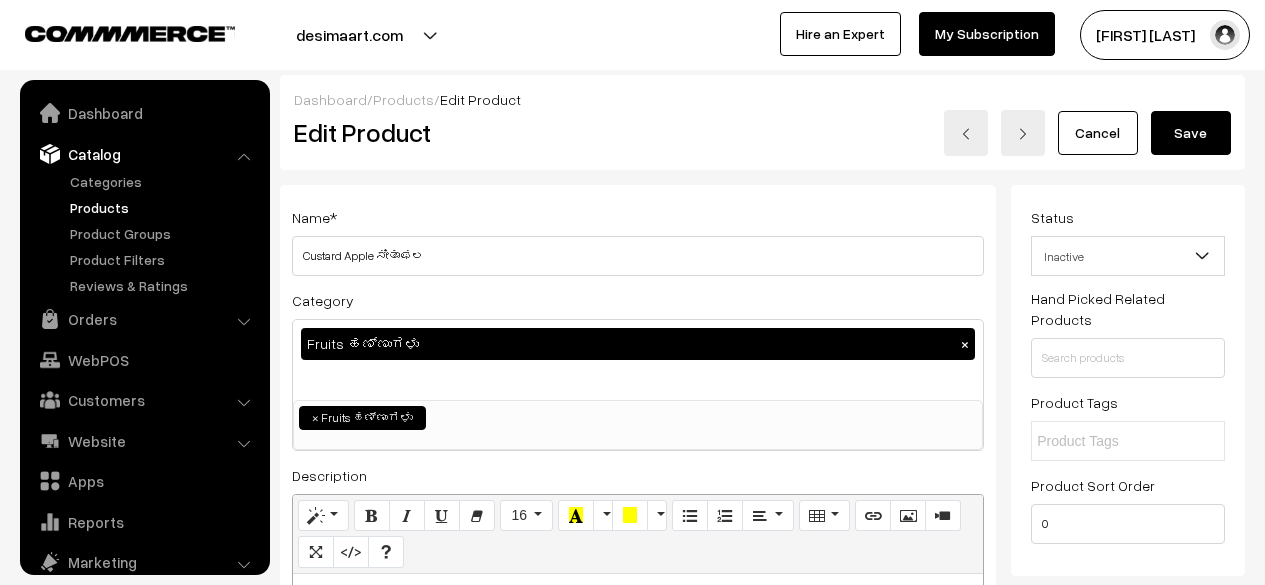 scroll, scrollTop: 0, scrollLeft: 0, axis: both 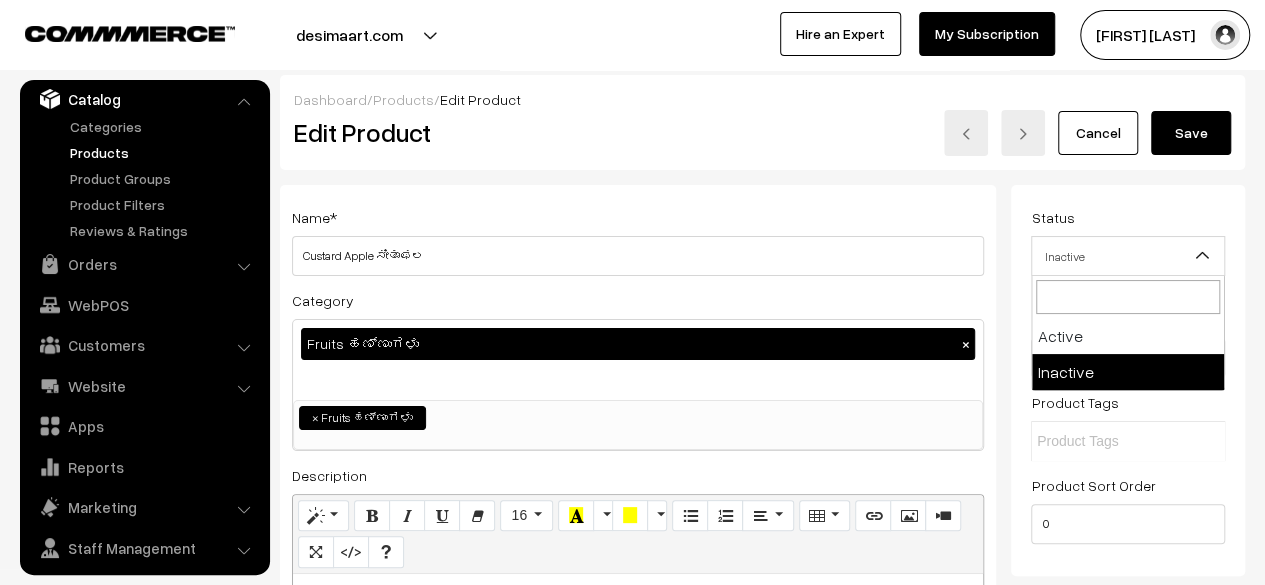 click at bounding box center [1202, 256] 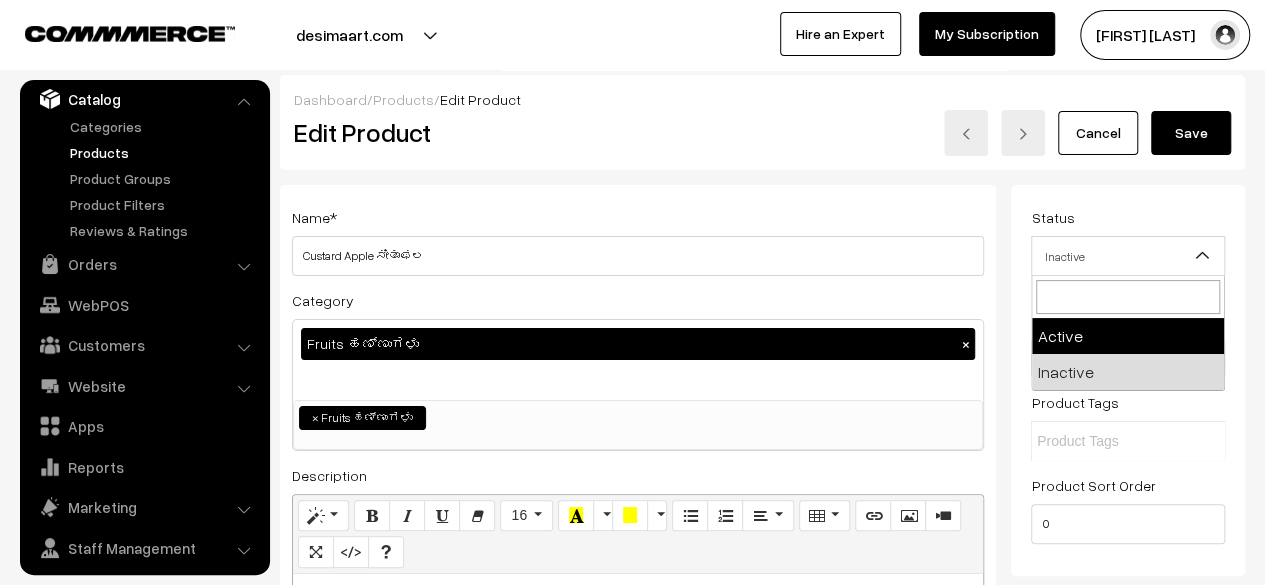 select on "1" 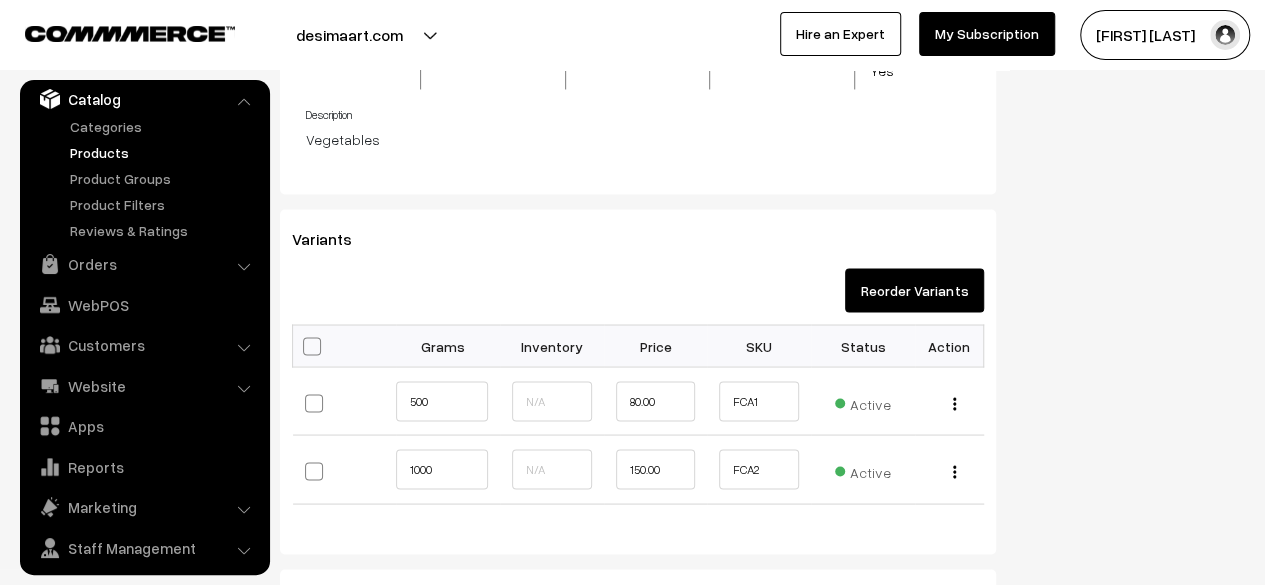 scroll, scrollTop: 1675, scrollLeft: 0, axis: vertical 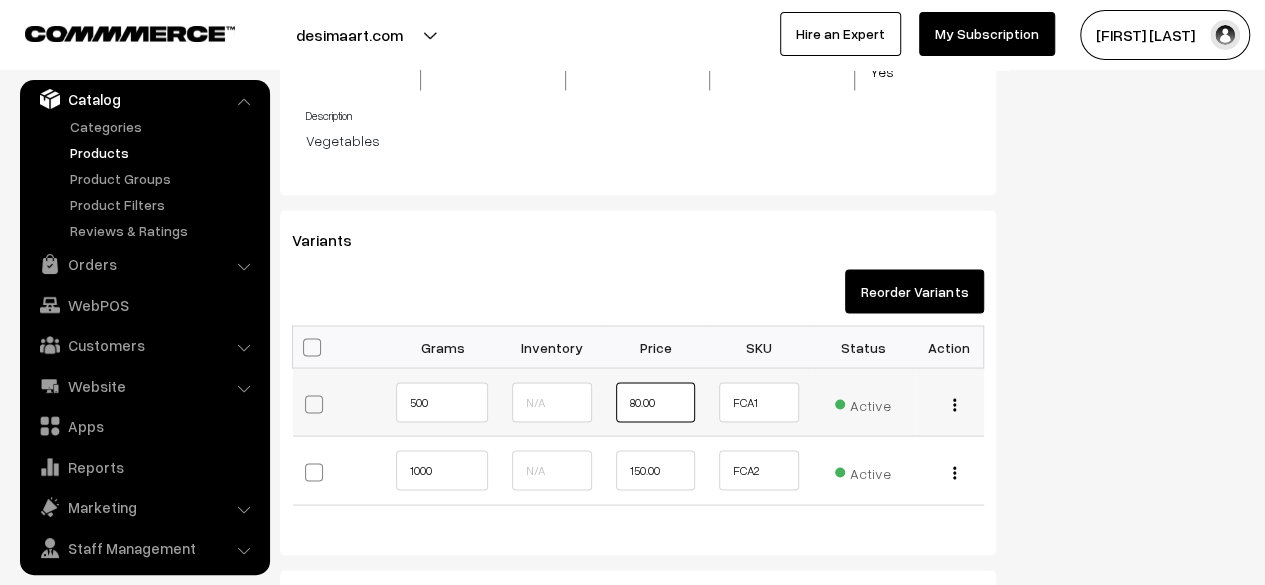 click on "80.00" at bounding box center [656, 402] 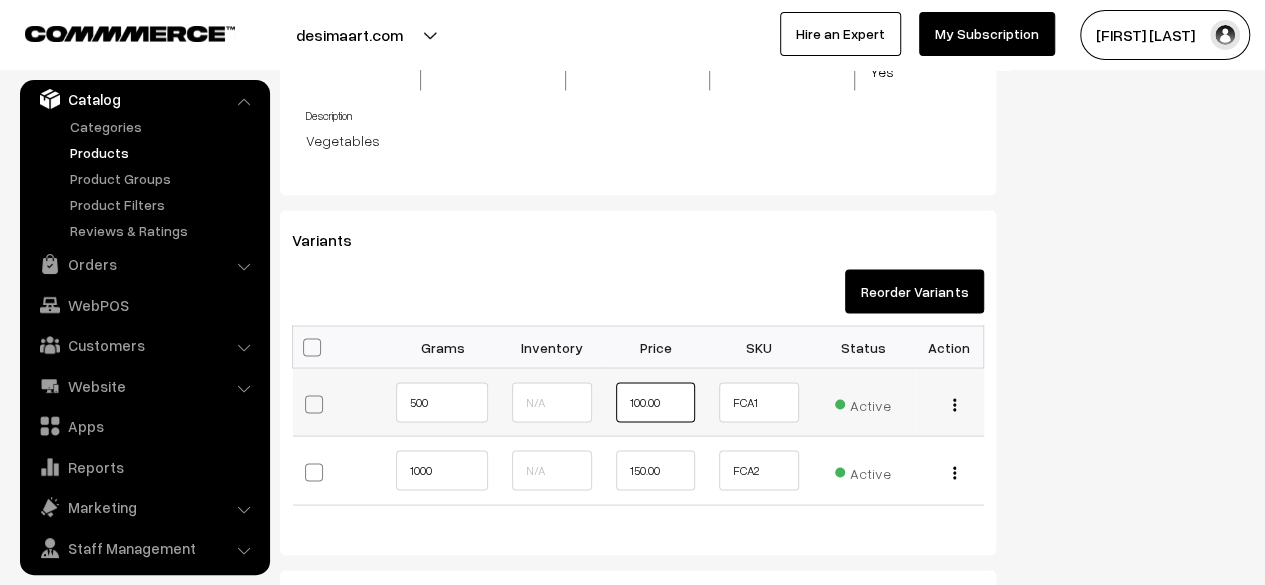 type on "100.00" 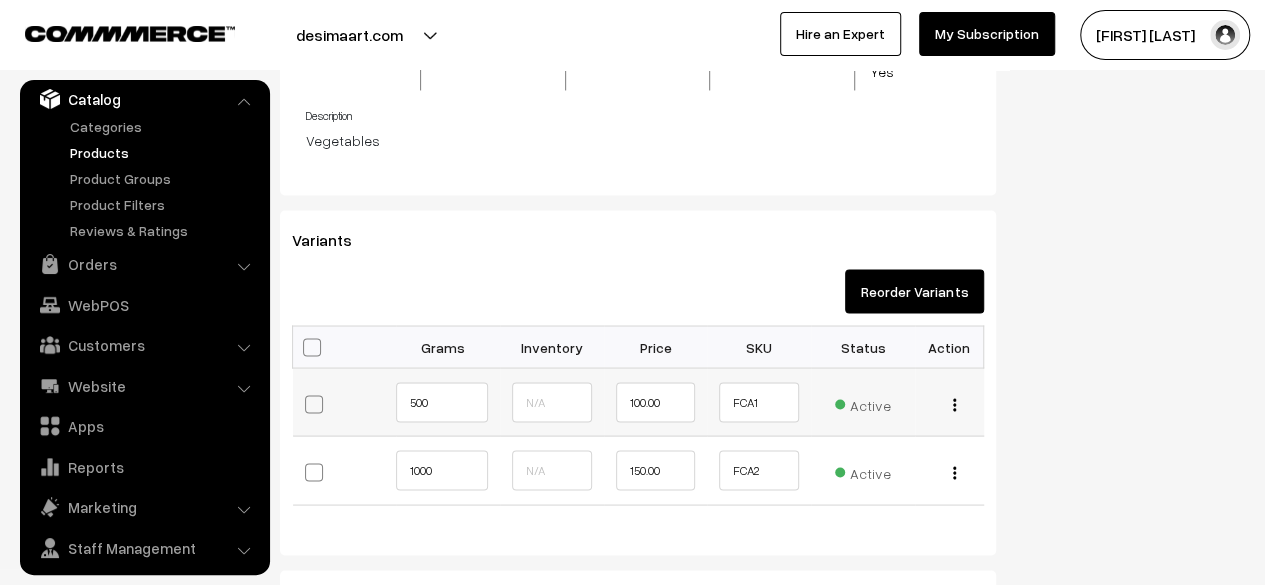 click at bounding box center [954, 404] 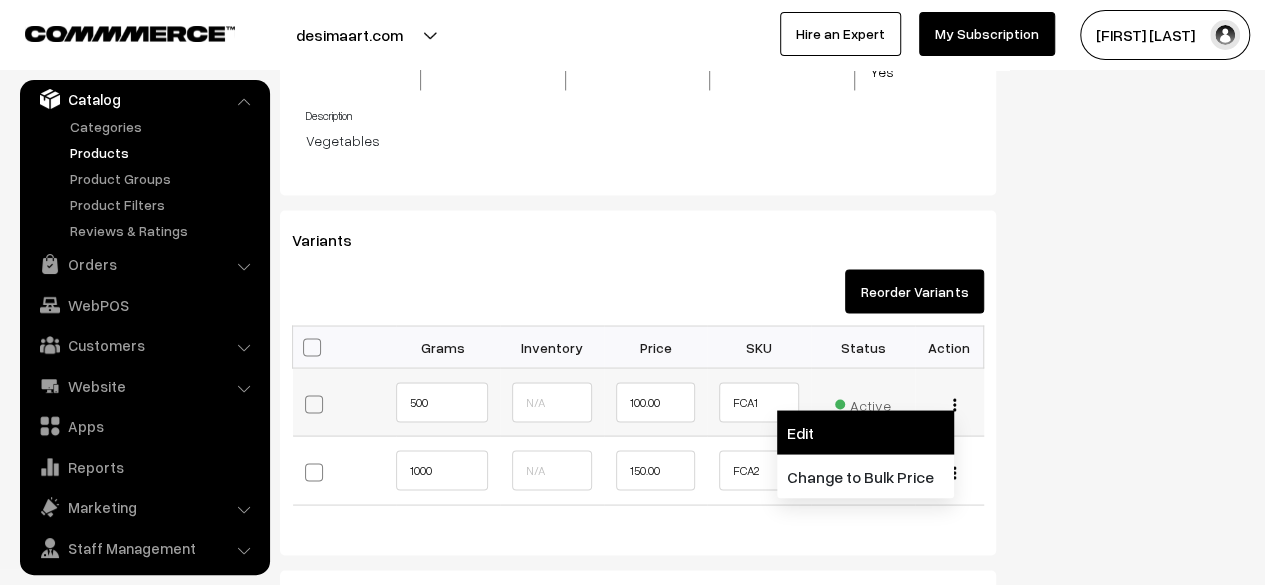 click on "Edit" at bounding box center [865, 432] 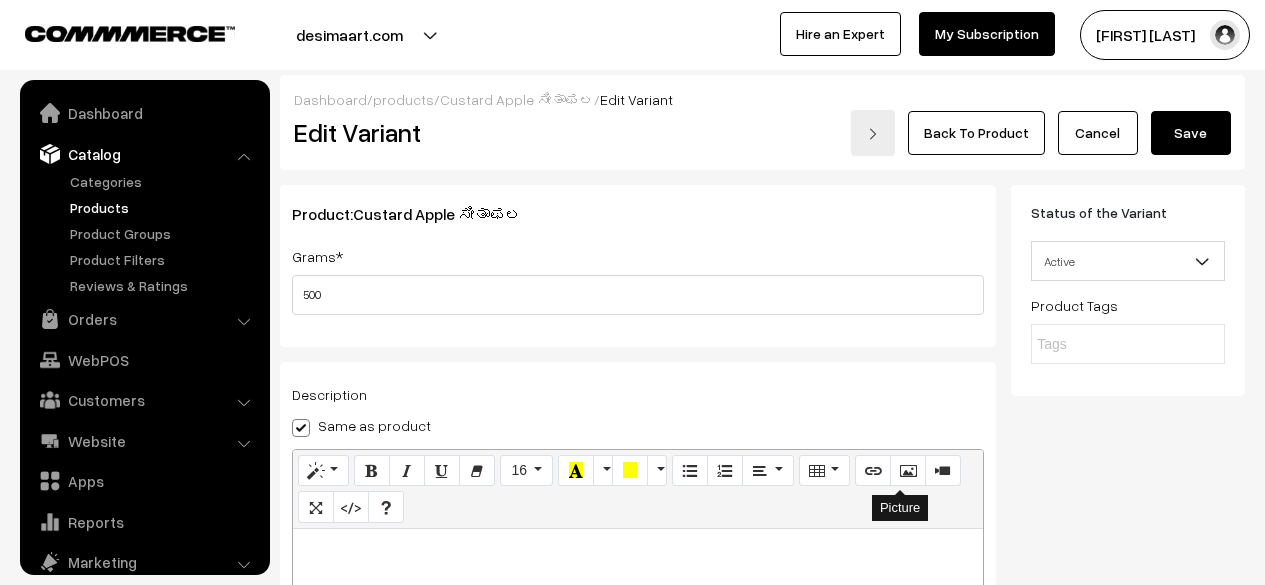 scroll, scrollTop: 153, scrollLeft: 0, axis: vertical 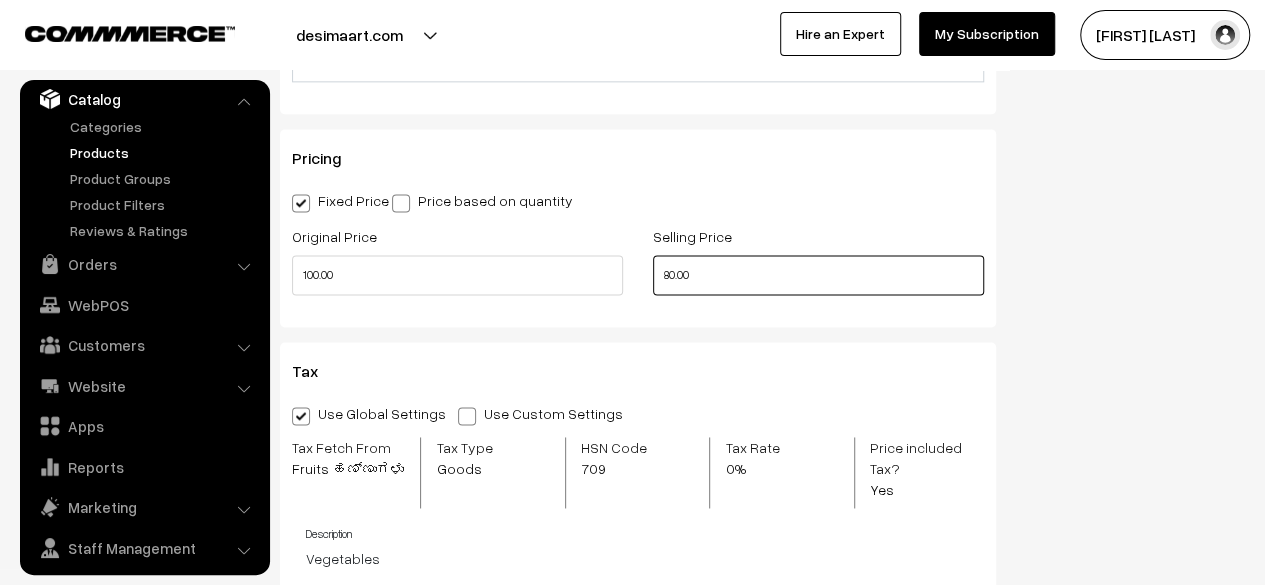 click on "80.00" at bounding box center [818, 275] 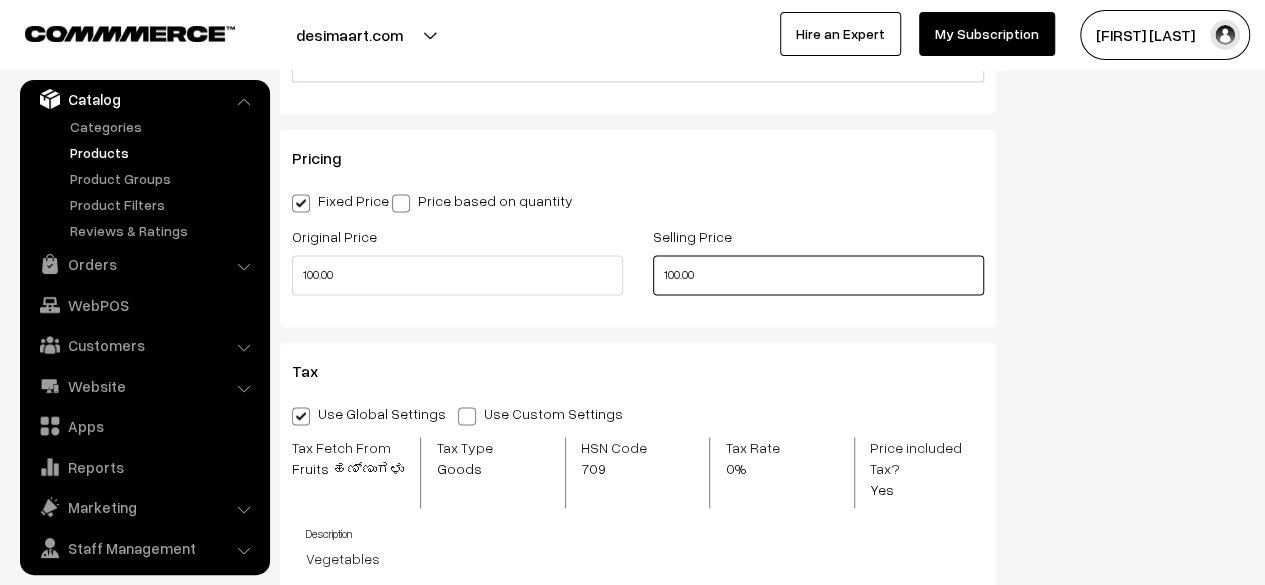 type on "100.00" 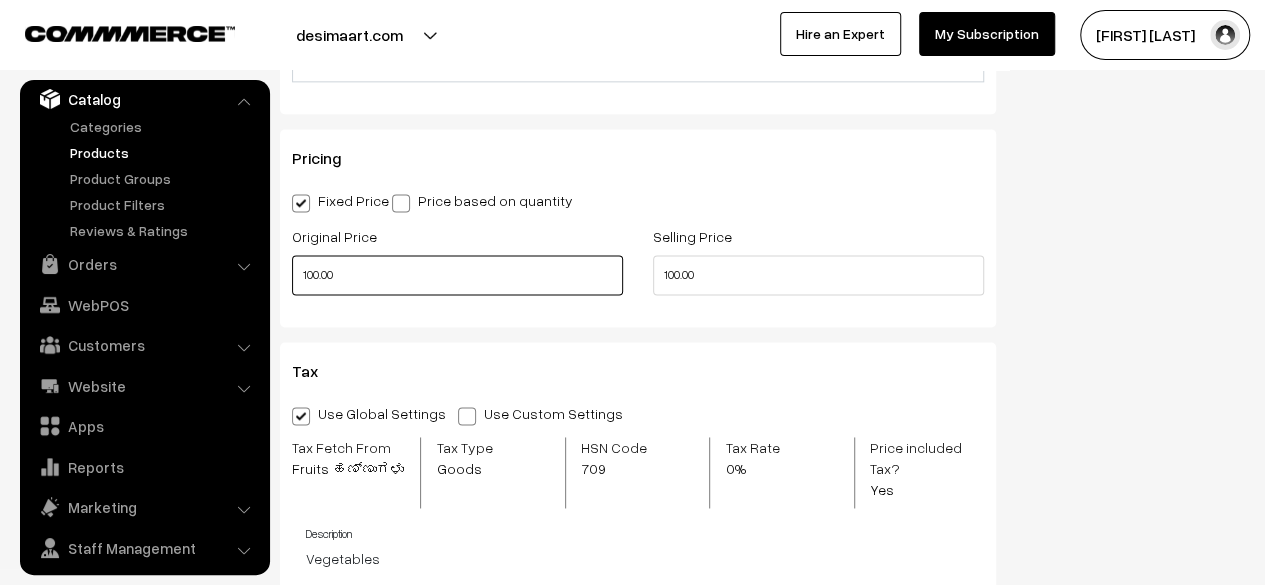 click on "100.00" at bounding box center (457, 275) 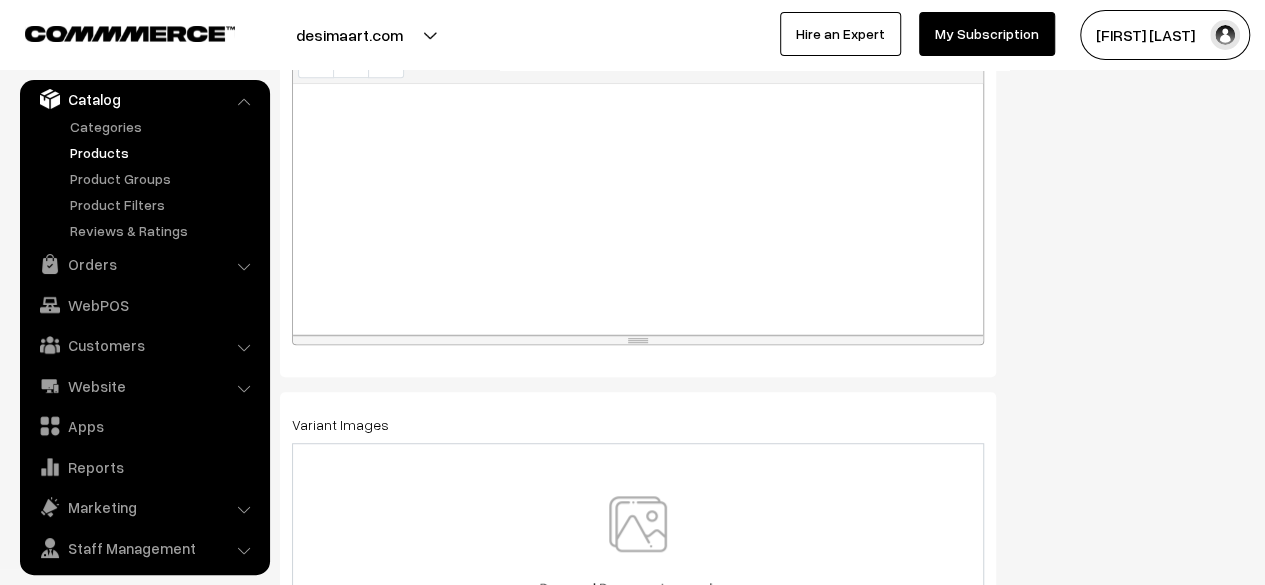 scroll, scrollTop: 0, scrollLeft: 0, axis: both 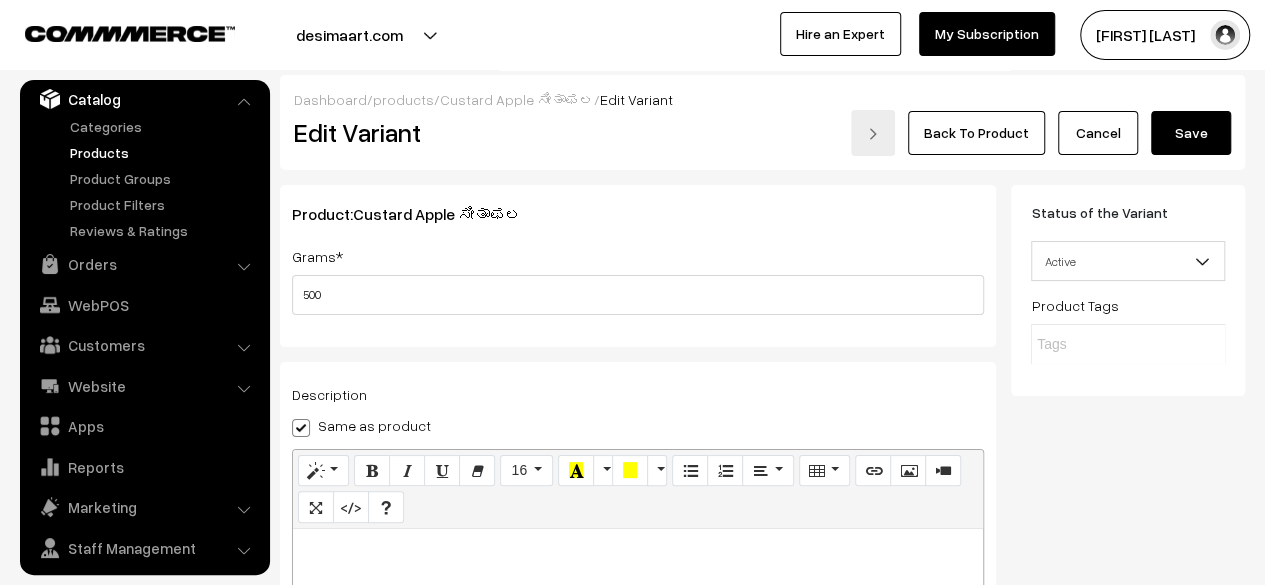 type on "120.00" 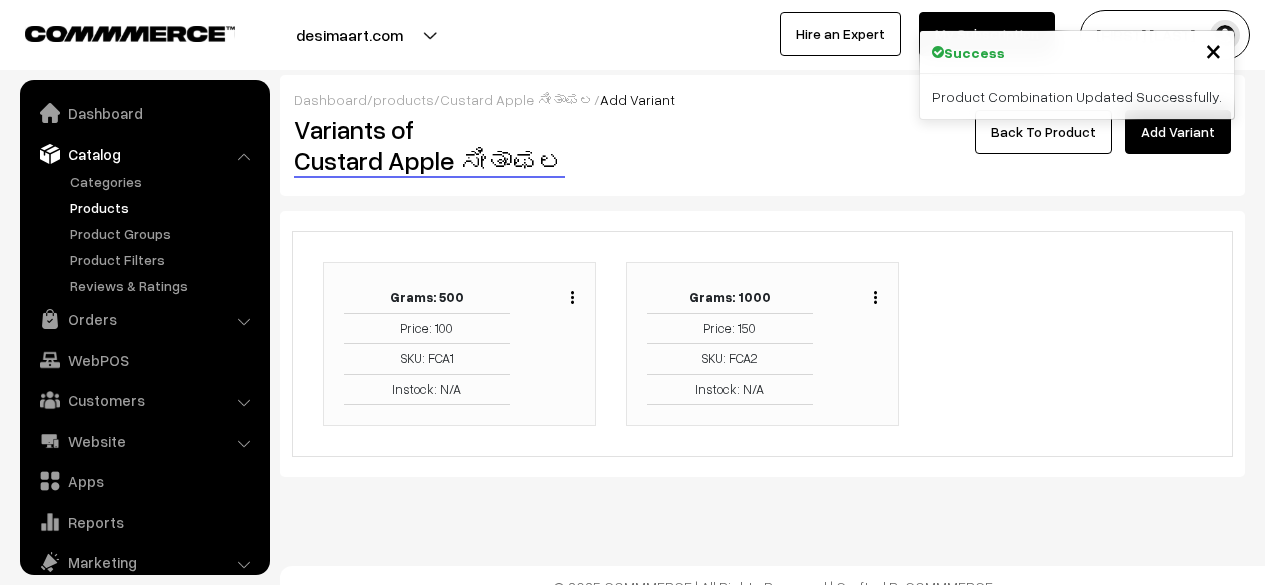 scroll, scrollTop: 0, scrollLeft: 0, axis: both 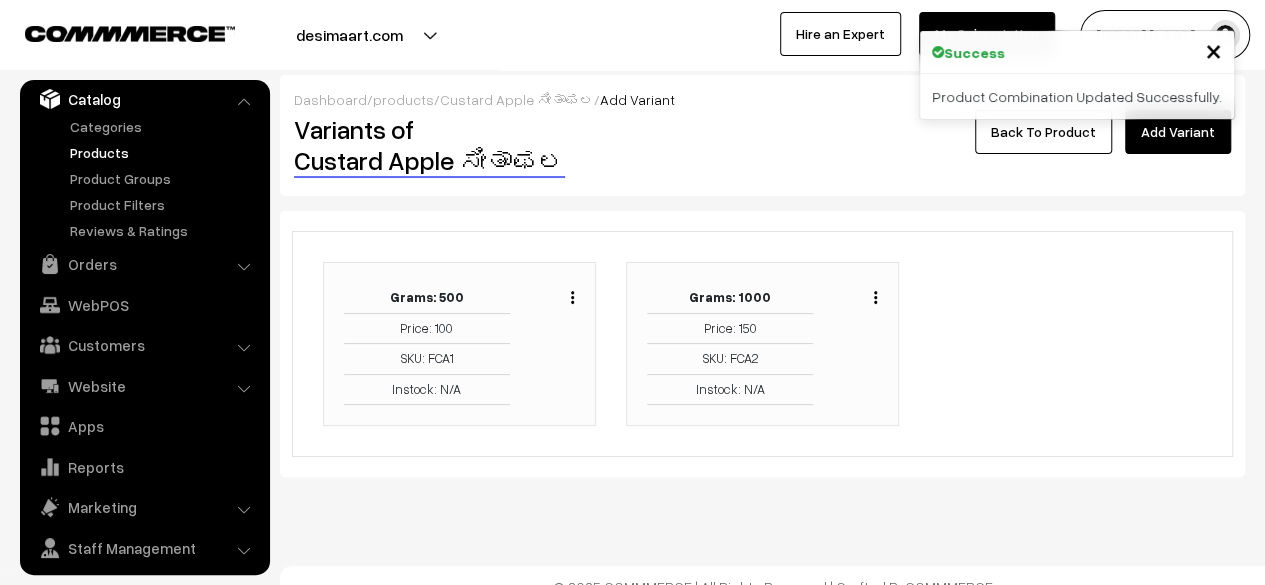 click at bounding box center (875, 297) 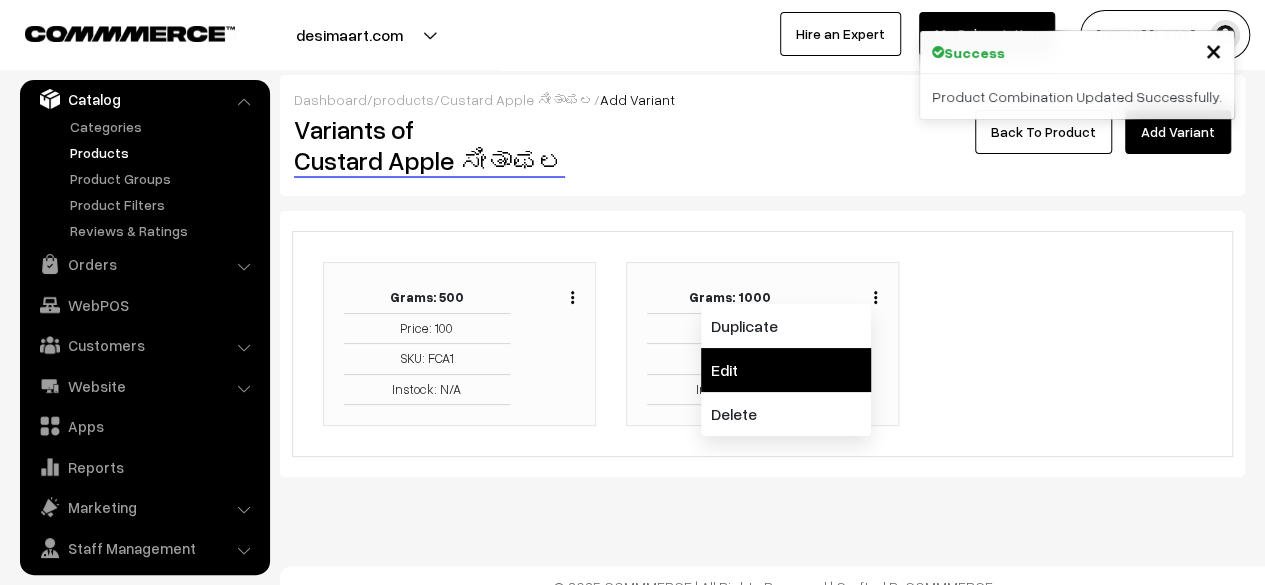 click on "Edit" at bounding box center (786, 370) 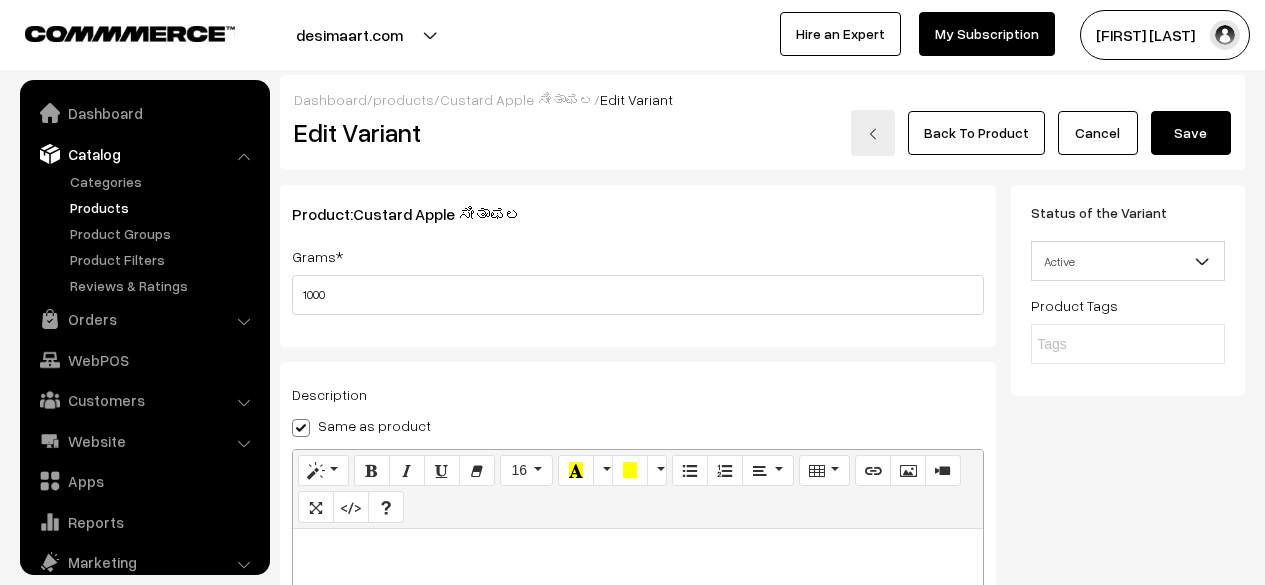 scroll, scrollTop: 139, scrollLeft: 0, axis: vertical 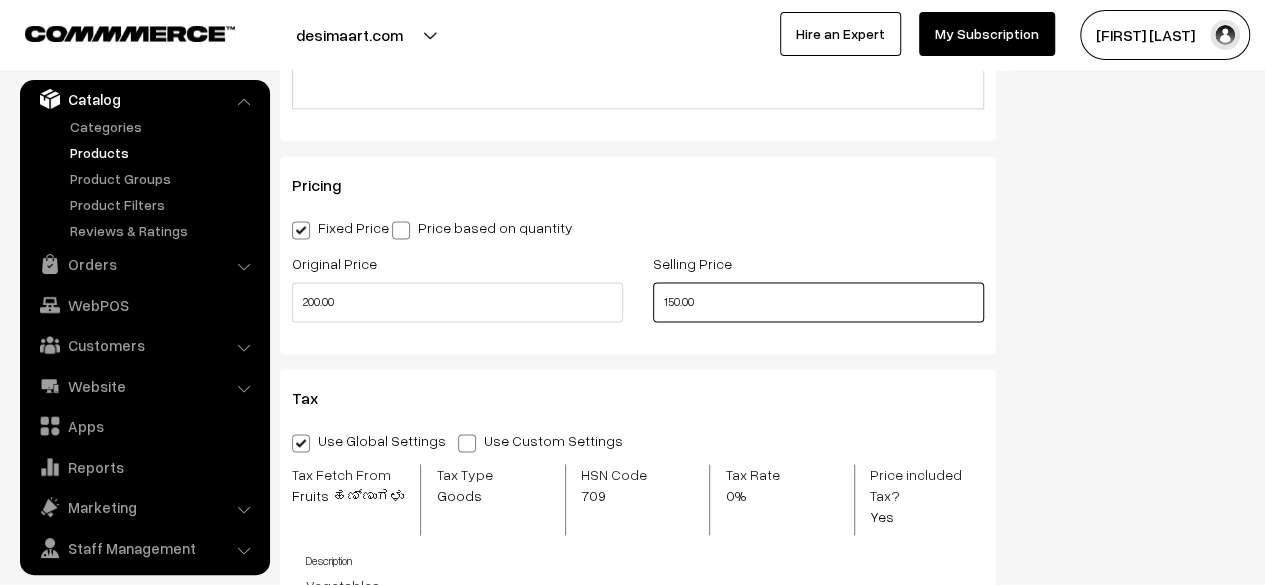 click on "150.00" at bounding box center (818, 302) 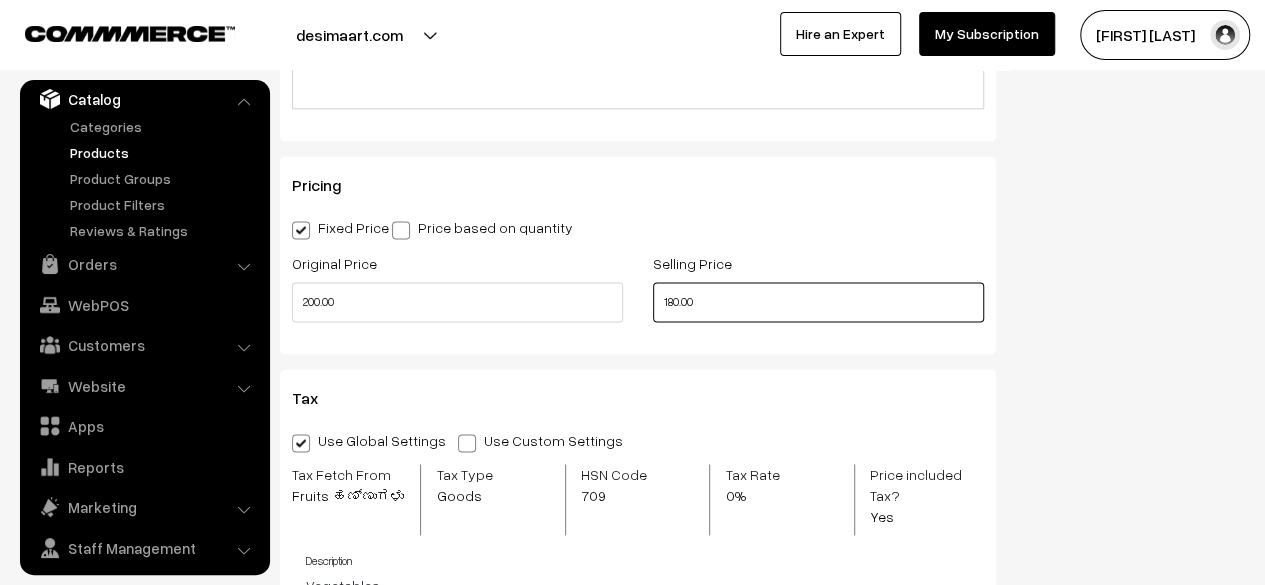 type on "180.00" 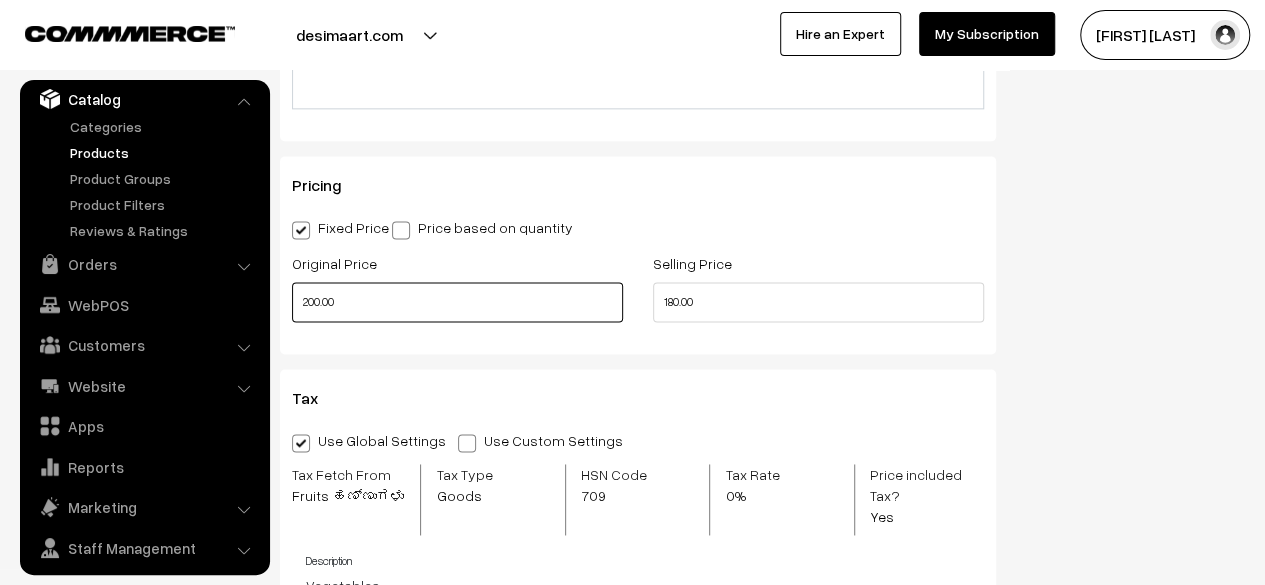 click on "200.00" at bounding box center [457, 302] 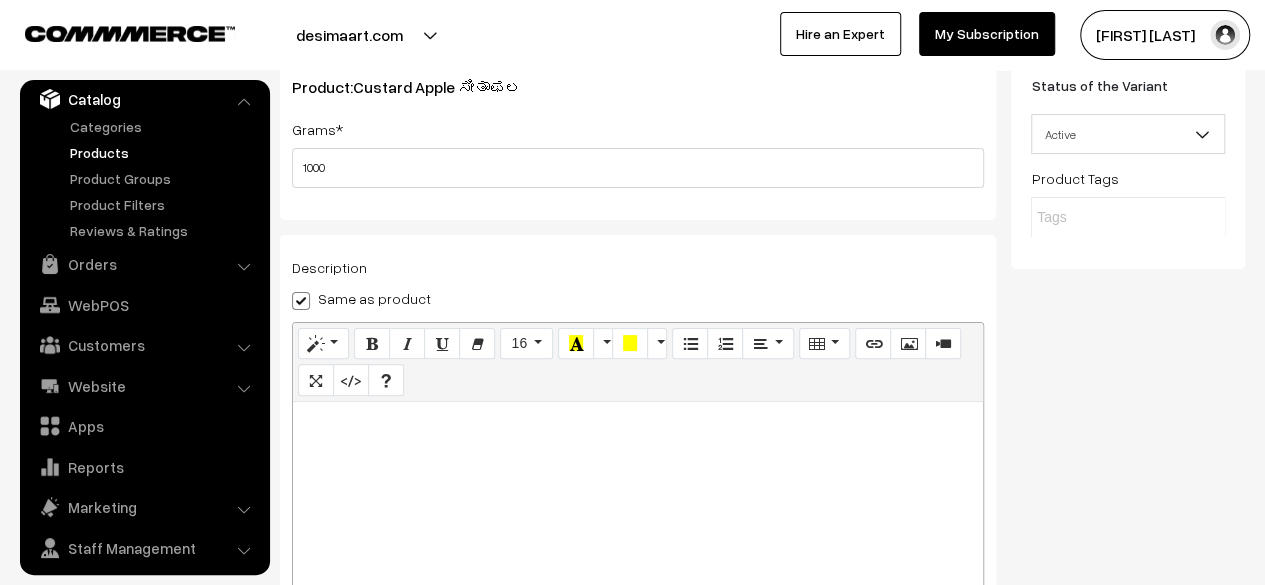 scroll, scrollTop: 0, scrollLeft: 0, axis: both 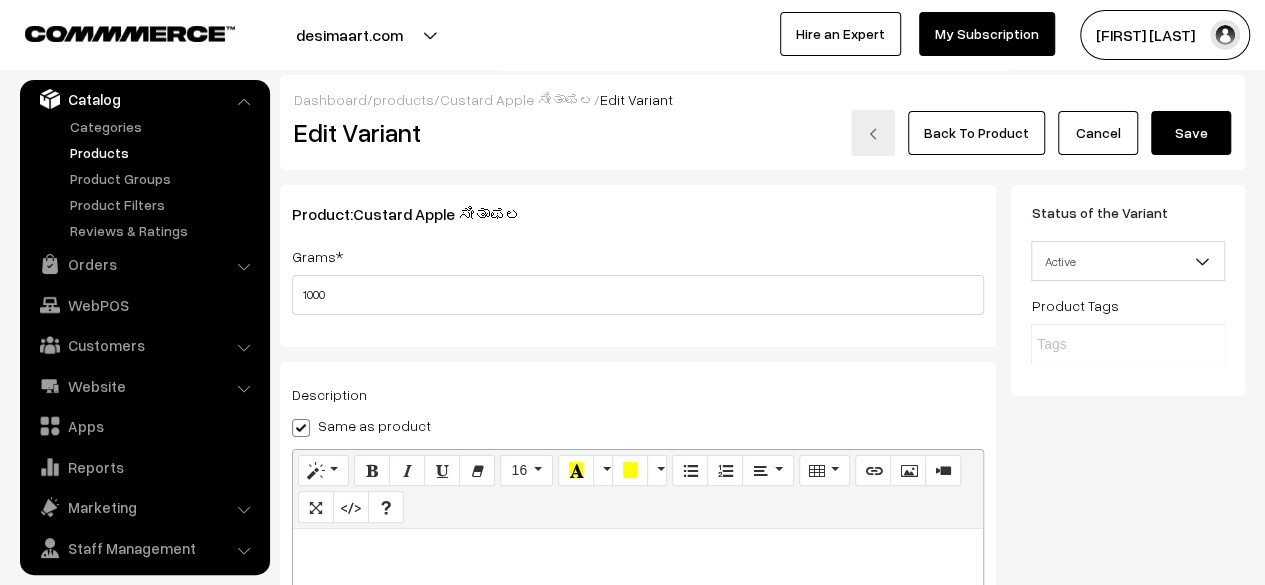 type on "240.00" 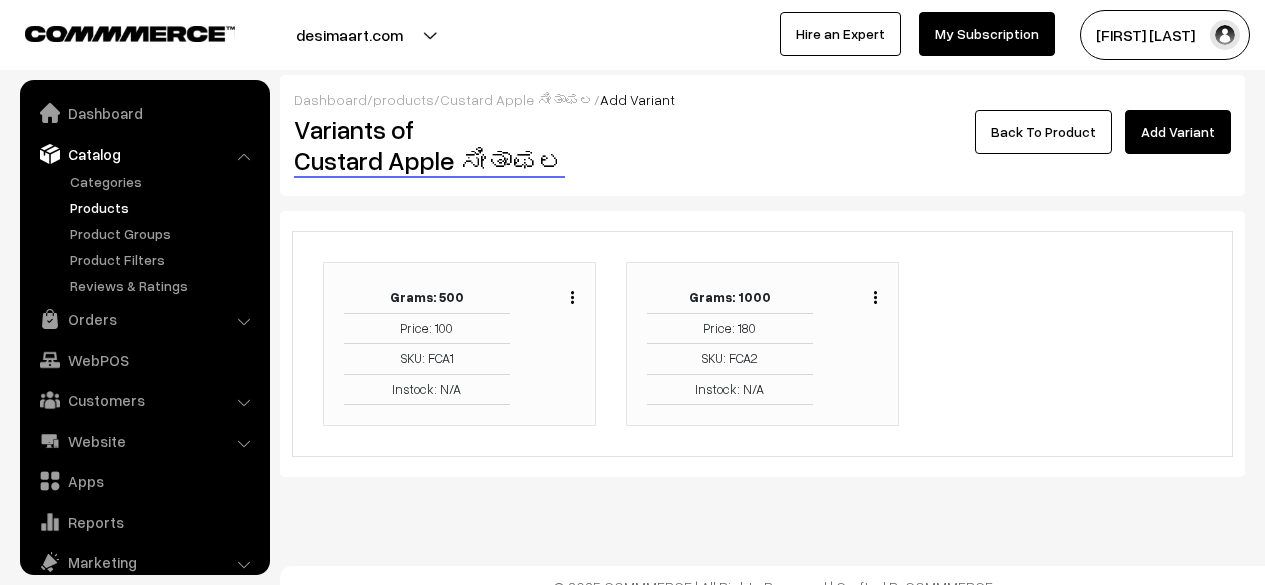 scroll, scrollTop: 0, scrollLeft: 0, axis: both 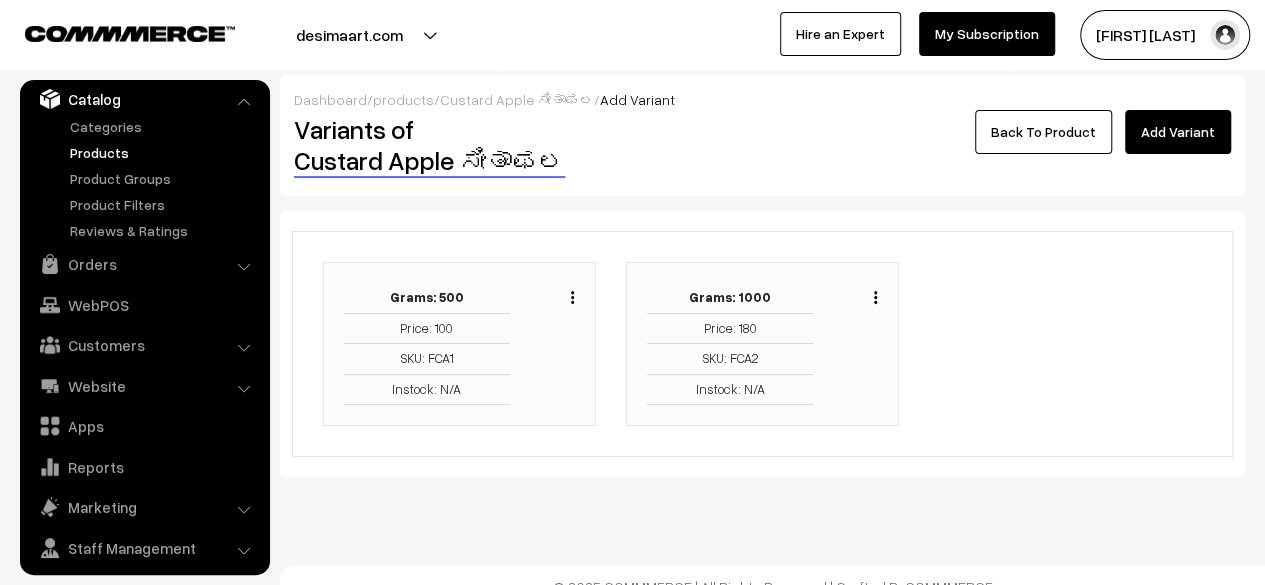 click on "Back To Product" at bounding box center [1043, 132] 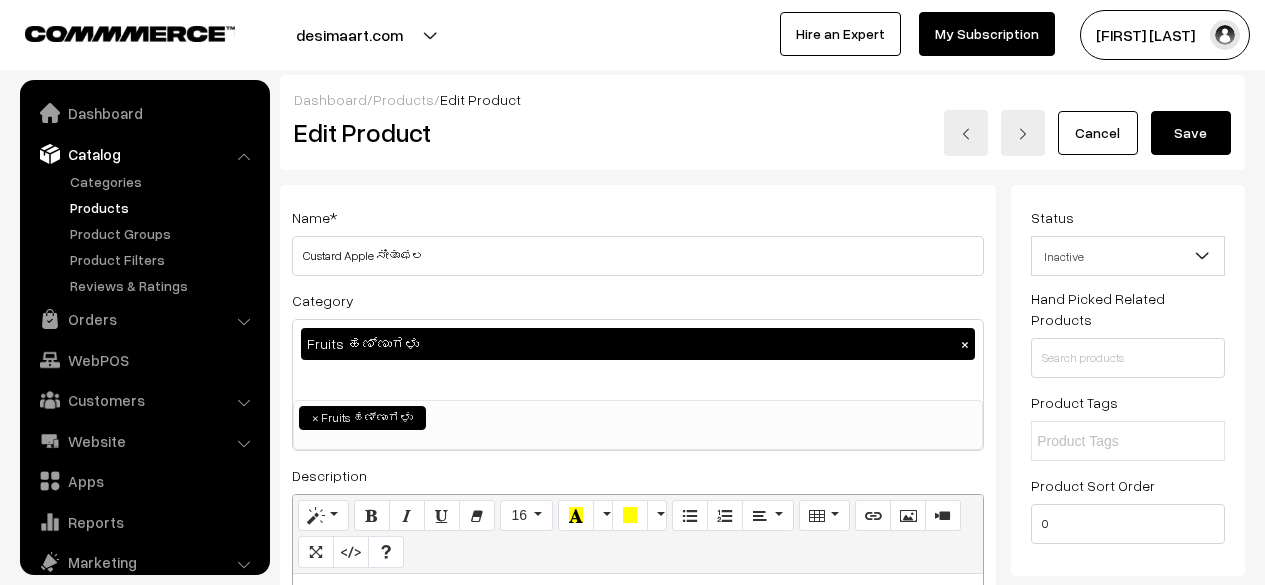 scroll, scrollTop: 0, scrollLeft: 0, axis: both 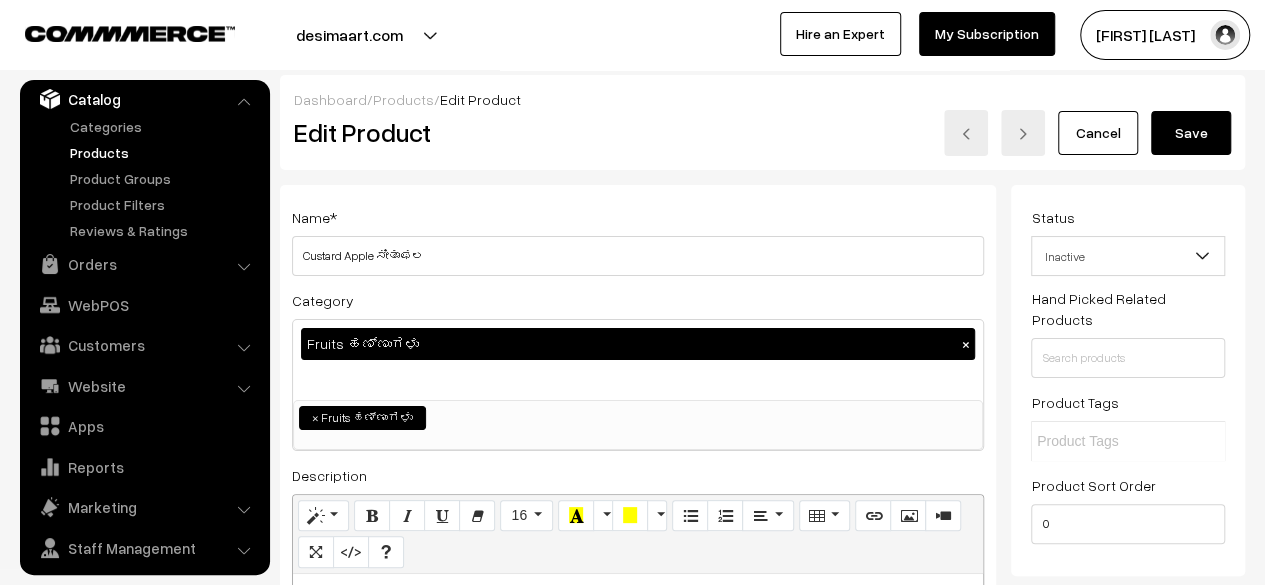 click on "Save" at bounding box center [1191, 133] 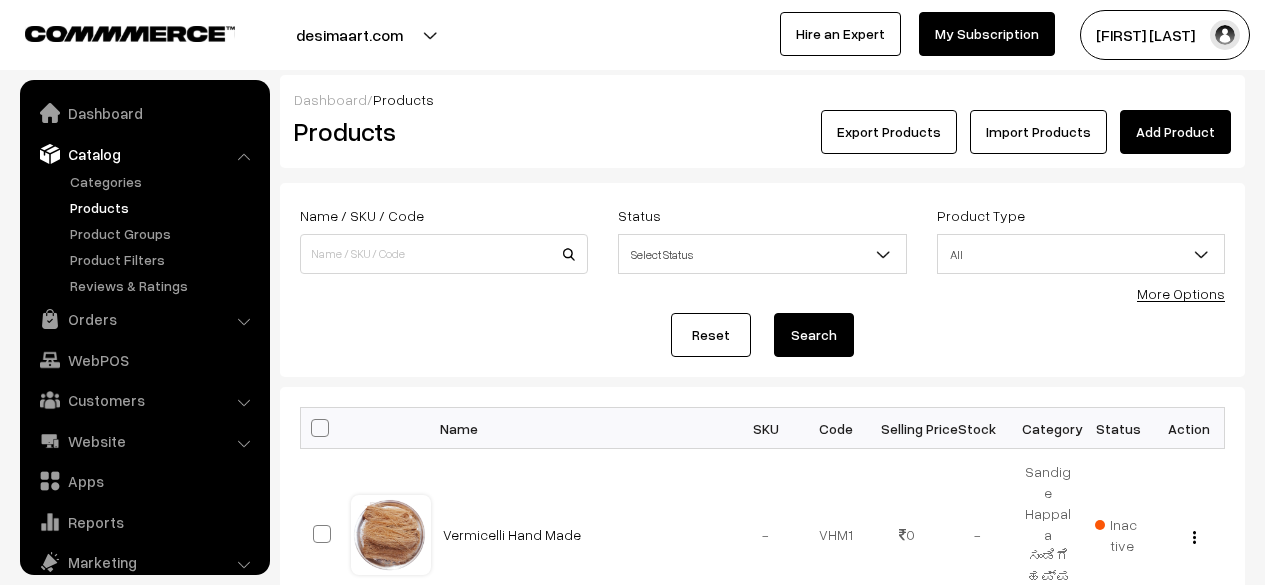 scroll, scrollTop: 0, scrollLeft: 0, axis: both 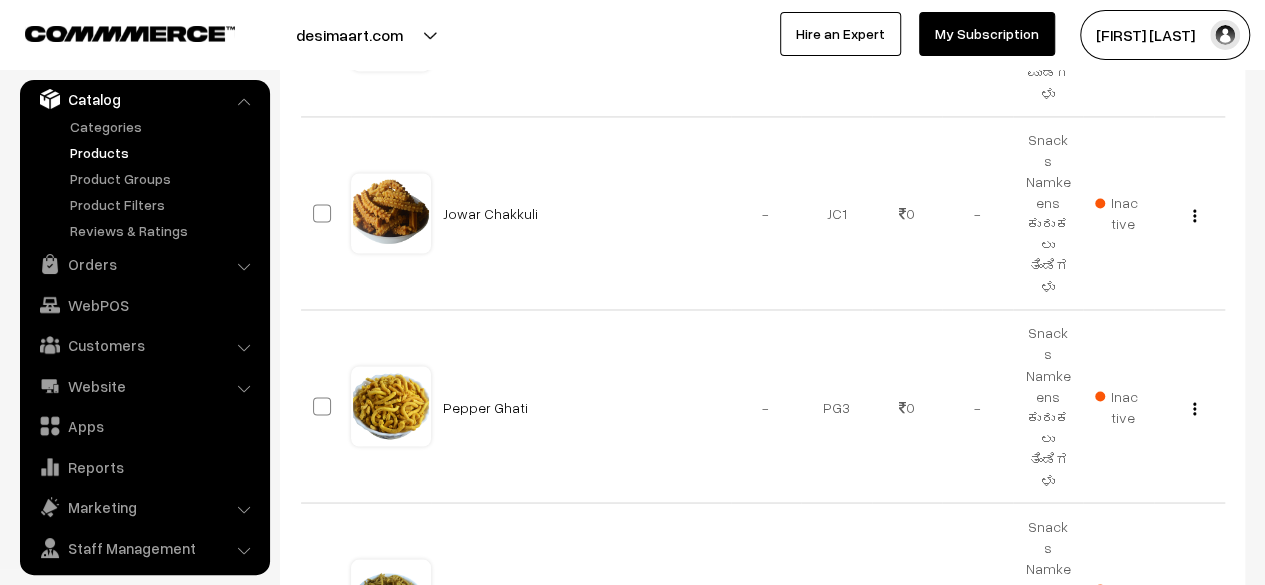 click on "1" at bounding box center (1090, 746) 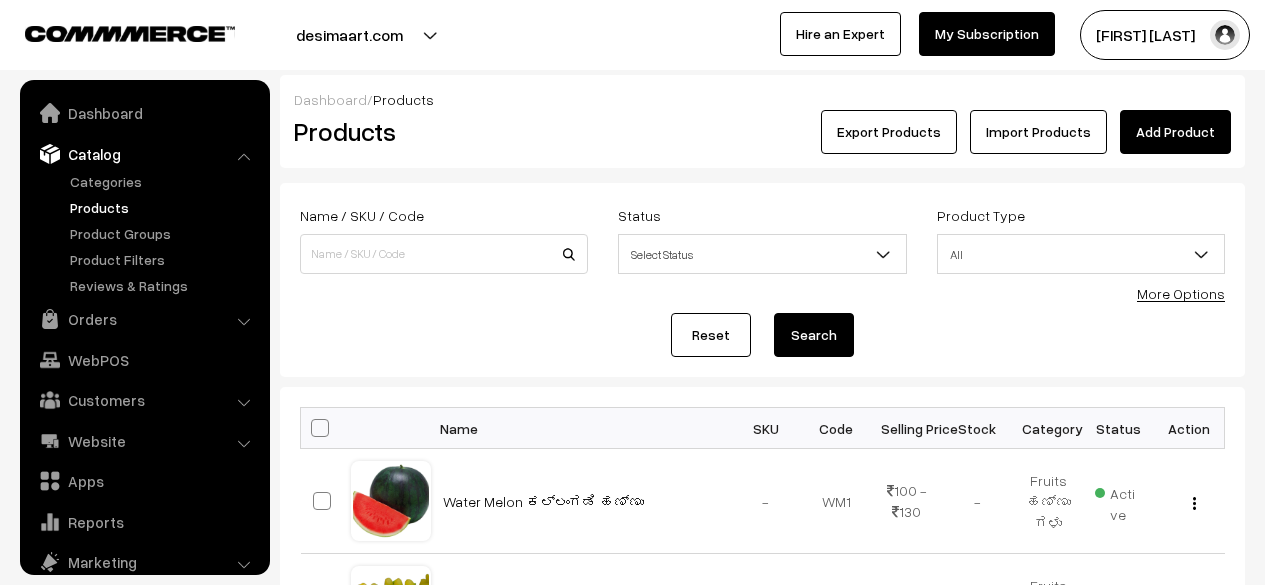 scroll, scrollTop: 0, scrollLeft: 0, axis: both 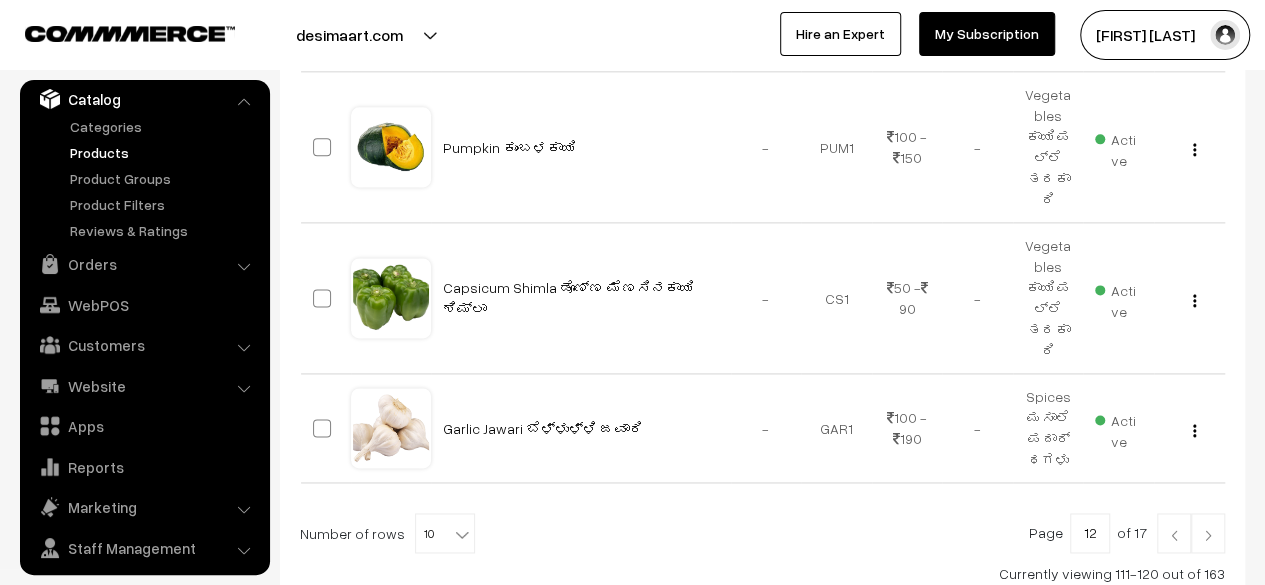 click at bounding box center [1208, 535] 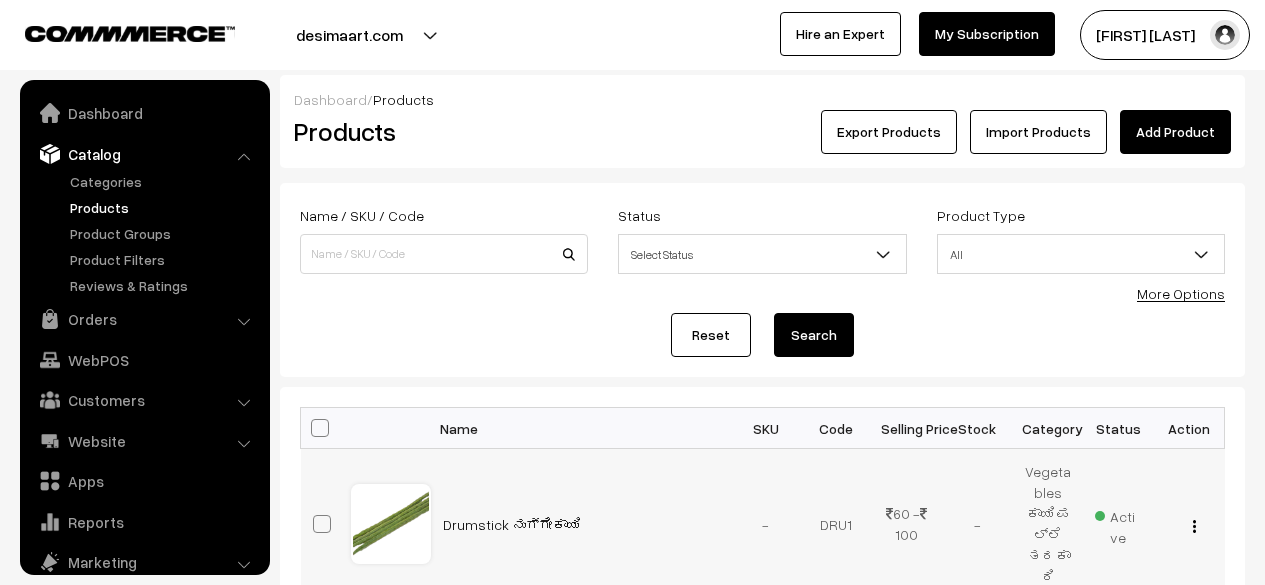 scroll, scrollTop: 0, scrollLeft: 0, axis: both 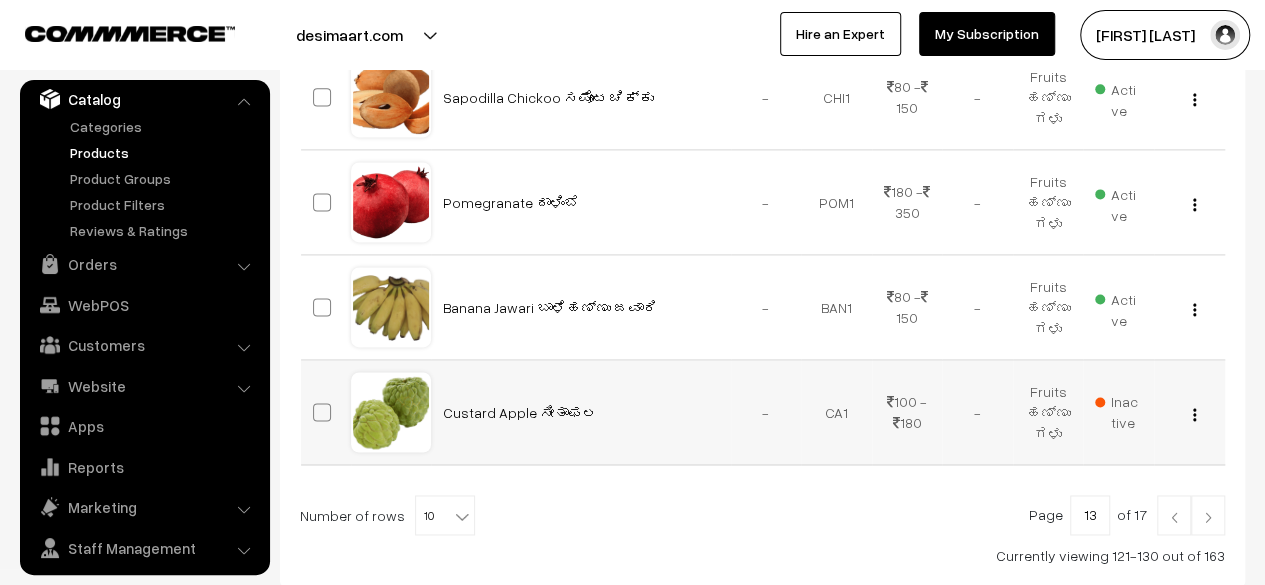 click on "View
Edit" at bounding box center (1189, 412) 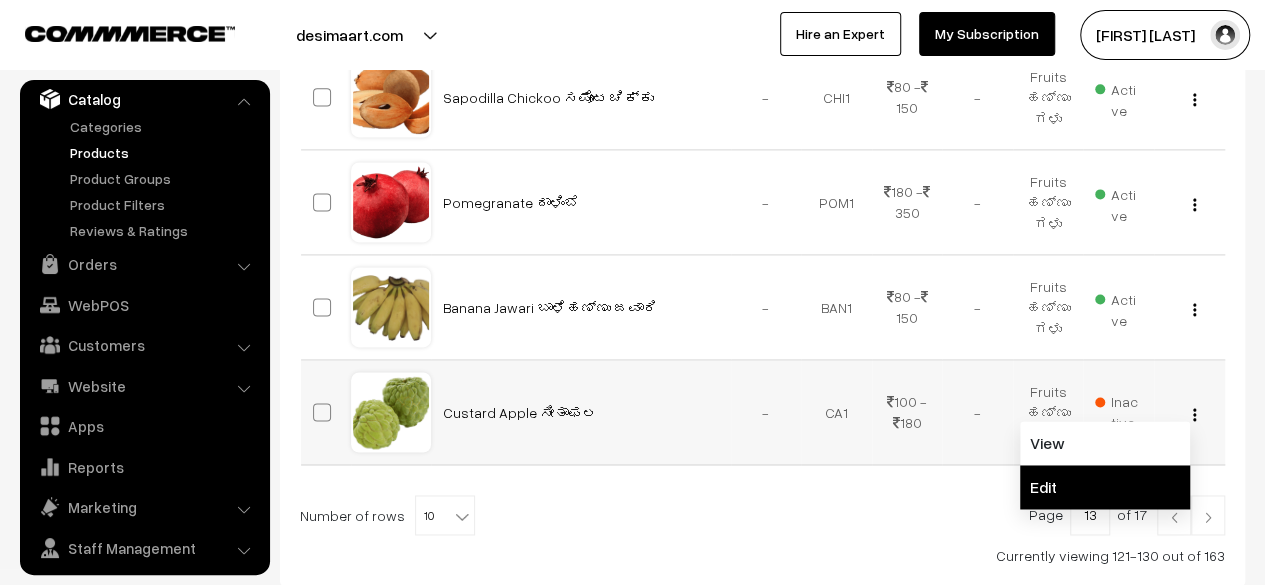 click on "Edit" at bounding box center (1105, 487) 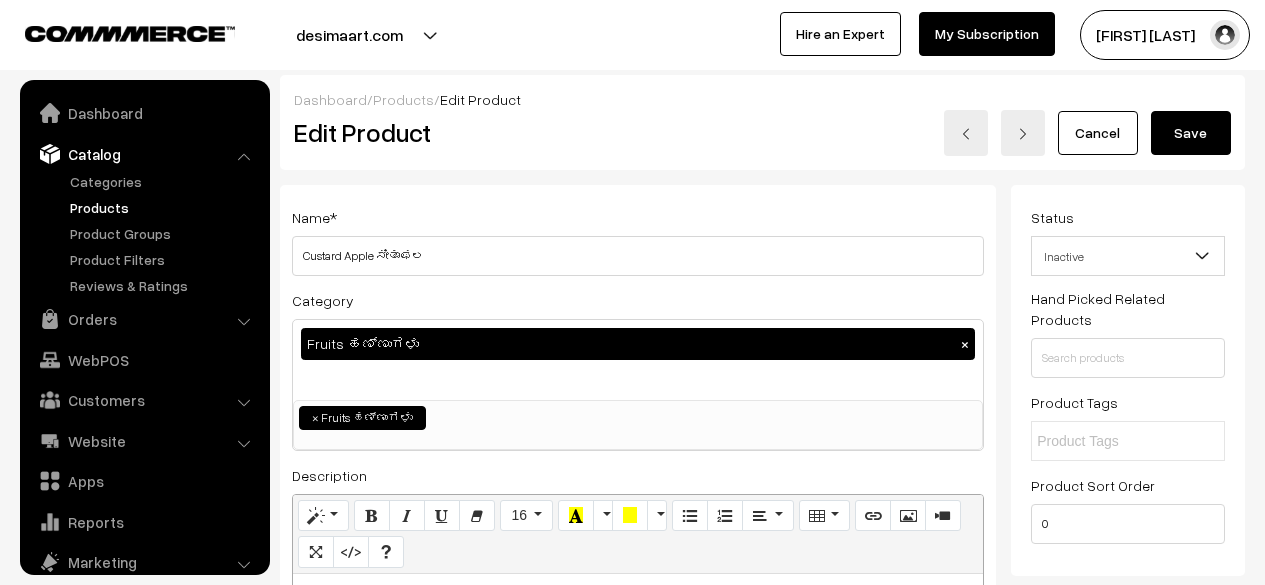 scroll, scrollTop: 0, scrollLeft: 0, axis: both 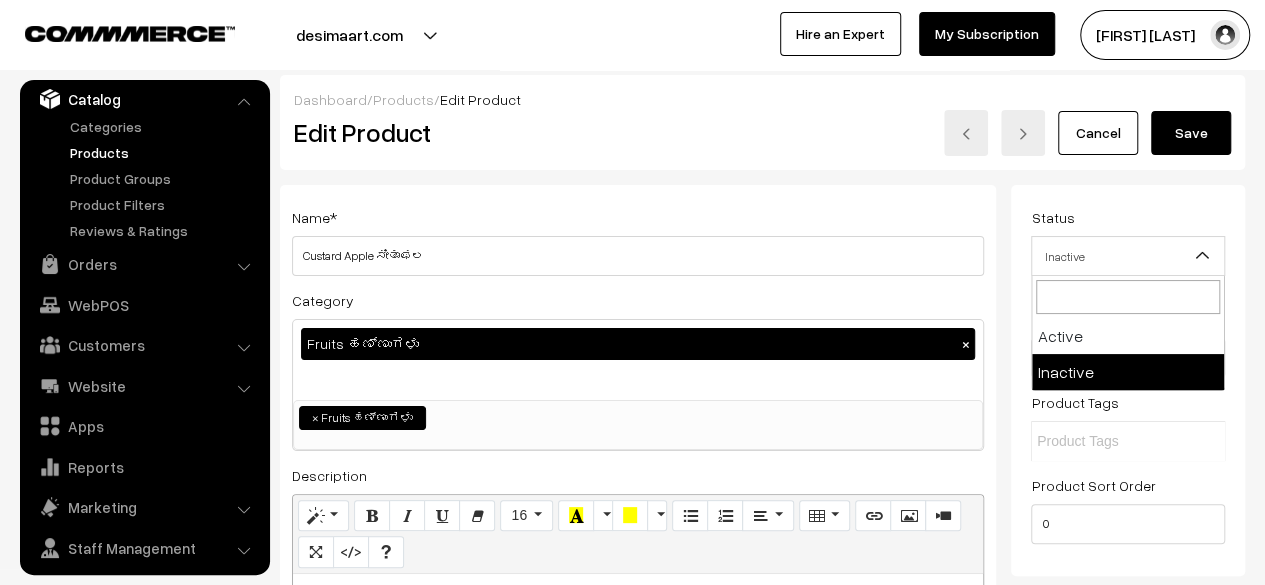 click on "Inactive" at bounding box center [1128, 256] 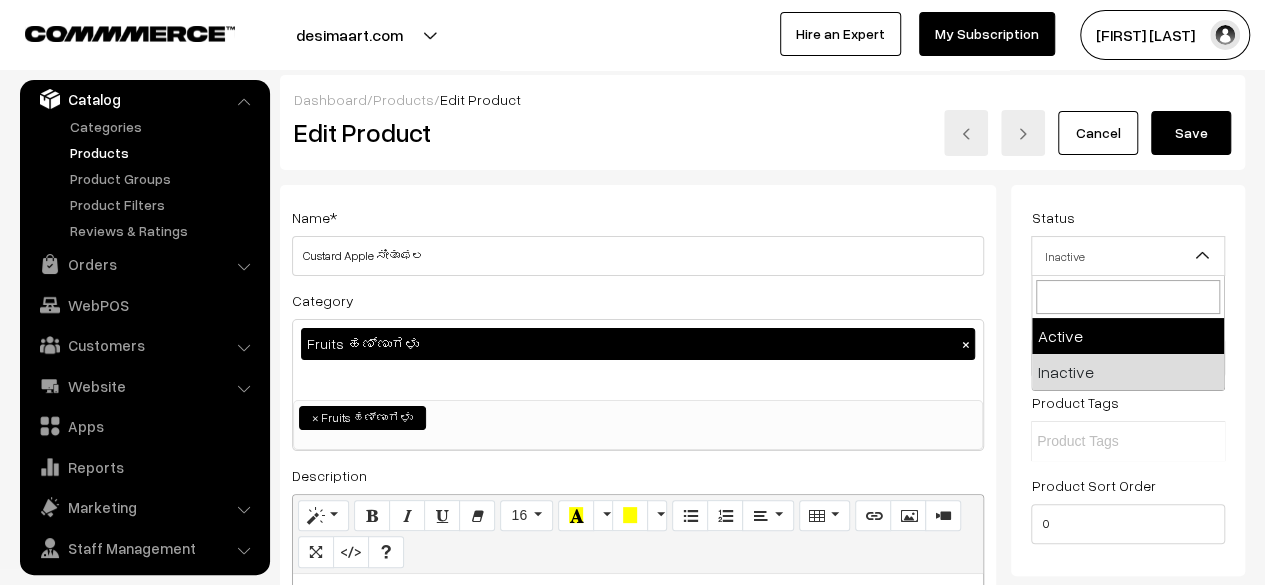 select on "1" 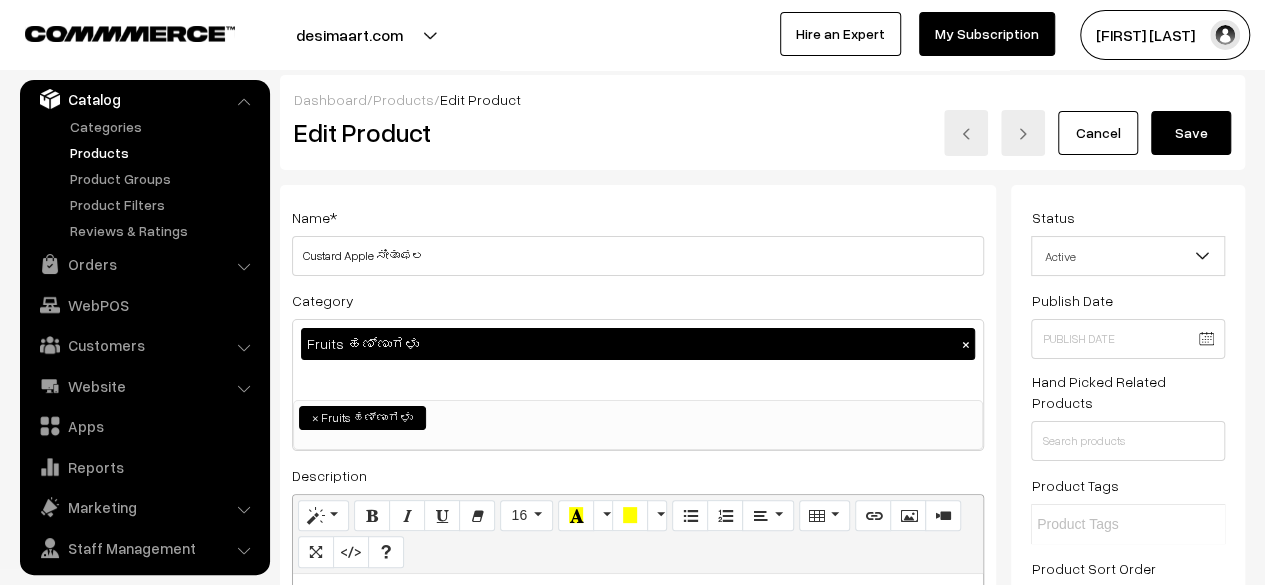 click on "Save" at bounding box center (1191, 133) 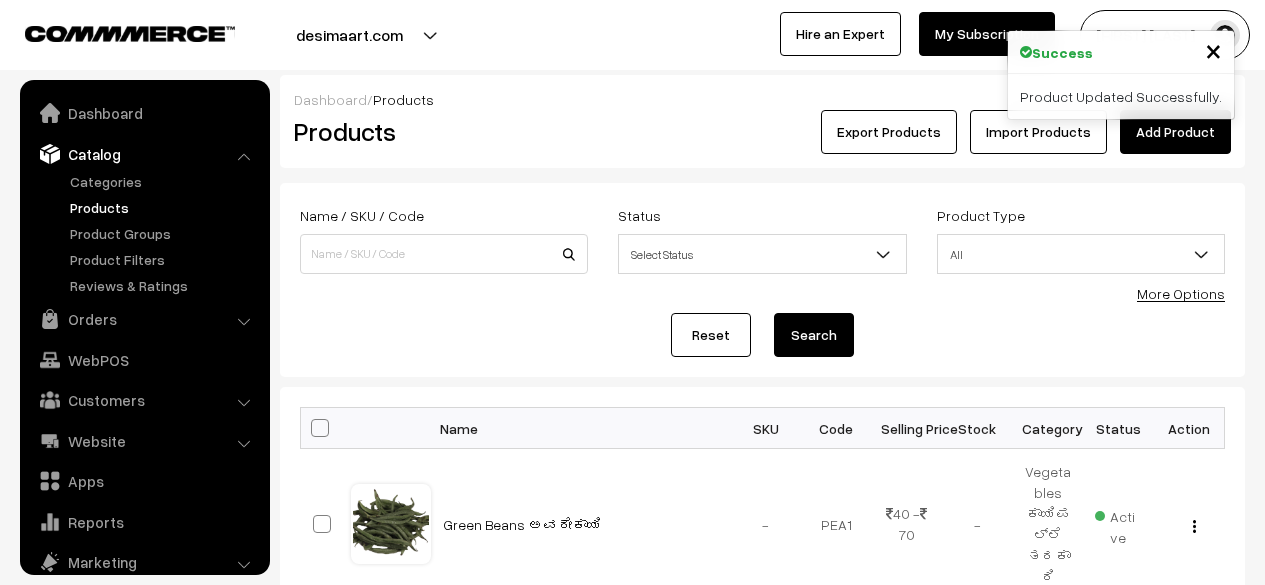 scroll, scrollTop: 0, scrollLeft: 0, axis: both 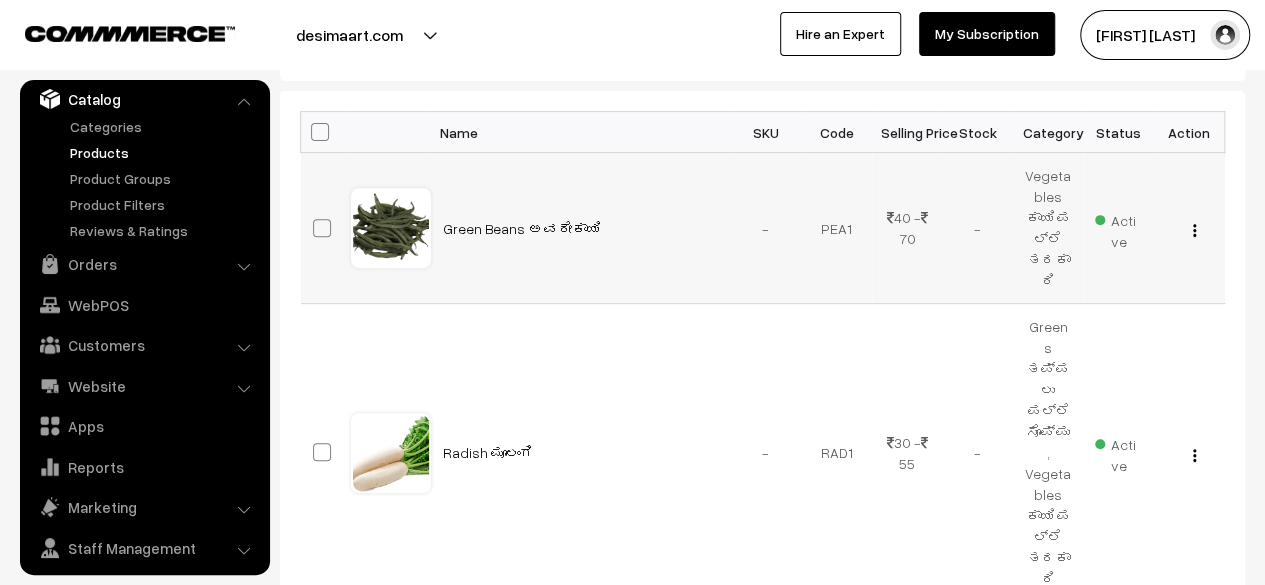 click at bounding box center (1194, 230) 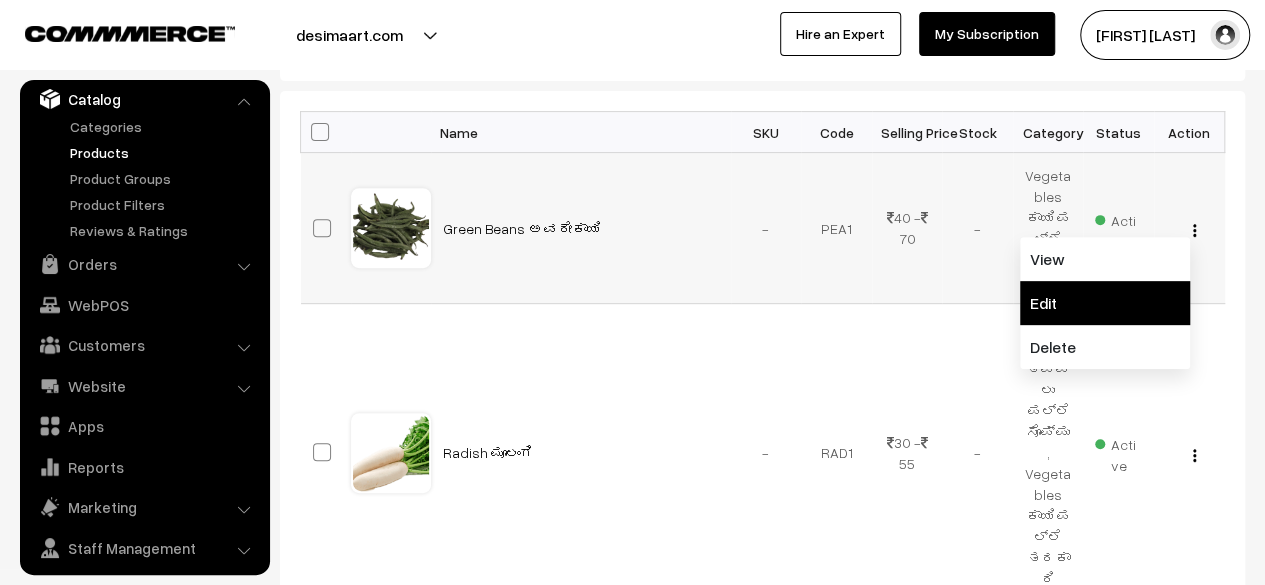 click on "Edit" at bounding box center [1105, 303] 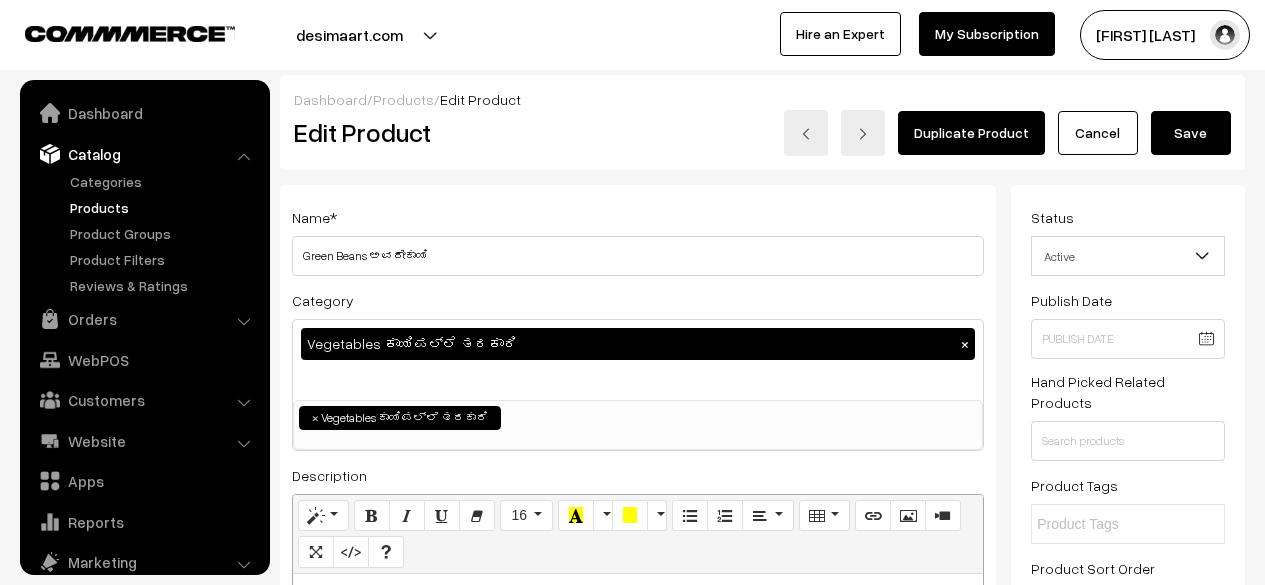 scroll, scrollTop: 0, scrollLeft: 0, axis: both 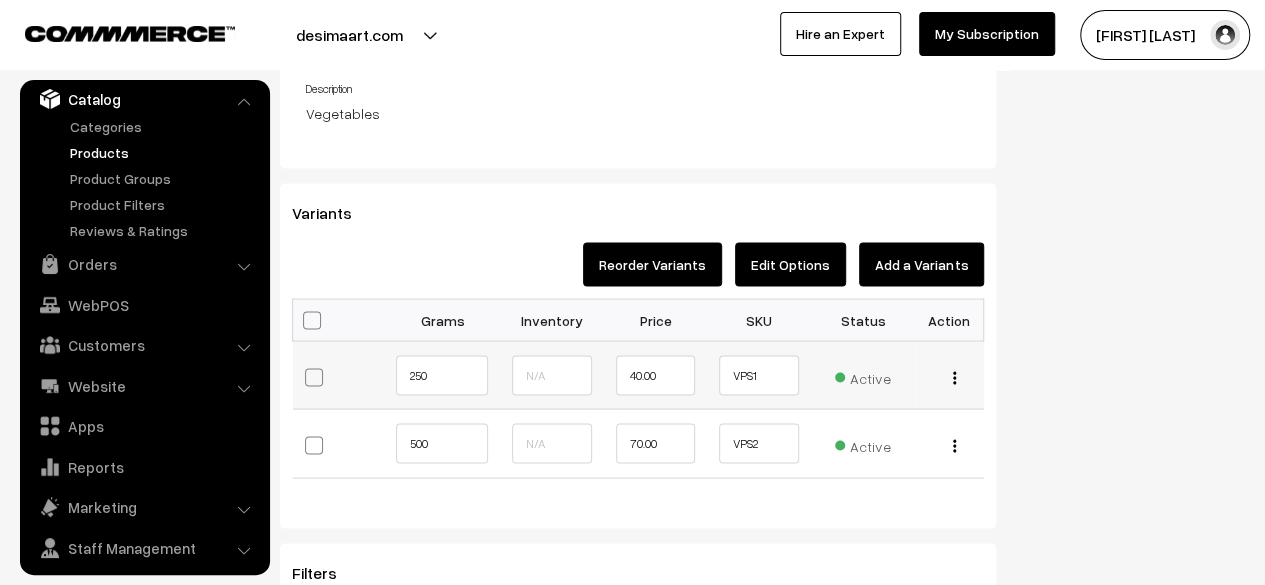 click at bounding box center [954, 377] 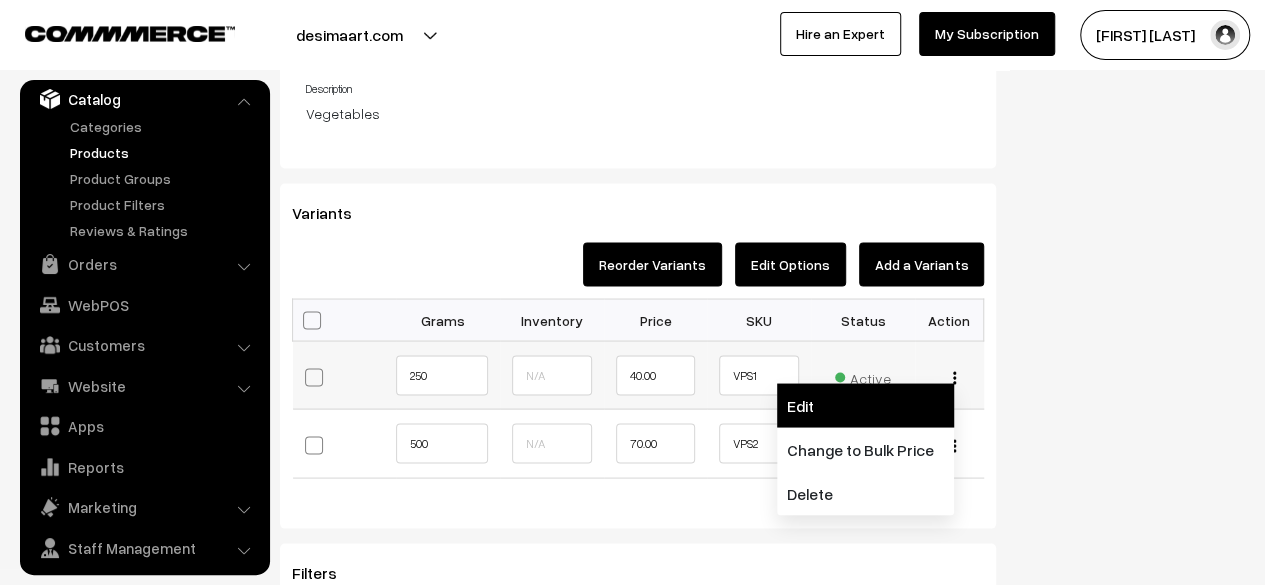 click on "Edit" at bounding box center (865, 405) 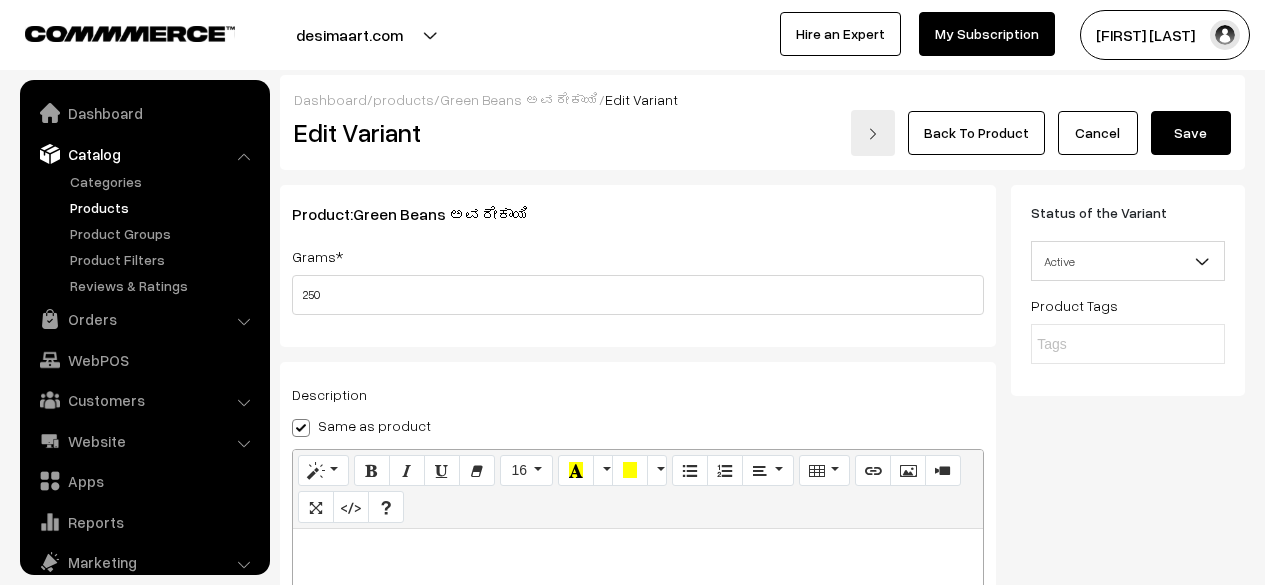 scroll, scrollTop: 123, scrollLeft: 0, axis: vertical 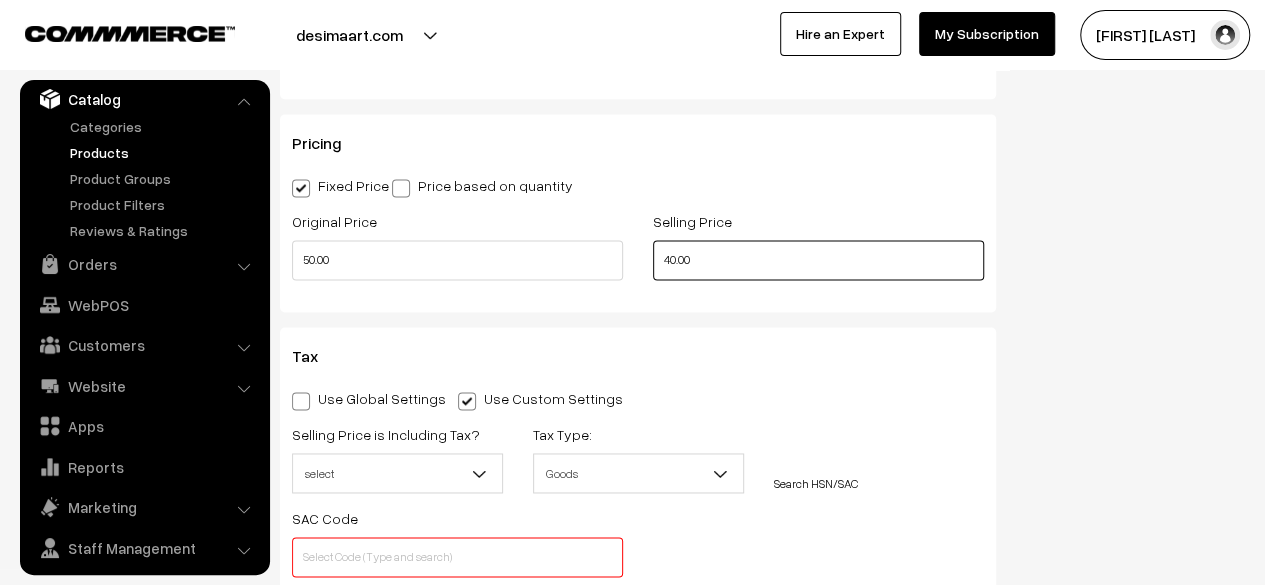 click on "40.00" at bounding box center (818, 260) 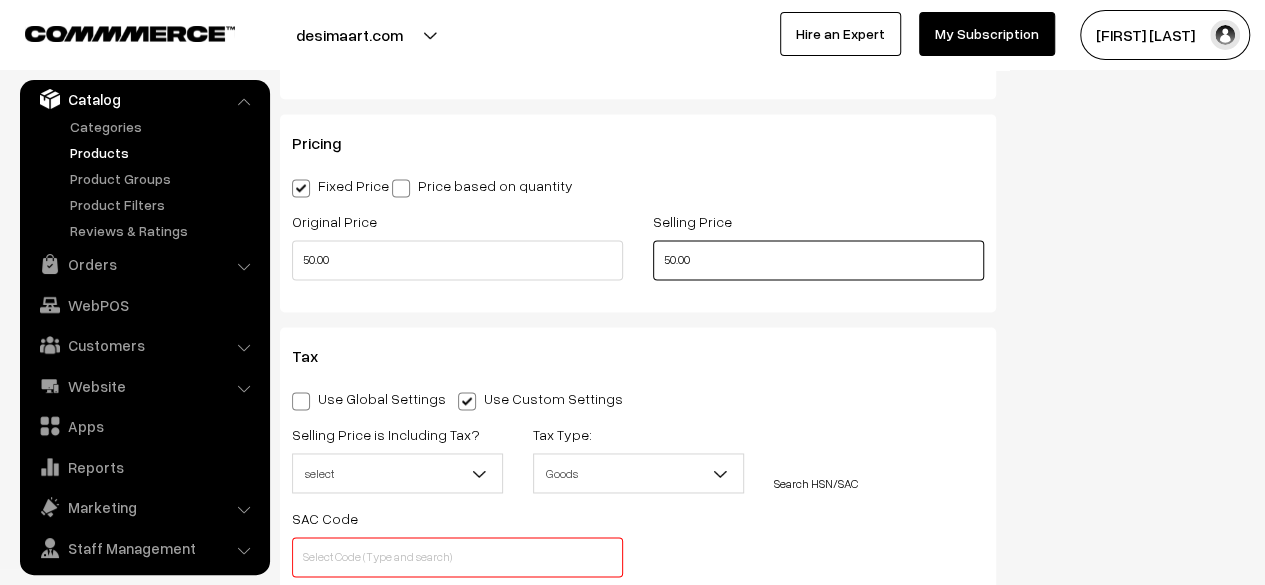 type on "50.00" 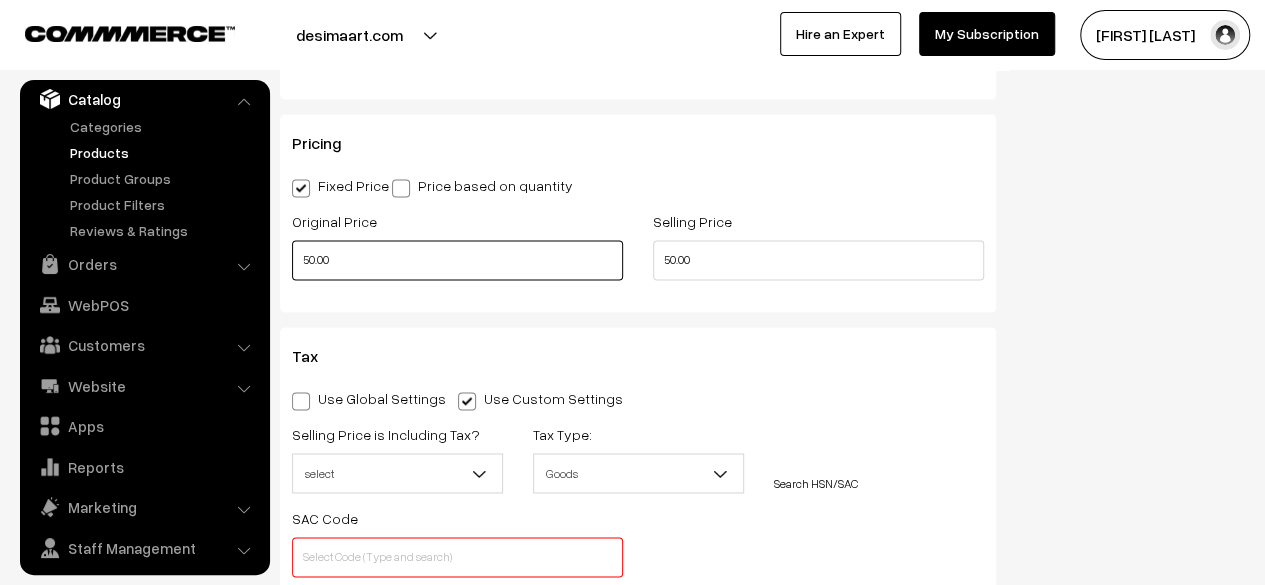 click on "50.00" at bounding box center (457, 260) 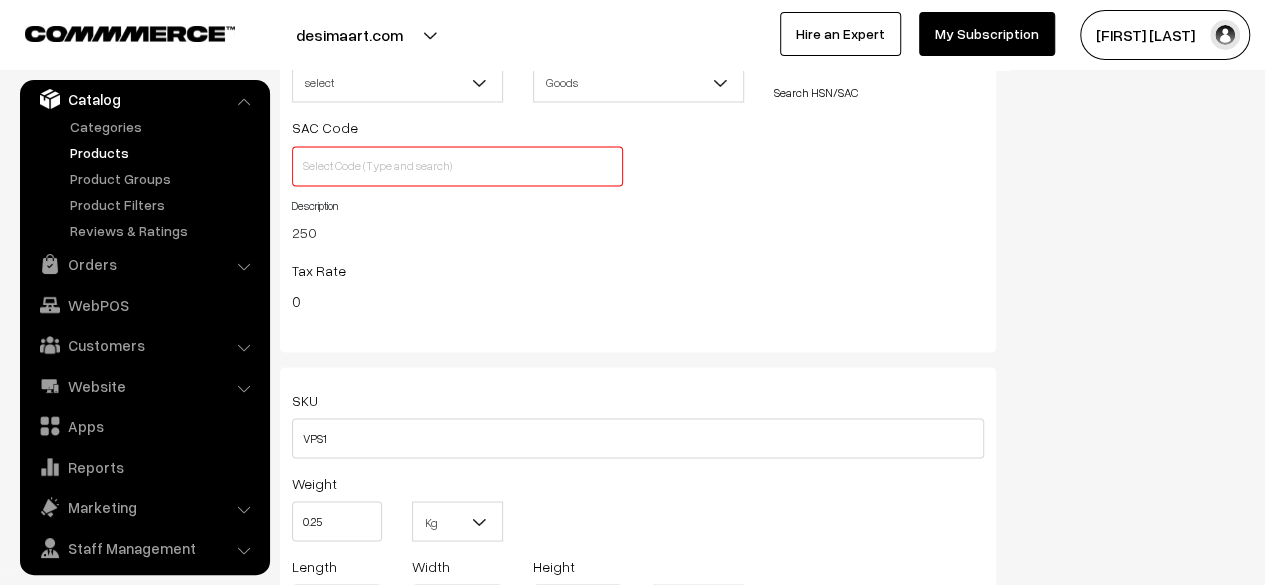scroll, scrollTop: 1702, scrollLeft: 0, axis: vertical 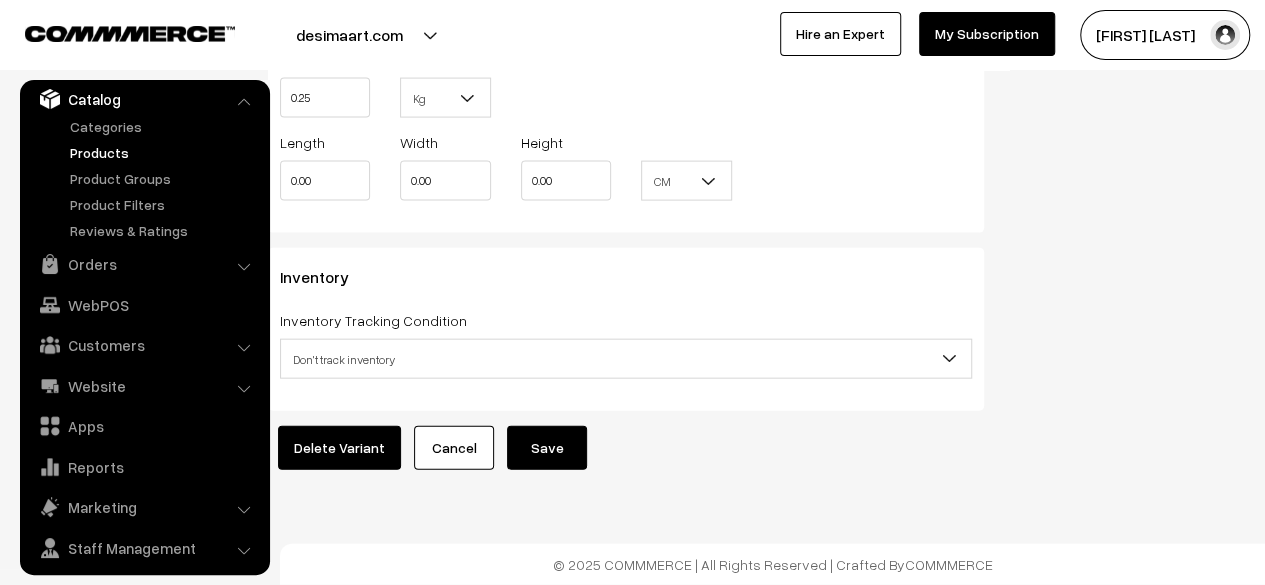 type on "60.00" 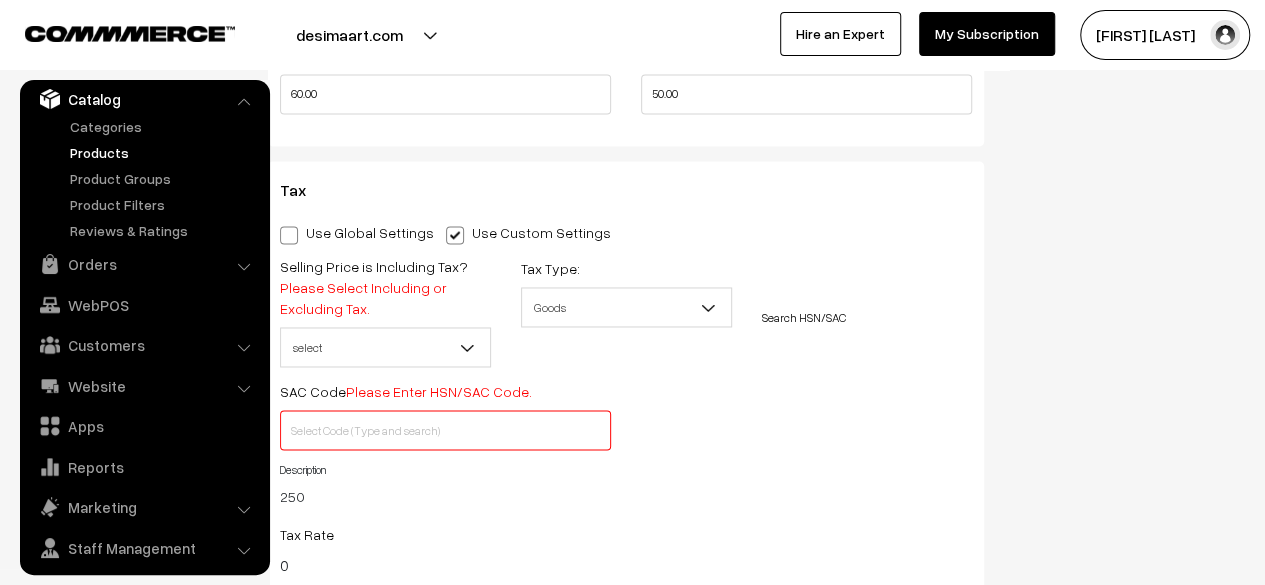 scroll, scrollTop: 1474, scrollLeft: 0, axis: vertical 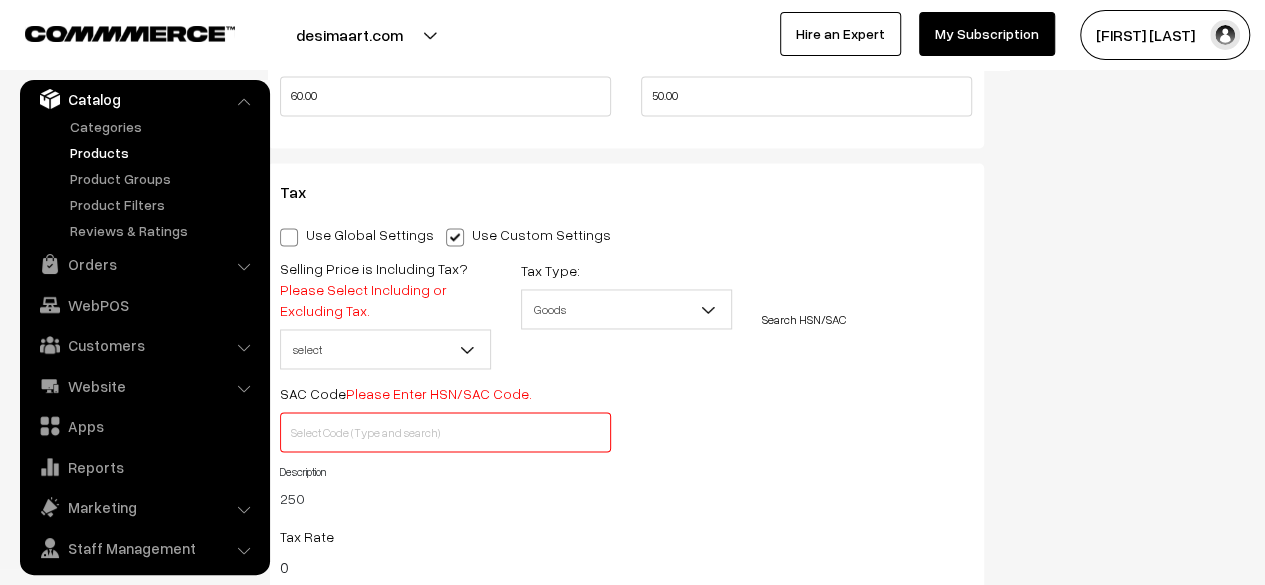 click at bounding box center [455, 237] 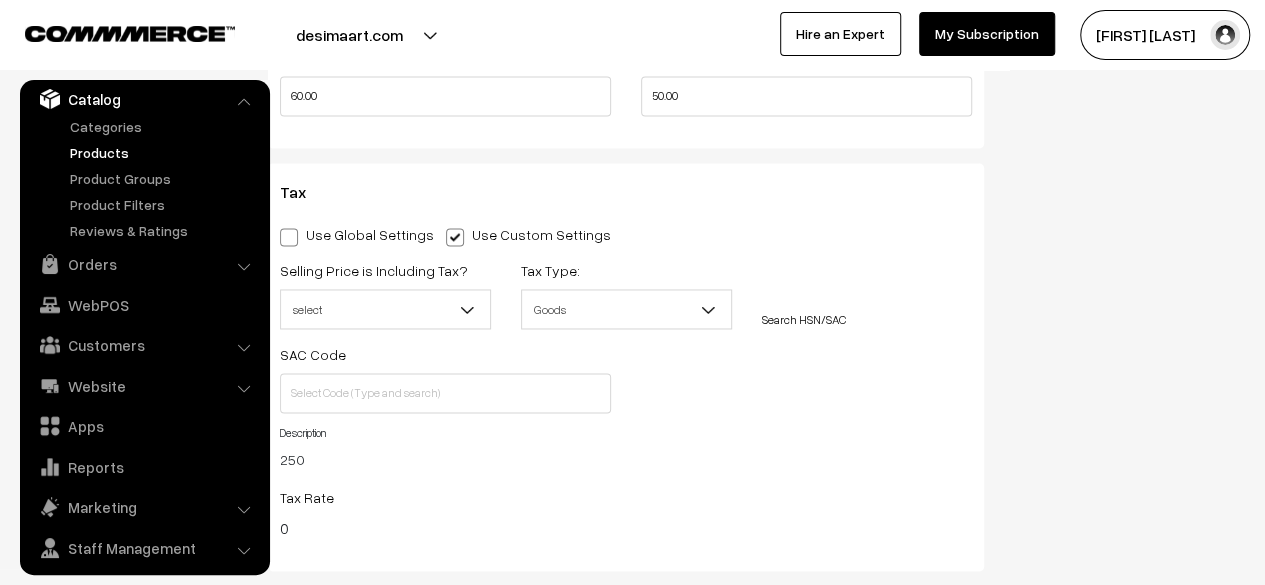 scroll, scrollTop: 0, scrollLeft: 0, axis: both 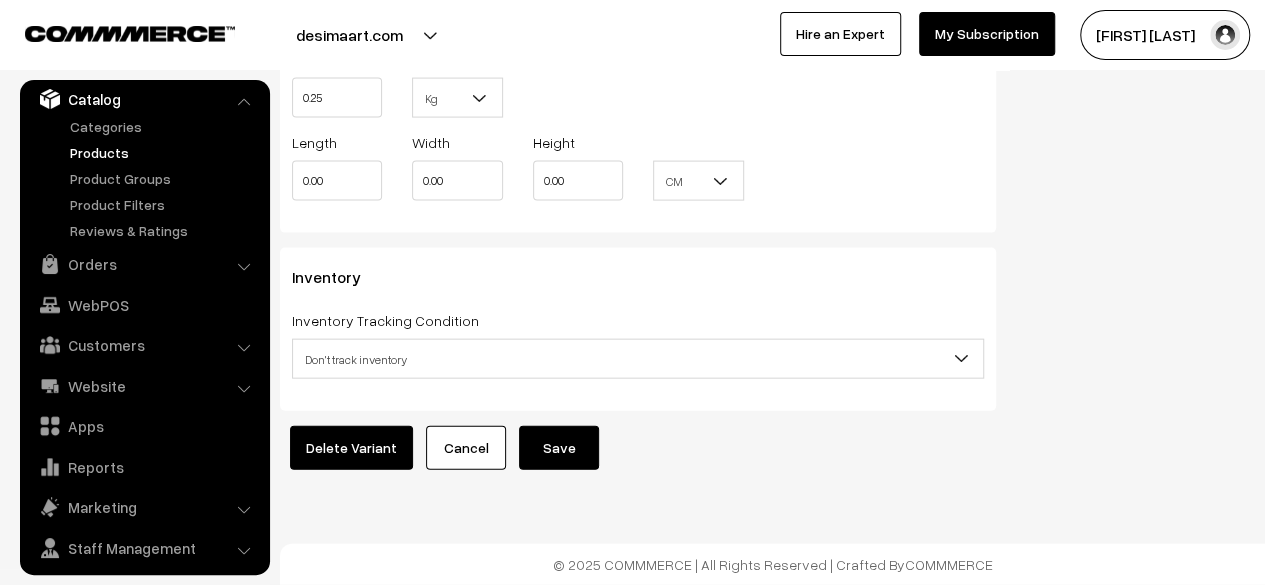click on "Save" at bounding box center [559, 448] 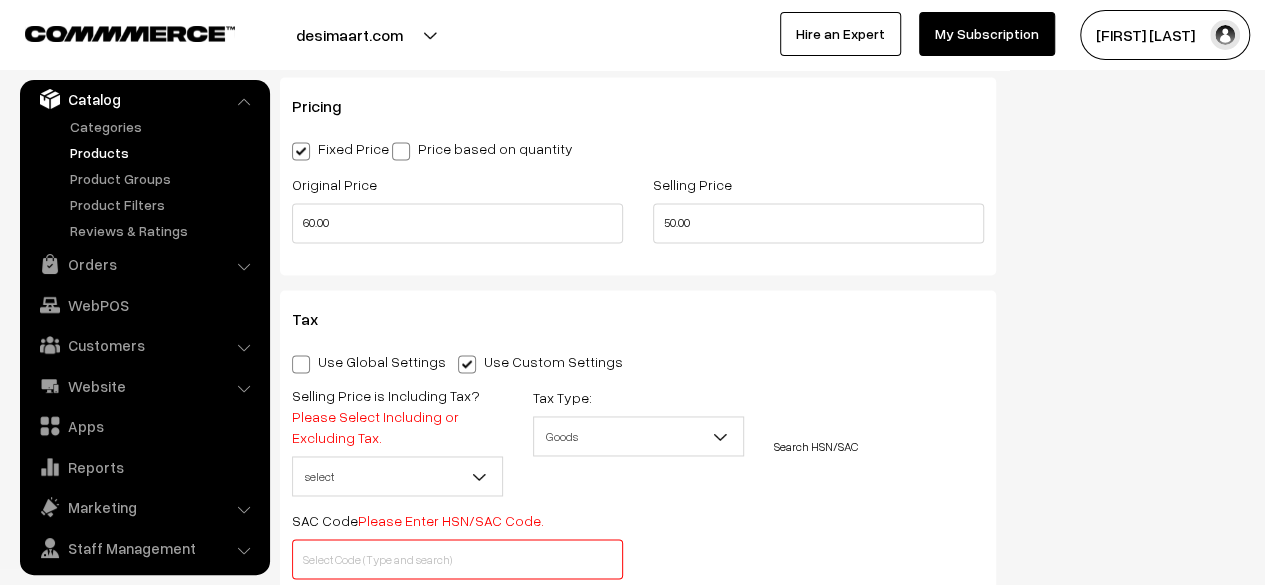 scroll, scrollTop: 1343, scrollLeft: 0, axis: vertical 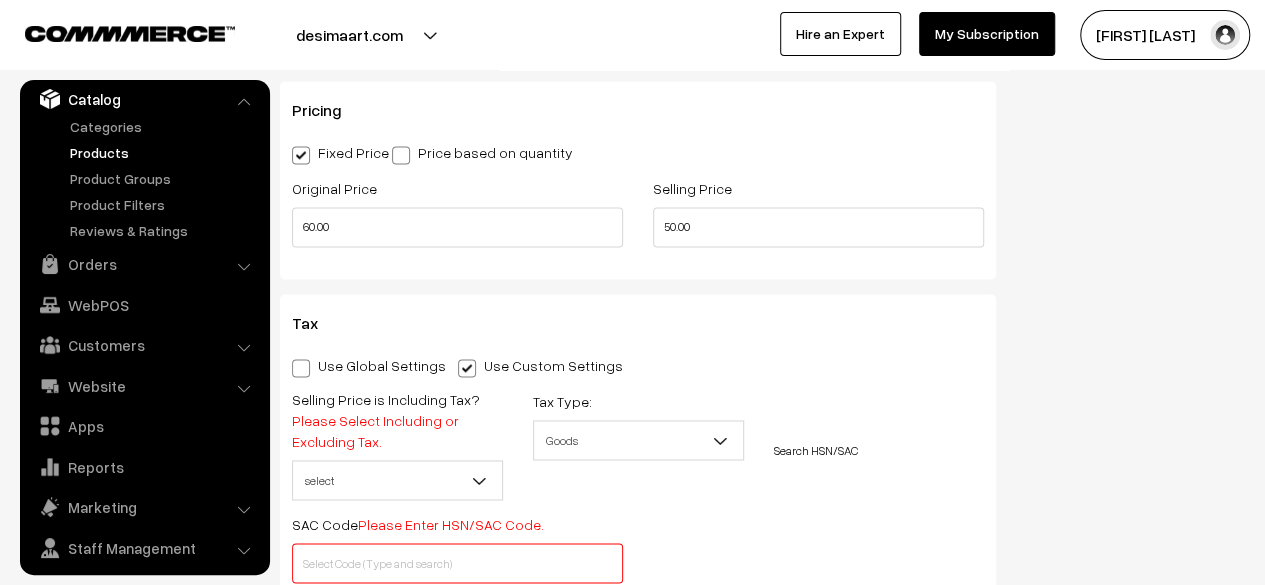 click at bounding box center (301, 368) 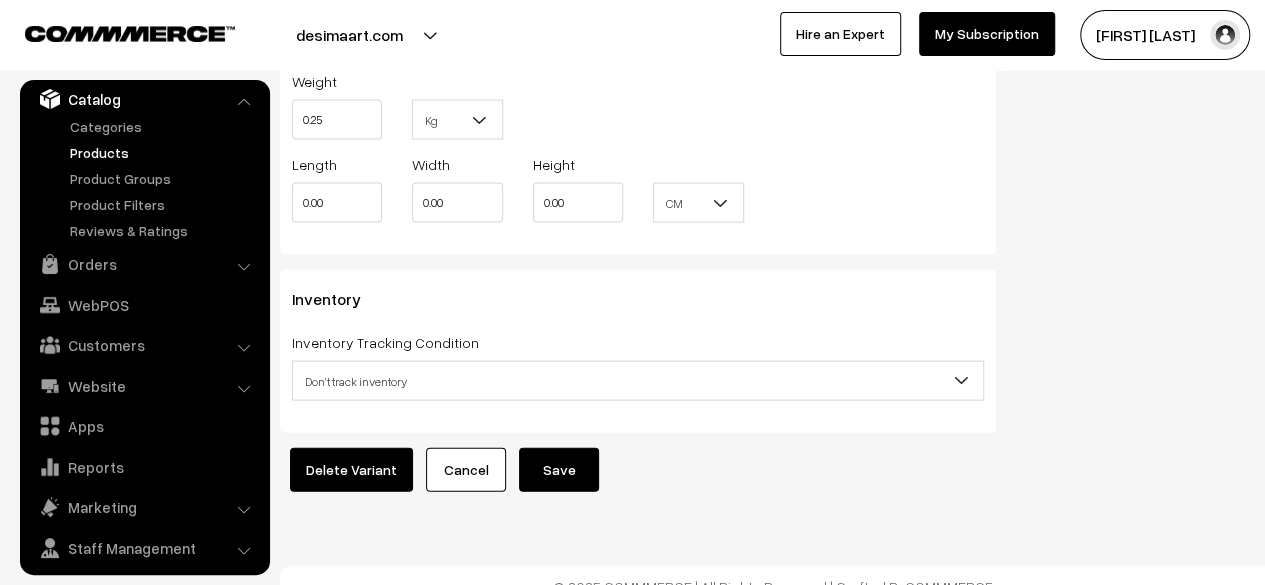 scroll, scrollTop: 1988, scrollLeft: 0, axis: vertical 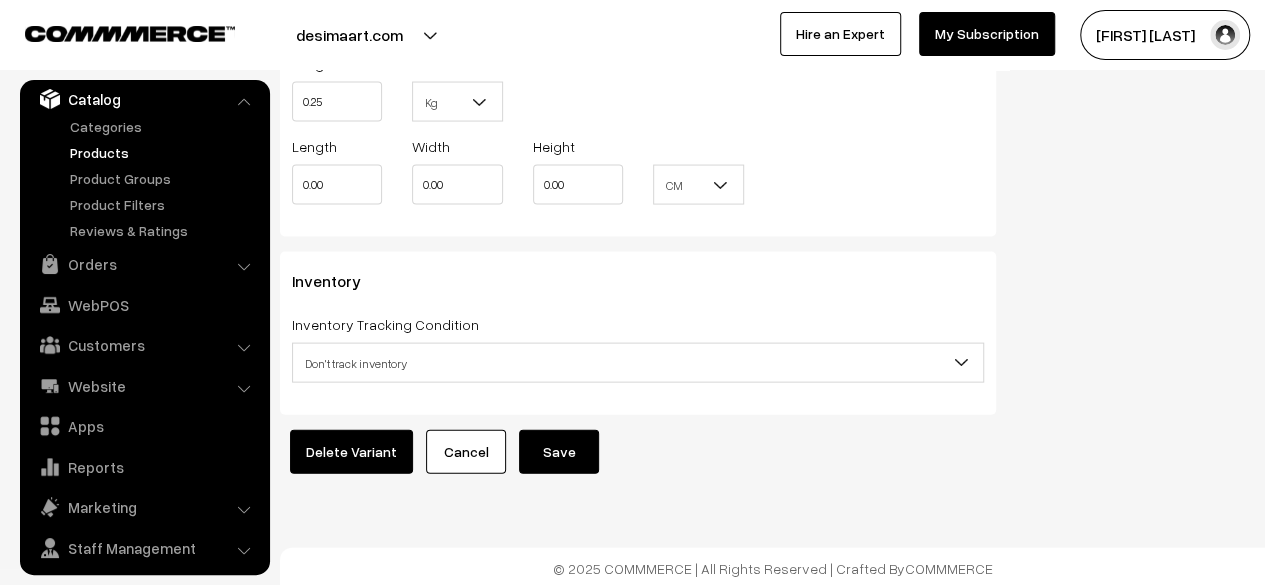 click on "Save" at bounding box center (559, 452) 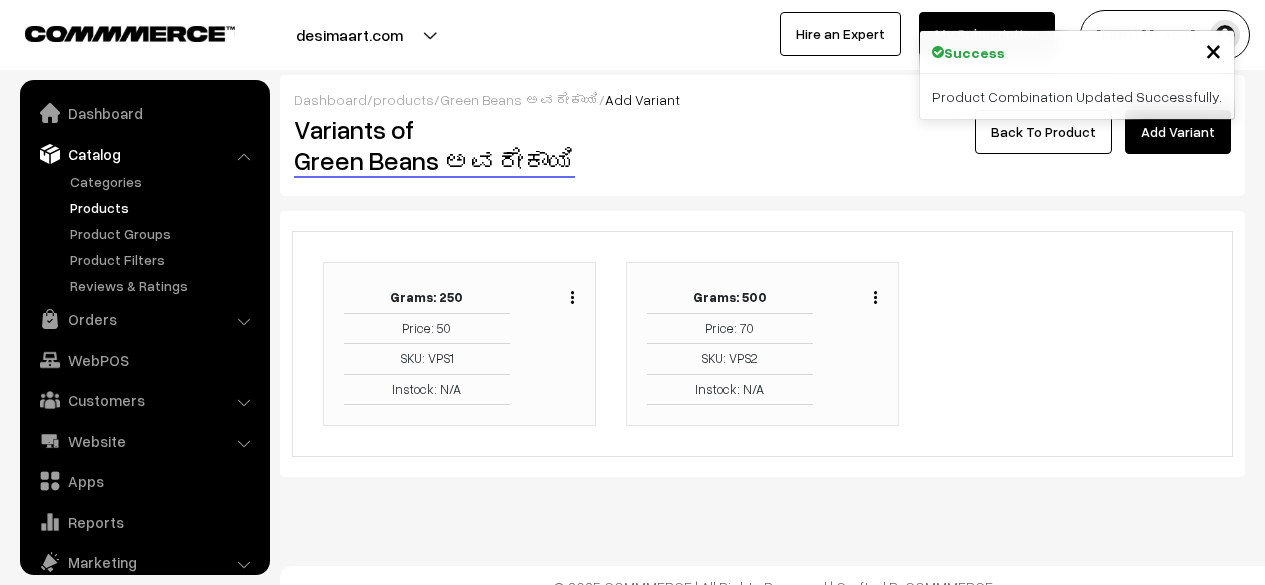 scroll, scrollTop: 0, scrollLeft: 0, axis: both 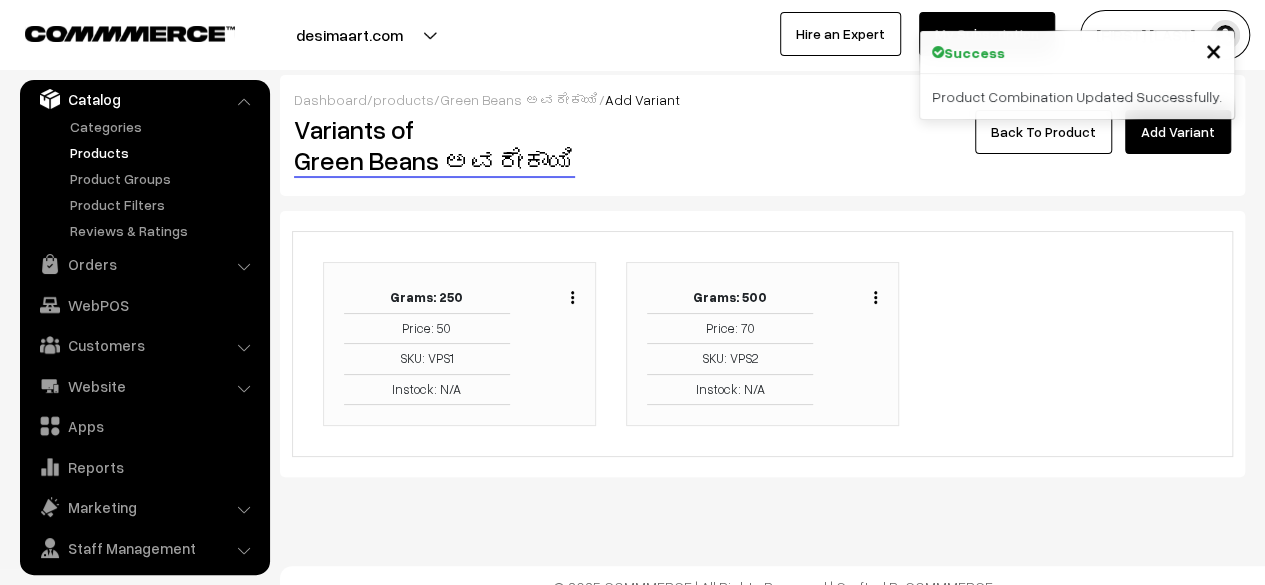 click at bounding box center (875, 297) 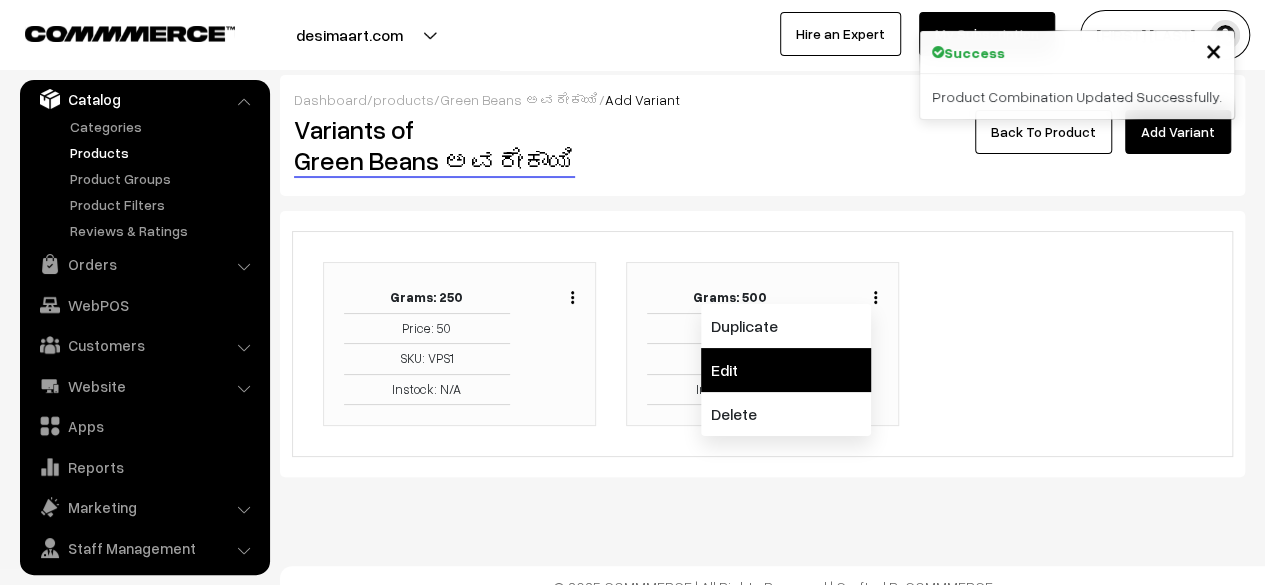 click on "Edit" at bounding box center [786, 370] 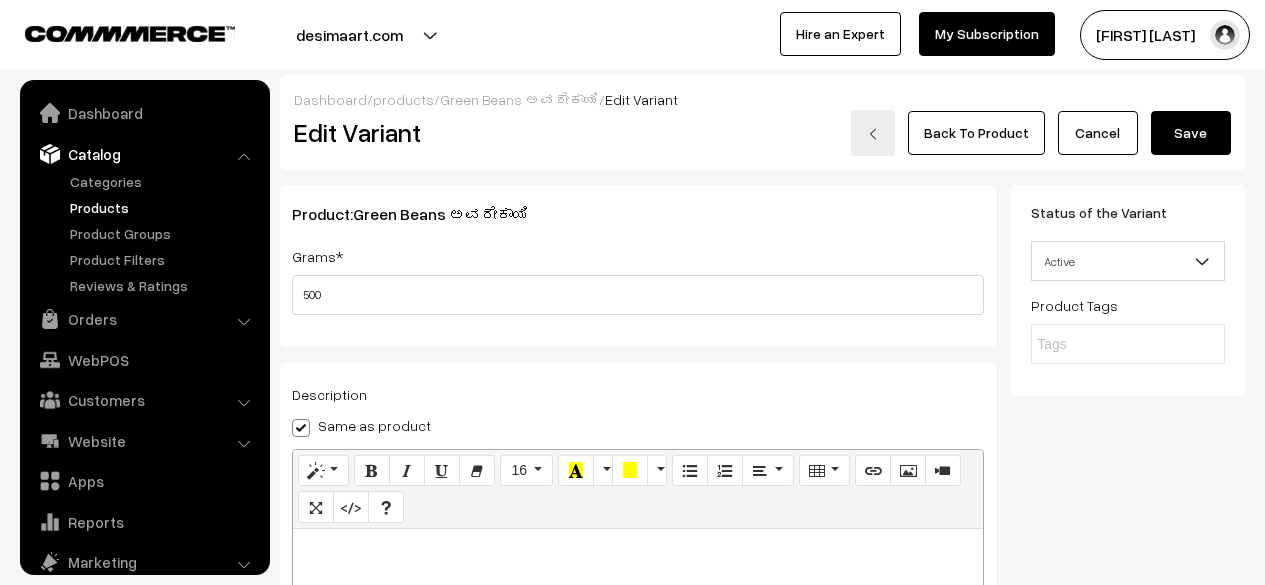 scroll, scrollTop: 140, scrollLeft: 0, axis: vertical 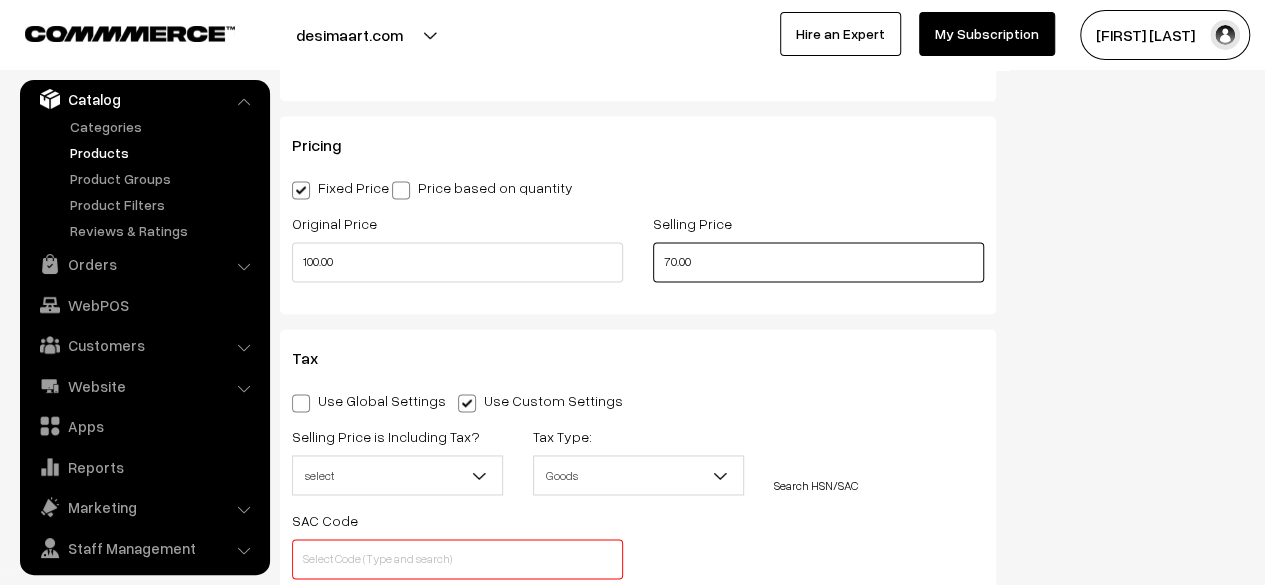 click on "70.00" at bounding box center (818, 262) 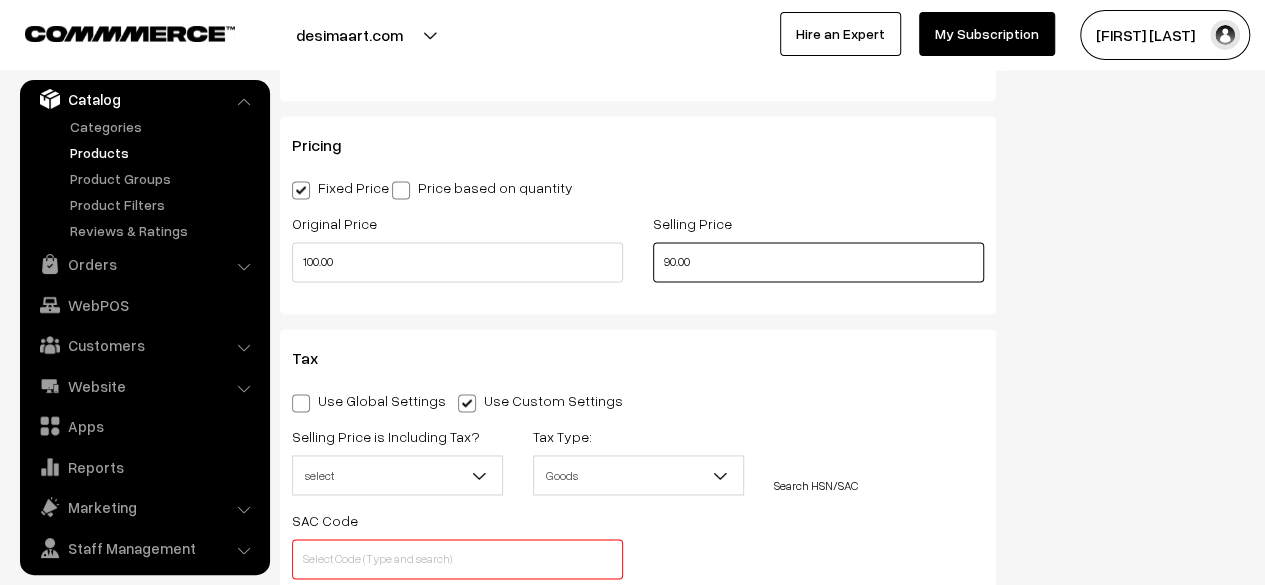 type on "90.00" 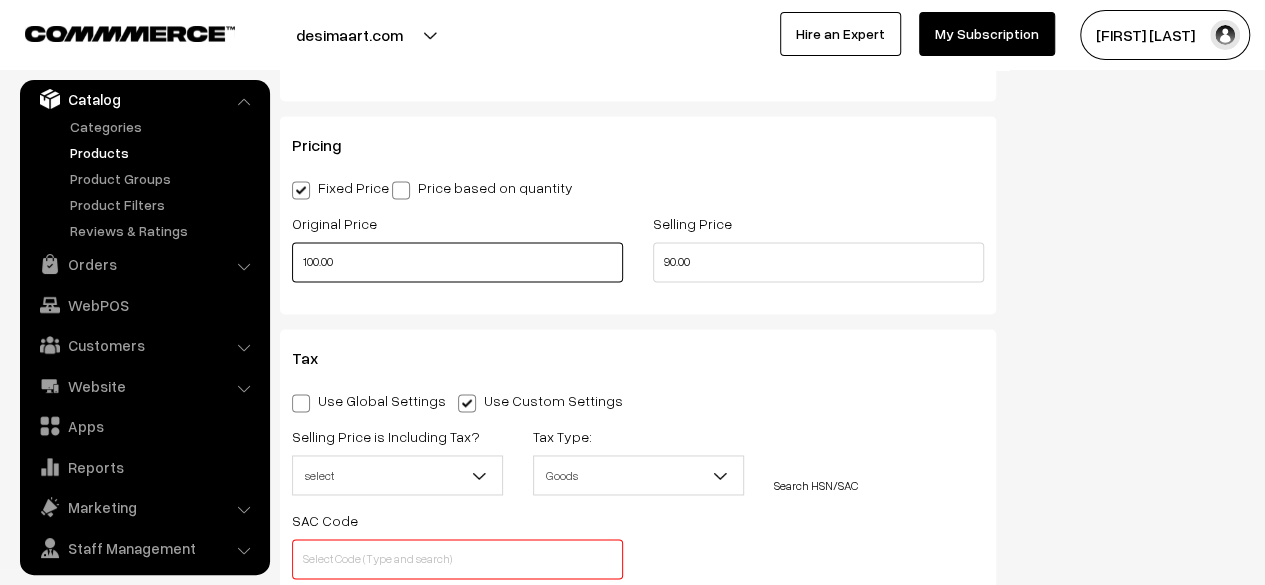 click on "100.00" at bounding box center (457, 262) 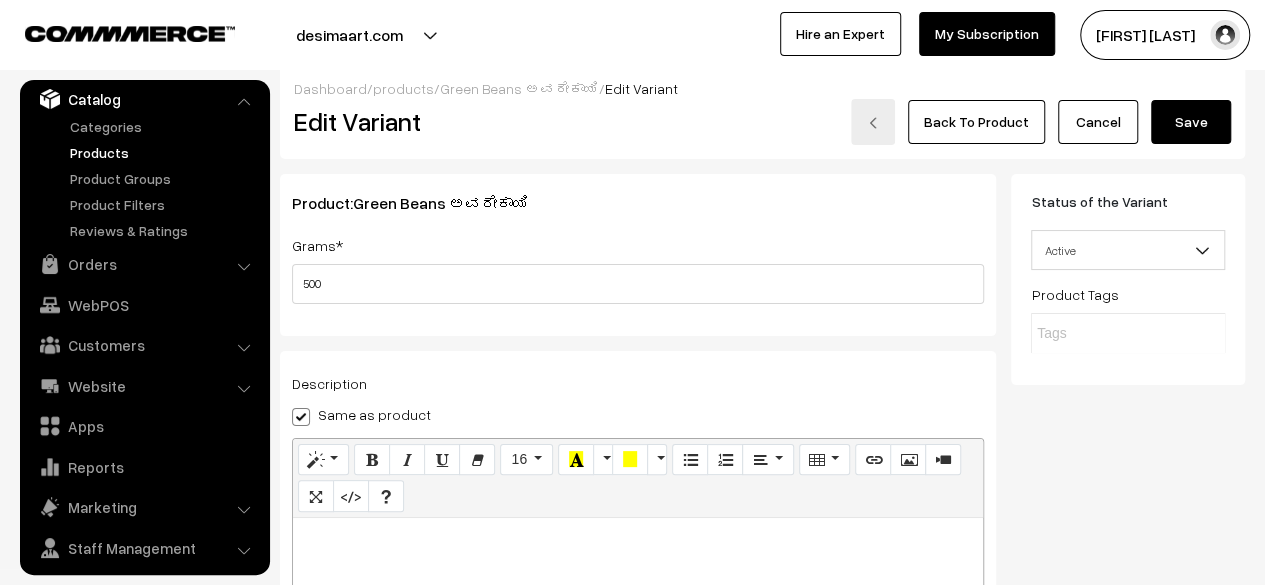 scroll, scrollTop: 0, scrollLeft: 0, axis: both 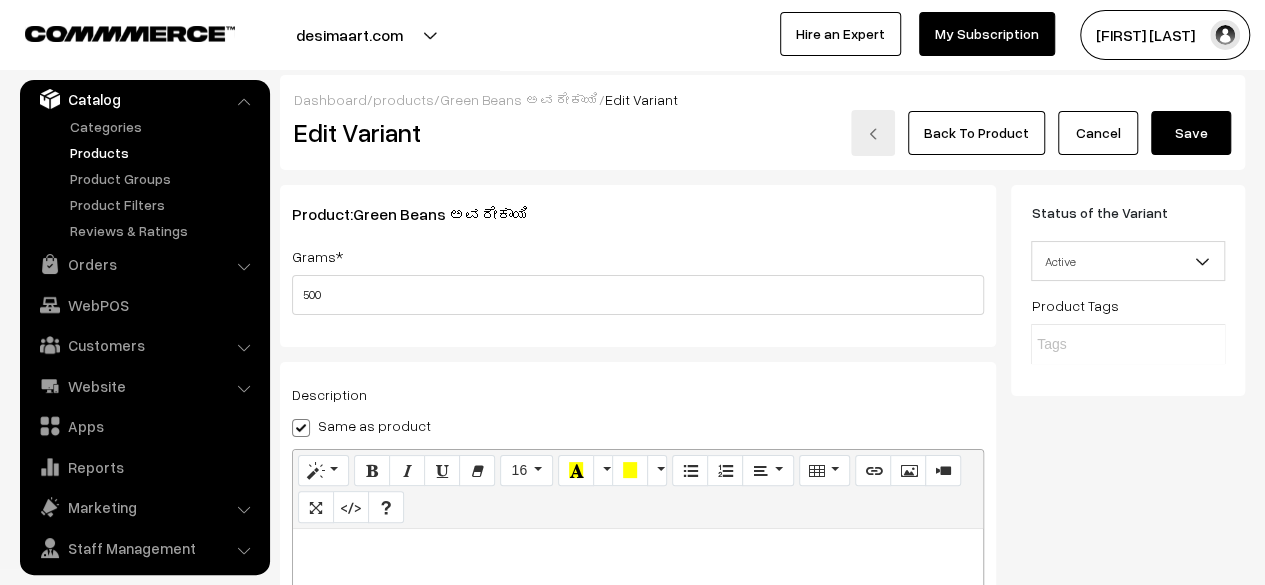 type on "120.00" 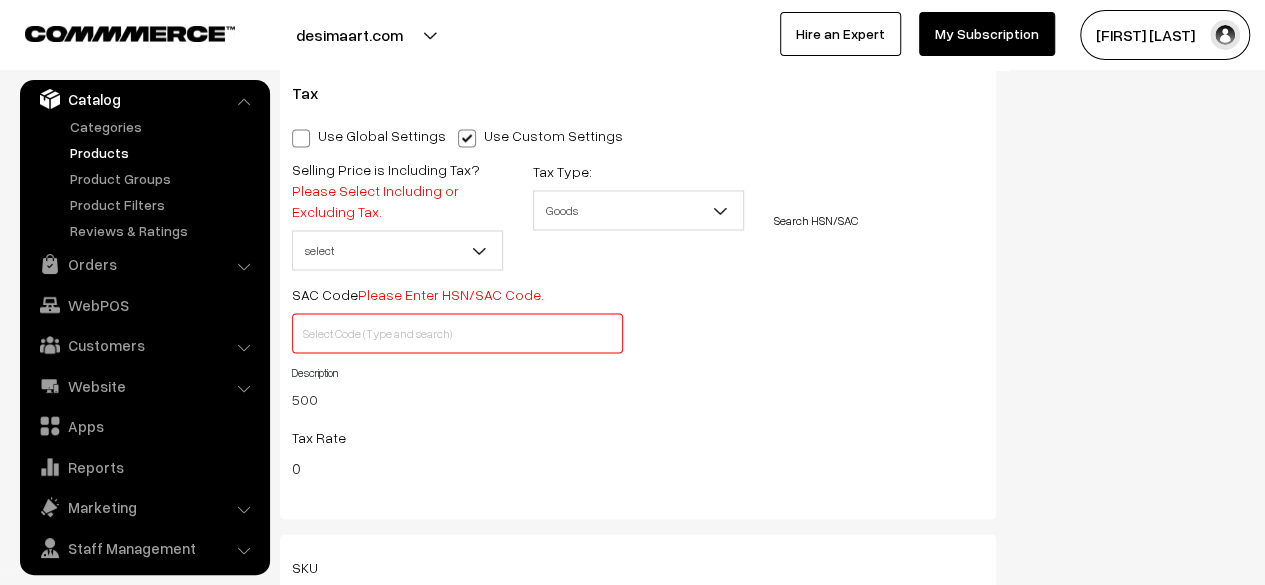 scroll, scrollTop: 1563, scrollLeft: 0, axis: vertical 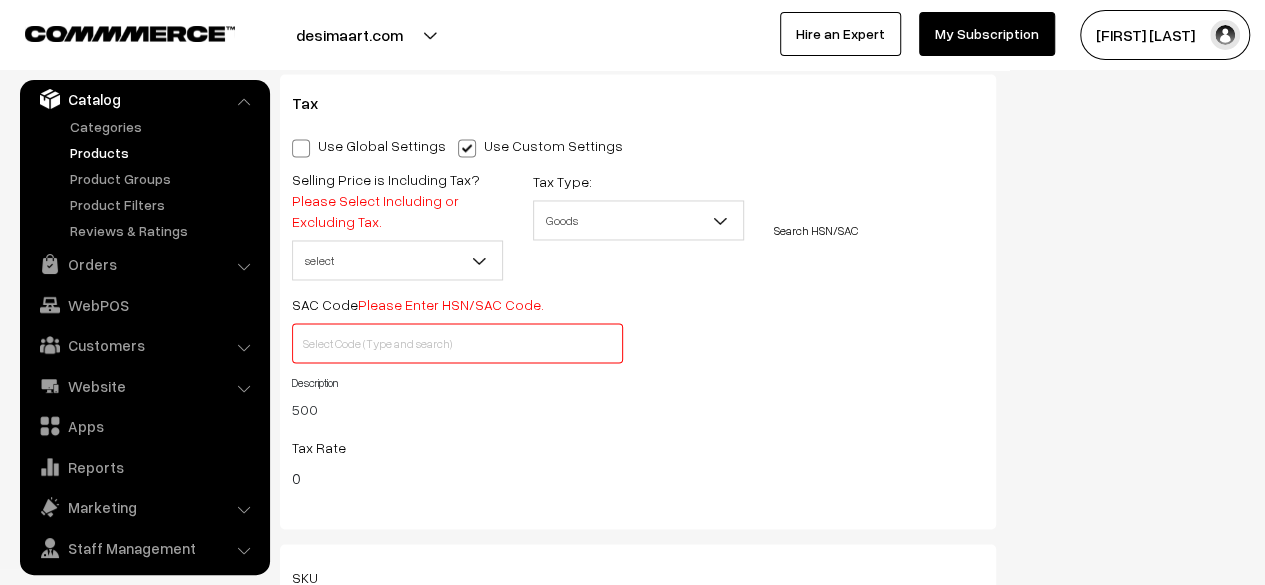 click at bounding box center (301, 148) 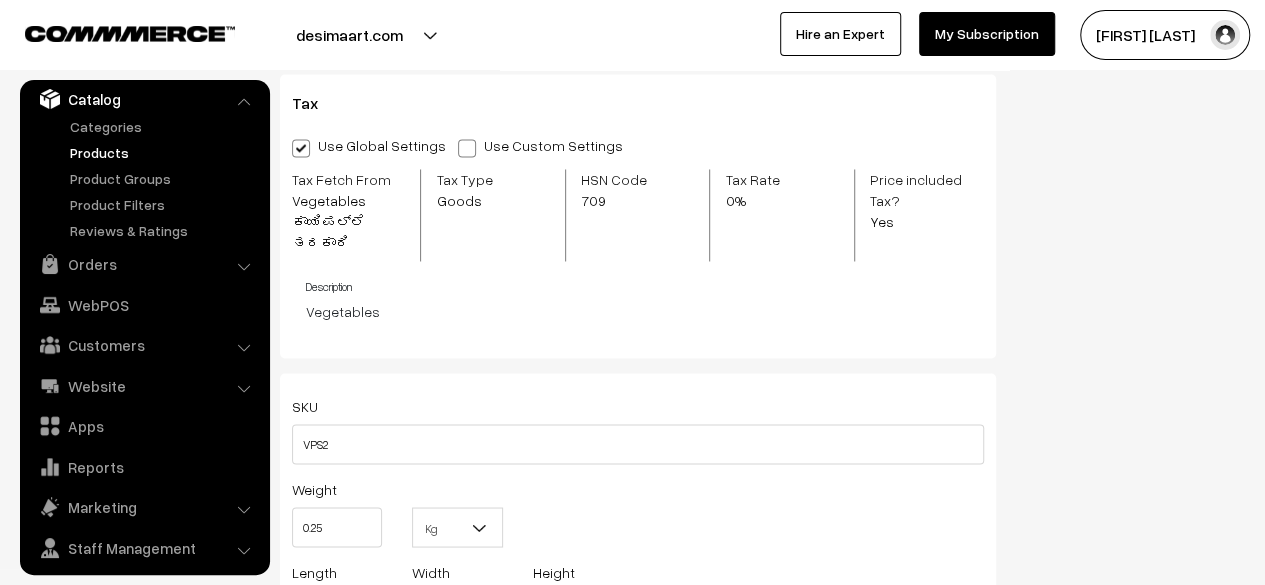 scroll, scrollTop: 1988, scrollLeft: 0, axis: vertical 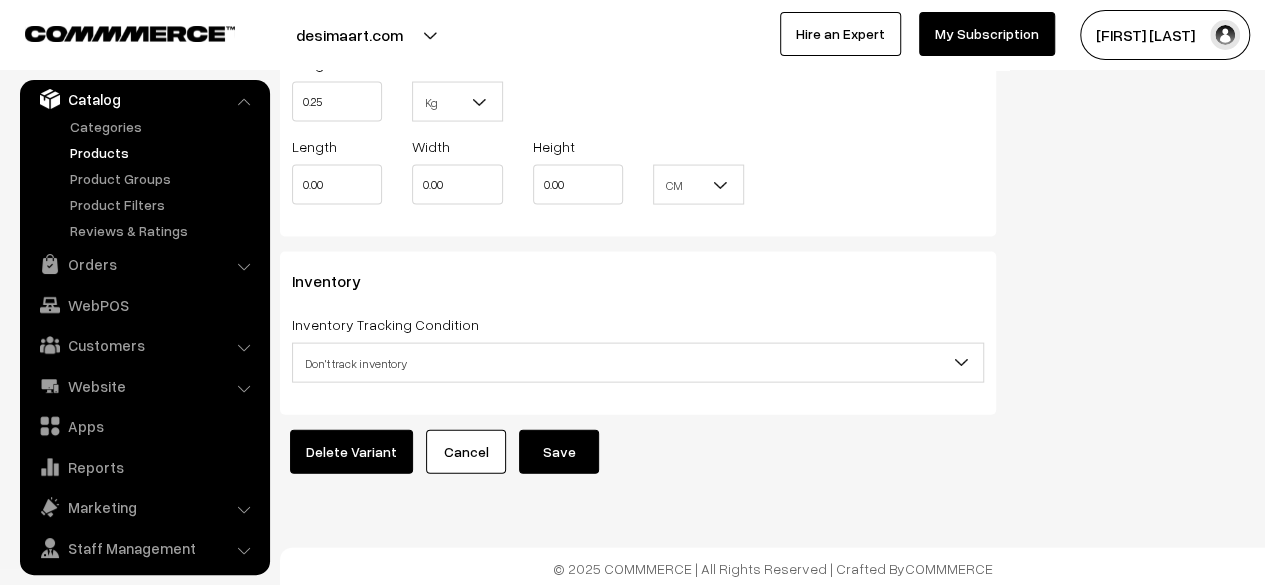click on "Save" at bounding box center [559, 452] 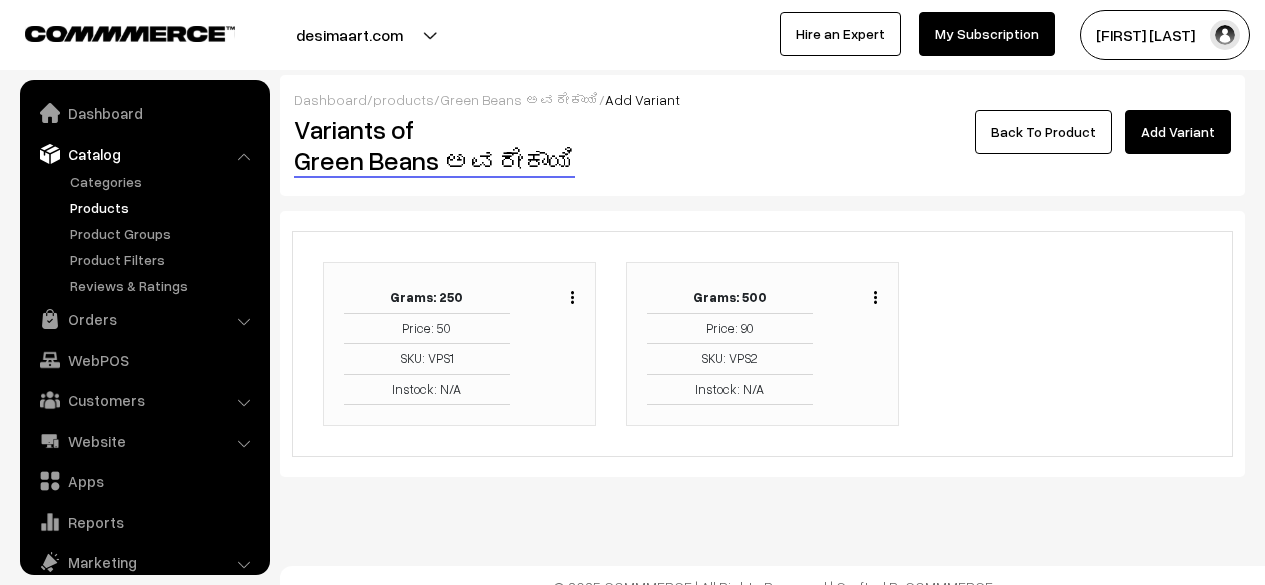 scroll, scrollTop: 0, scrollLeft: 0, axis: both 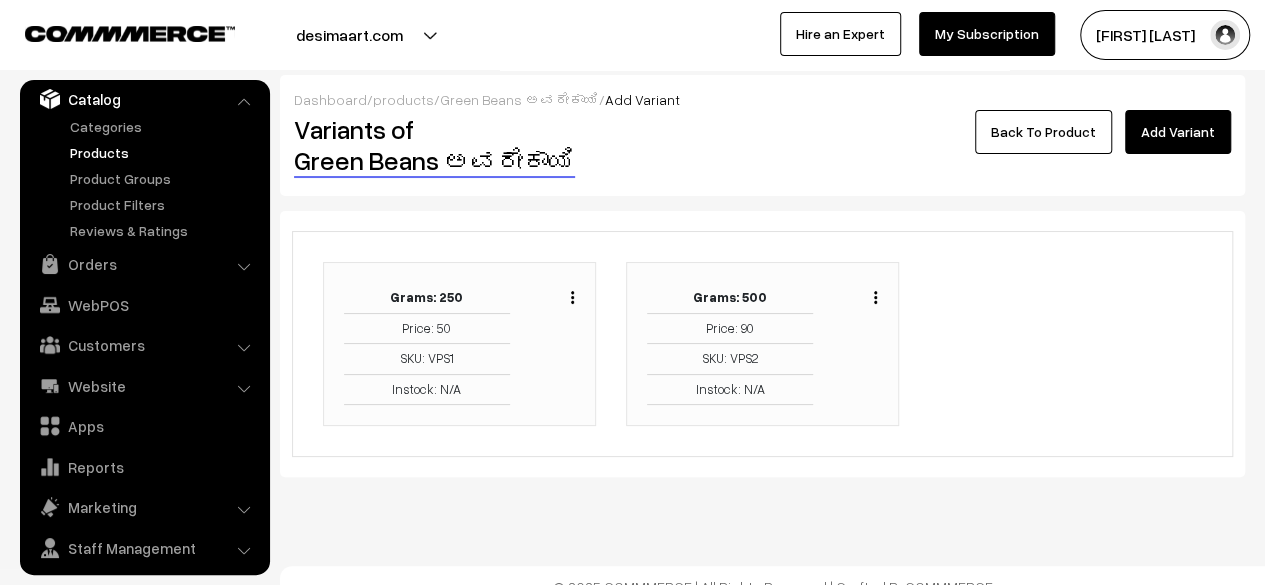 click on "Back To Product" at bounding box center (1043, 132) 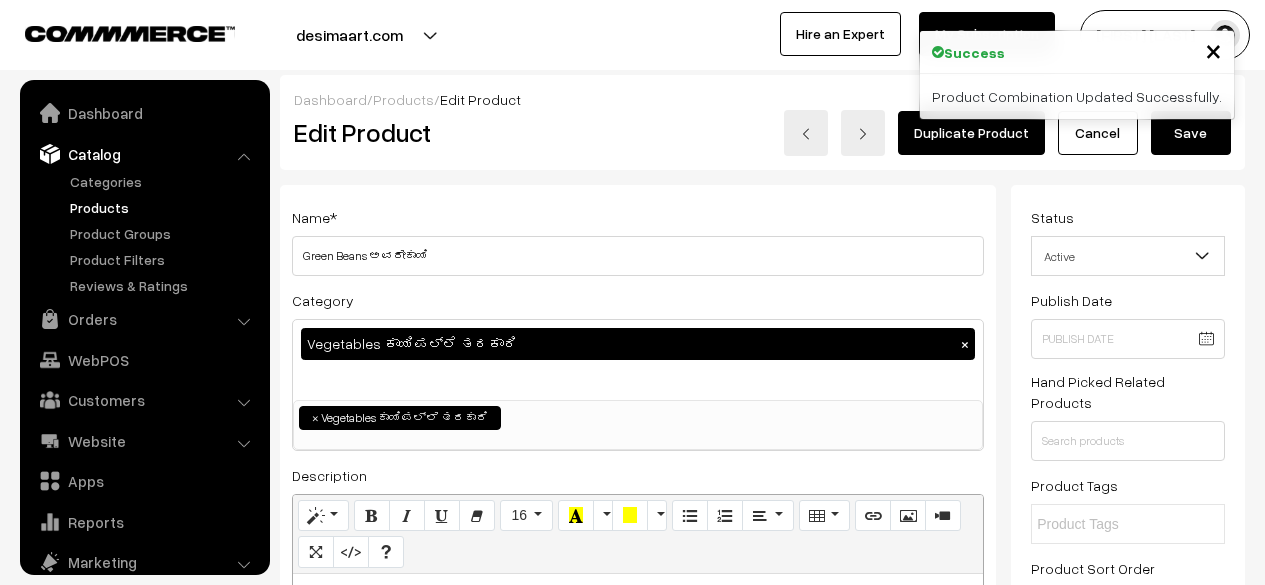 scroll, scrollTop: 0, scrollLeft: 0, axis: both 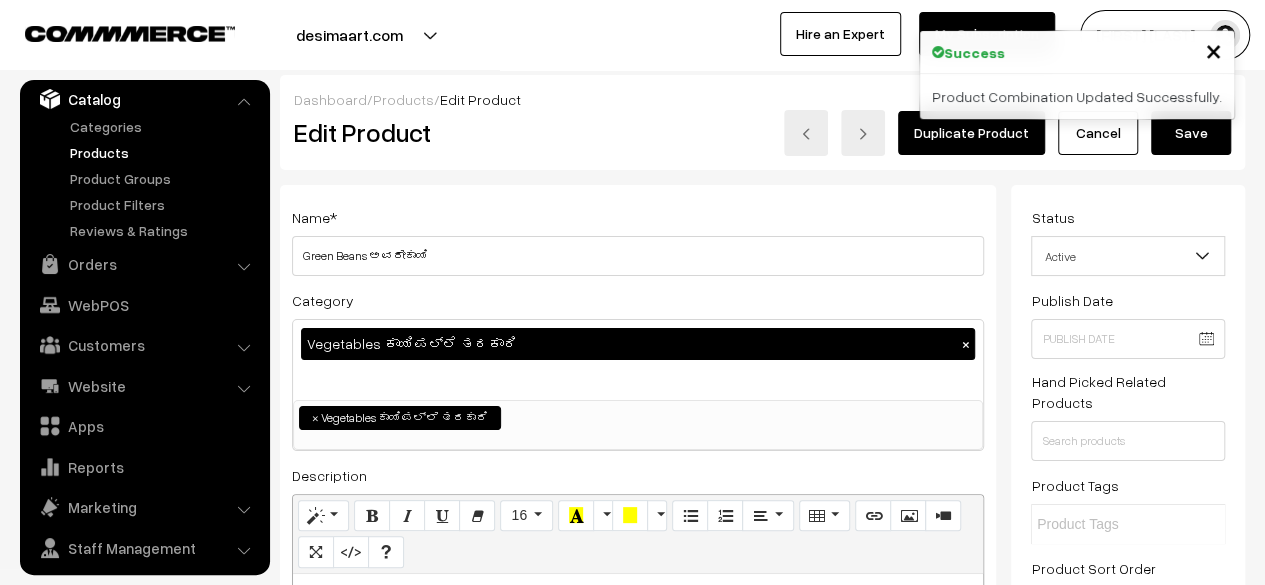 click on "Save" at bounding box center (1191, 133) 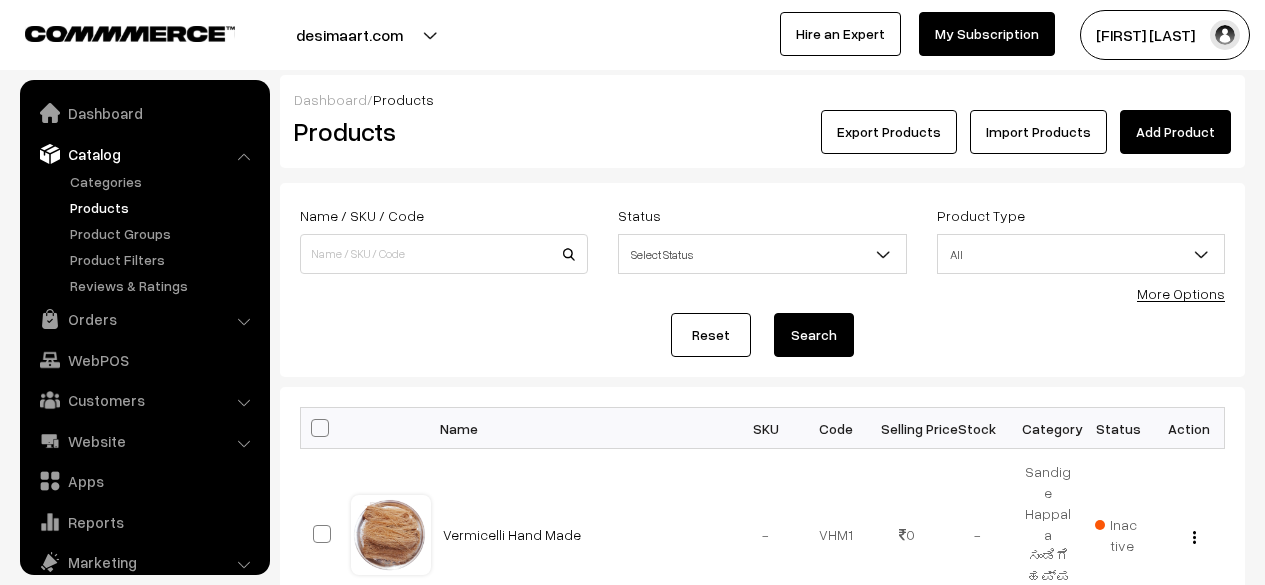 scroll, scrollTop: 0, scrollLeft: 0, axis: both 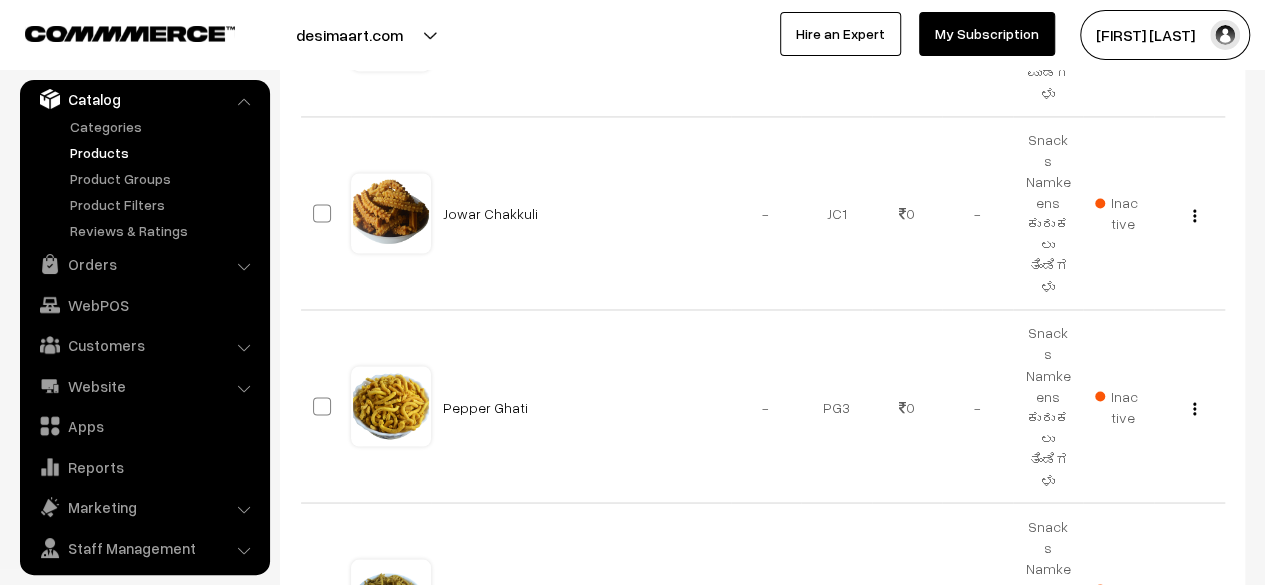 click on "1" at bounding box center [1090, 746] 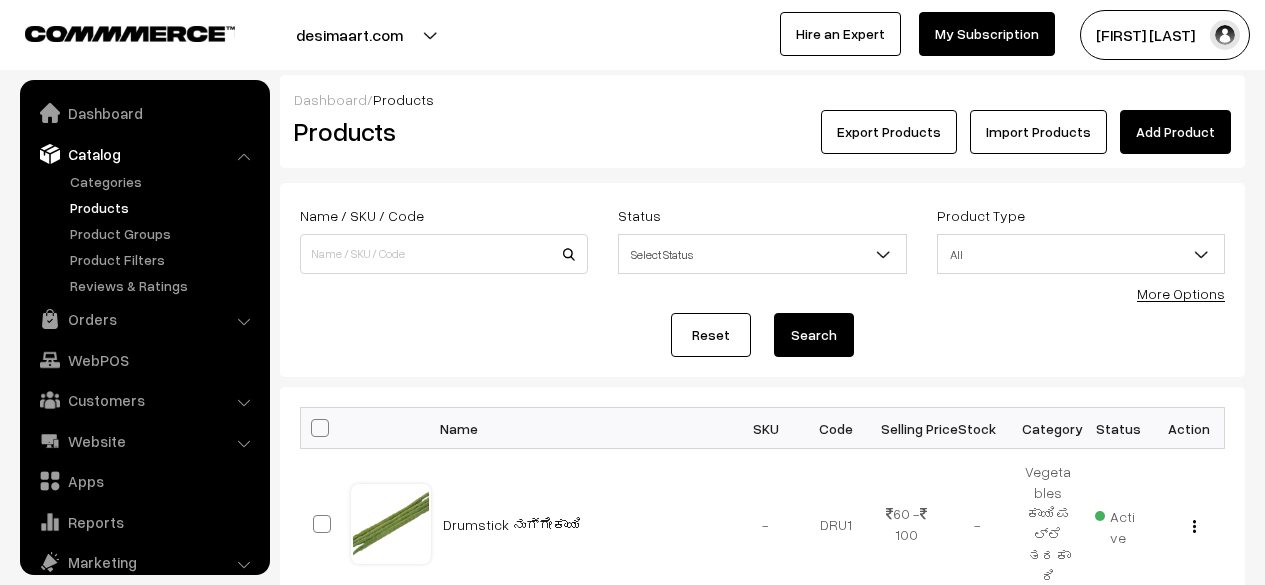 scroll, scrollTop: 0, scrollLeft: 0, axis: both 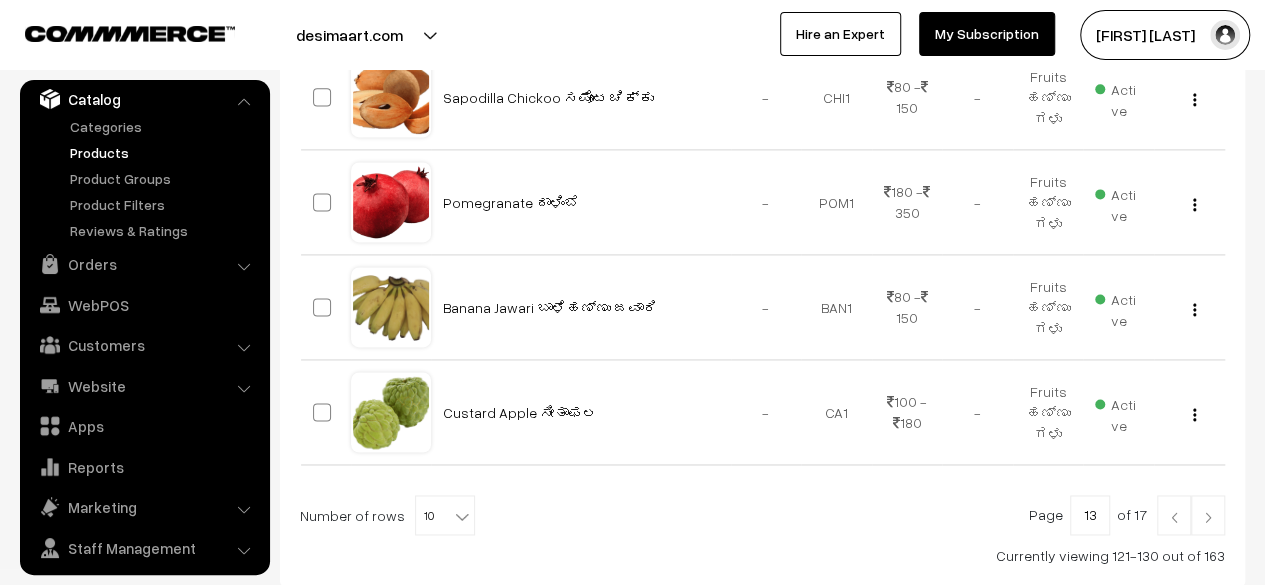 click at bounding box center (1208, 515) 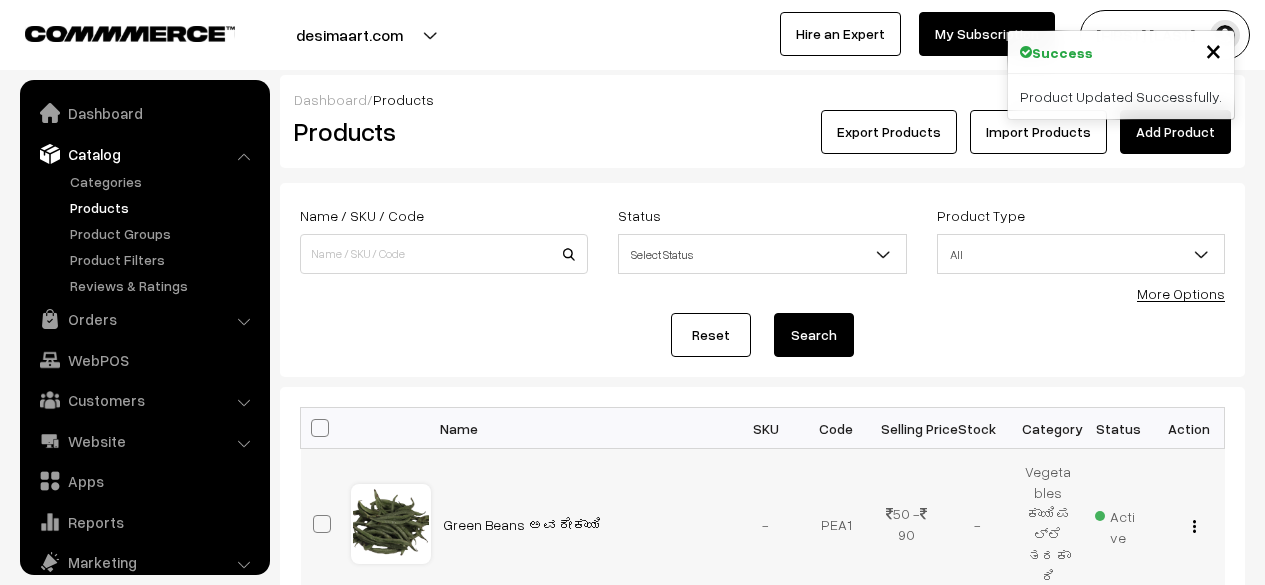 scroll, scrollTop: 0, scrollLeft: 0, axis: both 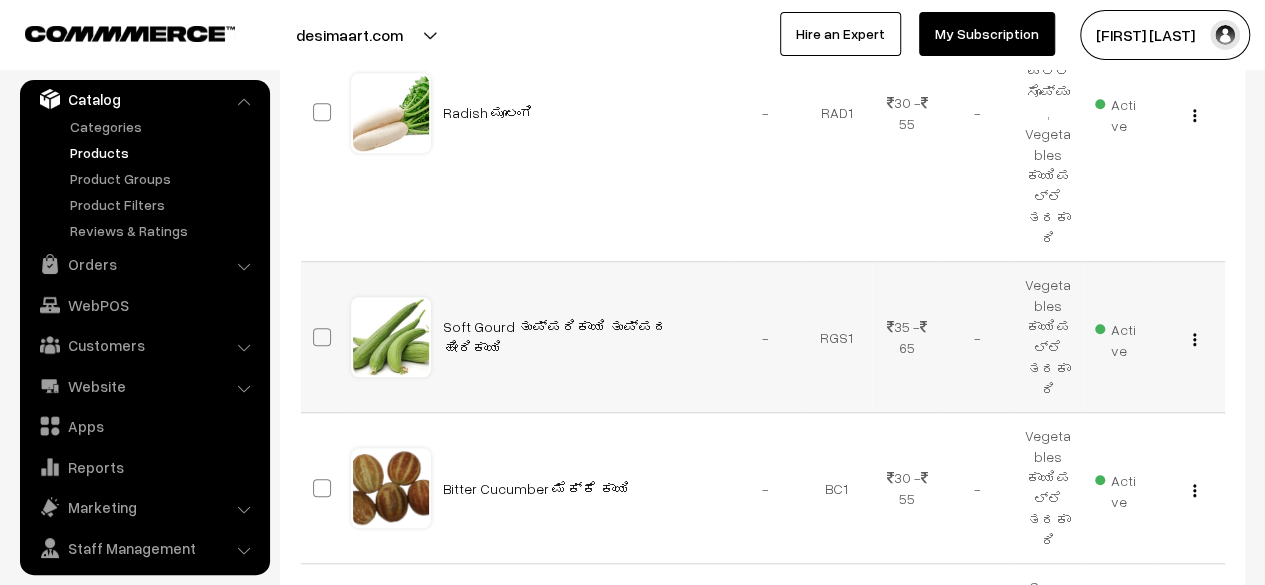 click at bounding box center (1194, 339) 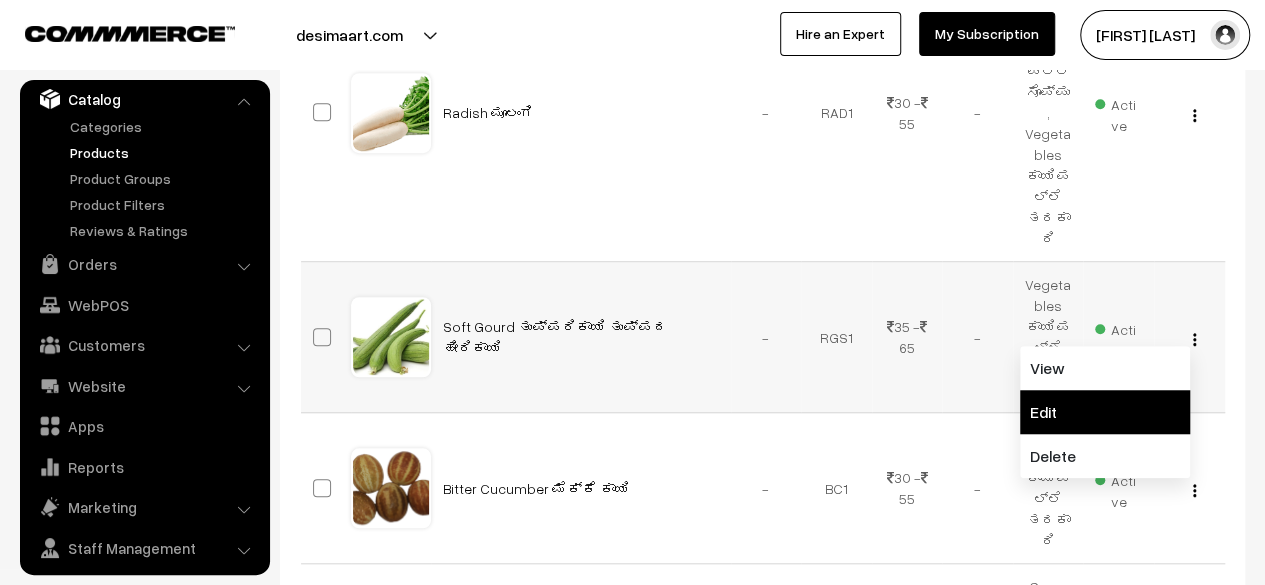 click on "Edit" at bounding box center (1105, 412) 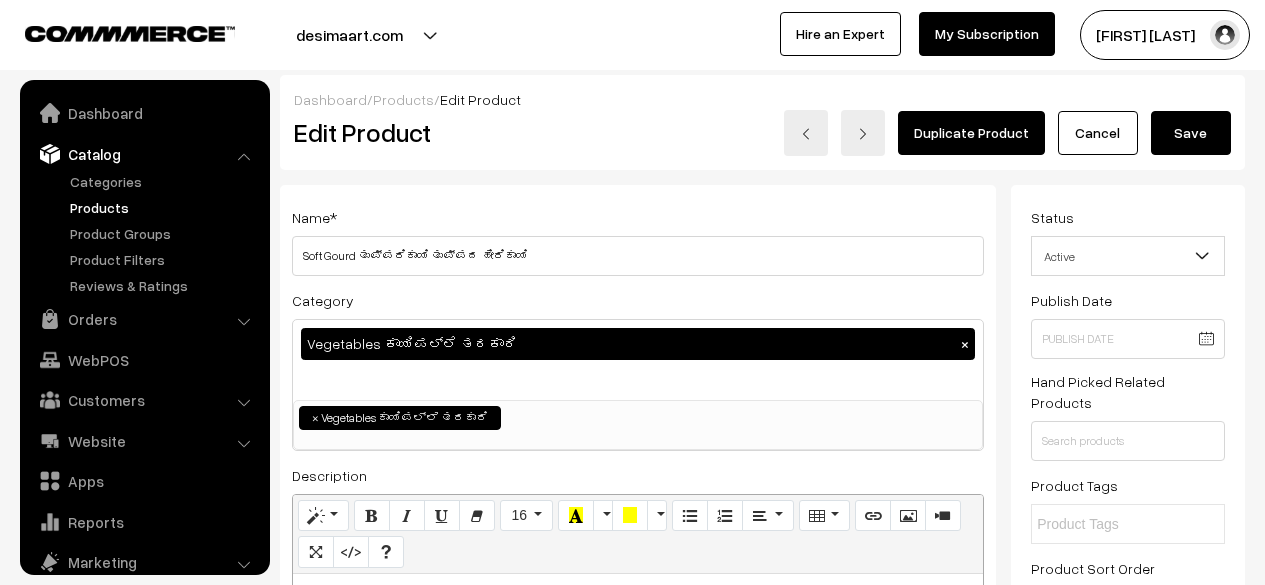 scroll, scrollTop: 0, scrollLeft: 0, axis: both 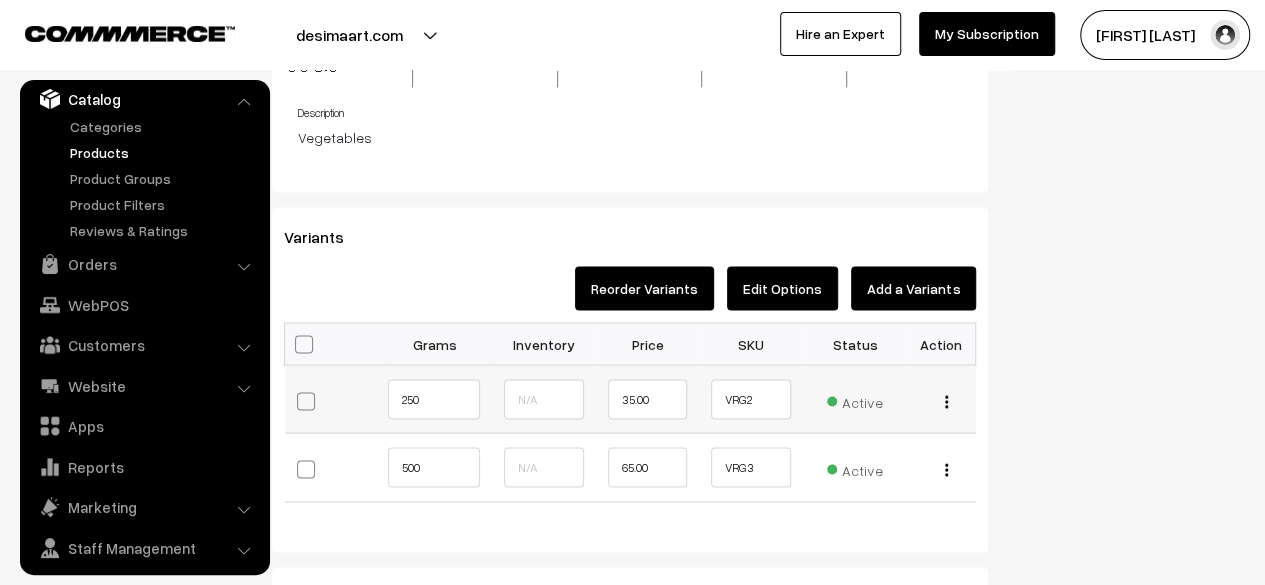 click on "Edit
Change to Bulk Price
Delete" at bounding box center [941, 398] 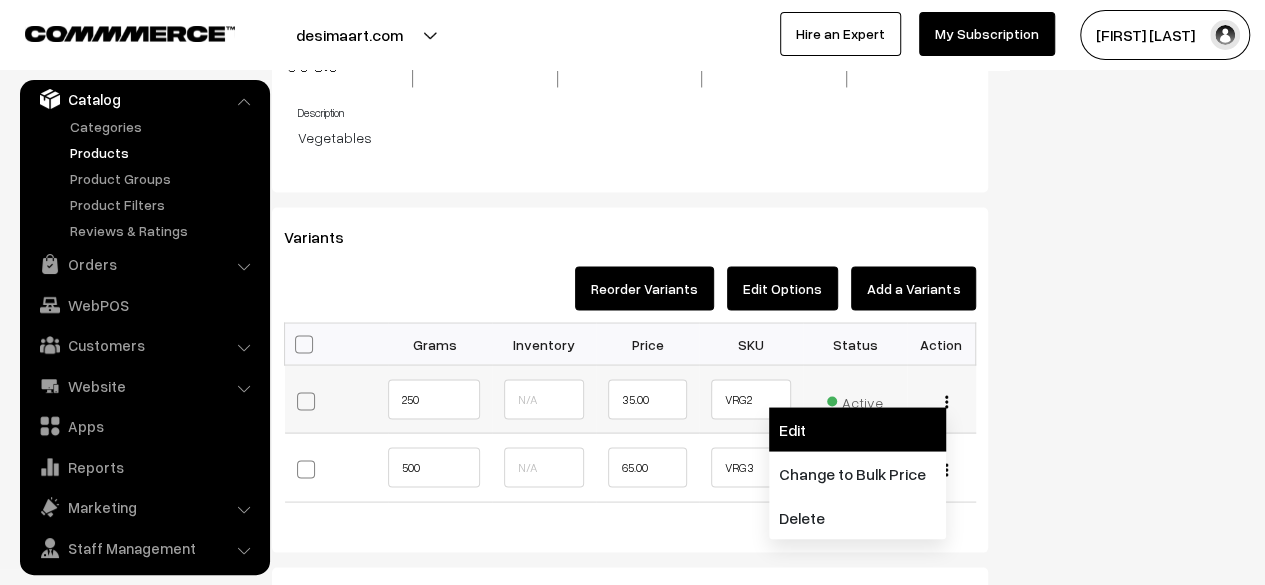 click on "Edit" at bounding box center [857, 429] 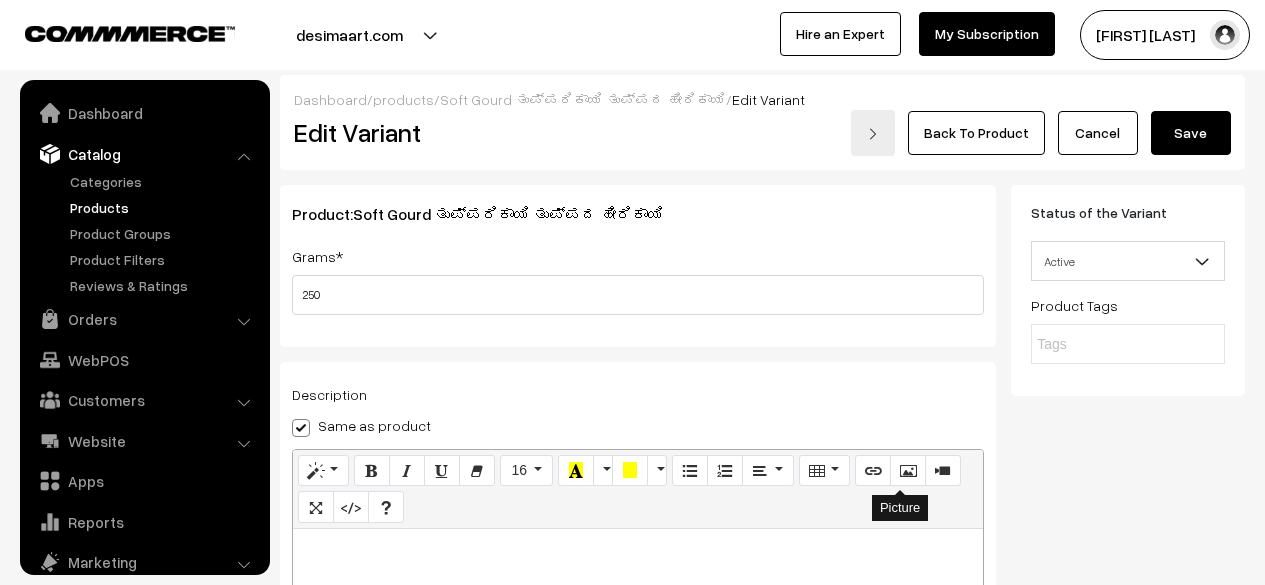 scroll, scrollTop: 139, scrollLeft: 0, axis: vertical 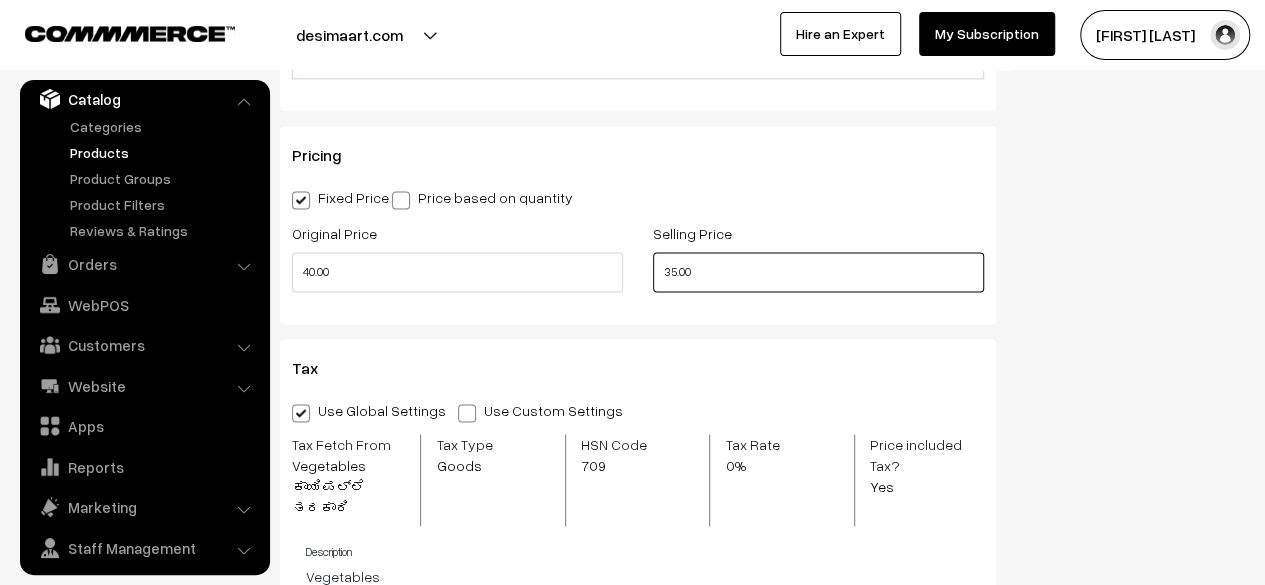 click on "35.00" at bounding box center (818, 272) 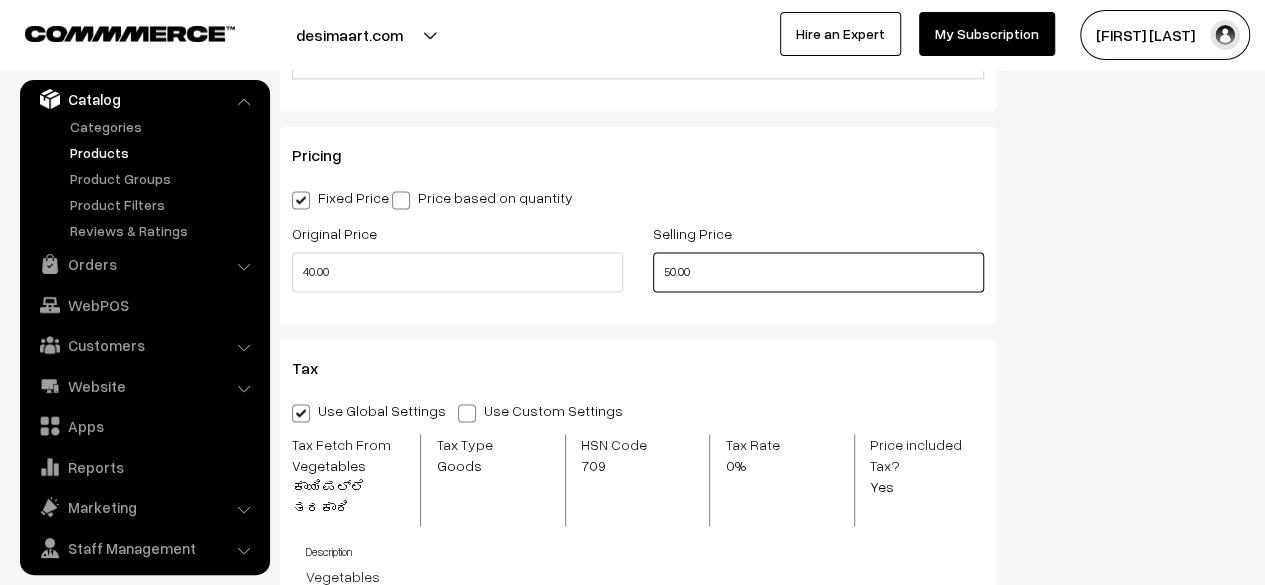 type on "50.00" 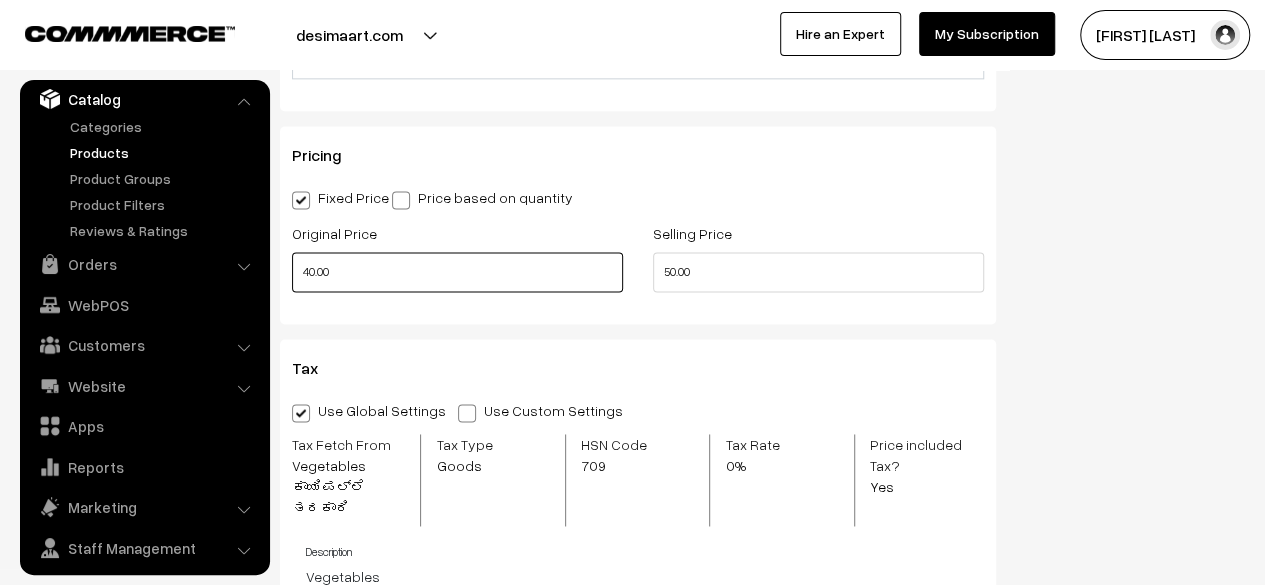 click on "40.00" at bounding box center [457, 272] 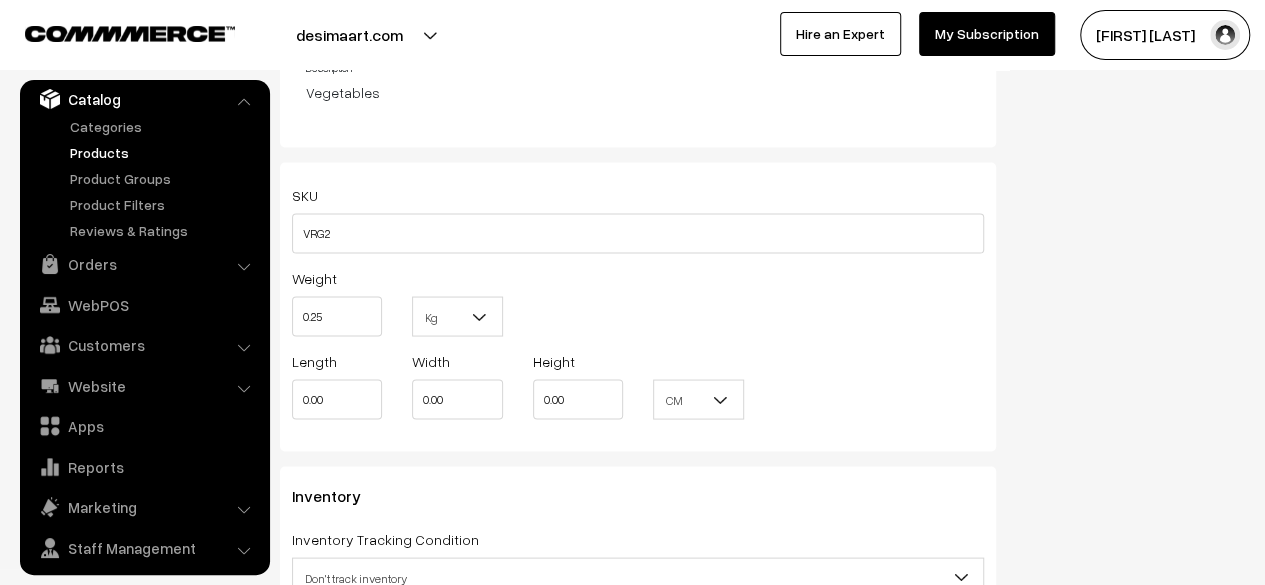 scroll, scrollTop: 1996, scrollLeft: 0, axis: vertical 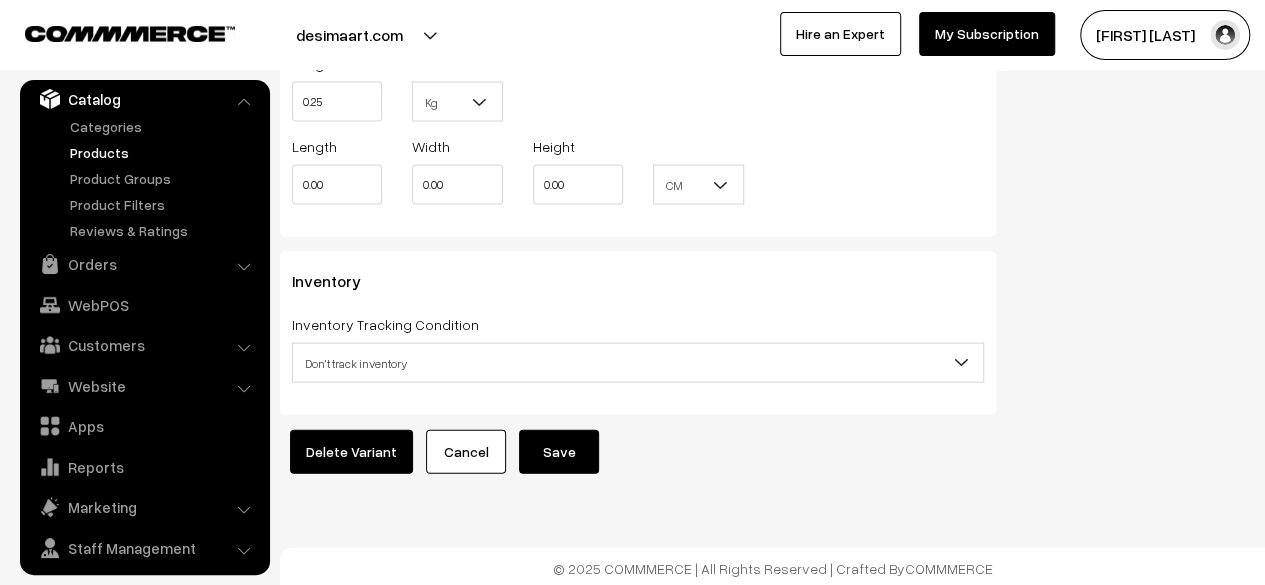 type on "60.00" 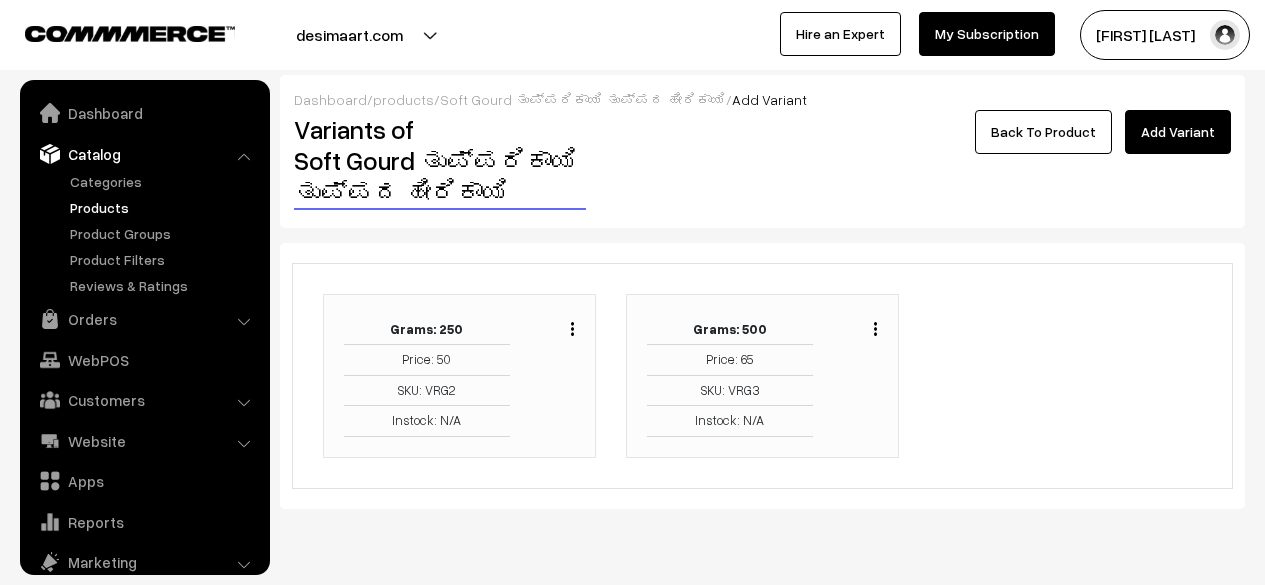 scroll, scrollTop: 0, scrollLeft: 0, axis: both 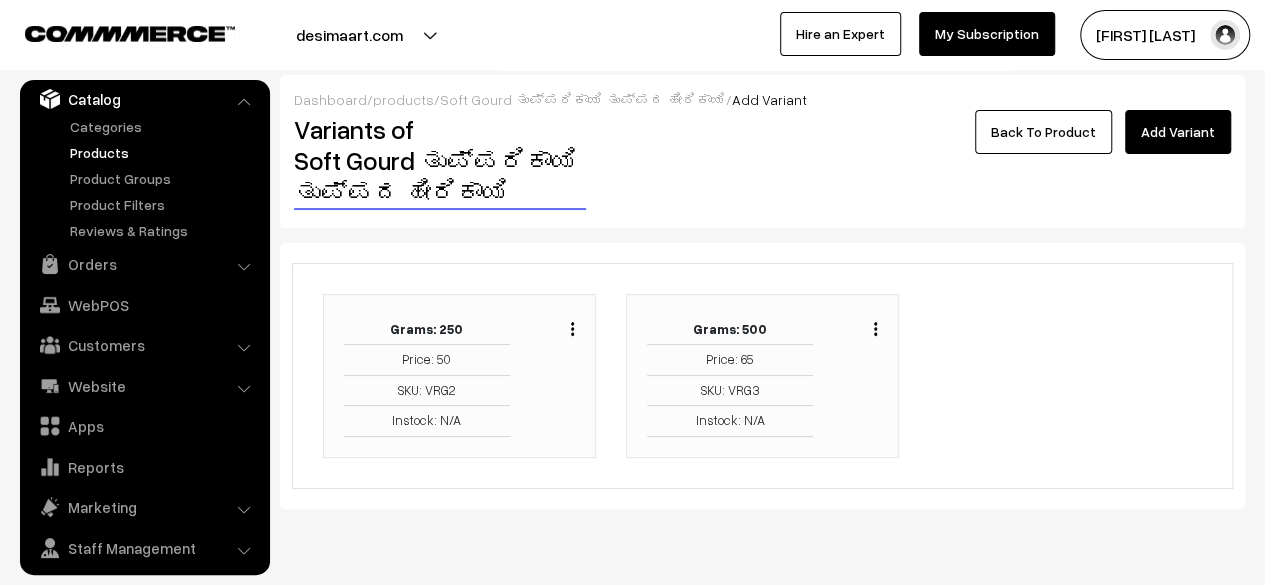 click at bounding box center [875, 328] 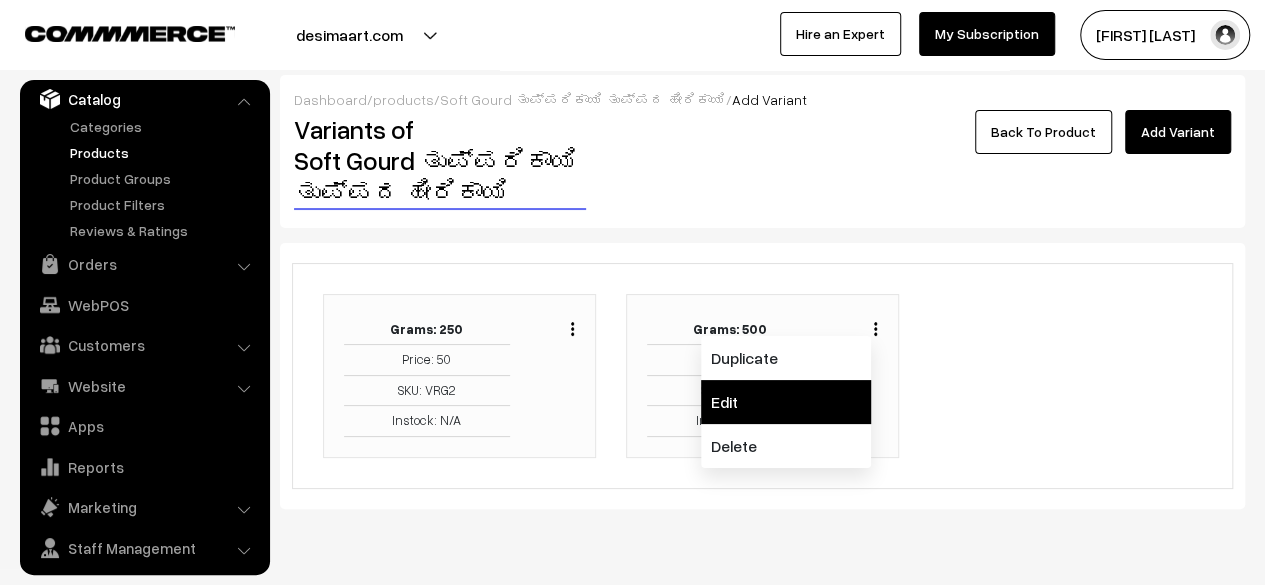 click on "Edit" at bounding box center (786, 402) 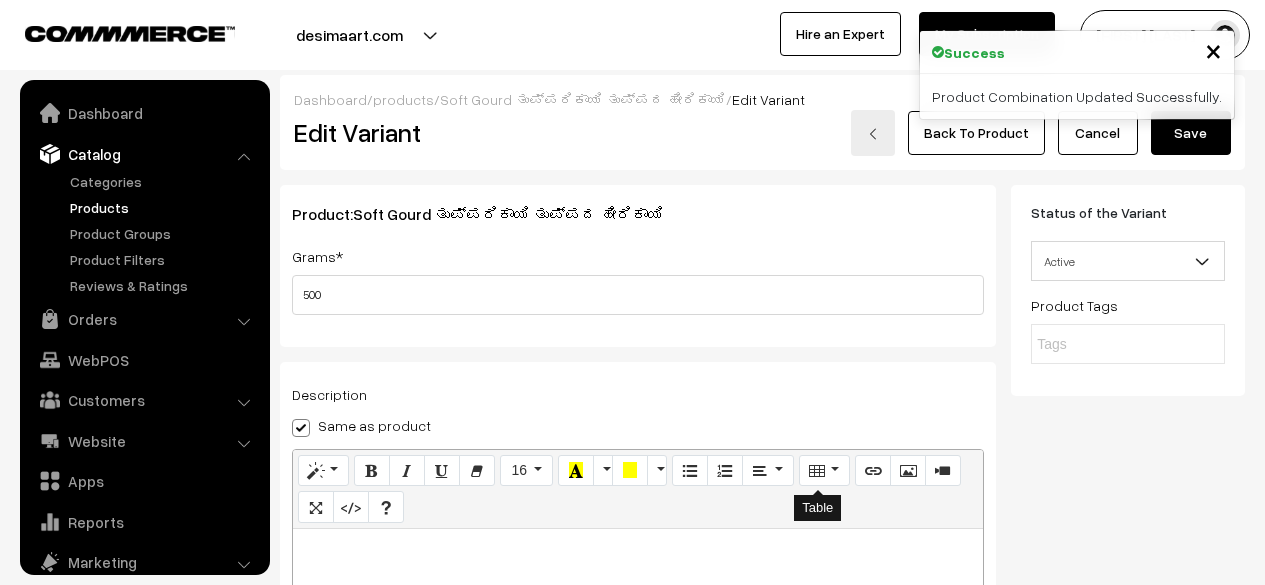 scroll, scrollTop: 152, scrollLeft: 0, axis: vertical 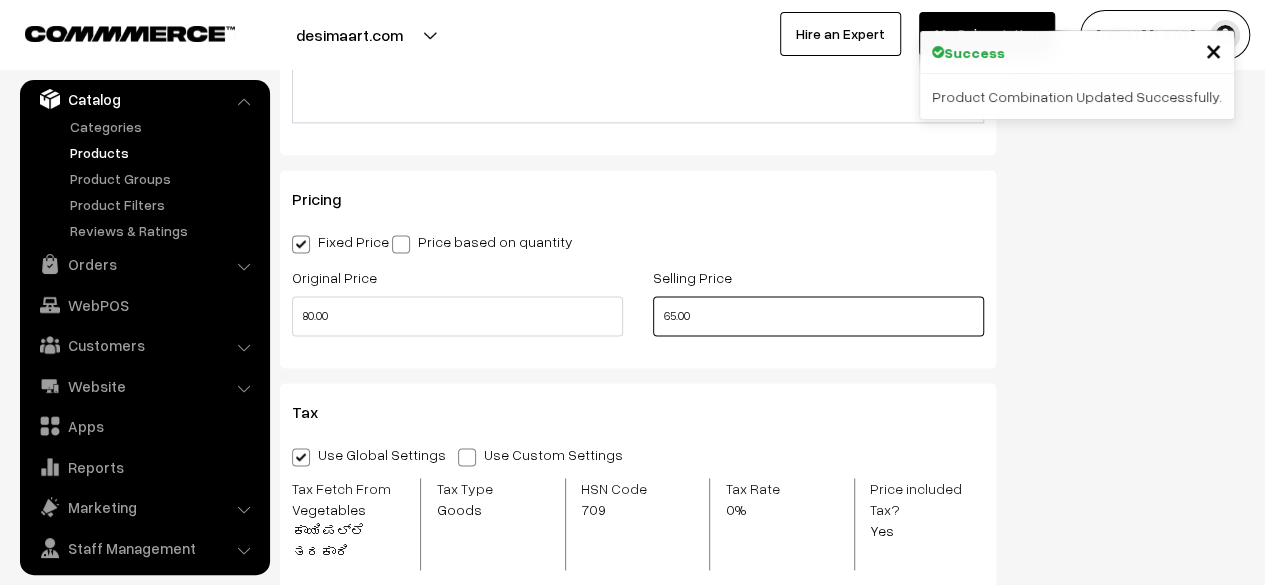 click on "65.00" at bounding box center [818, 316] 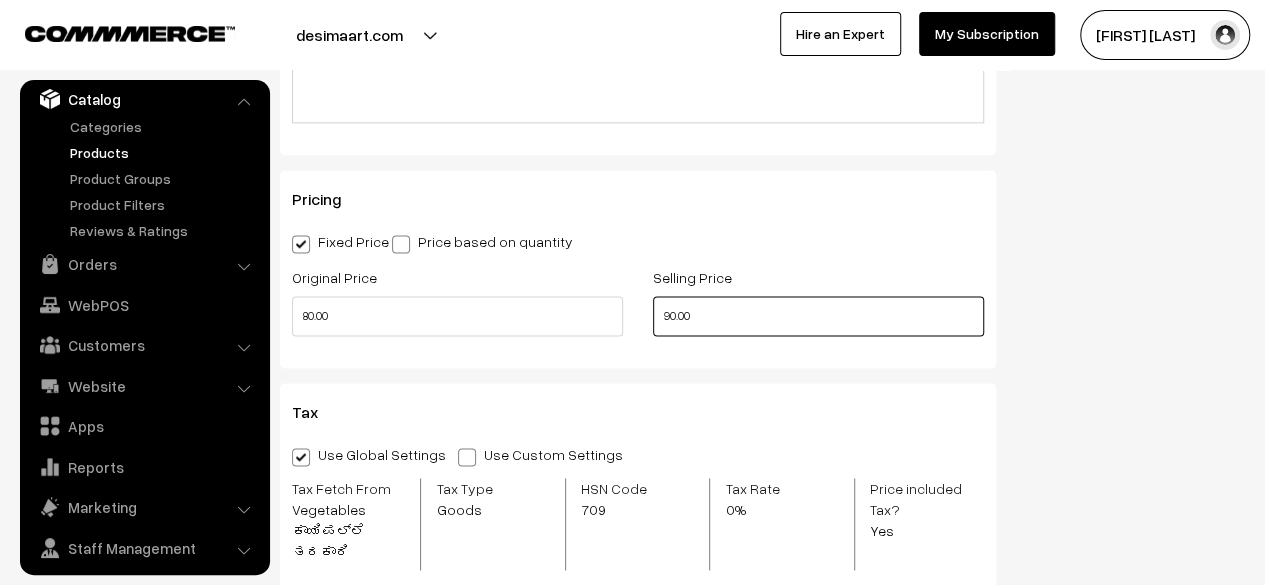 type on "90.00" 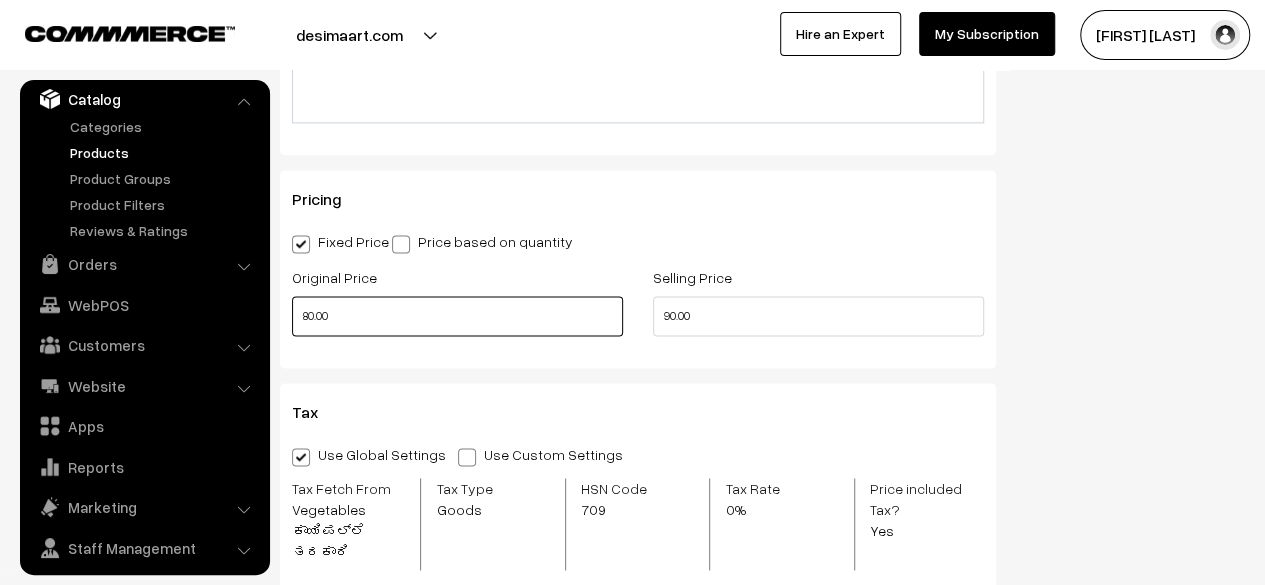 click on "80.00" at bounding box center (457, 316) 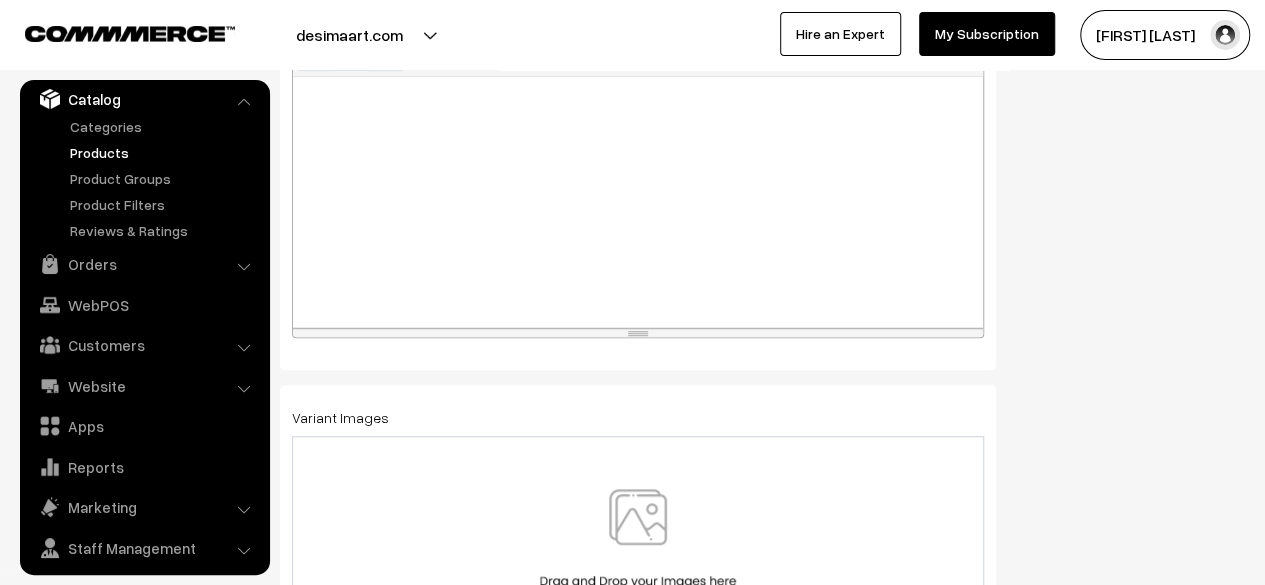 scroll, scrollTop: 0, scrollLeft: 0, axis: both 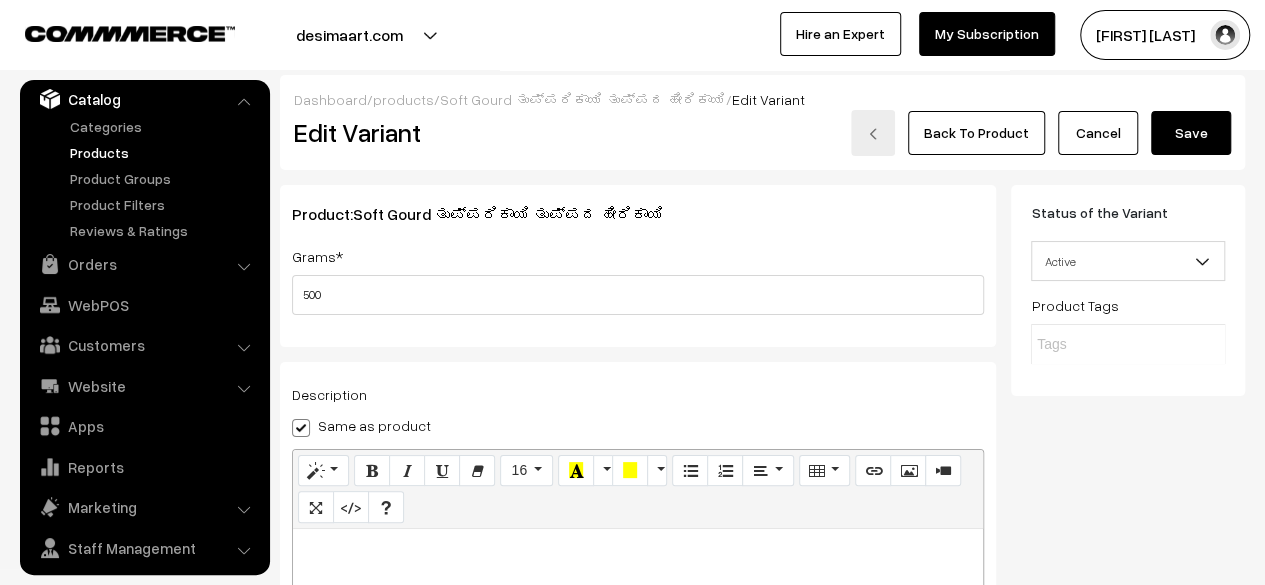type on "120.00" 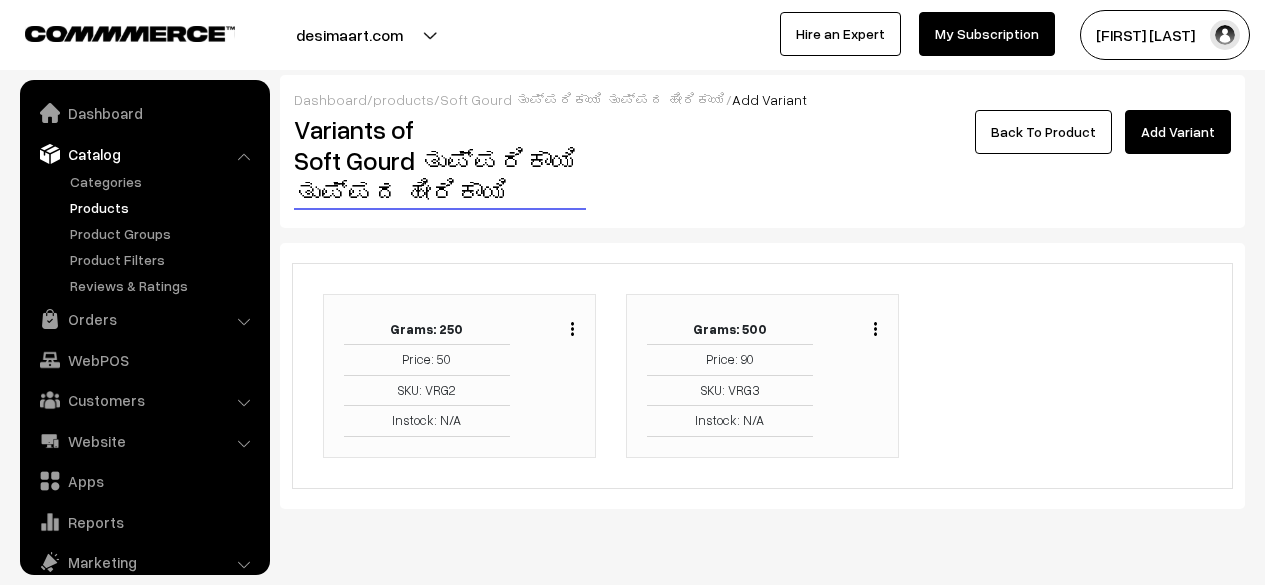 scroll, scrollTop: 0, scrollLeft: 0, axis: both 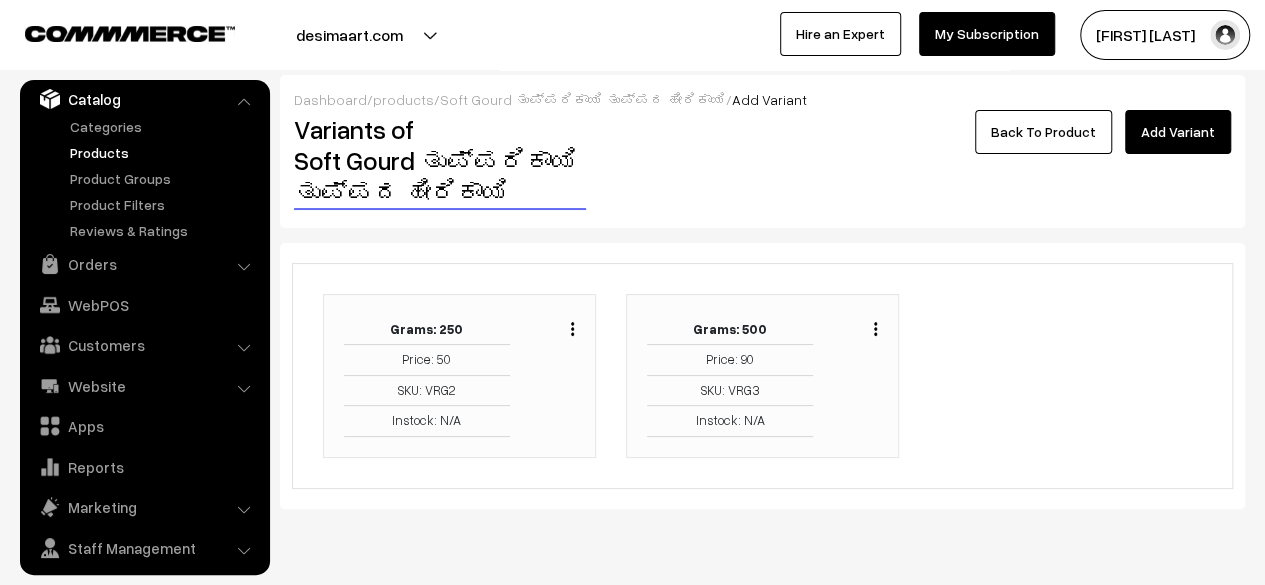 click on "Back To Product" at bounding box center [1043, 132] 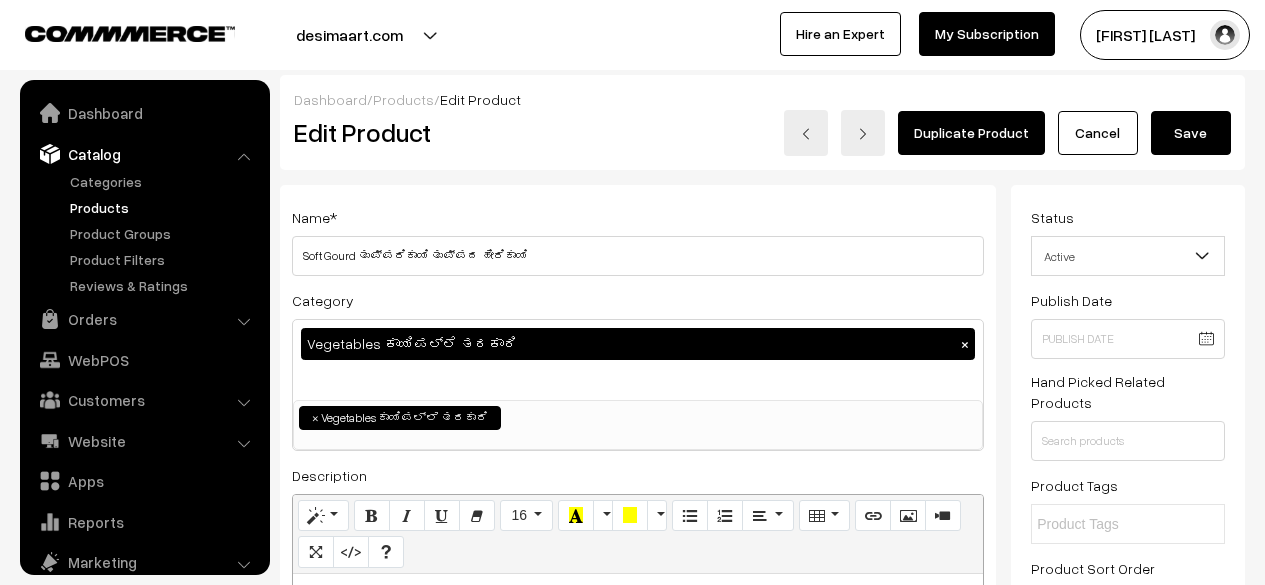 scroll, scrollTop: 0, scrollLeft: 0, axis: both 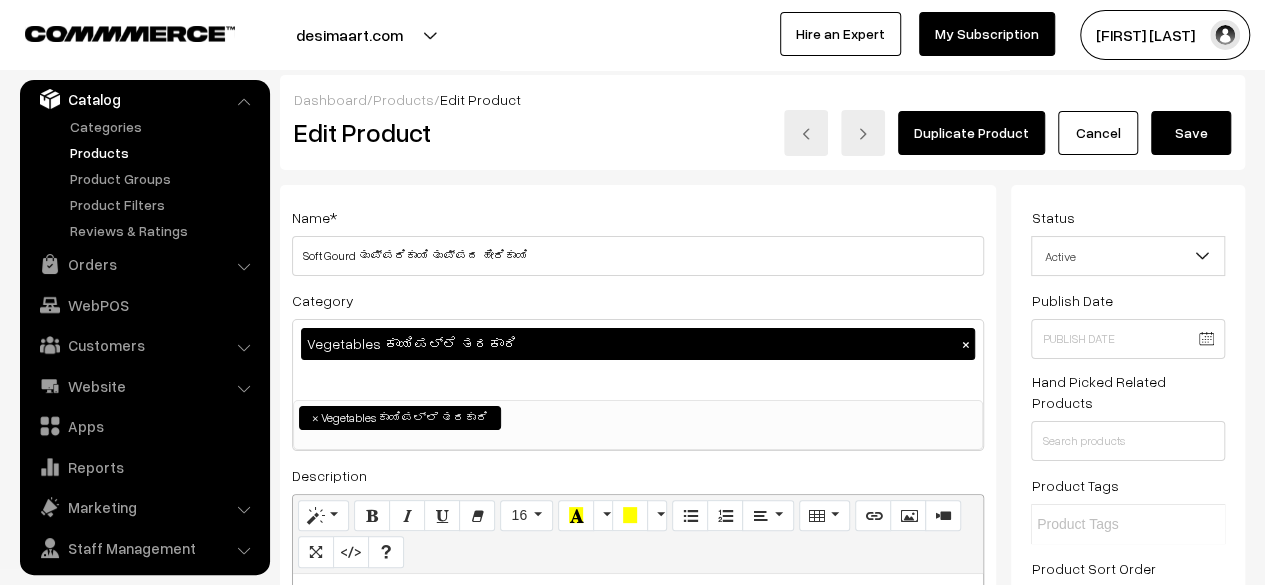 click on "Save" at bounding box center (1191, 133) 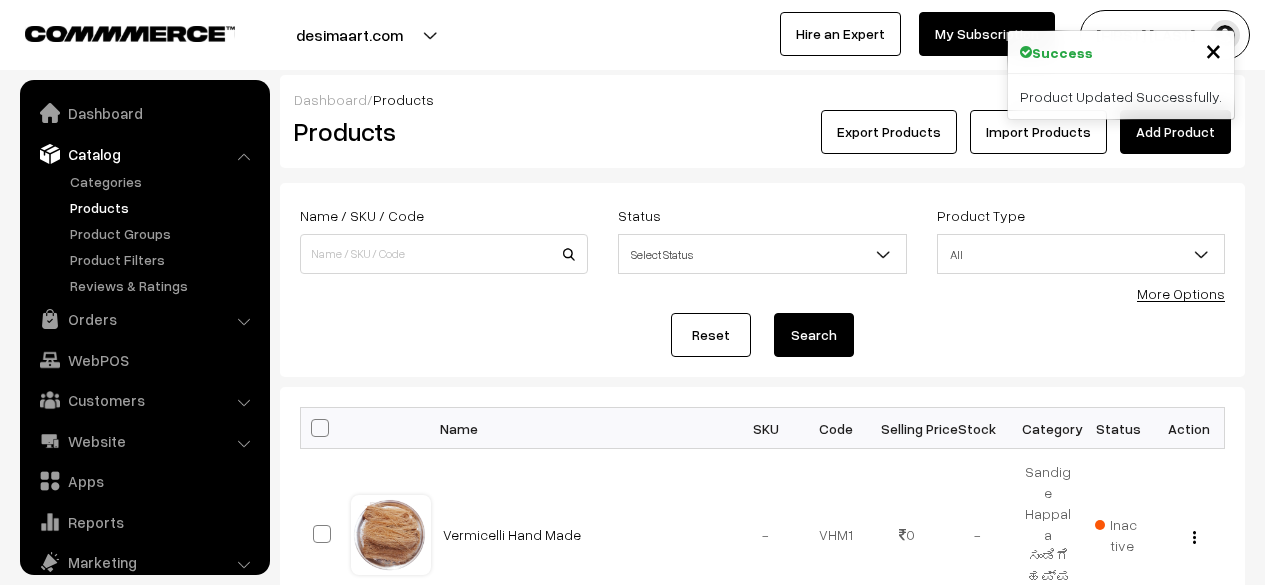 scroll, scrollTop: 0, scrollLeft: 0, axis: both 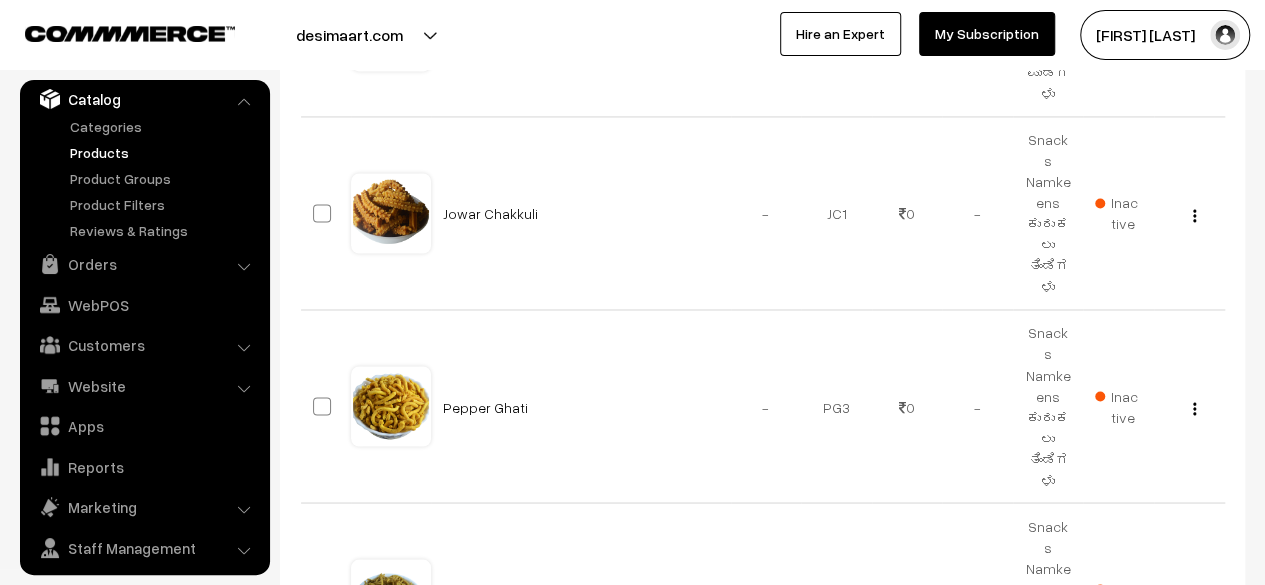 click on "1" at bounding box center [1090, 746] 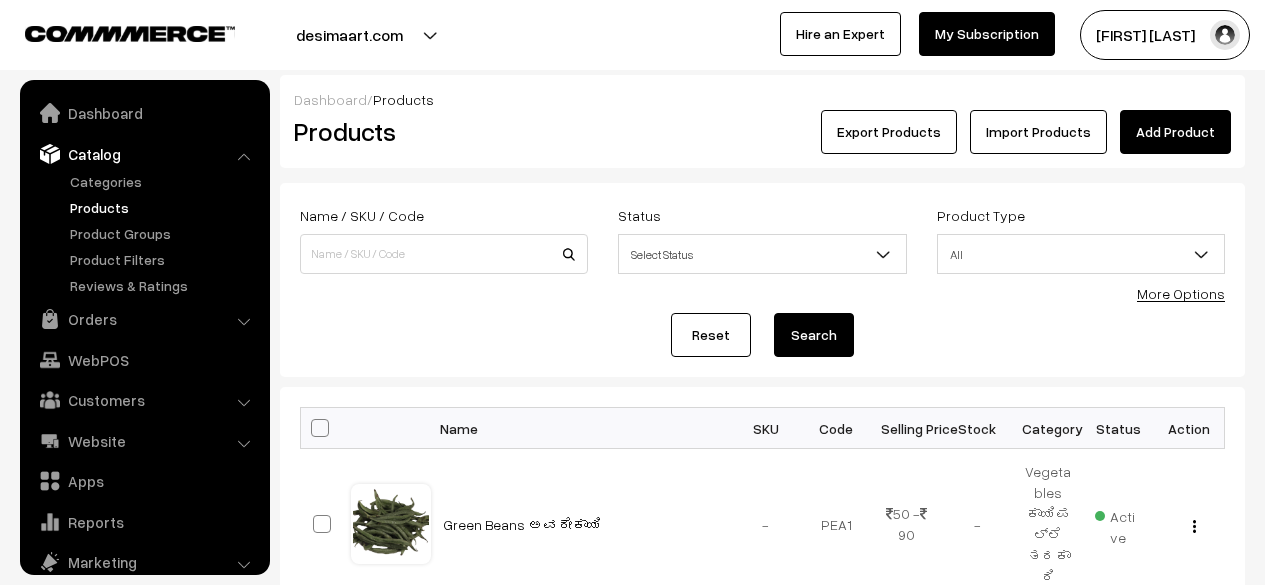 scroll, scrollTop: 0, scrollLeft: 0, axis: both 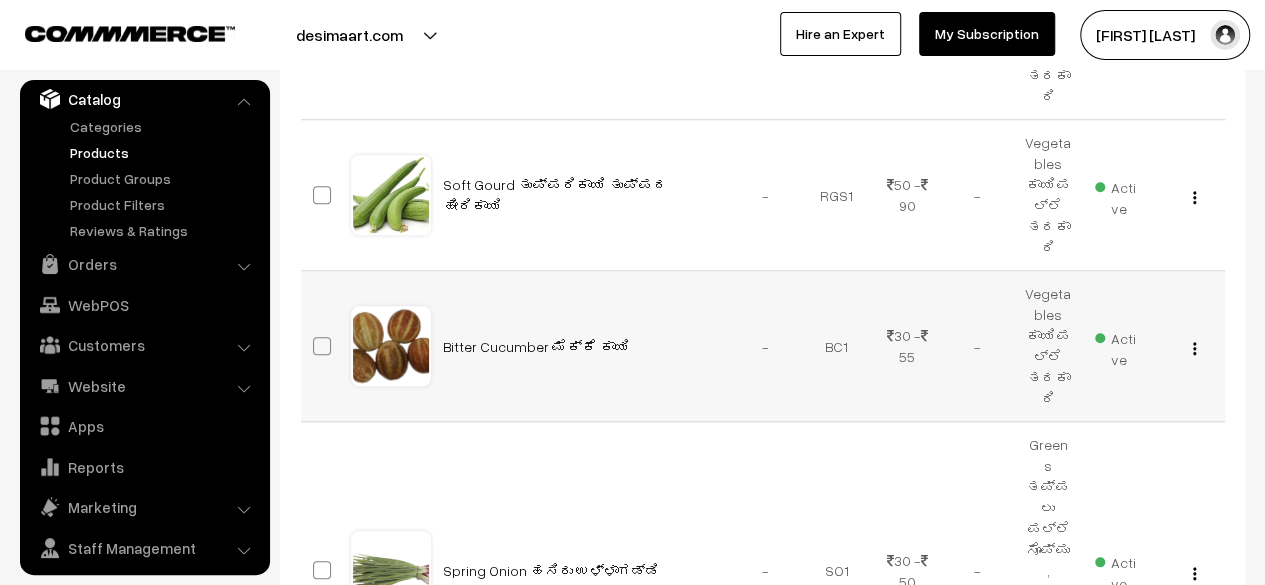 click at bounding box center (1194, 348) 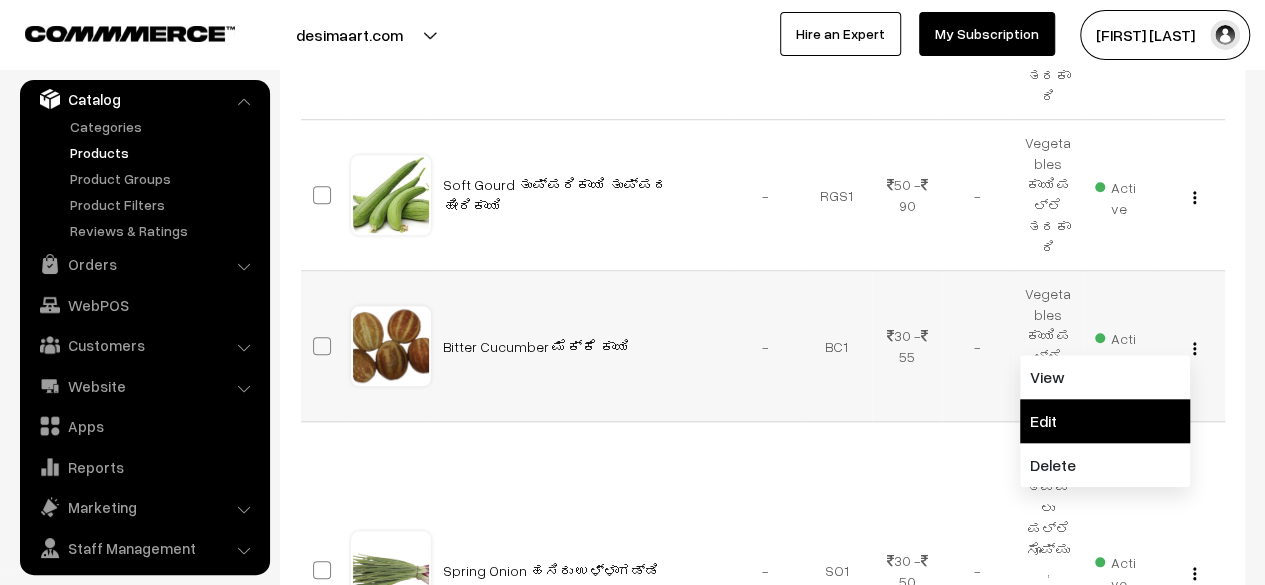 click on "Edit" at bounding box center [1105, 421] 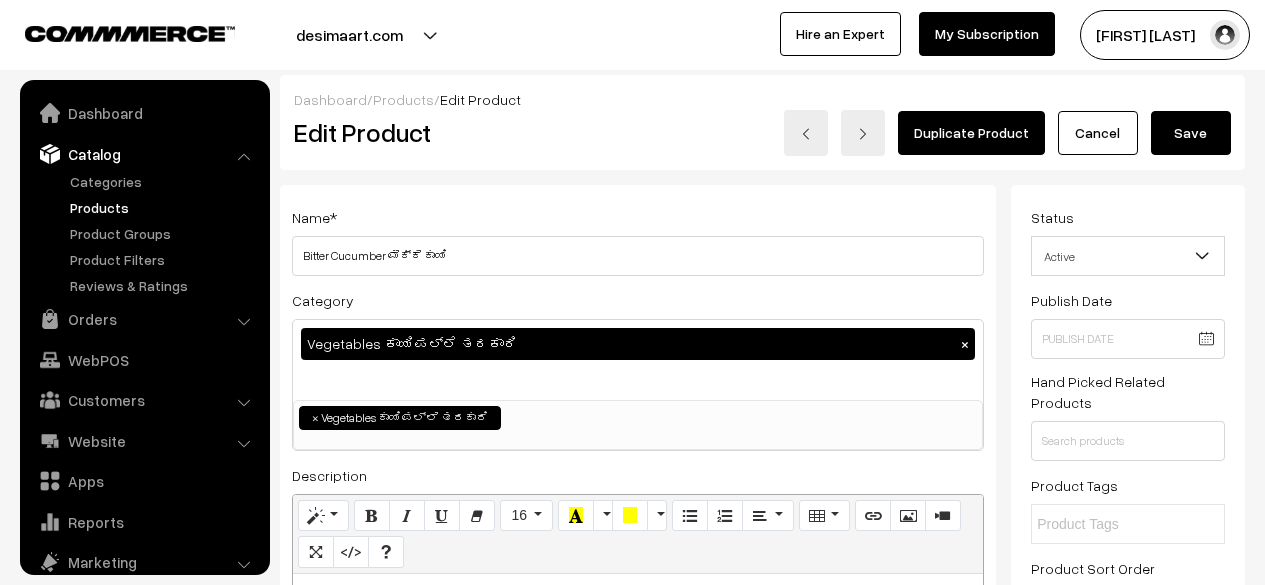 scroll, scrollTop: 0, scrollLeft: 0, axis: both 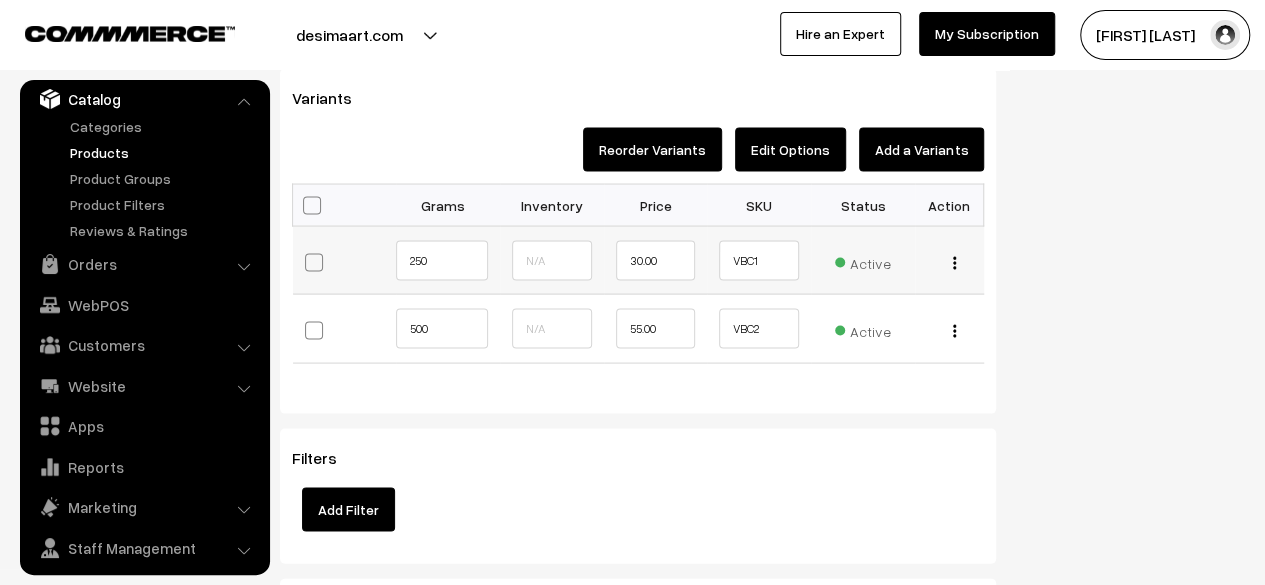 click at bounding box center (954, 262) 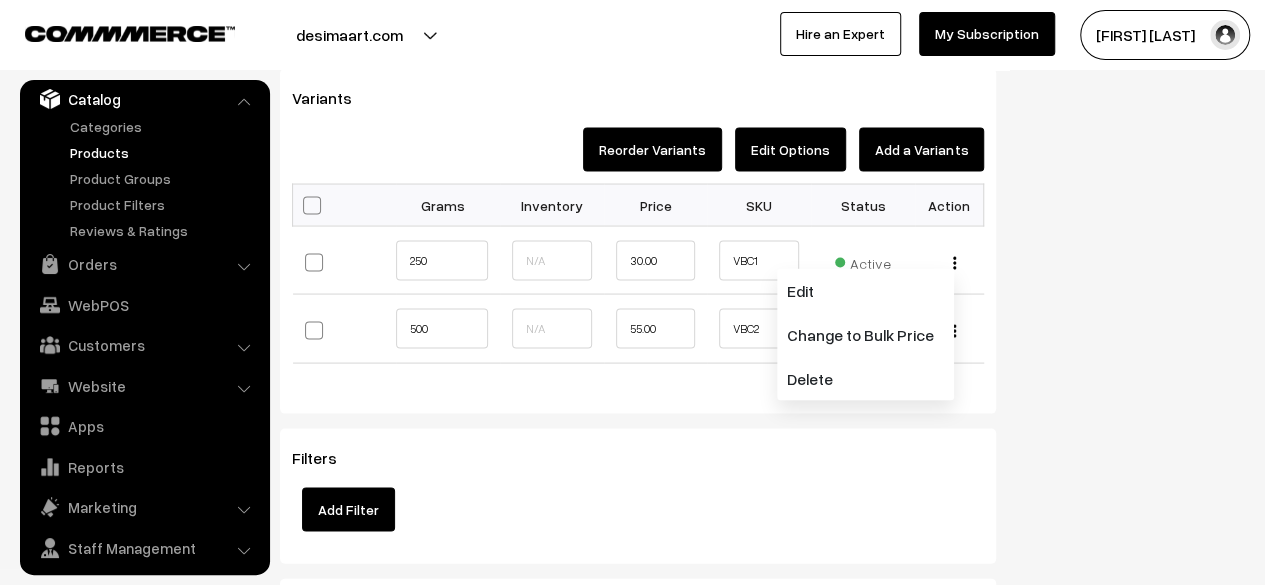 click on "Status
Active
Inactive
Active
Publish Date
Product Type
-- Select --
-- Select --
Filter Color
Hand Picked Related Products
0" at bounding box center (1135, -537) 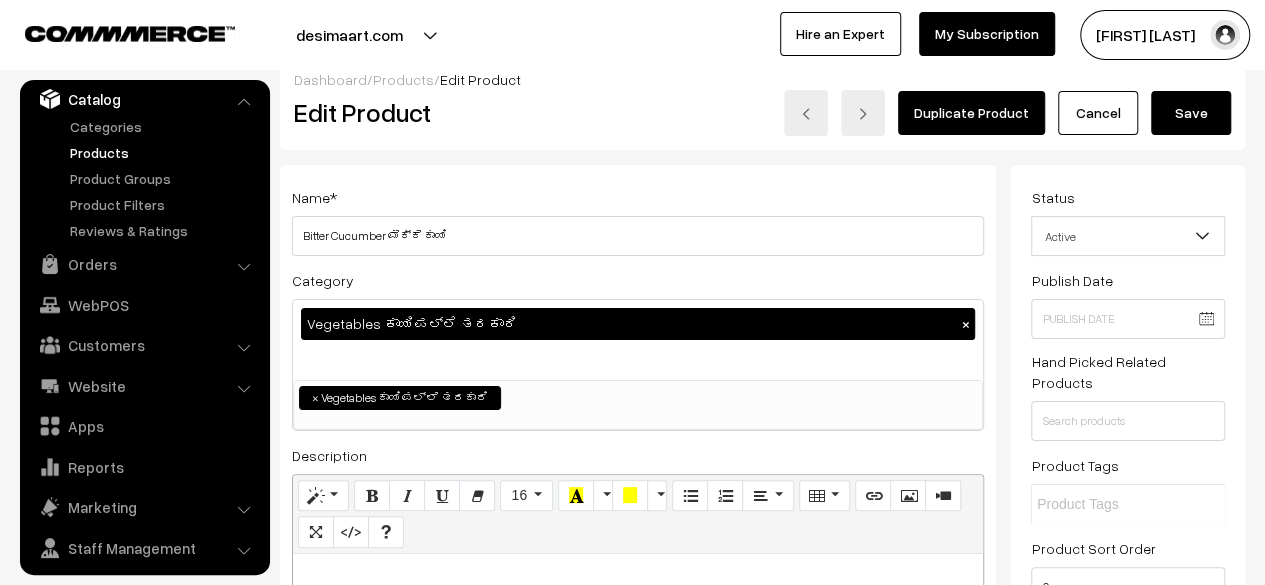 scroll, scrollTop: 0, scrollLeft: 0, axis: both 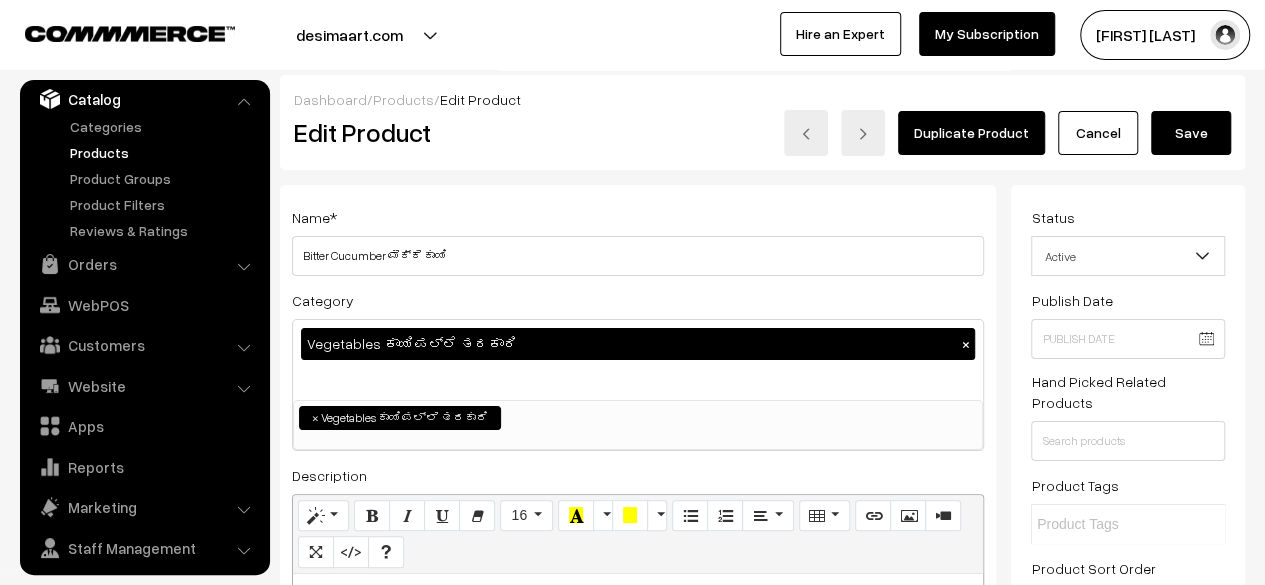 click on "Cancel" at bounding box center (1098, 133) 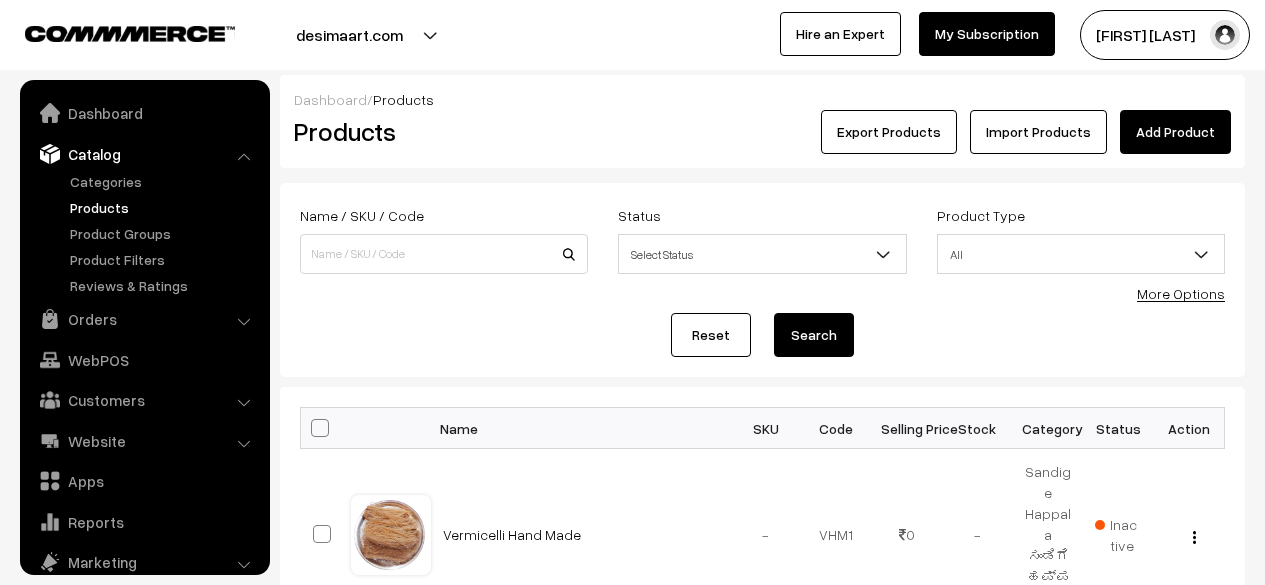 scroll, scrollTop: 0, scrollLeft: 0, axis: both 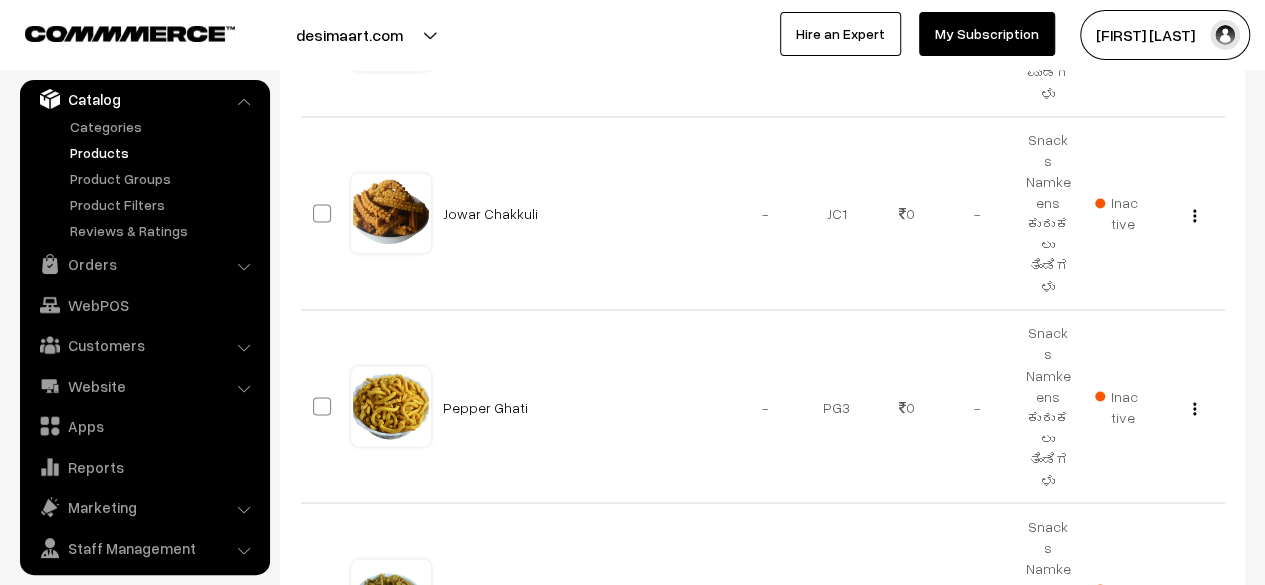 click on "1" at bounding box center [1090, 746] 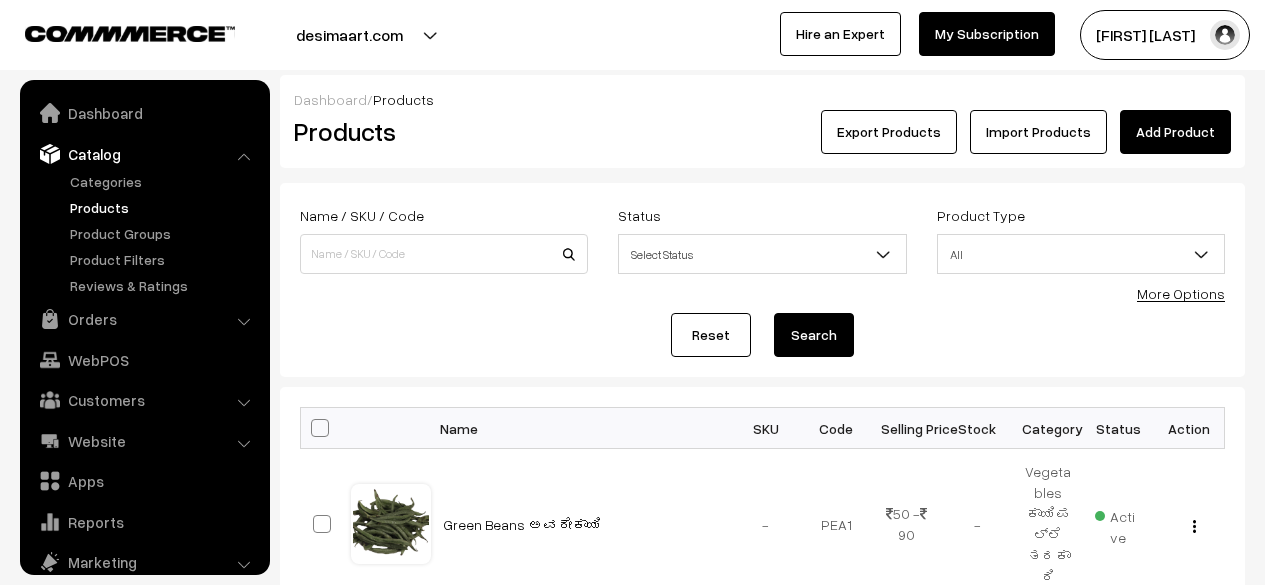 scroll, scrollTop: 0, scrollLeft: 0, axis: both 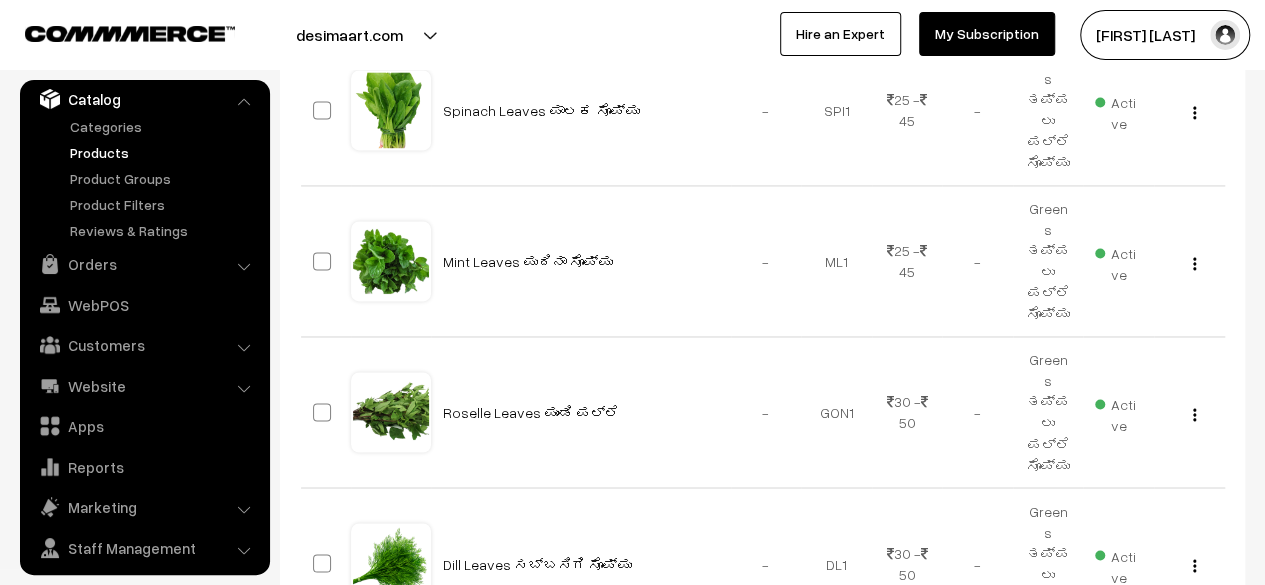 click at bounding box center (1208, 842) 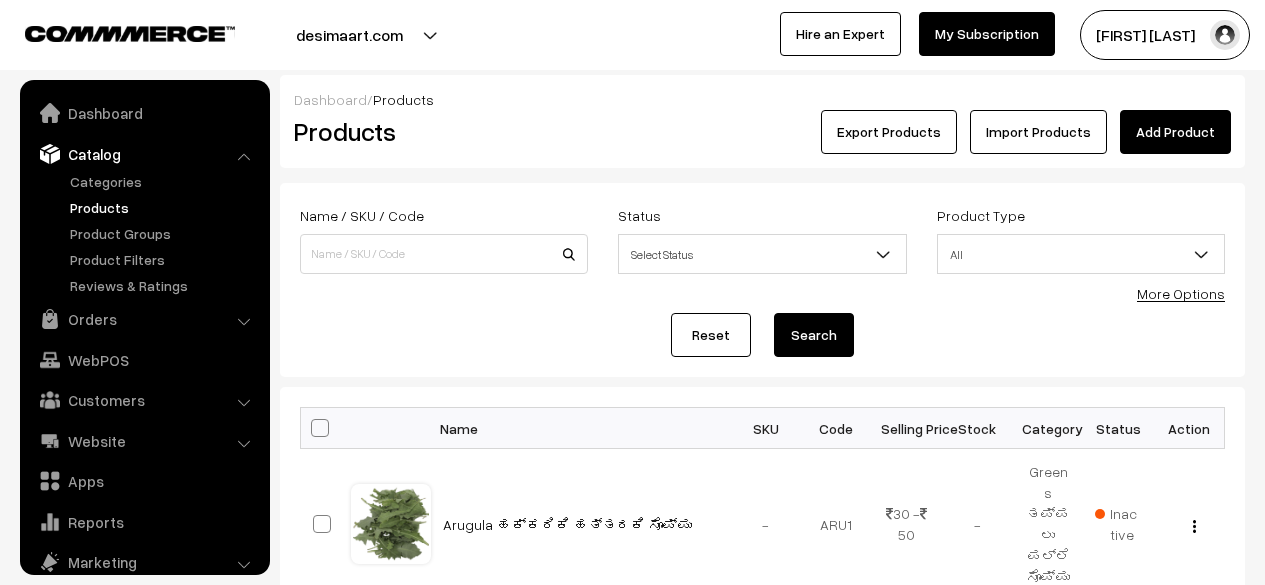 scroll, scrollTop: 0, scrollLeft: 0, axis: both 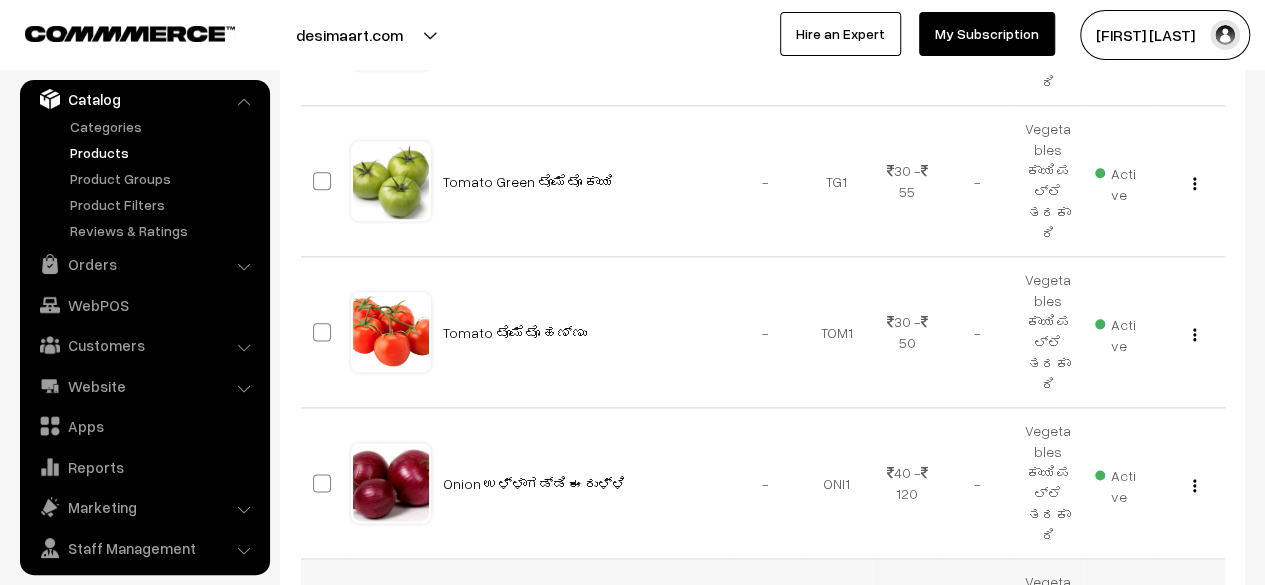 click at bounding box center (1194, 636) 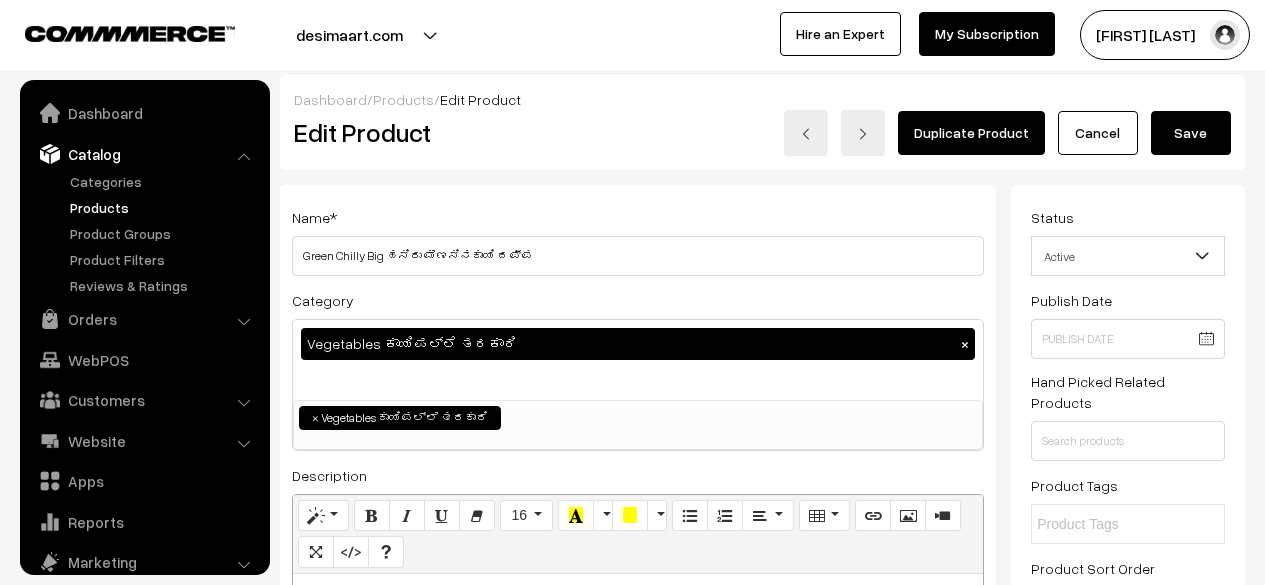 scroll, scrollTop: 0, scrollLeft: 0, axis: both 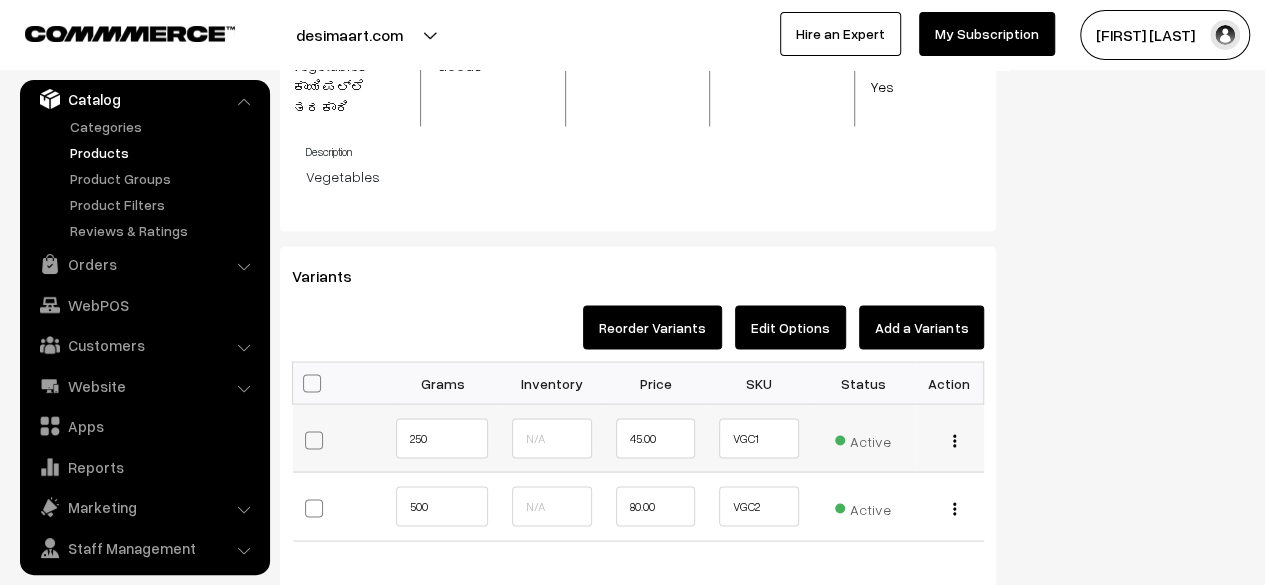 click at bounding box center [954, 440] 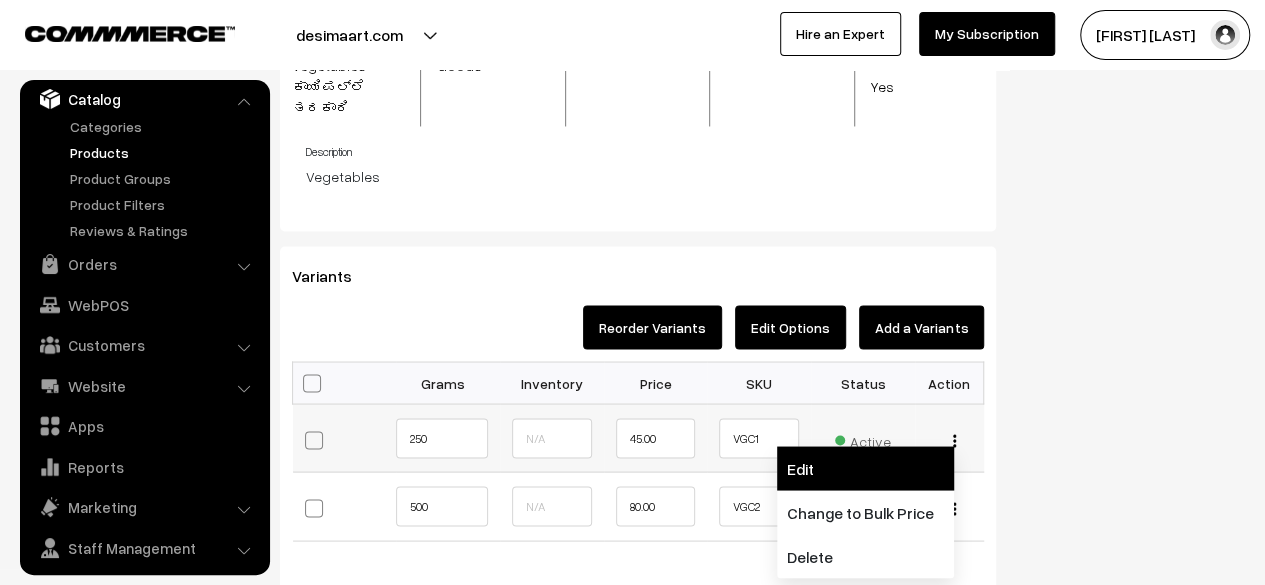 click on "Edit" at bounding box center [865, 468] 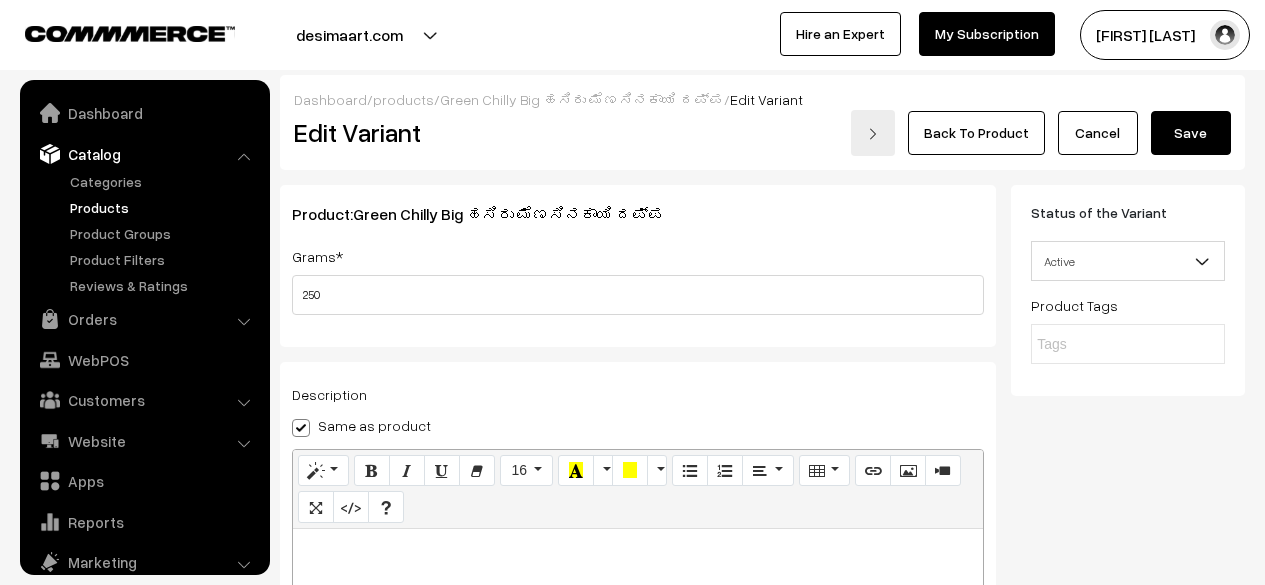 scroll, scrollTop: 158, scrollLeft: 0, axis: vertical 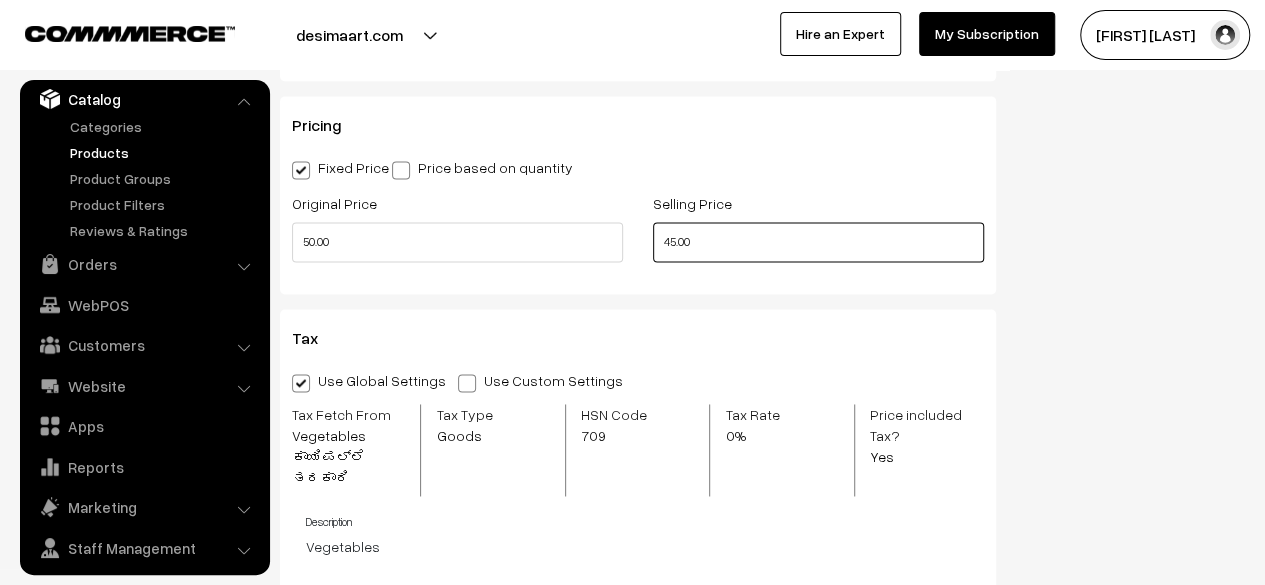 click on "45.00" at bounding box center (818, 242) 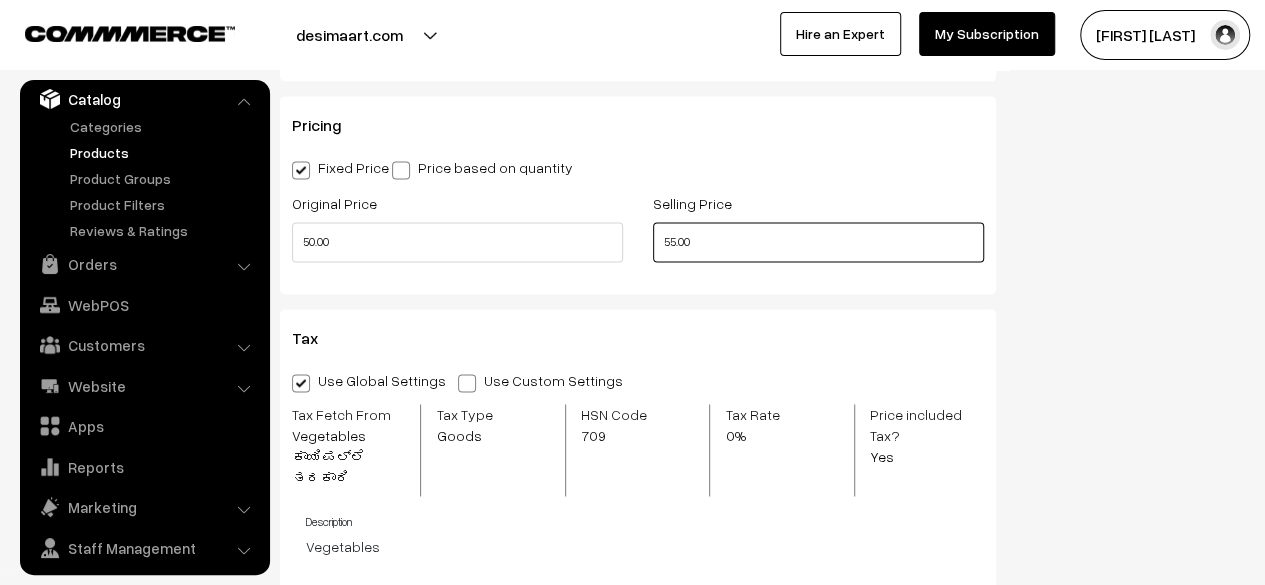 type on "55.00" 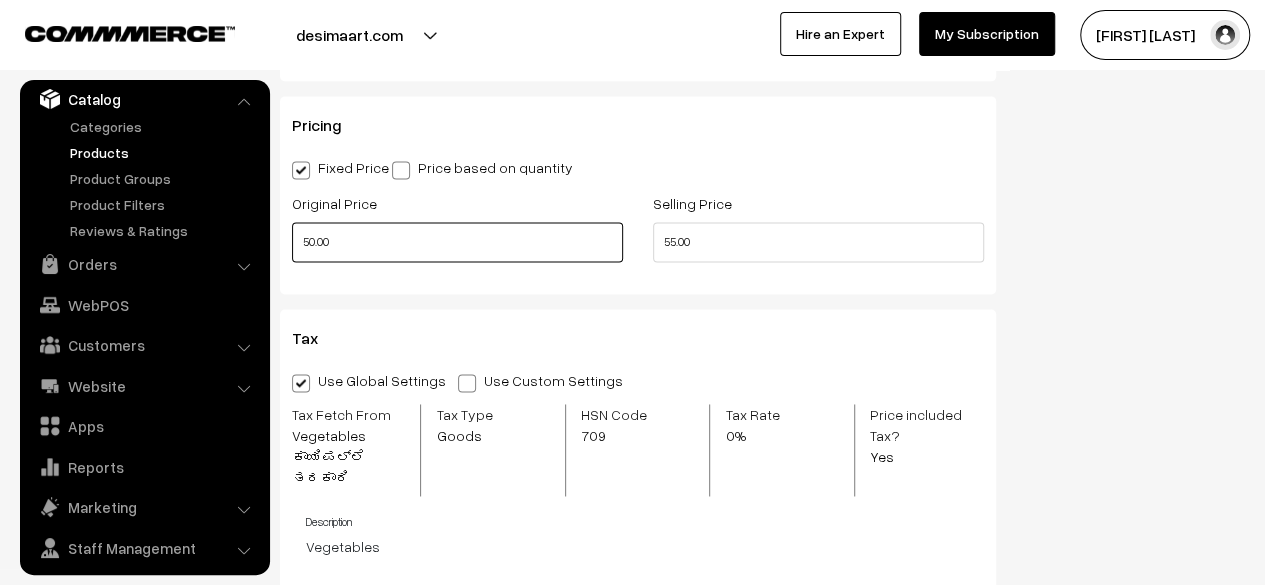 click on "50.00" at bounding box center (457, 242) 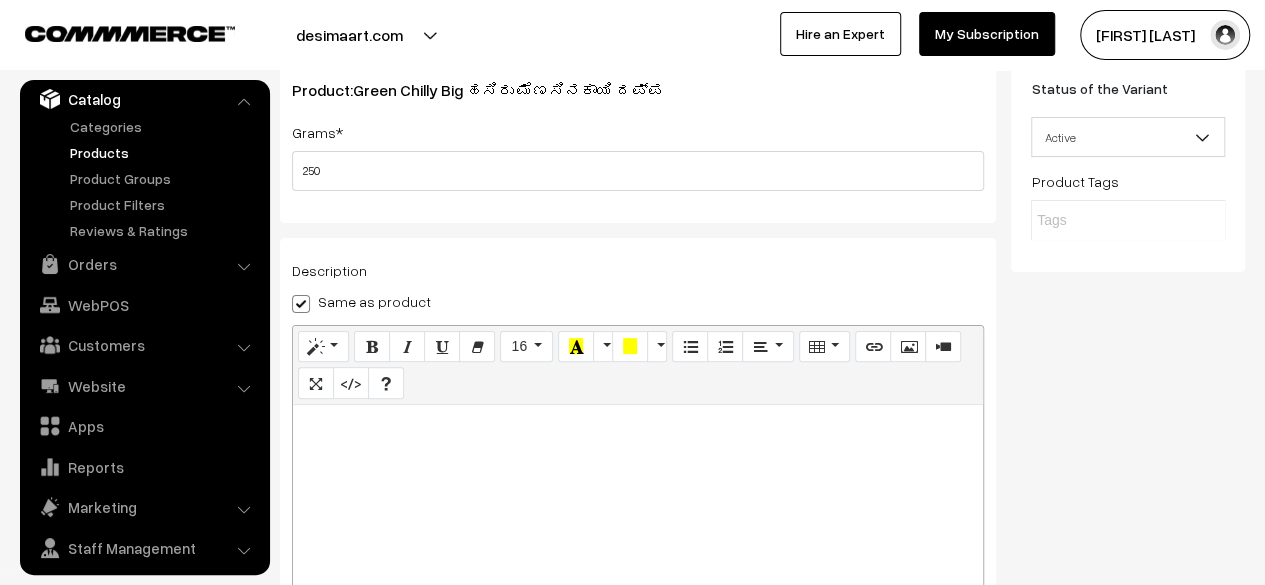 scroll, scrollTop: 0, scrollLeft: 0, axis: both 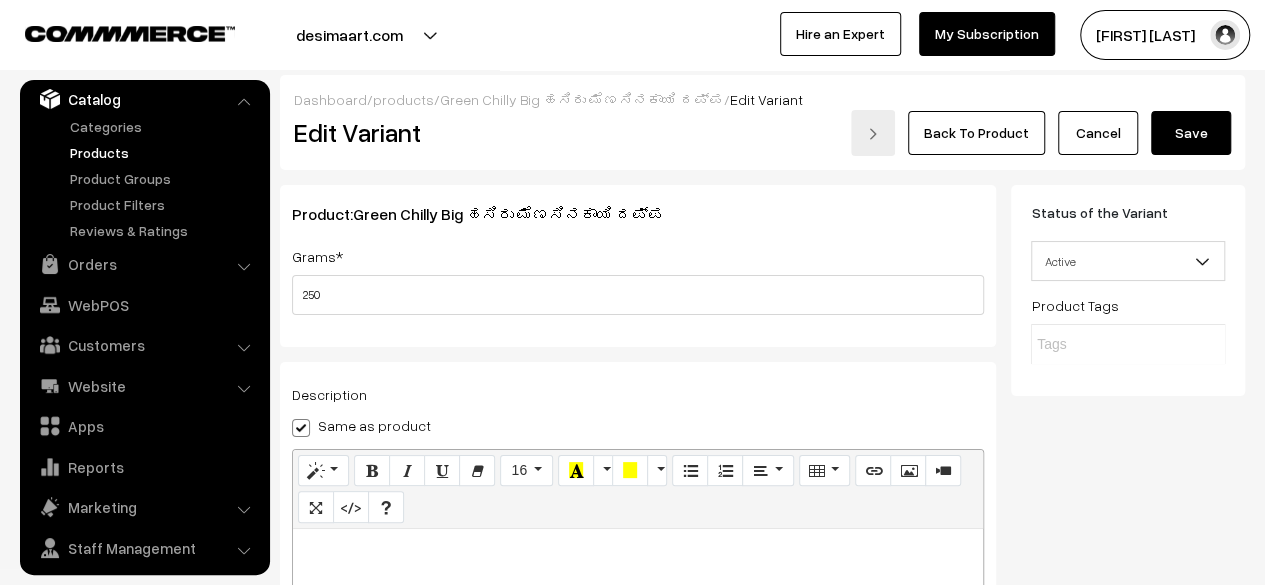 type on "60.00" 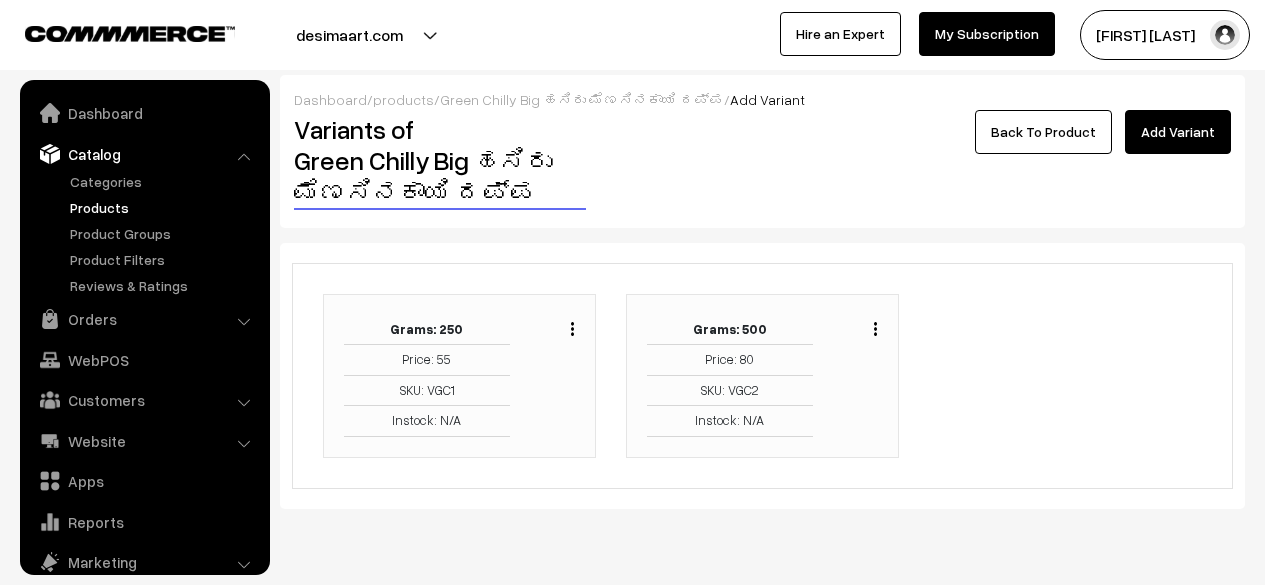 scroll, scrollTop: 0, scrollLeft: 0, axis: both 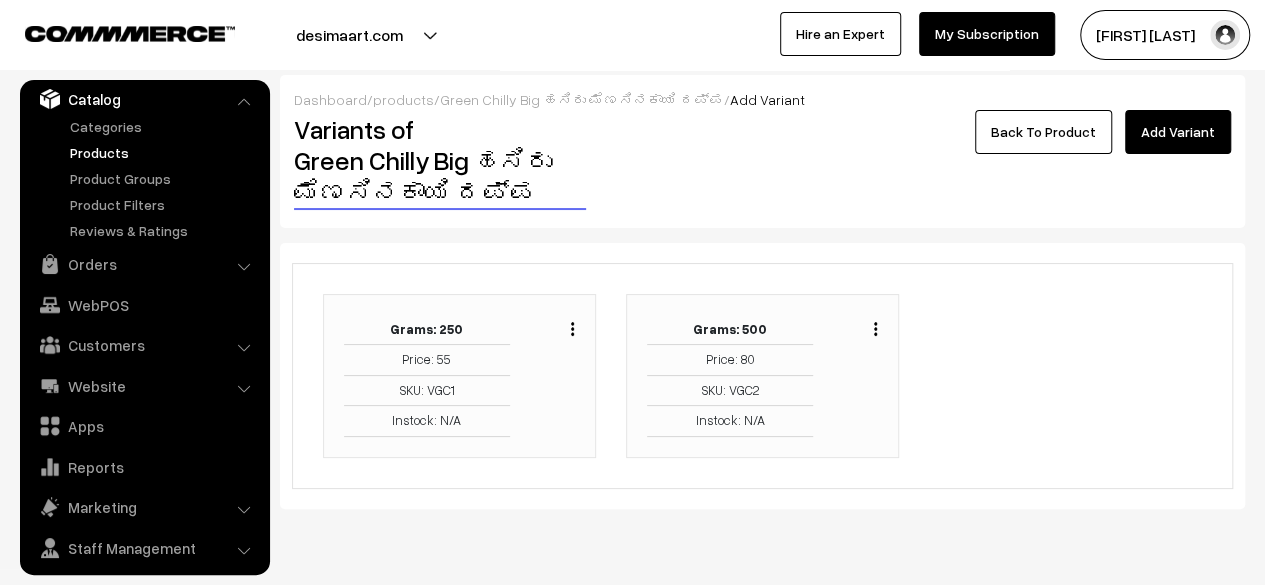 click at bounding box center [875, 328] 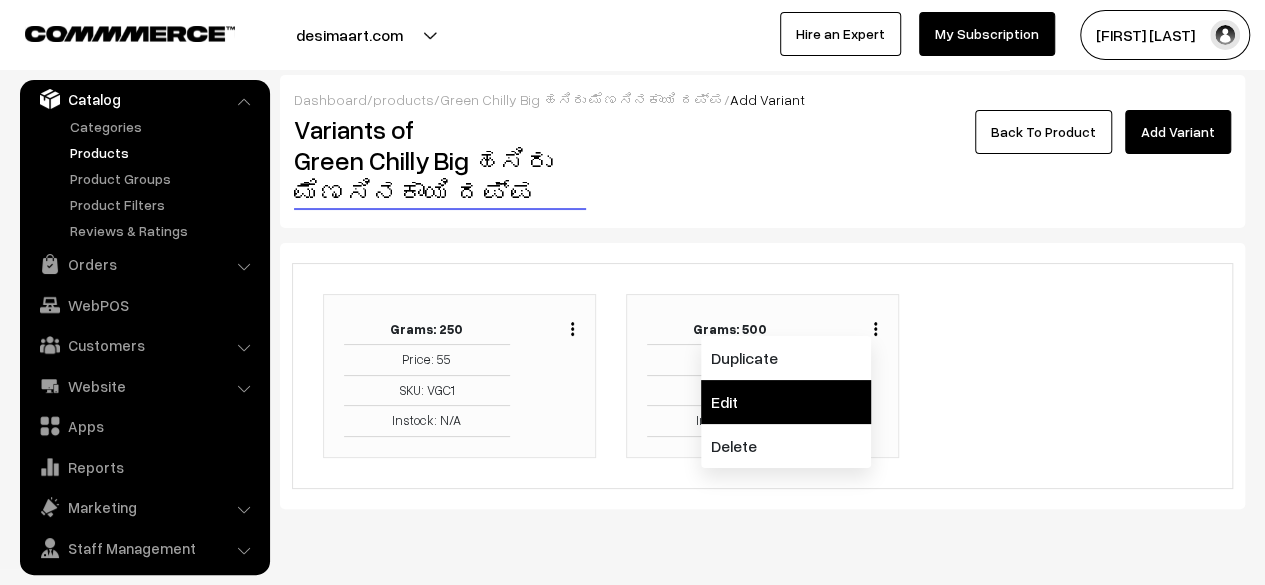 click on "Edit" at bounding box center [786, 402] 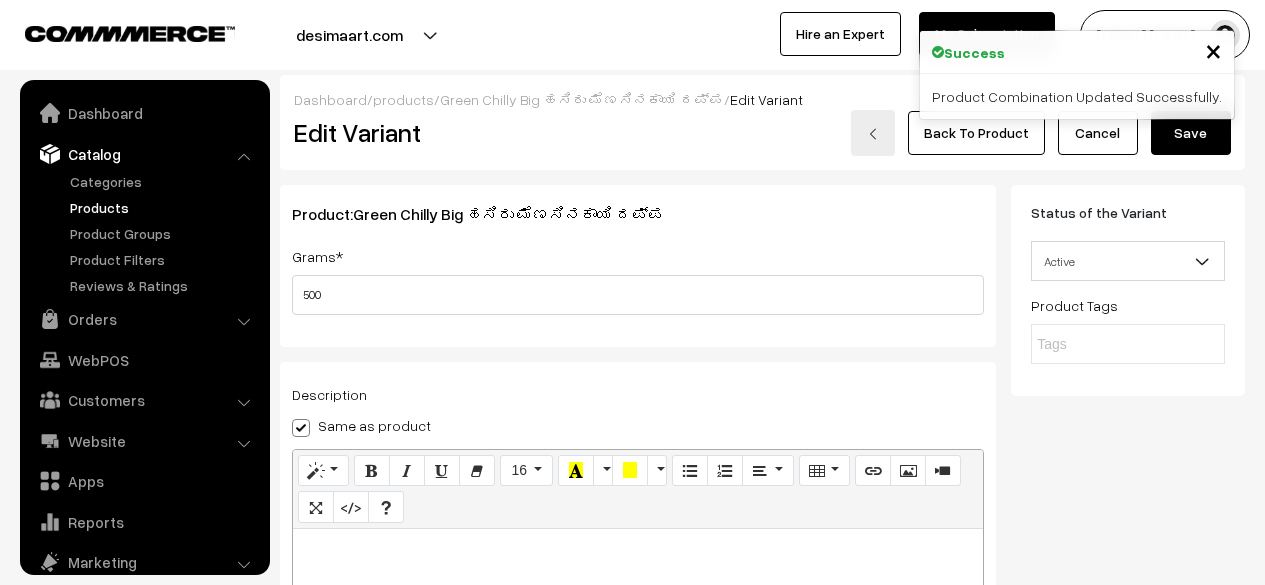 scroll, scrollTop: 132, scrollLeft: 0, axis: vertical 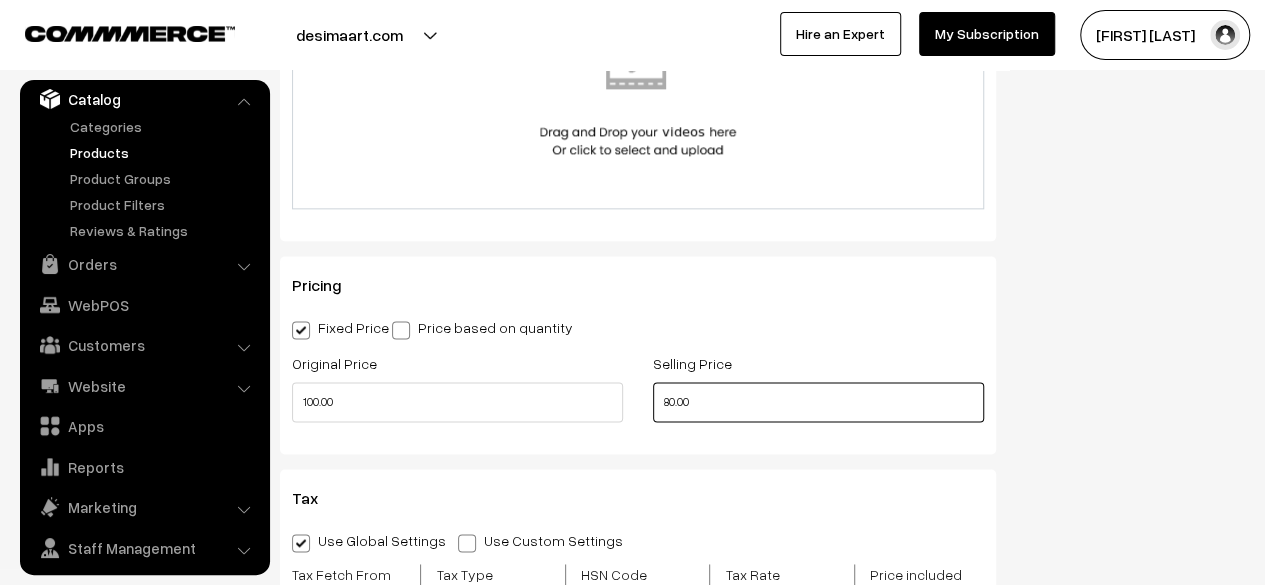 click on "80.00" at bounding box center (818, 402) 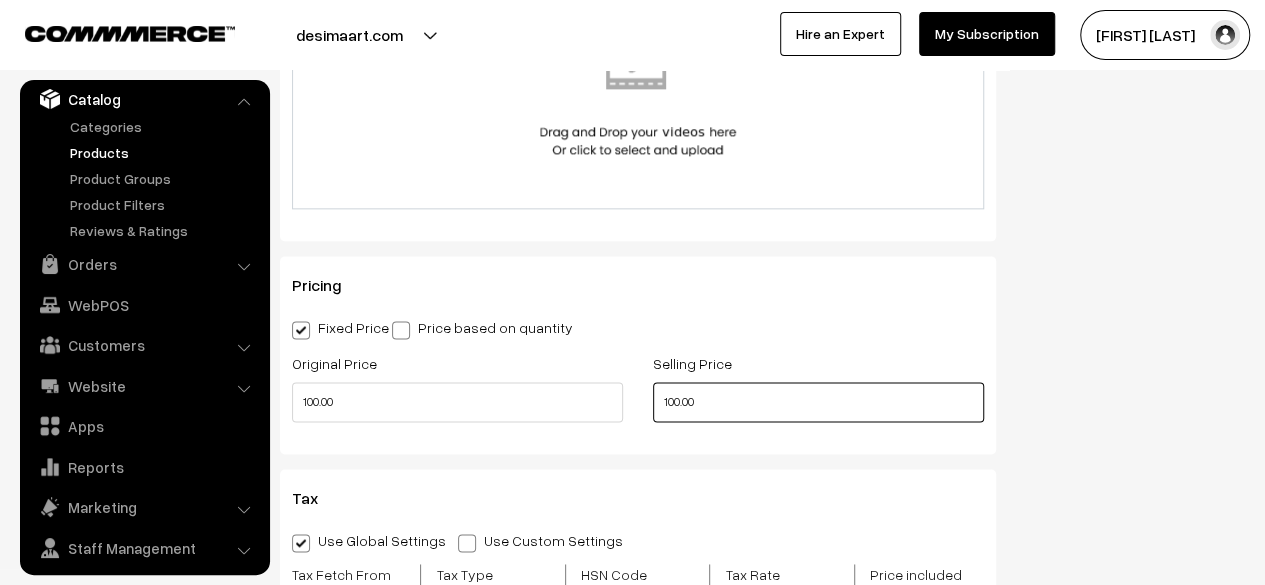 type on "100.00" 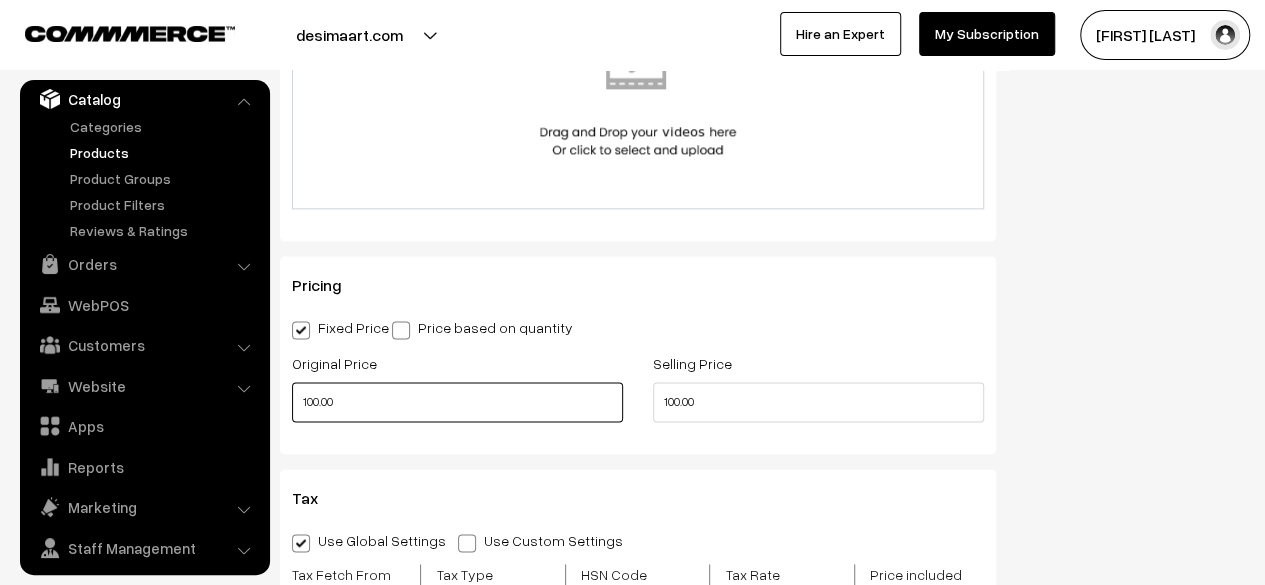 click on "100.00" at bounding box center (457, 402) 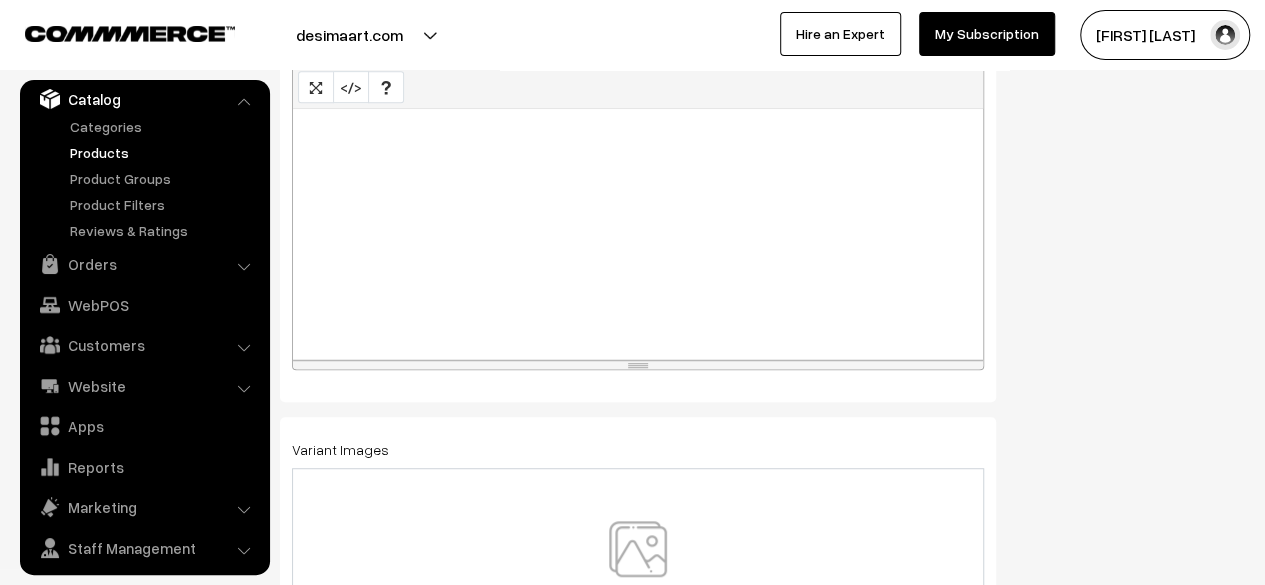 scroll, scrollTop: 0, scrollLeft: 0, axis: both 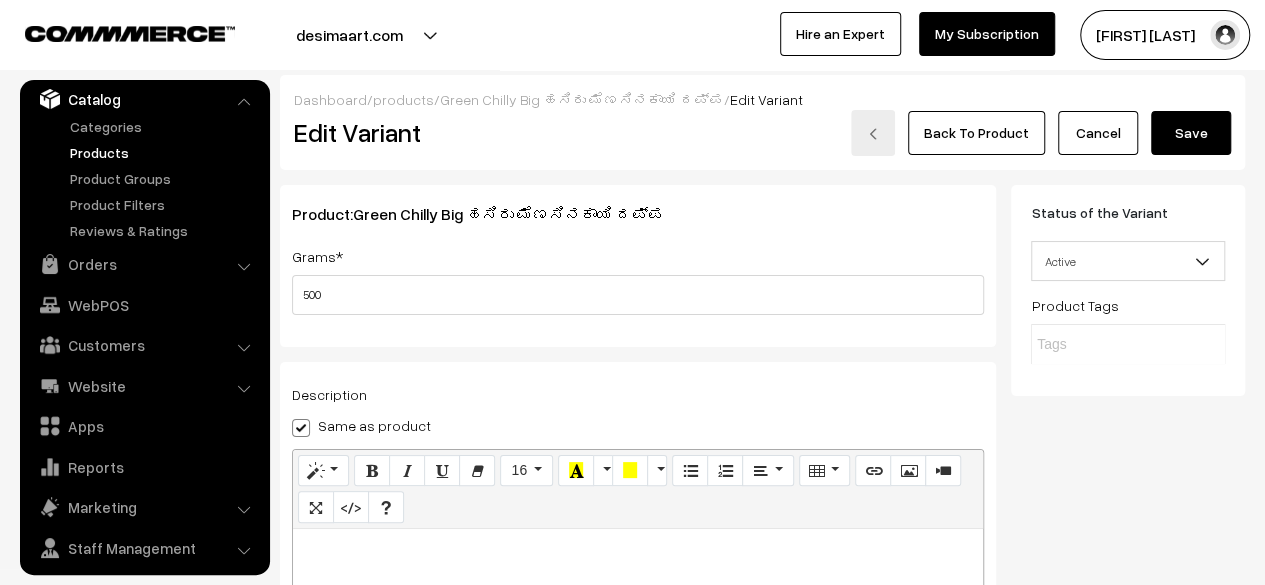 type on "120.00" 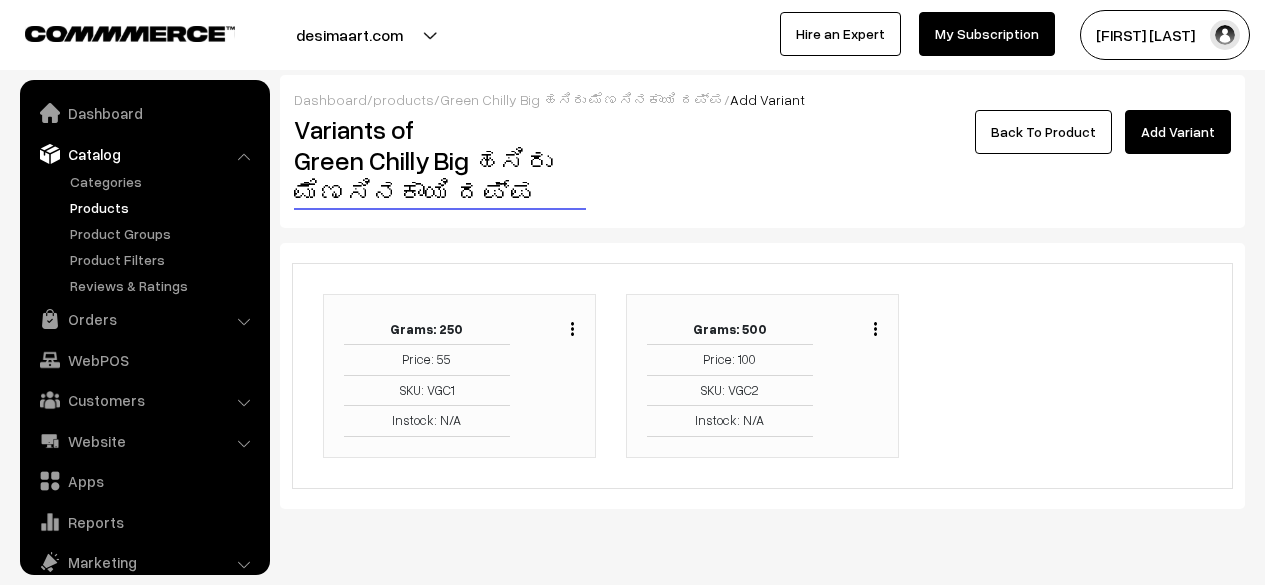 scroll, scrollTop: 0, scrollLeft: 0, axis: both 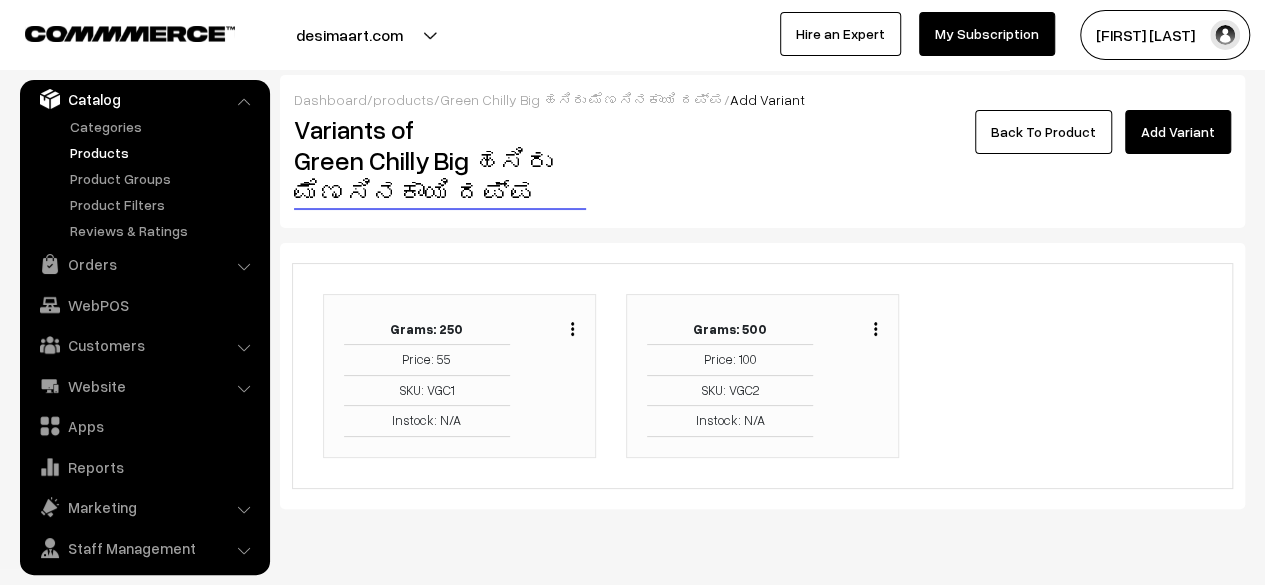 click on "Back To Product" at bounding box center (1043, 132) 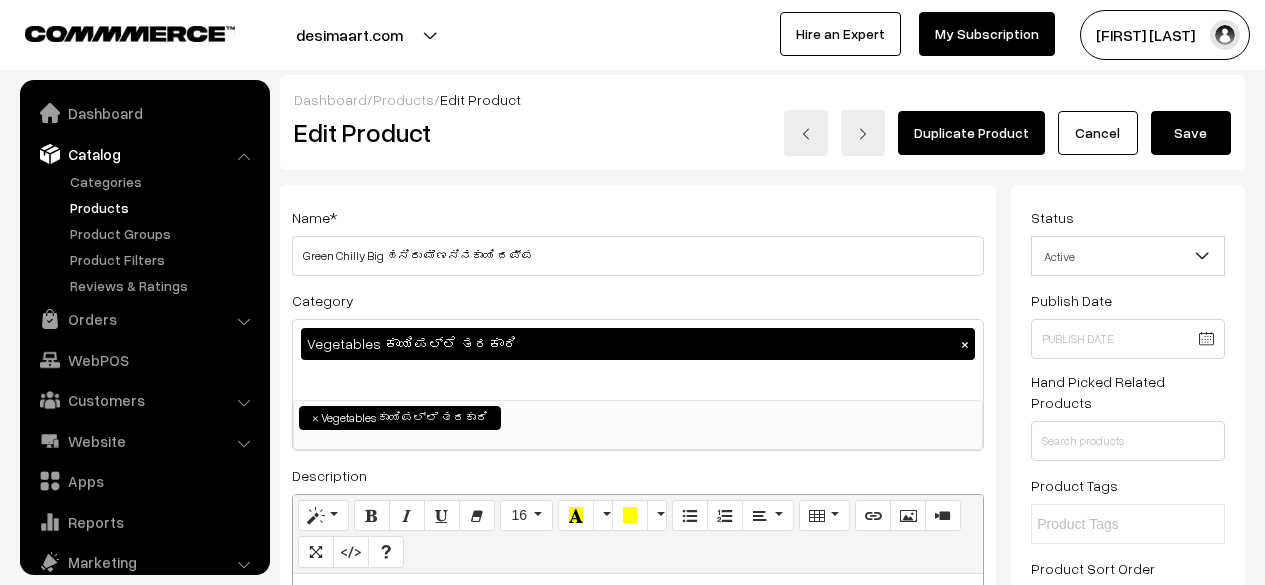 scroll, scrollTop: 0, scrollLeft: 0, axis: both 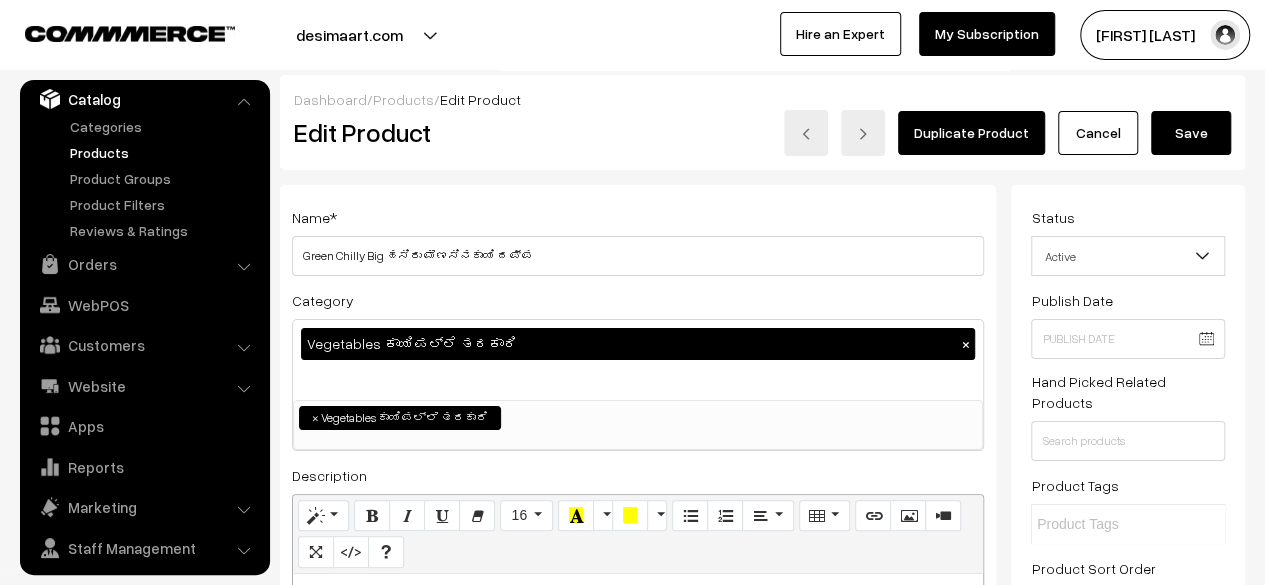 click on "Save" at bounding box center (1191, 133) 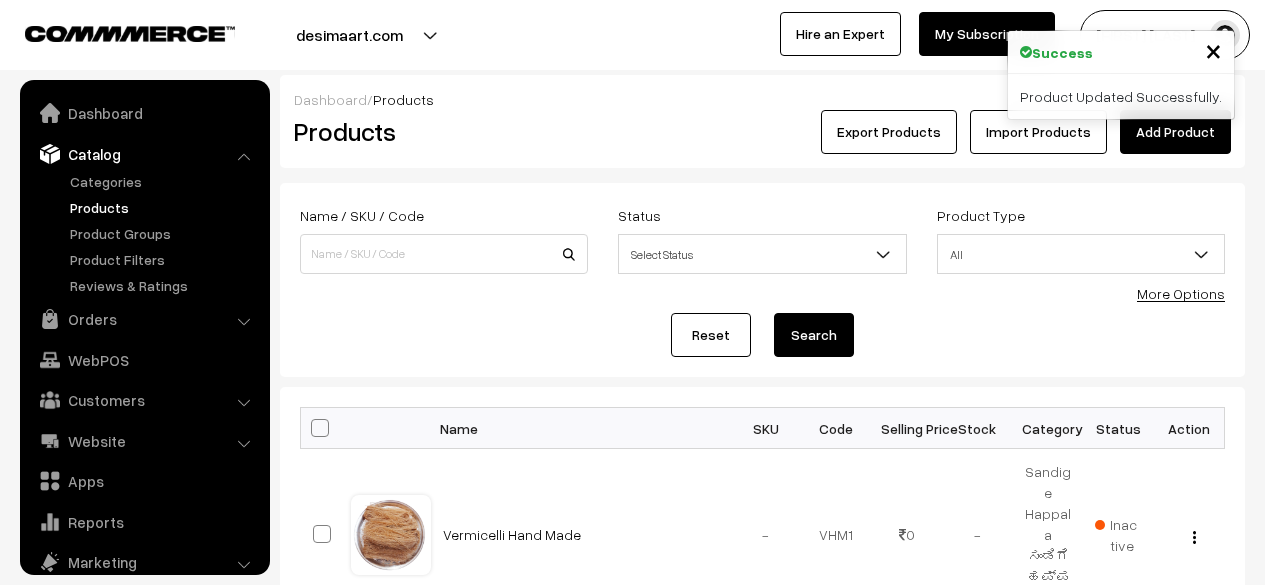 scroll, scrollTop: 0, scrollLeft: 0, axis: both 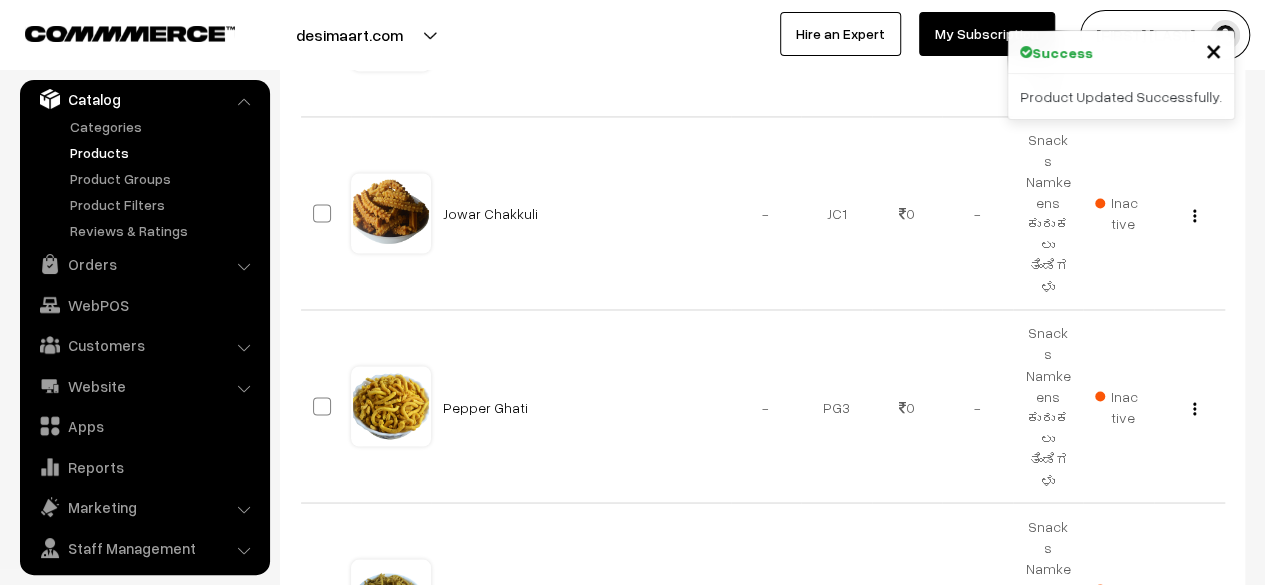click on "1" at bounding box center (1090, 746) 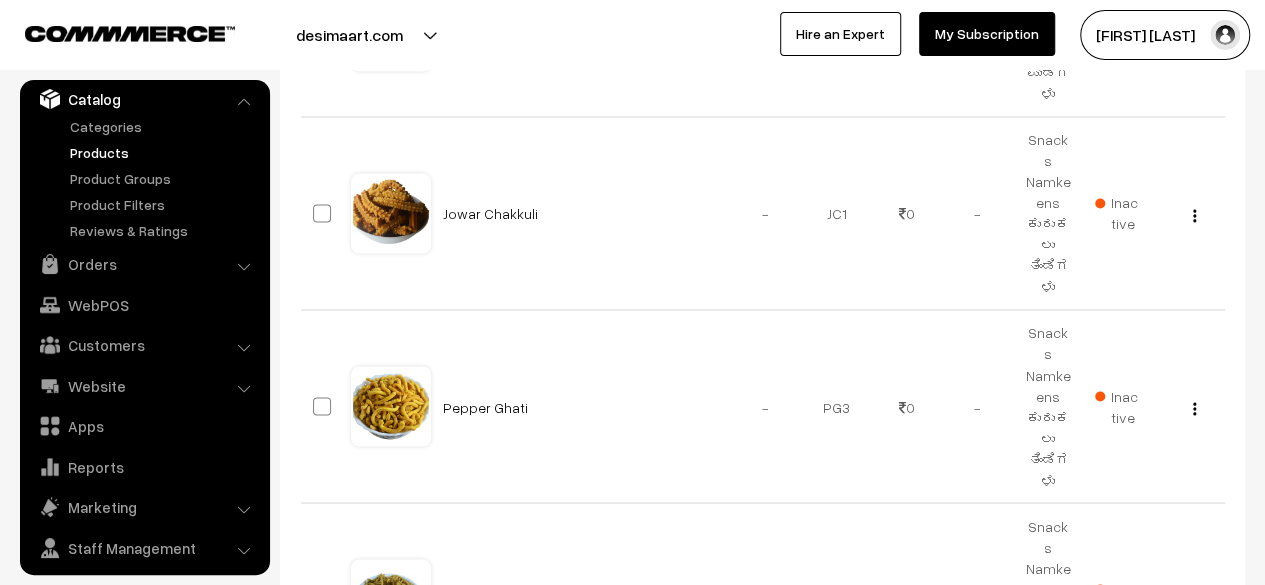 type on "15" 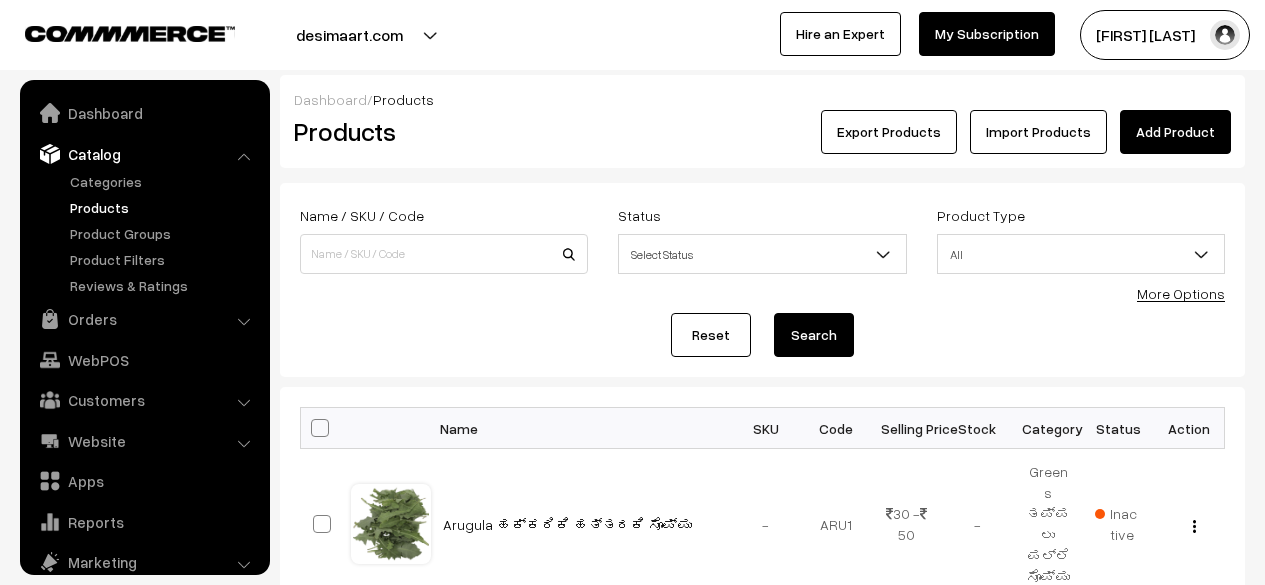 scroll, scrollTop: 0, scrollLeft: 0, axis: both 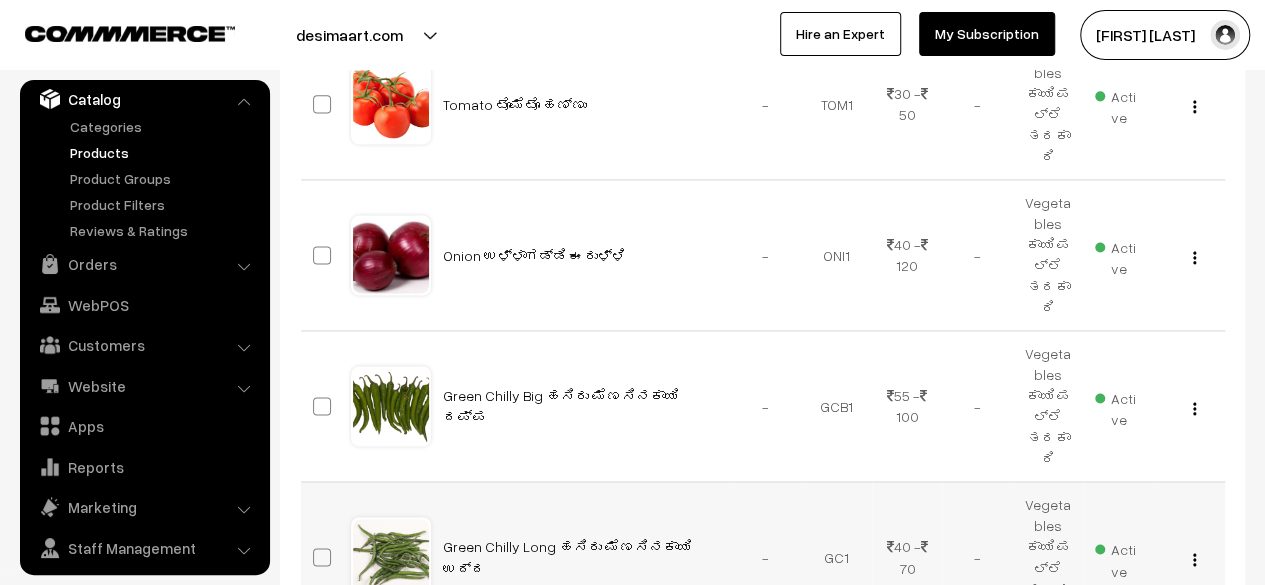 click at bounding box center [1194, 559] 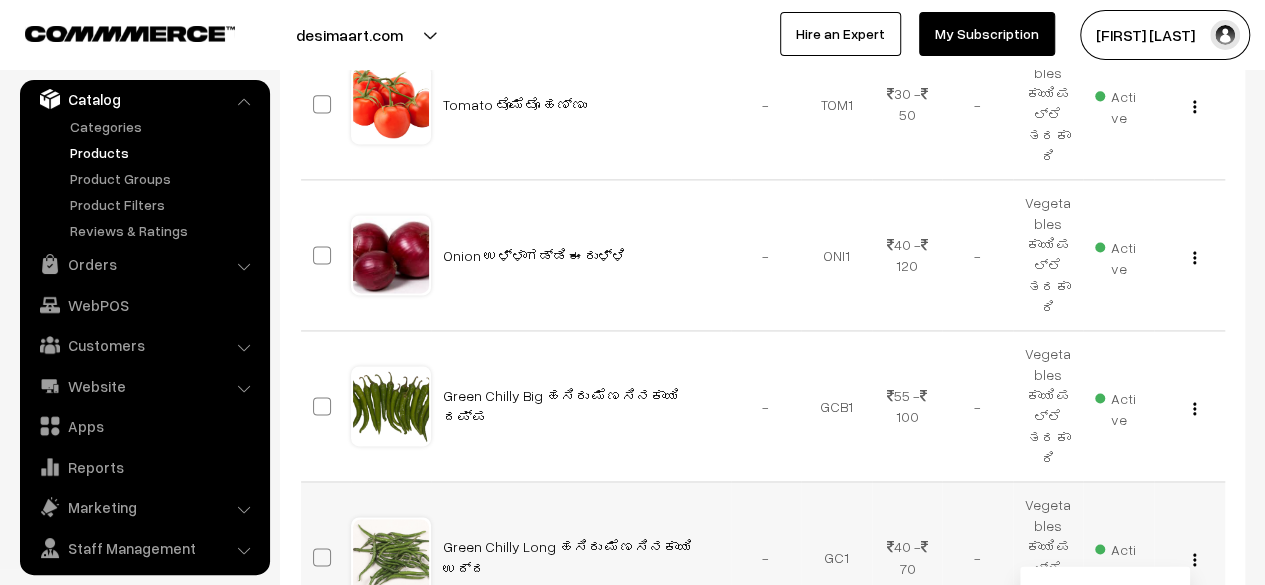 click on "Edit" at bounding box center [1105, 632] 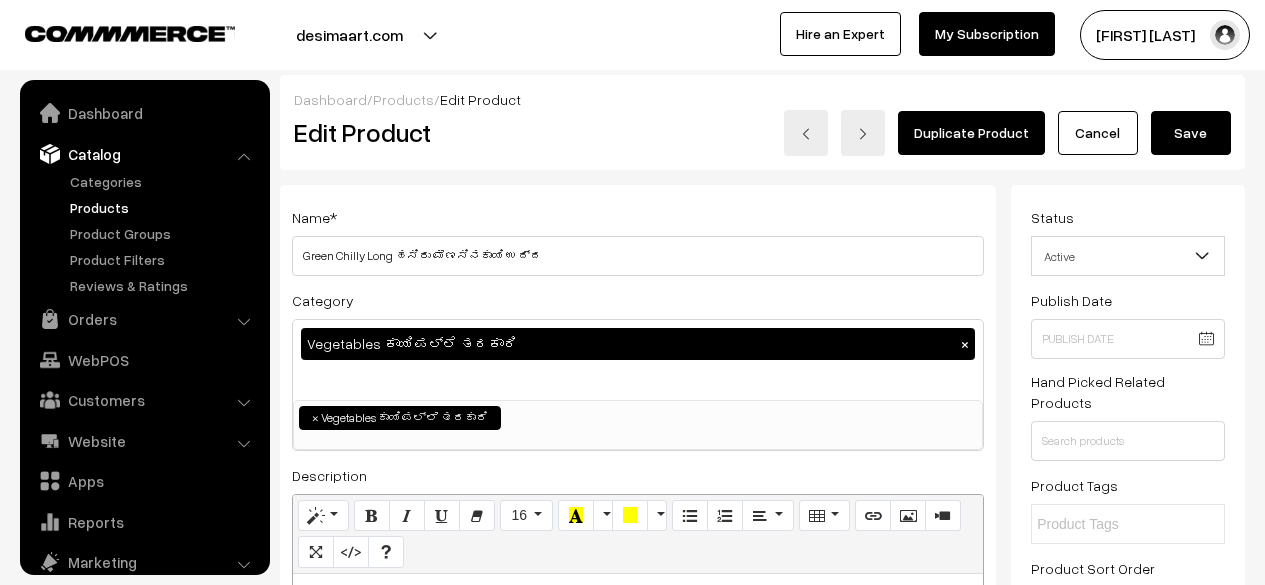 scroll, scrollTop: 0, scrollLeft: 0, axis: both 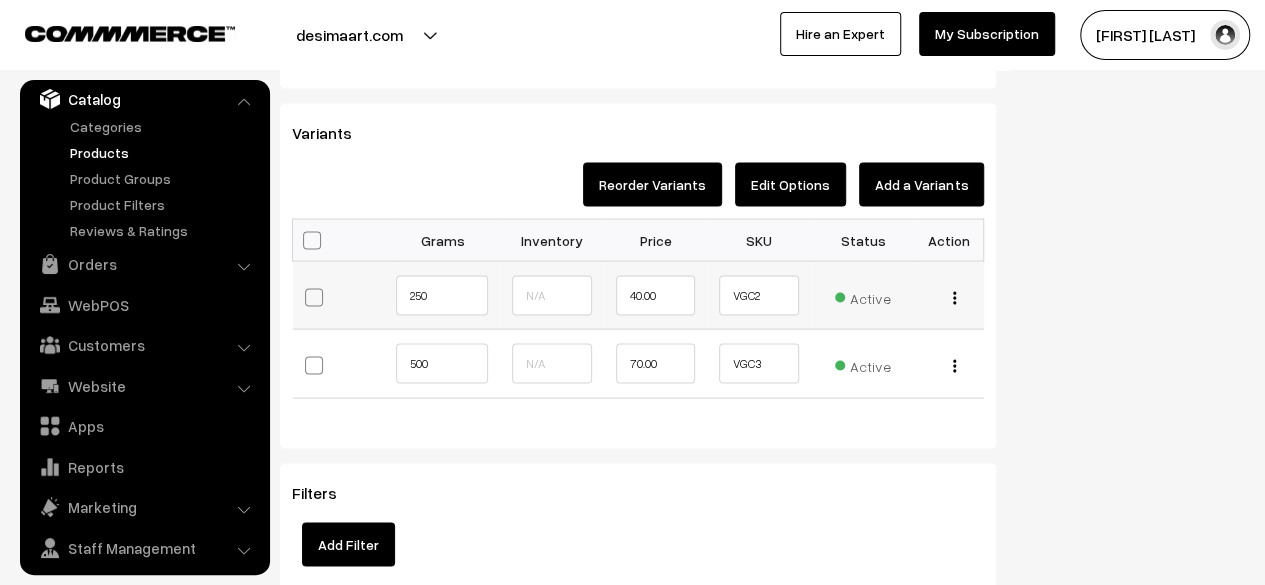 click at bounding box center (954, 297) 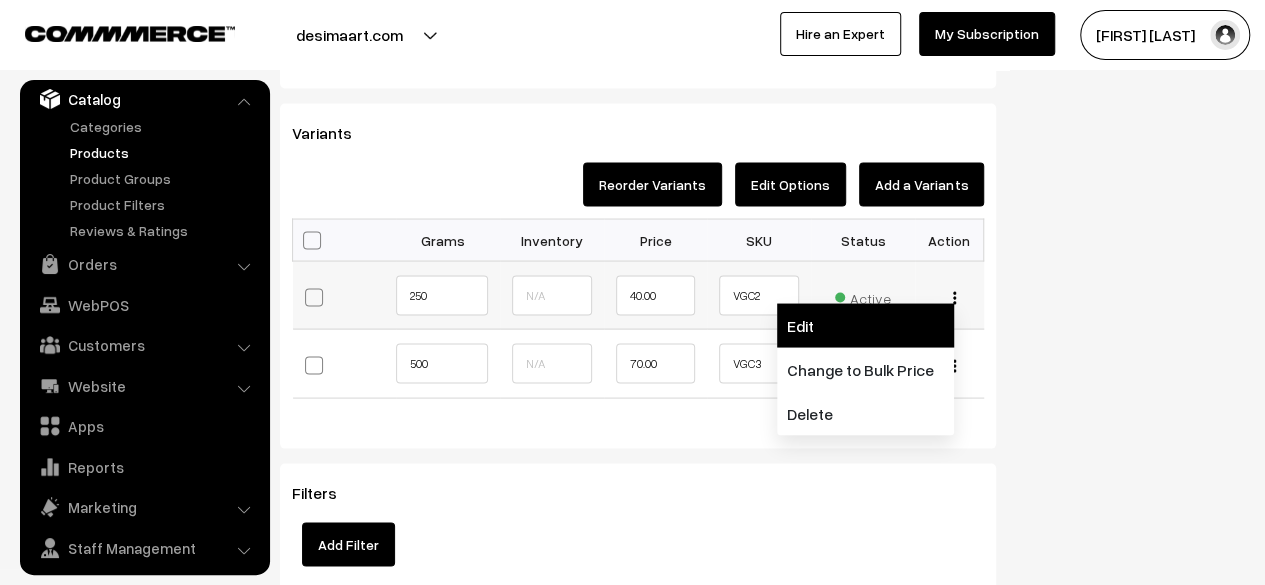 click on "Edit" at bounding box center [865, 325] 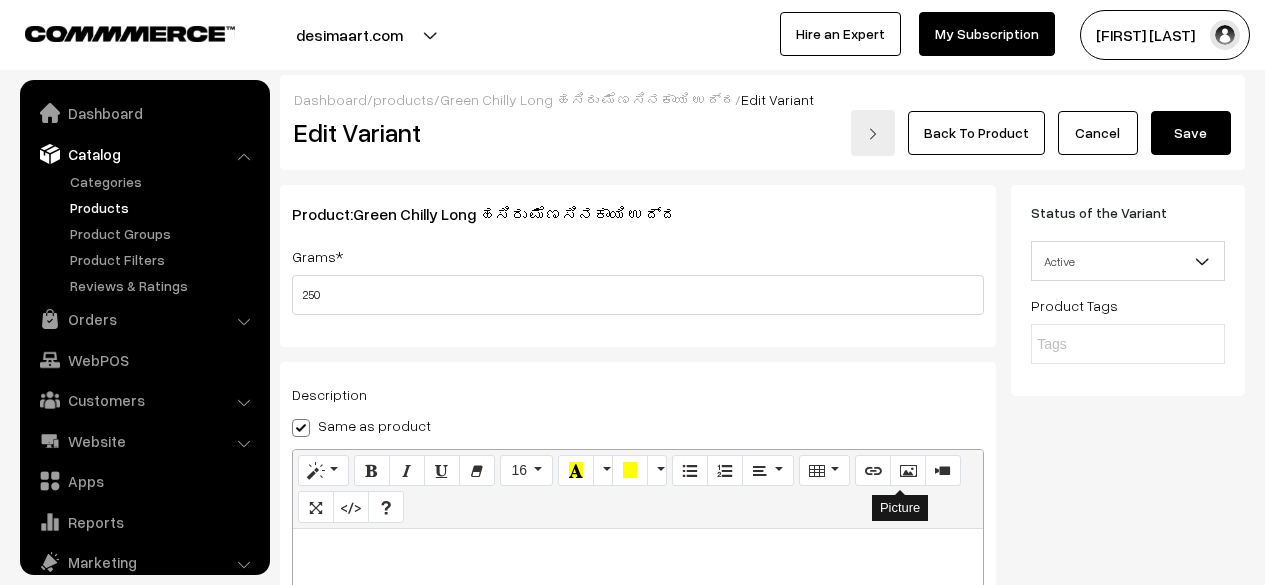 scroll, scrollTop: 257, scrollLeft: 0, axis: vertical 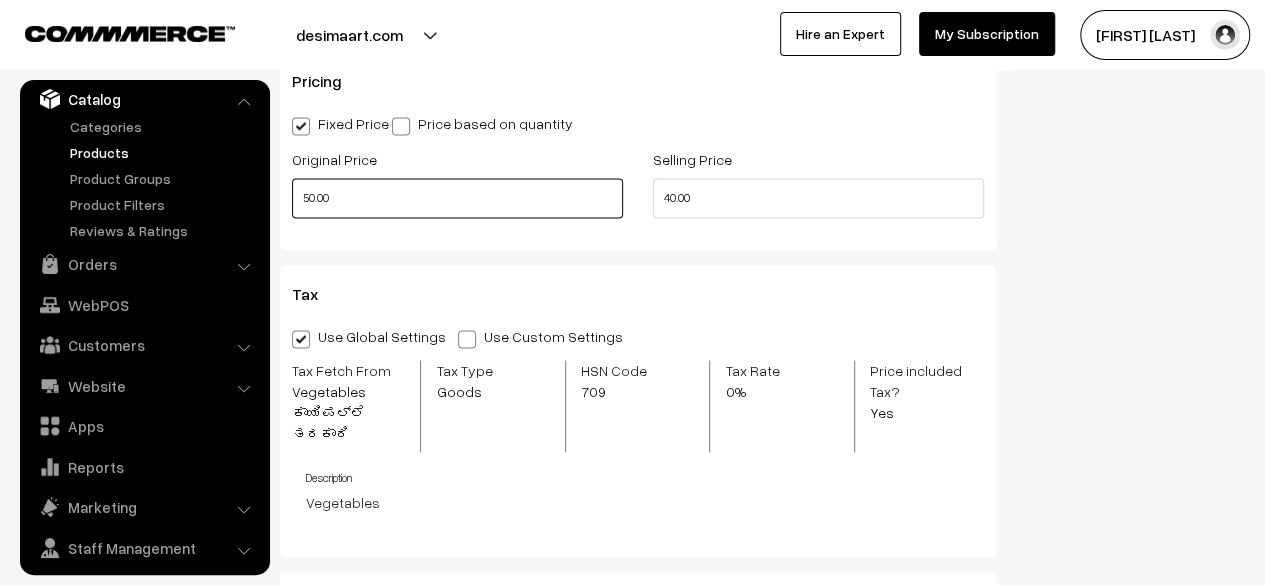 click on "50.00" at bounding box center (457, 198) 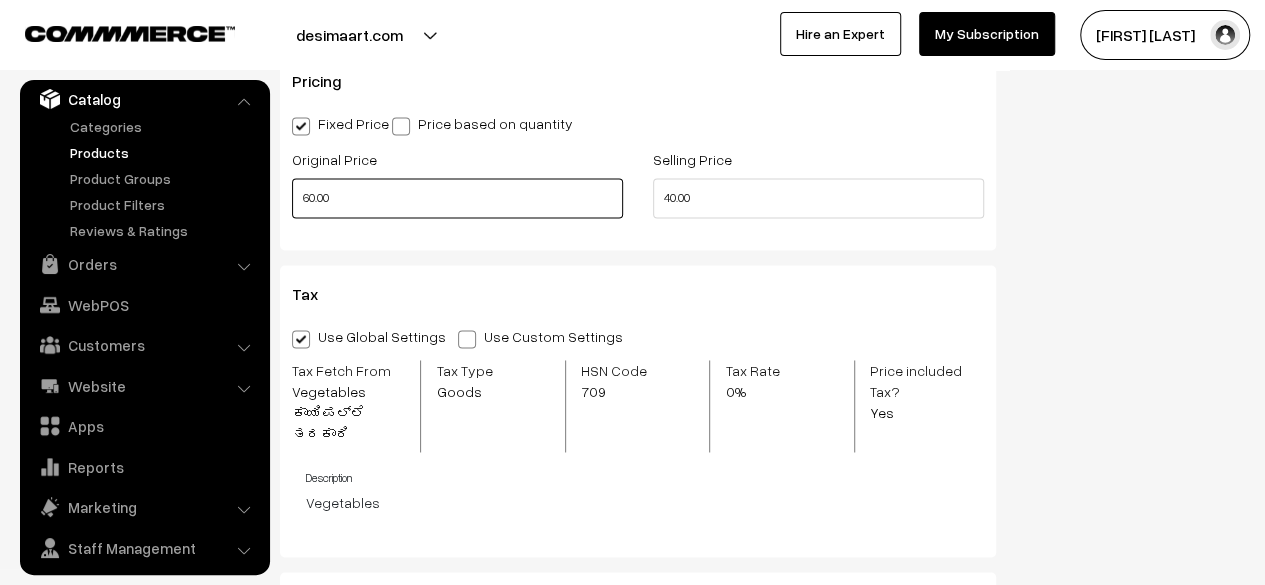 type on "60.00" 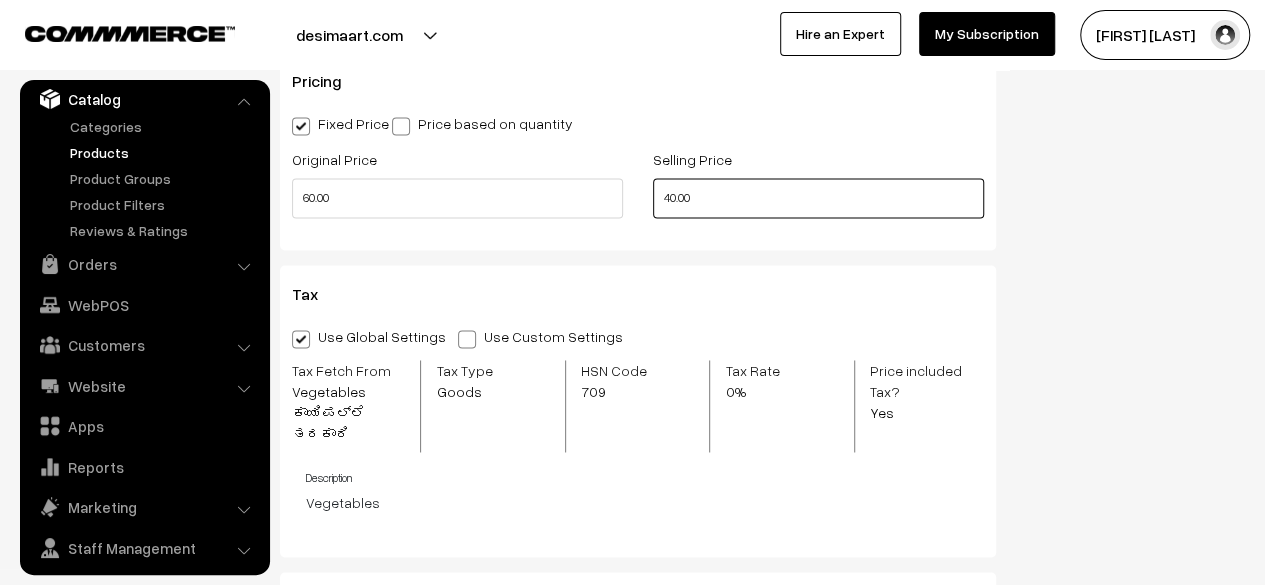 click on "40.00" at bounding box center [818, 198] 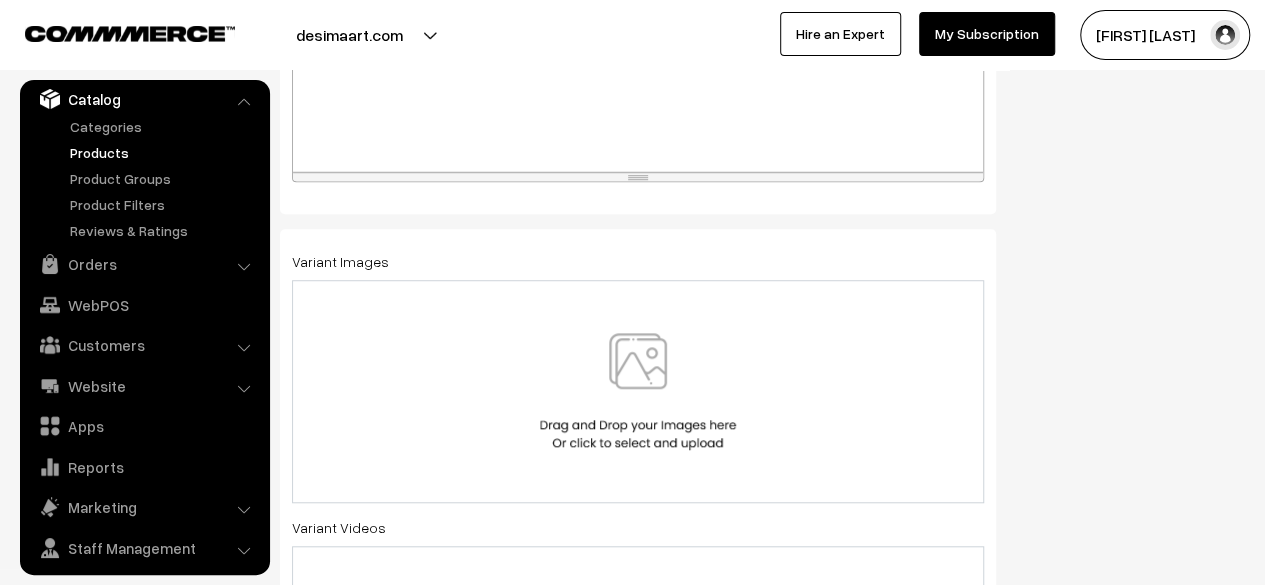 scroll, scrollTop: 0, scrollLeft: 0, axis: both 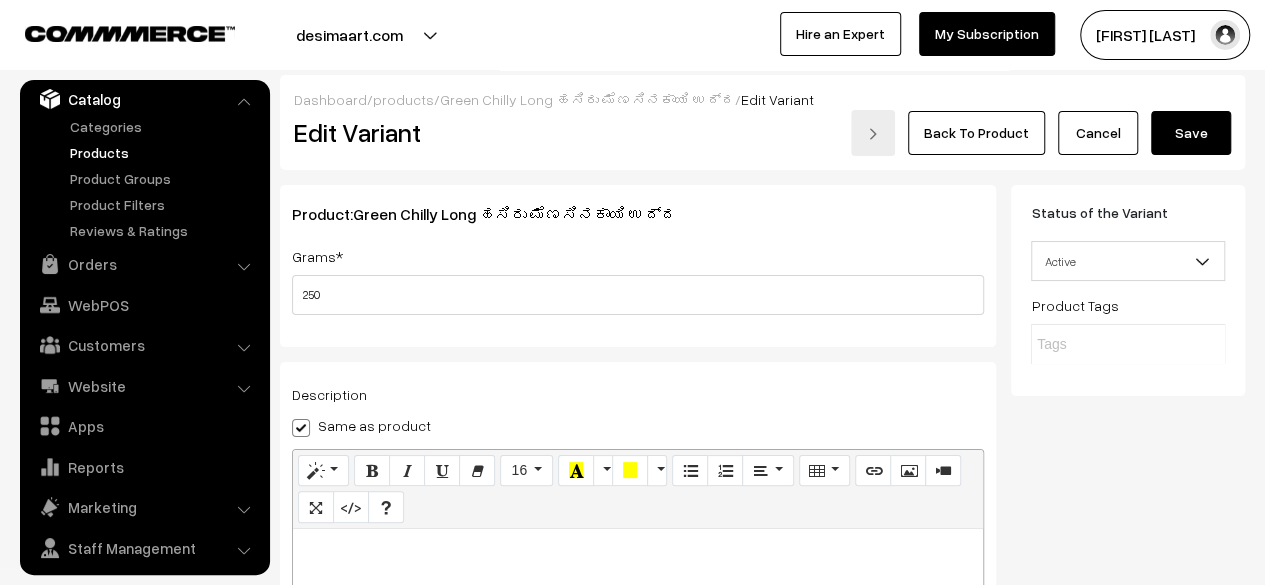type on "50.00" 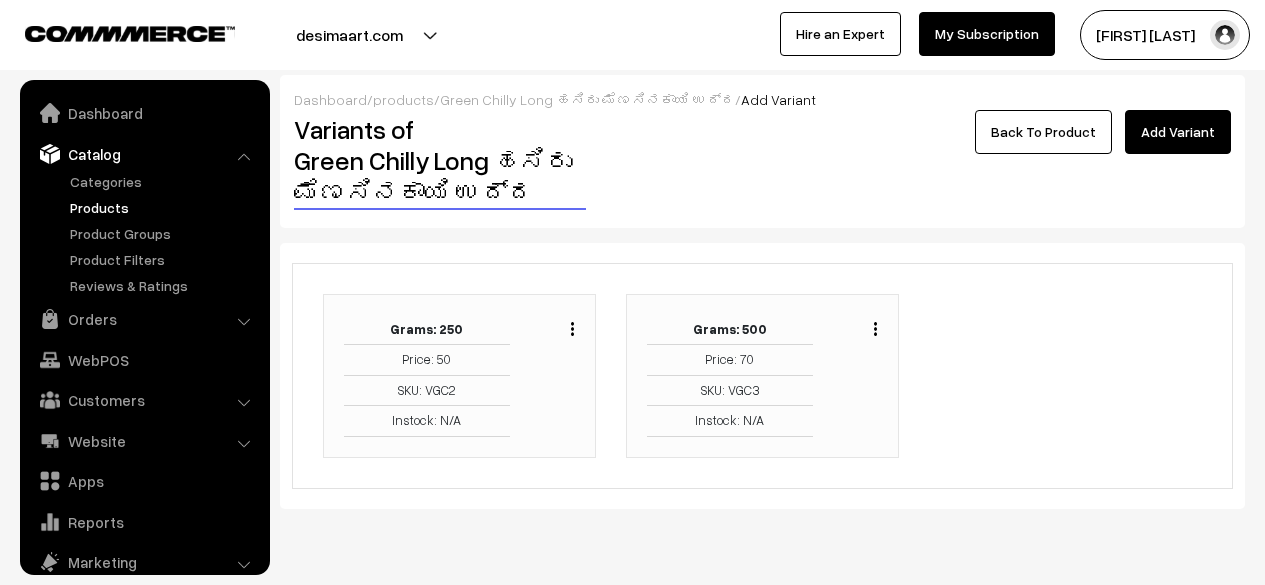 scroll, scrollTop: 0, scrollLeft: 0, axis: both 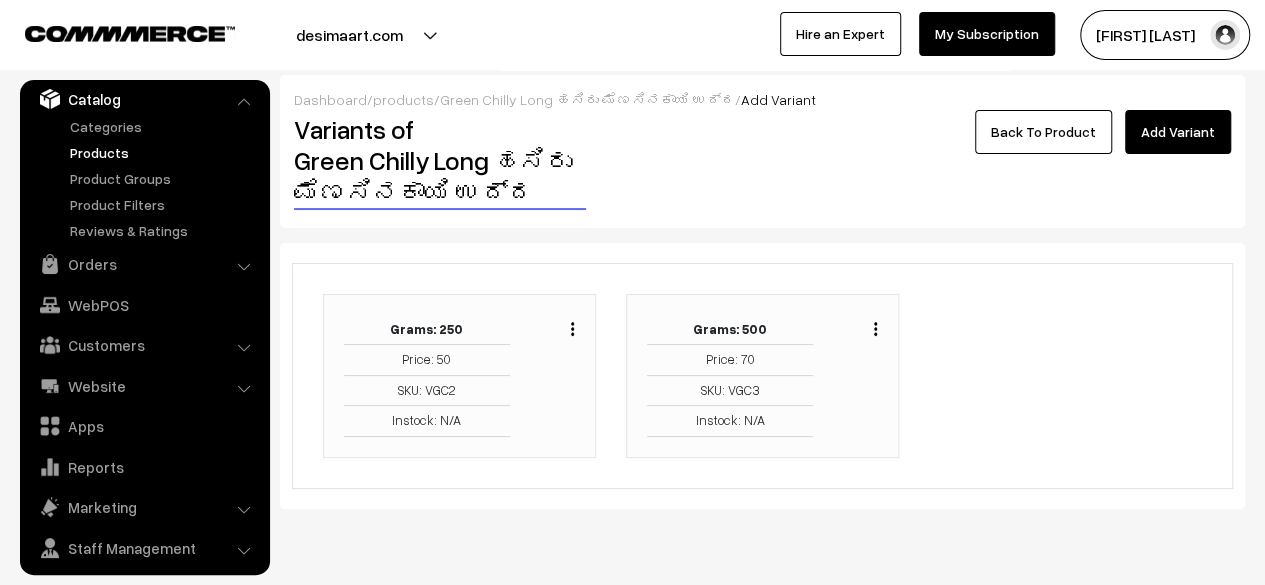 click at bounding box center [875, 329] 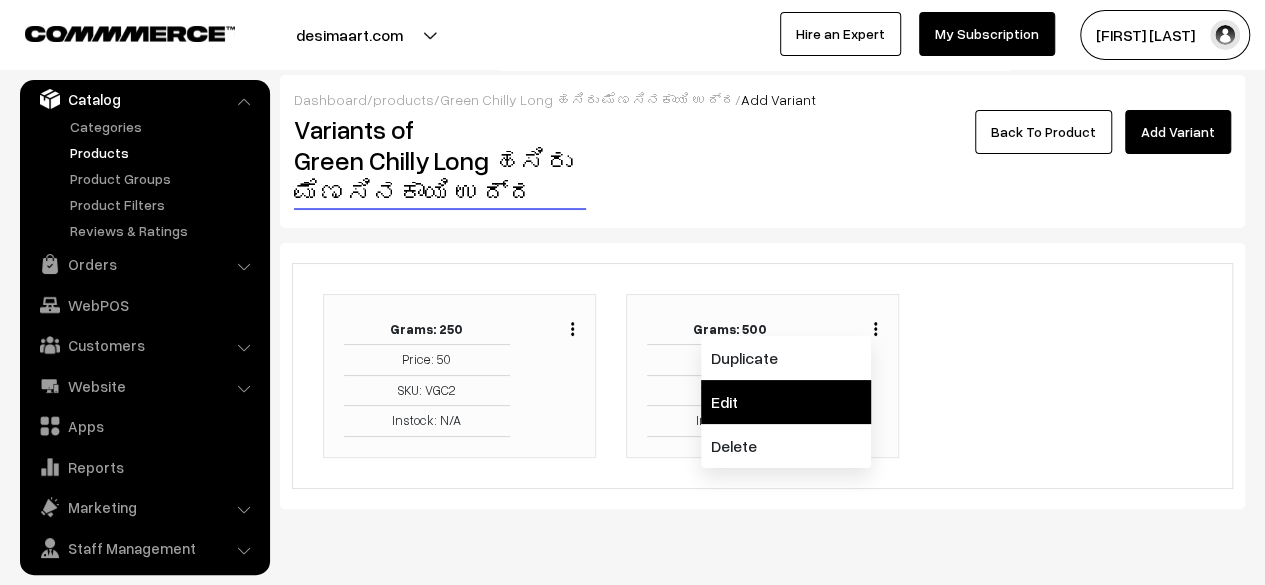 click on "Edit" at bounding box center [786, 402] 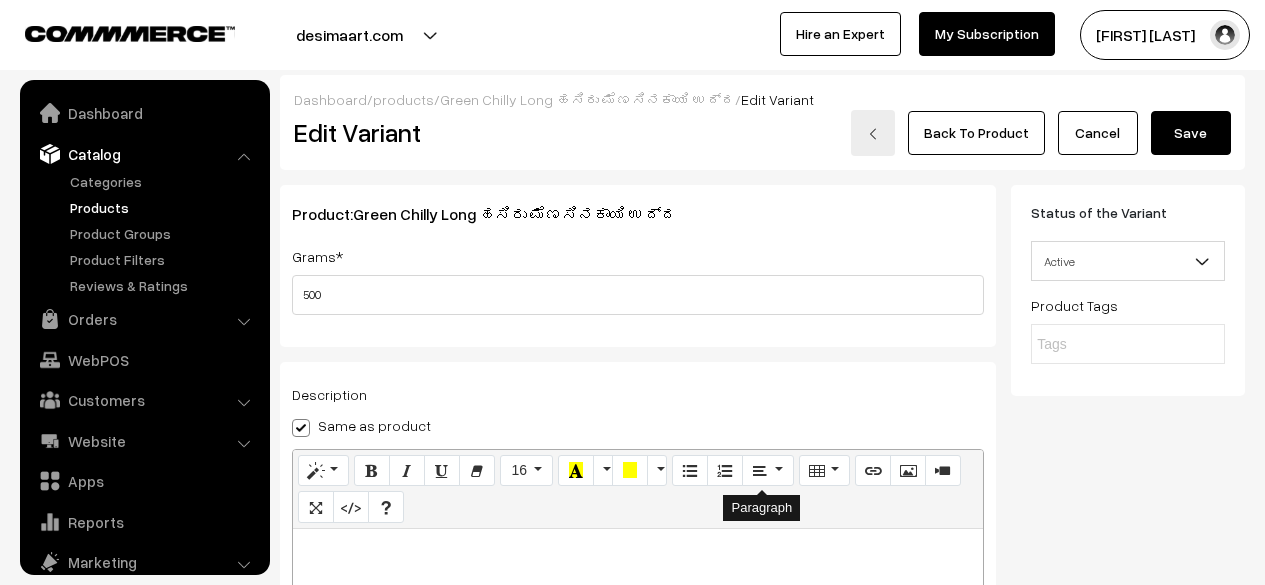 scroll, scrollTop: 130, scrollLeft: 0, axis: vertical 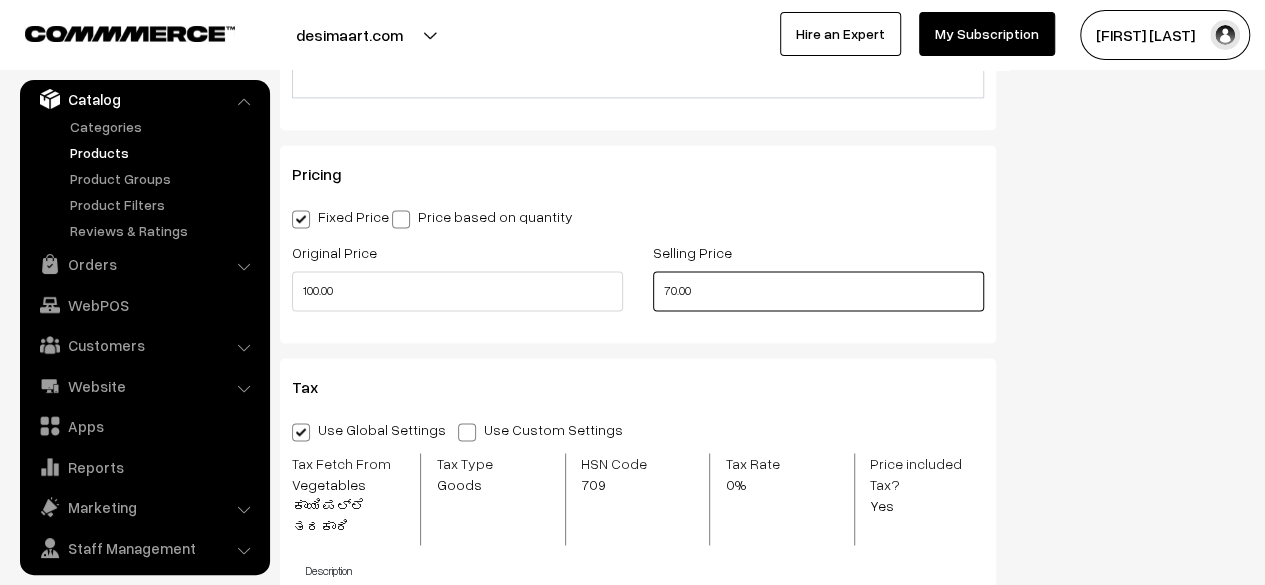 click on "70.00" at bounding box center (818, 291) 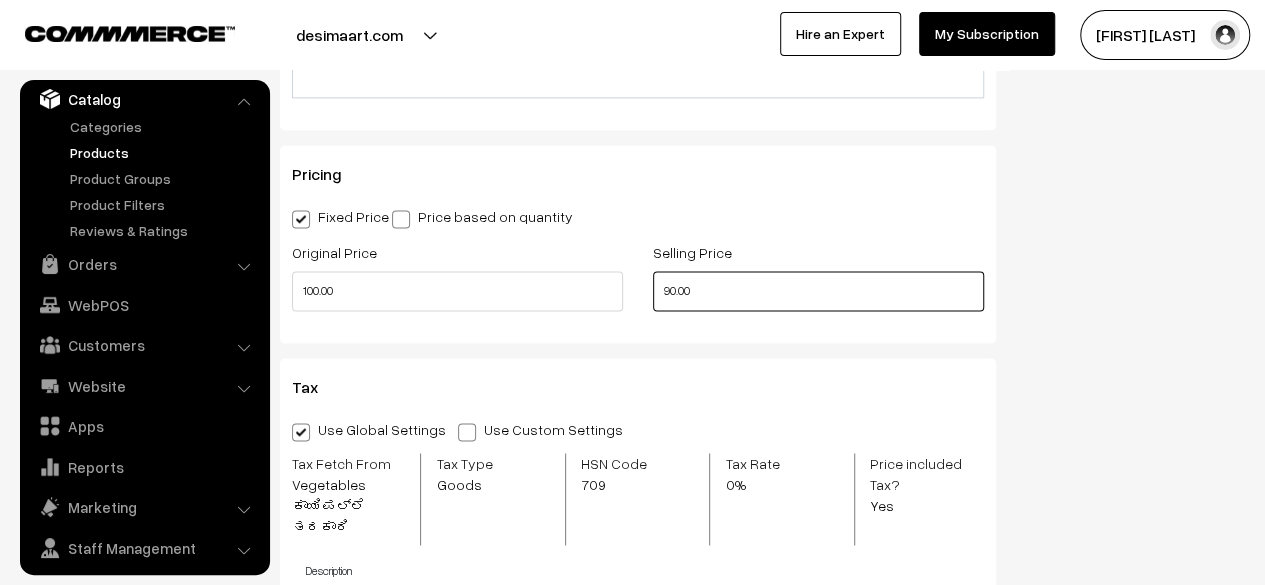 type on "90.00" 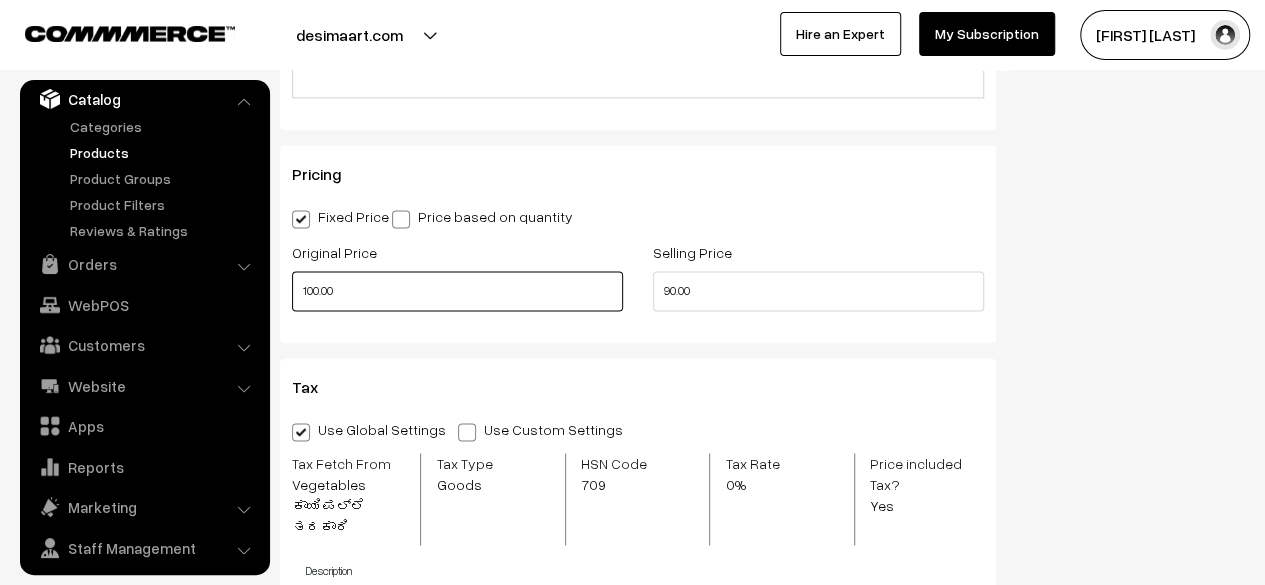 click on "100.00" at bounding box center [457, 291] 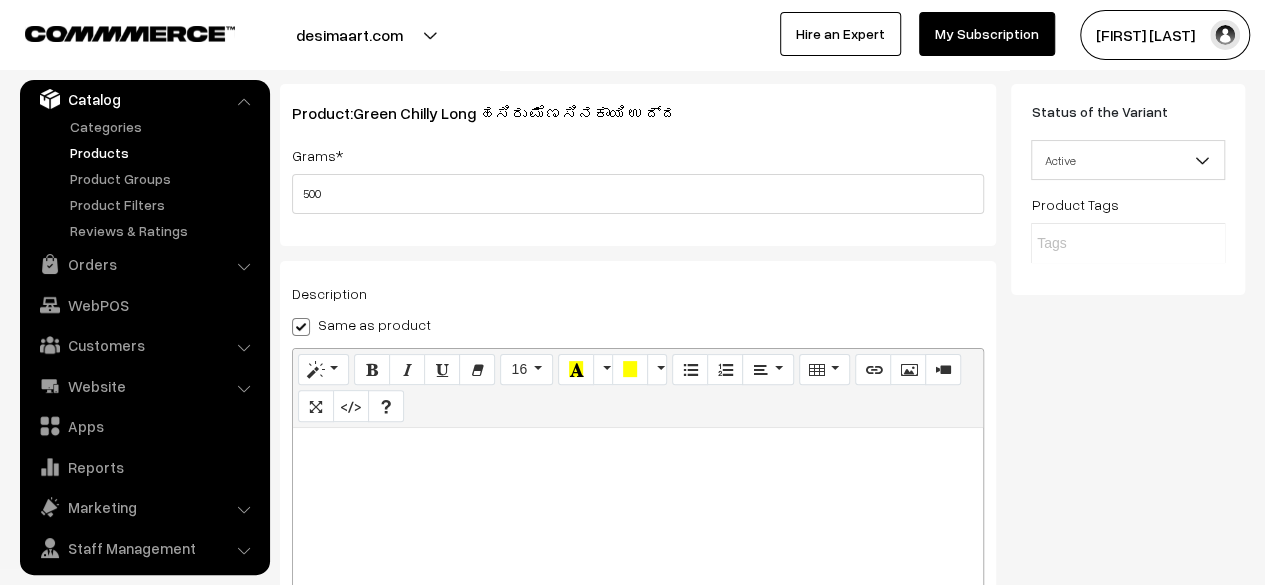 scroll, scrollTop: 0, scrollLeft: 0, axis: both 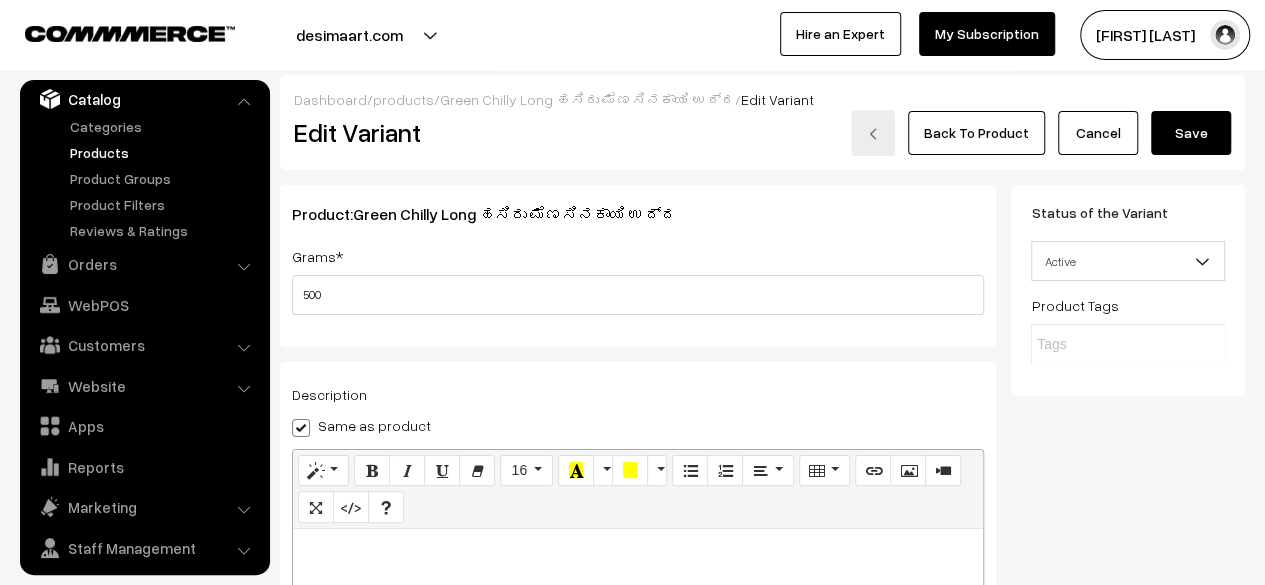 type on "120.00" 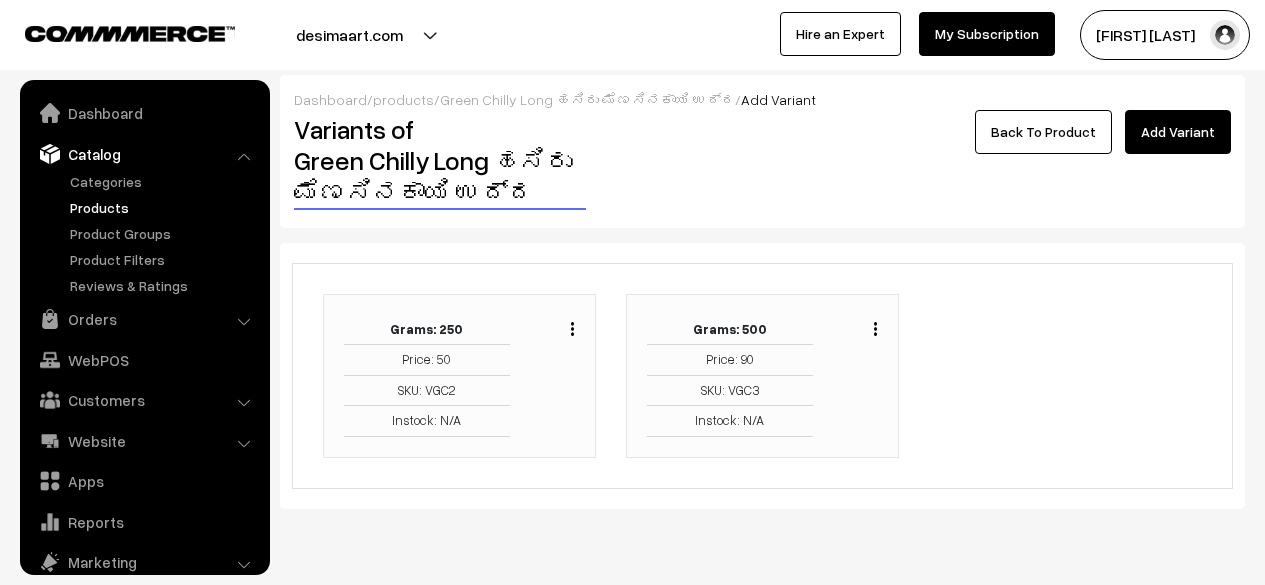 scroll, scrollTop: 0, scrollLeft: 0, axis: both 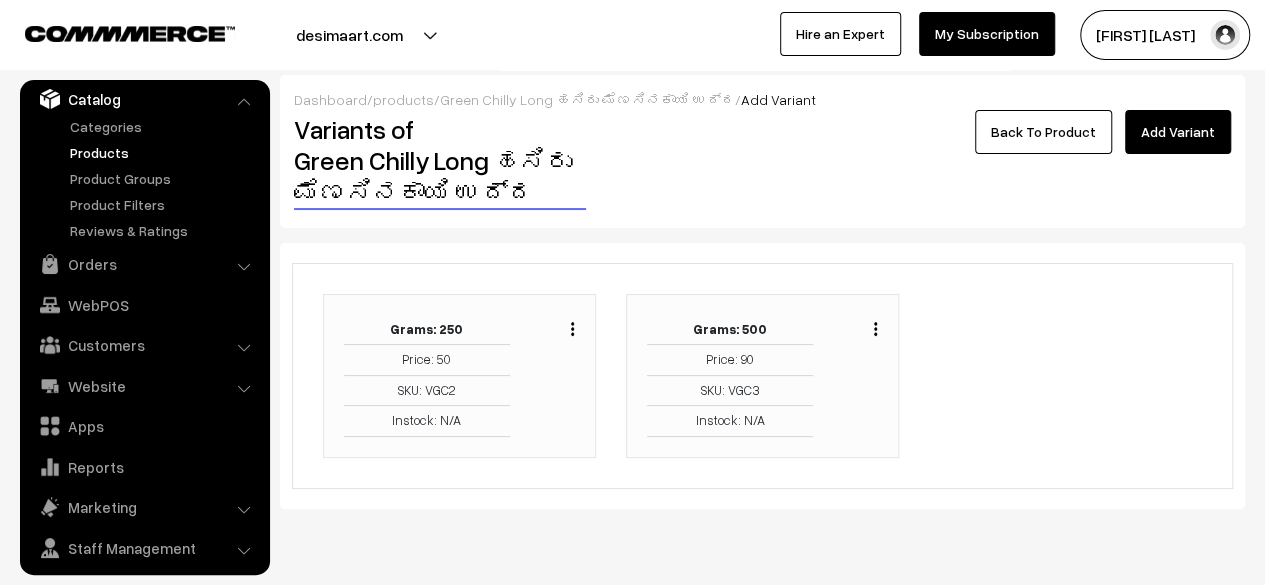 click on "Back To Product" at bounding box center (1043, 132) 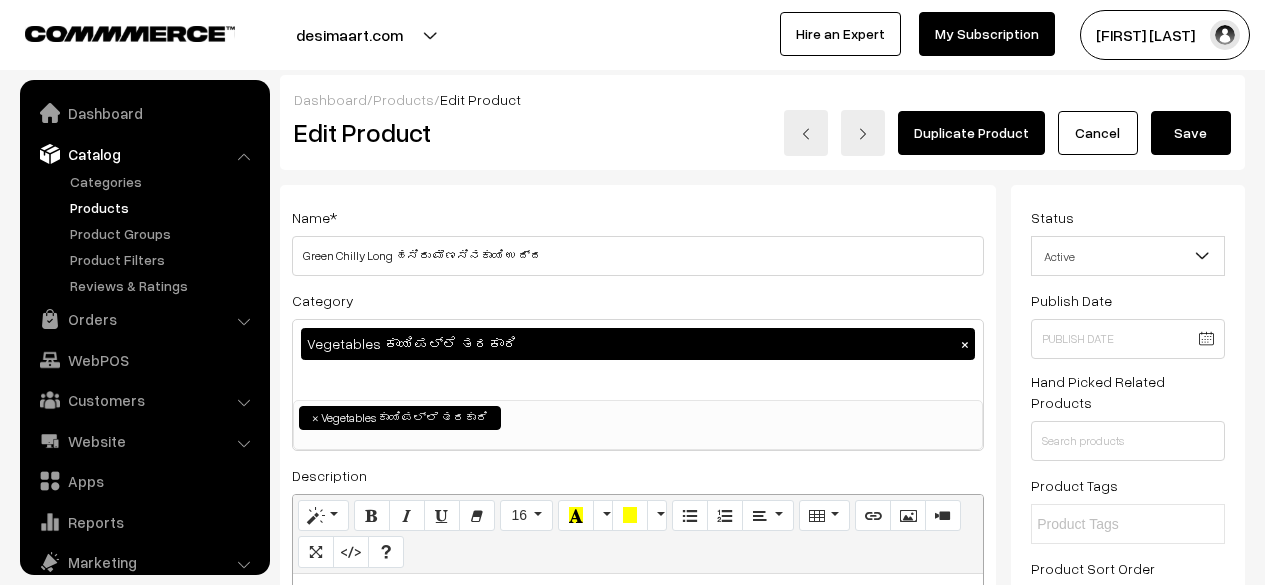 scroll, scrollTop: 0, scrollLeft: 0, axis: both 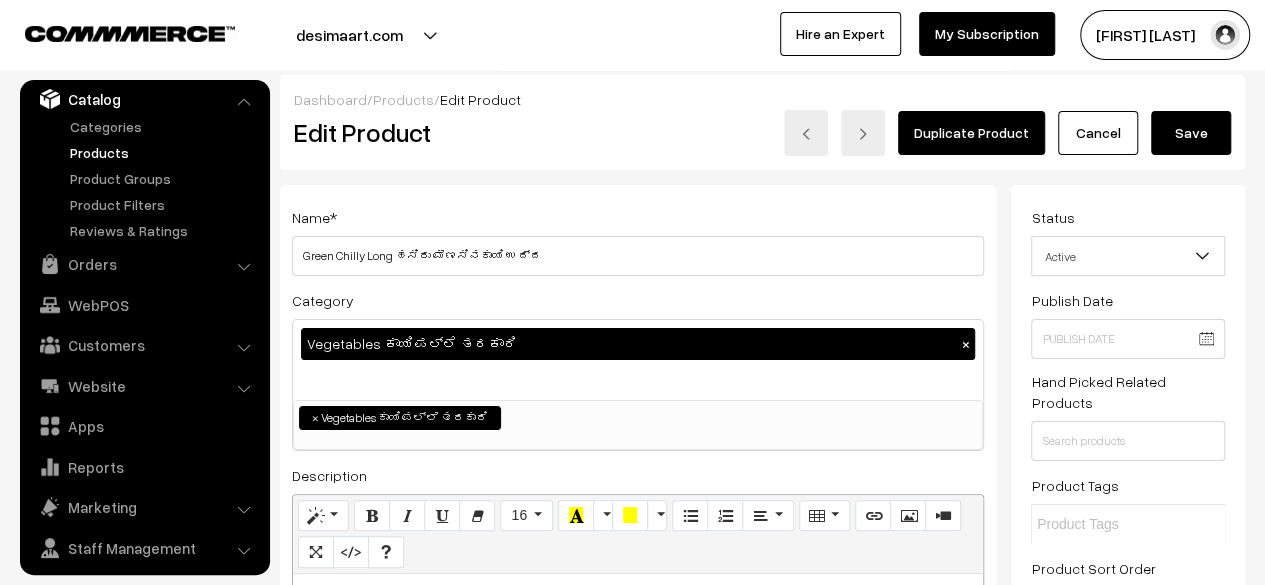 click on "Save" at bounding box center [1191, 133] 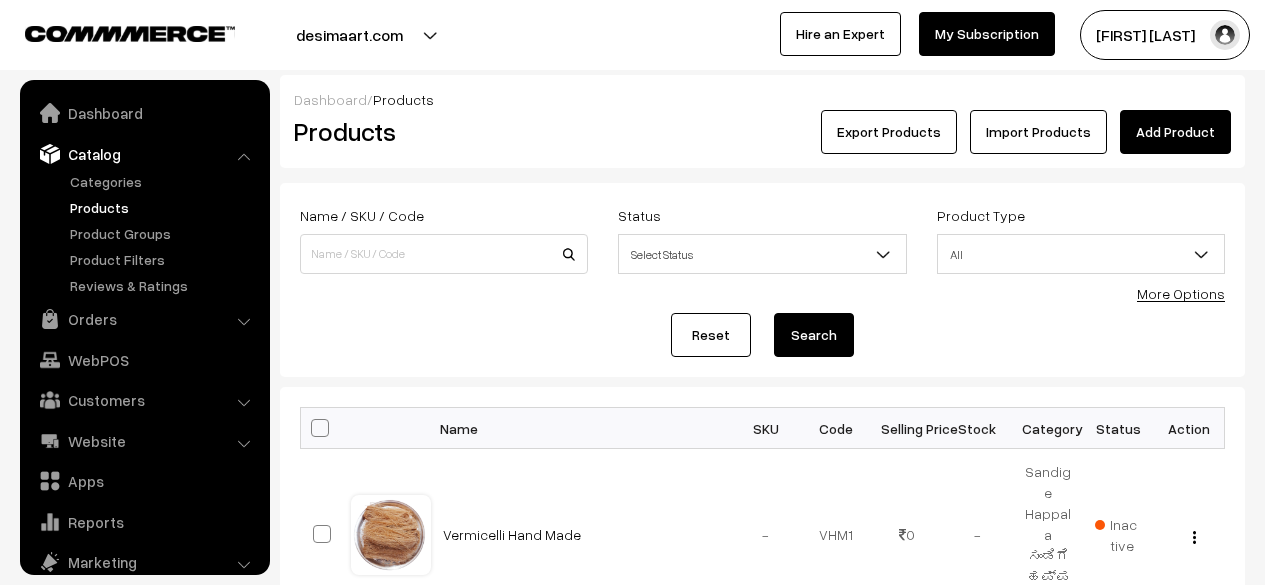 scroll, scrollTop: 0, scrollLeft: 0, axis: both 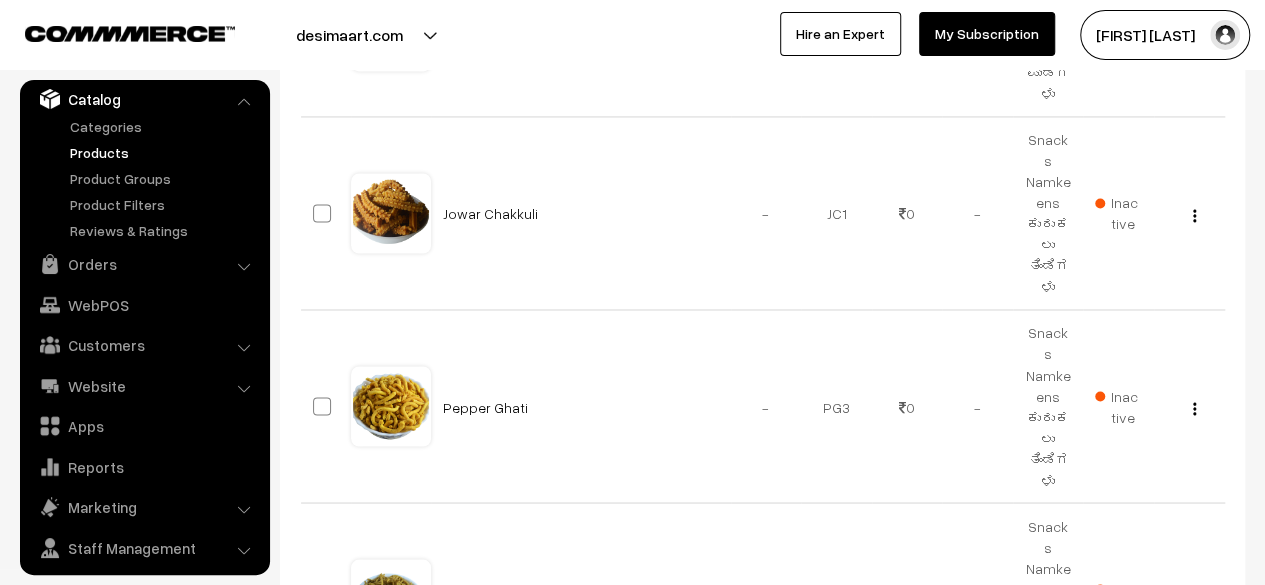 click on "1" at bounding box center (1090, 746) 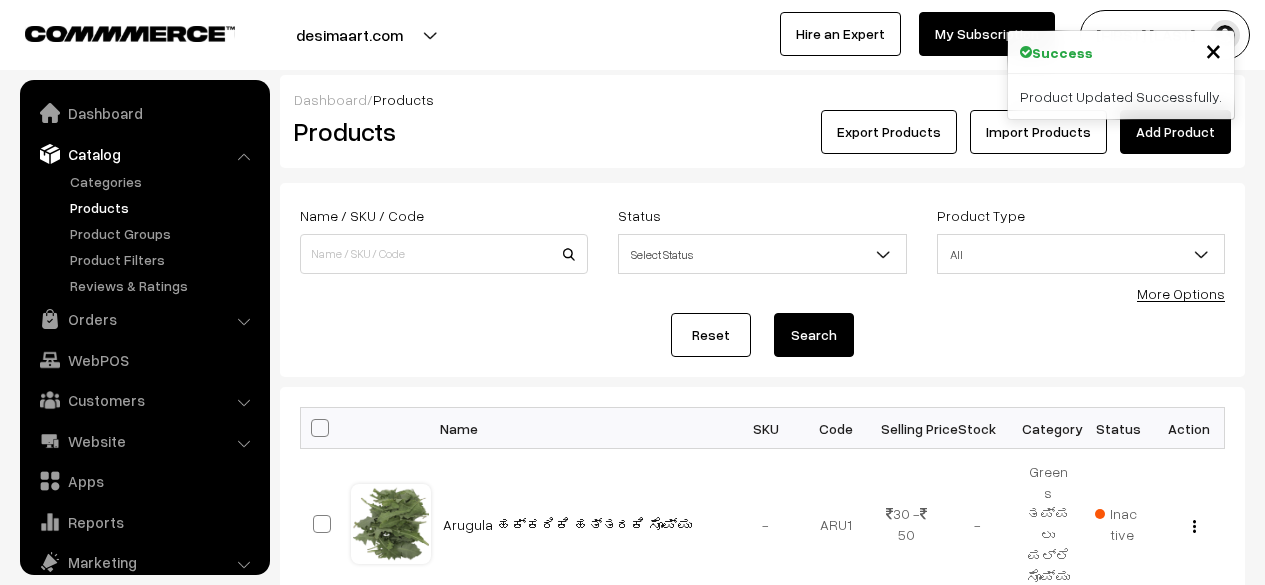 scroll, scrollTop: 0, scrollLeft: 0, axis: both 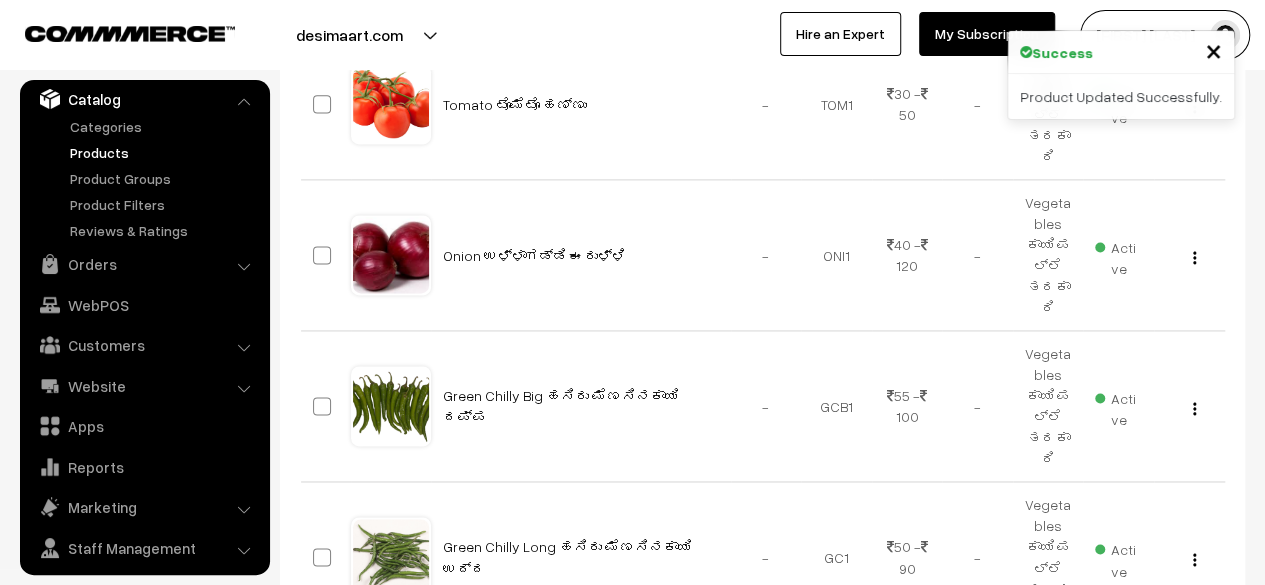 click at bounding box center [1208, 685] 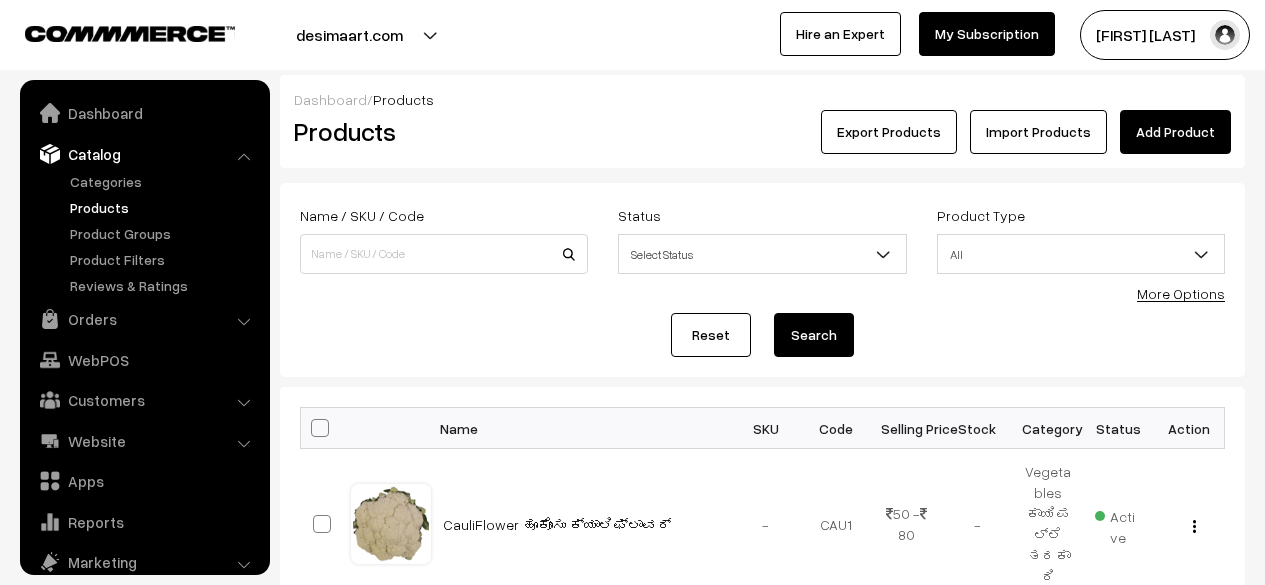 scroll, scrollTop: 0, scrollLeft: 0, axis: both 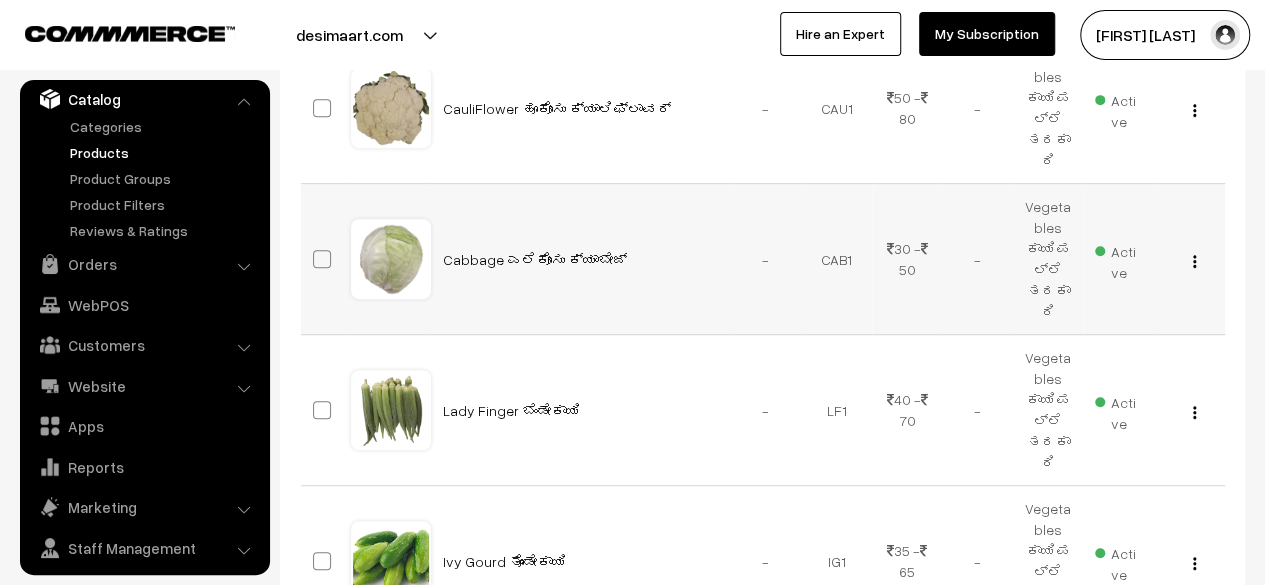 click at bounding box center (1194, 261) 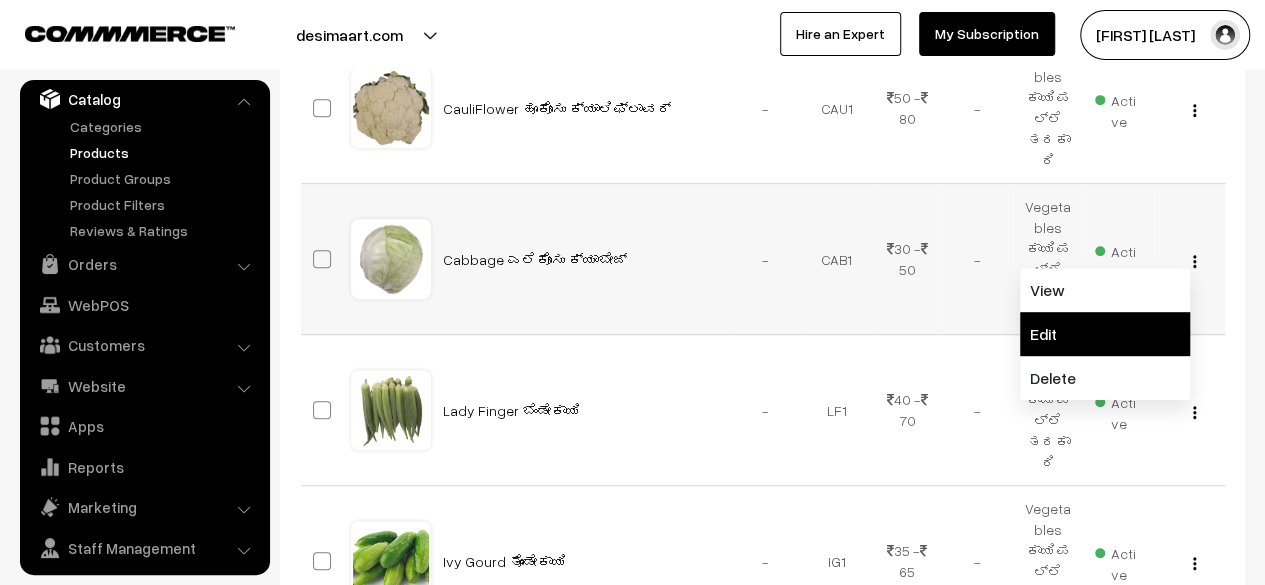 click on "Edit" at bounding box center (1105, 334) 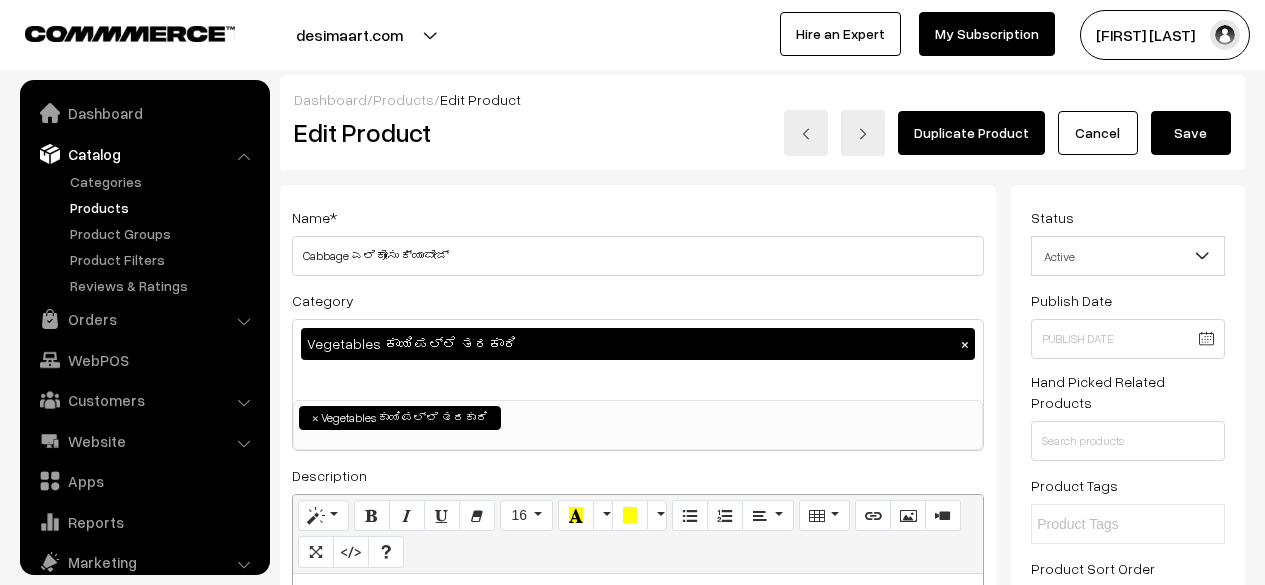 scroll, scrollTop: 0, scrollLeft: 0, axis: both 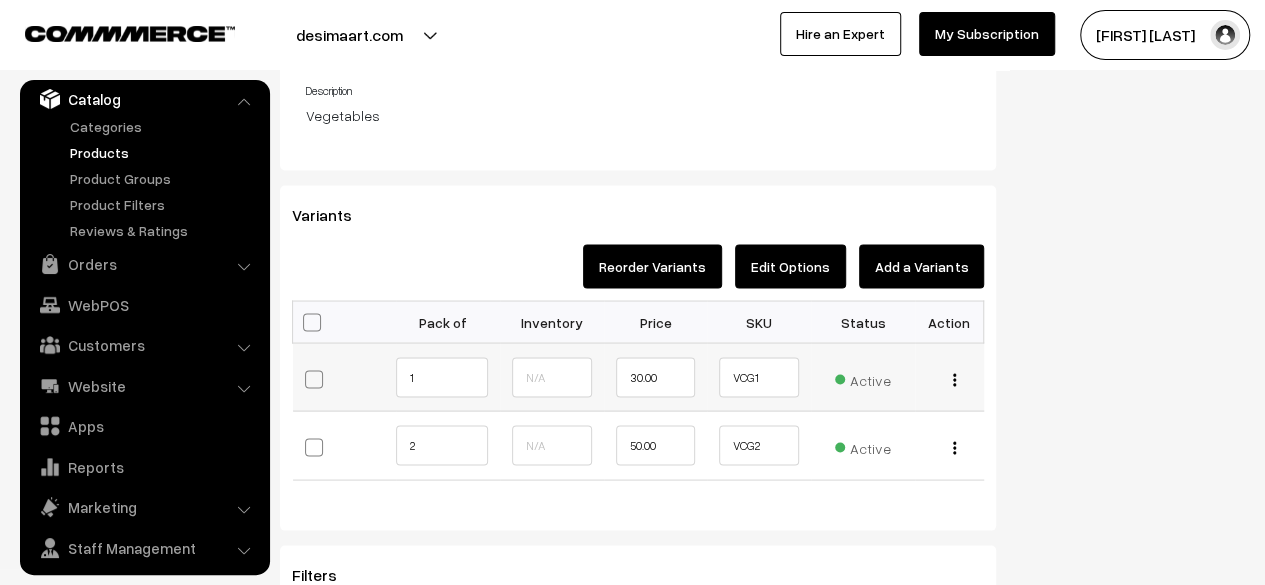 click at bounding box center [954, 379] 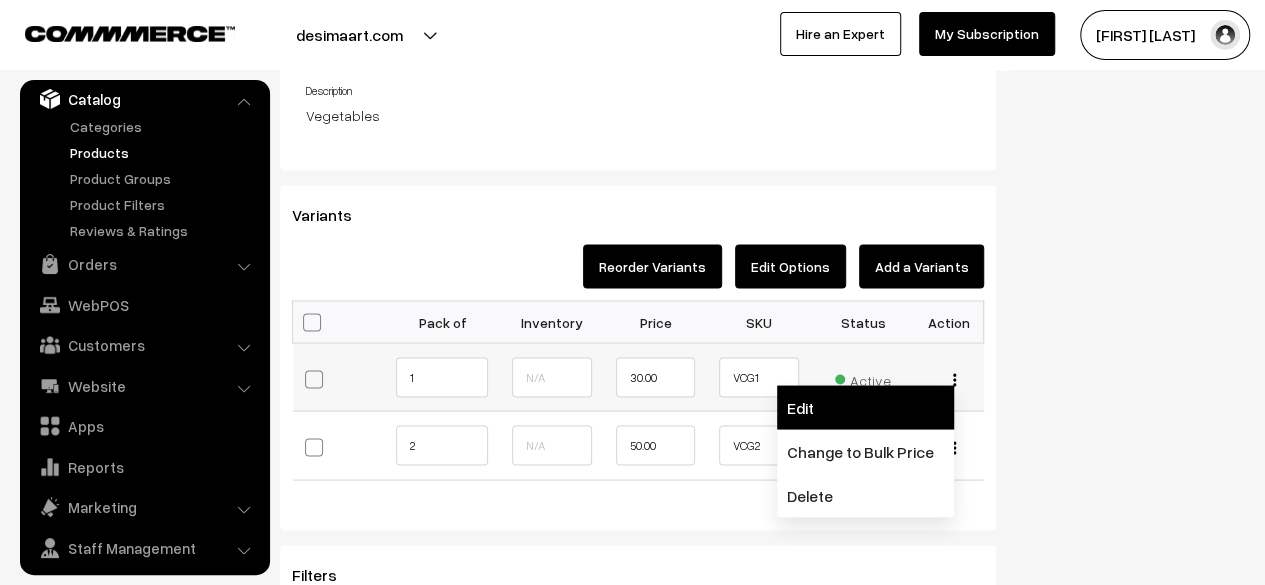 click on "Edit" at bounding box center [865, 407] 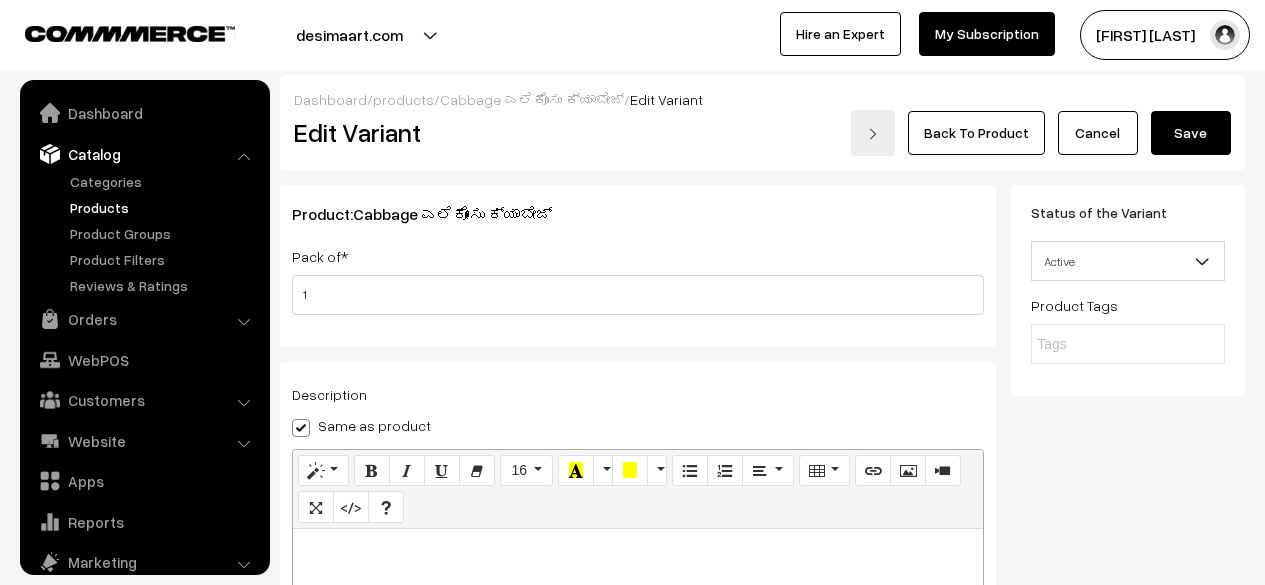scroll, scrollTop: 350, scrollLeft: 0, axis: vertical 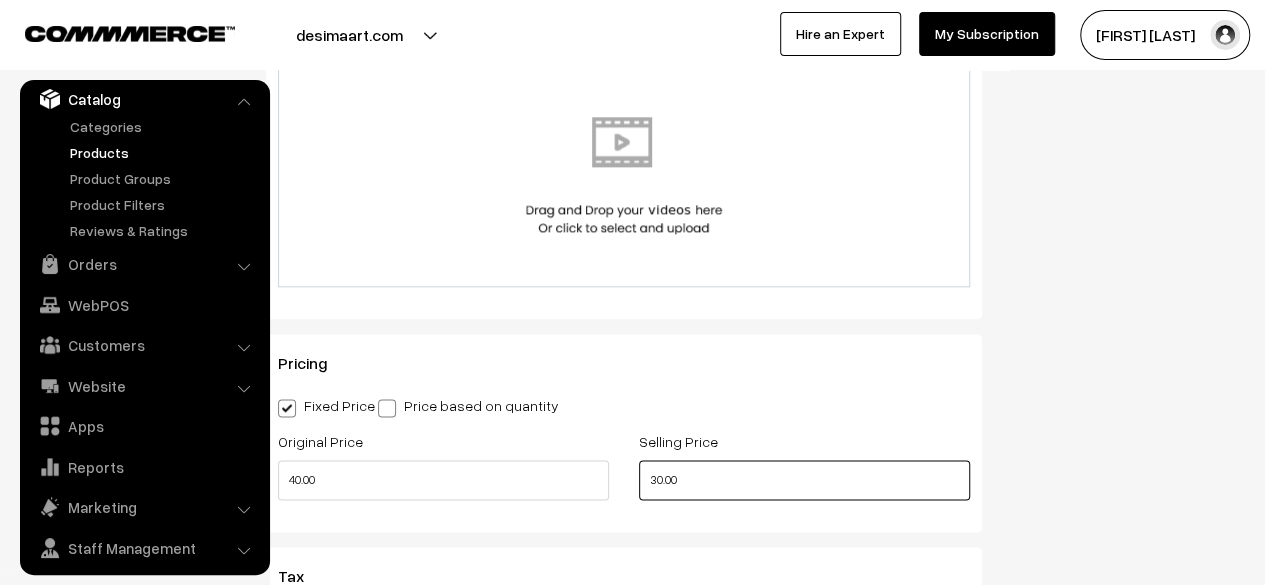 click on "30.00" at bounding box center [804, 480] 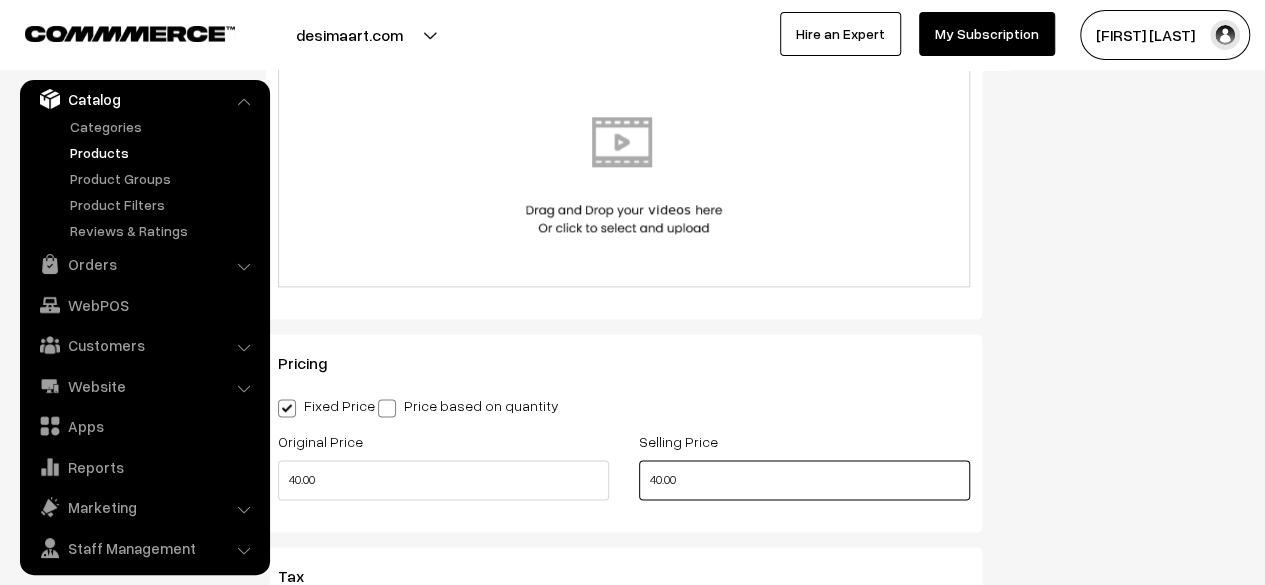 type on "40.00" 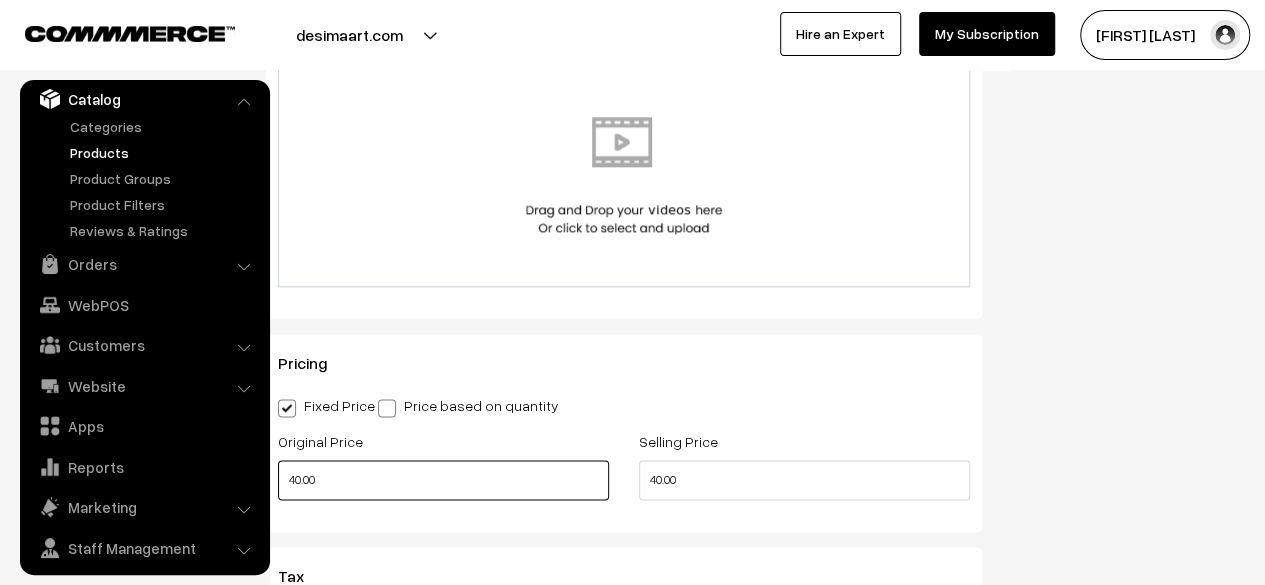 click on "40.00" at bounding box center [443, 480] 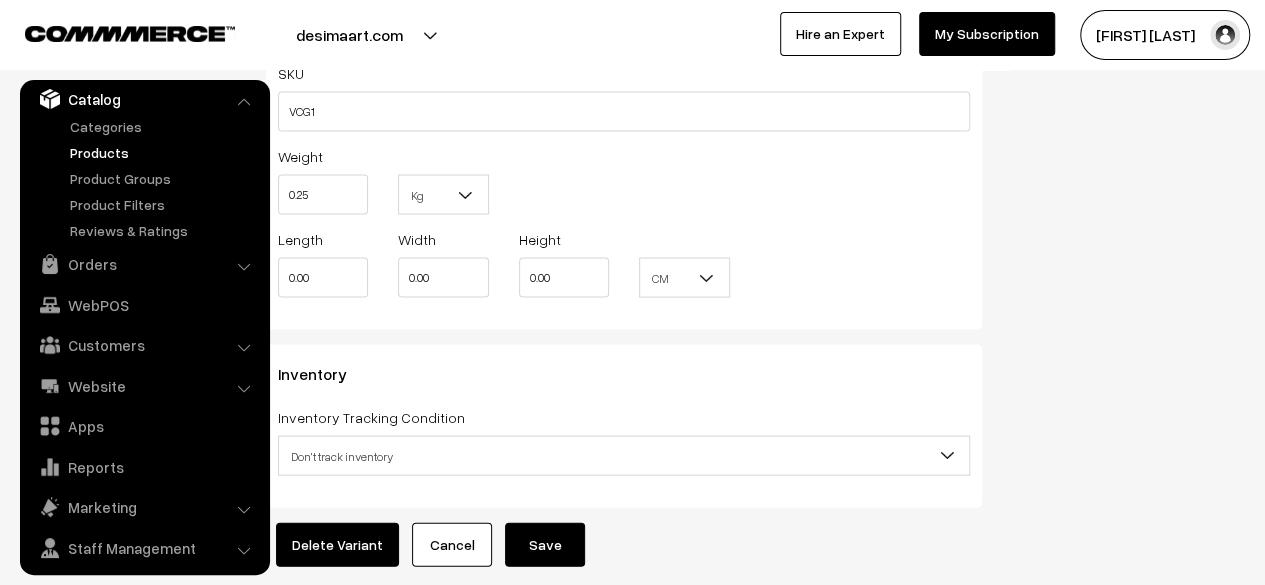 scroll, scrollTop: 1904, scrollLeft: 0, axis: vertical 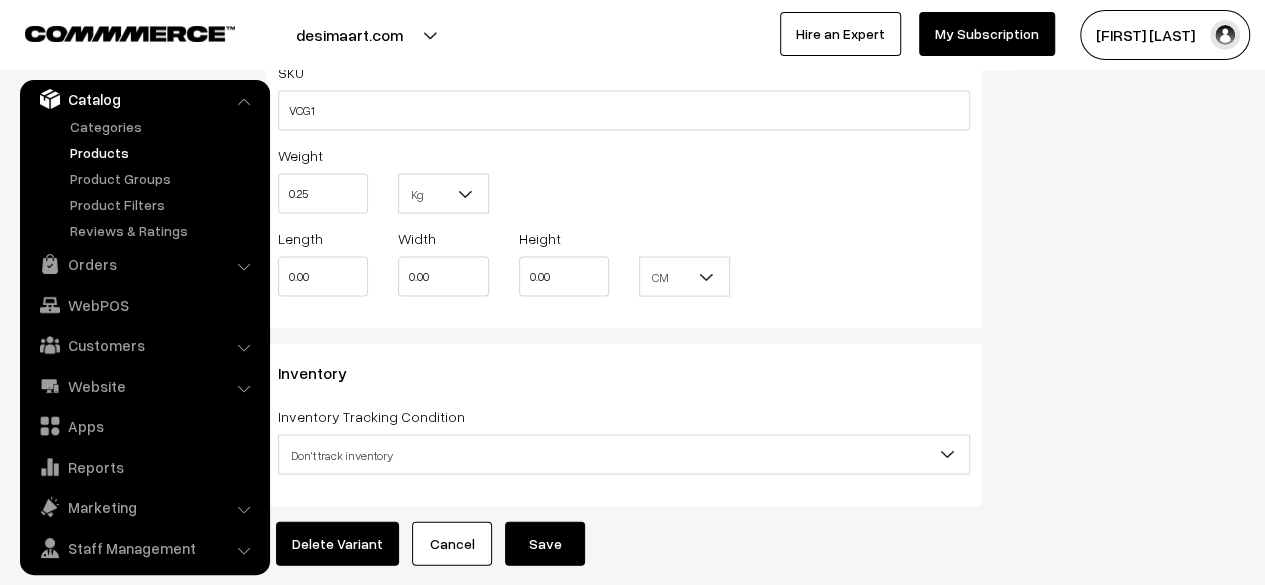 type on "50.00" 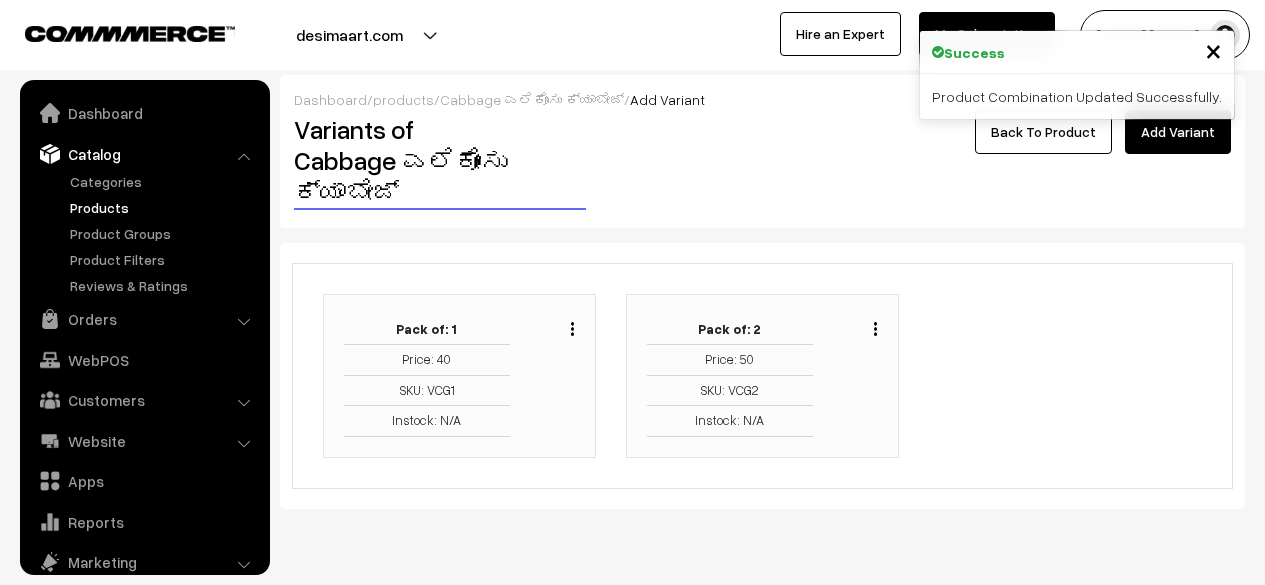 scroll, scrollTop: 0, scrollLeft: 0, axis: both 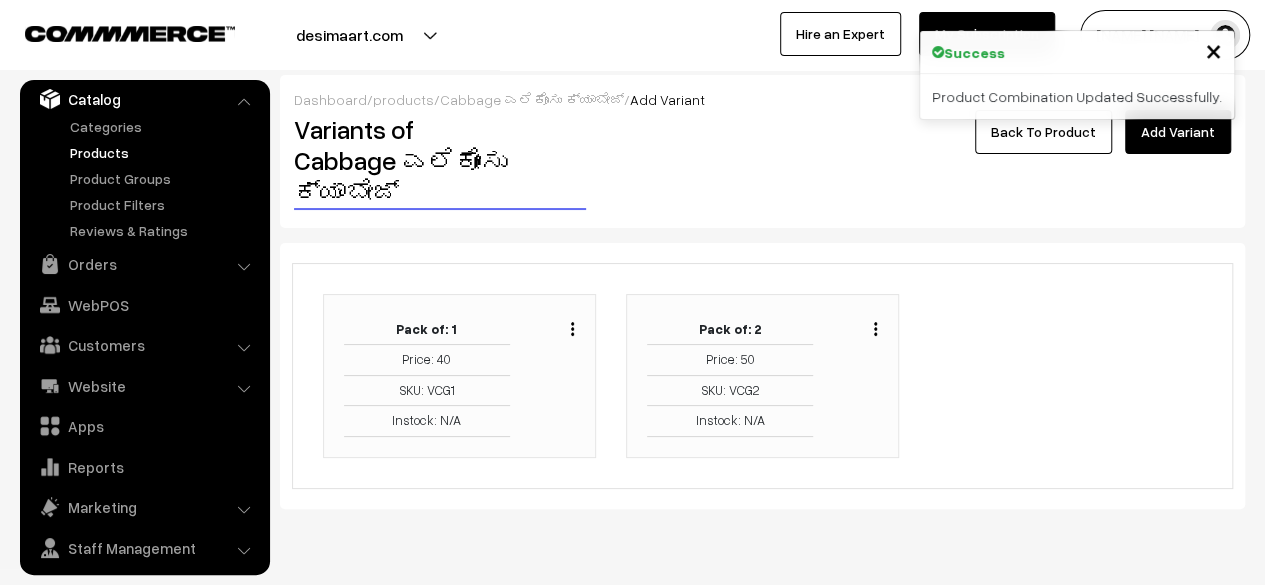 click at bounding box center (875, 328) 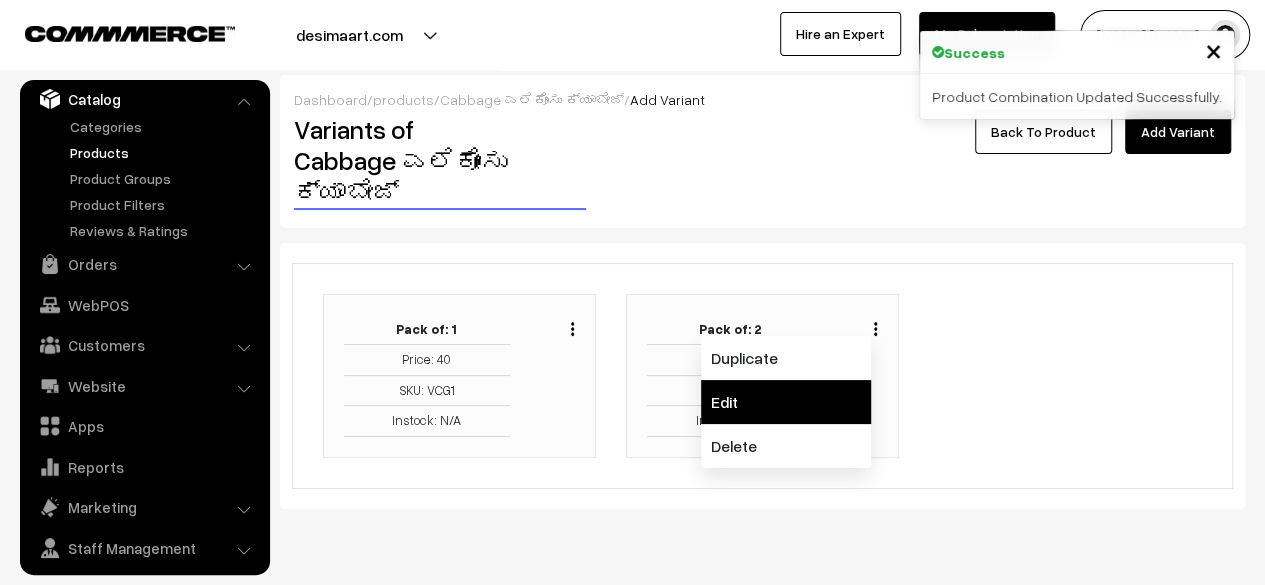 click on "Edit" at bounding box center (786, 402) 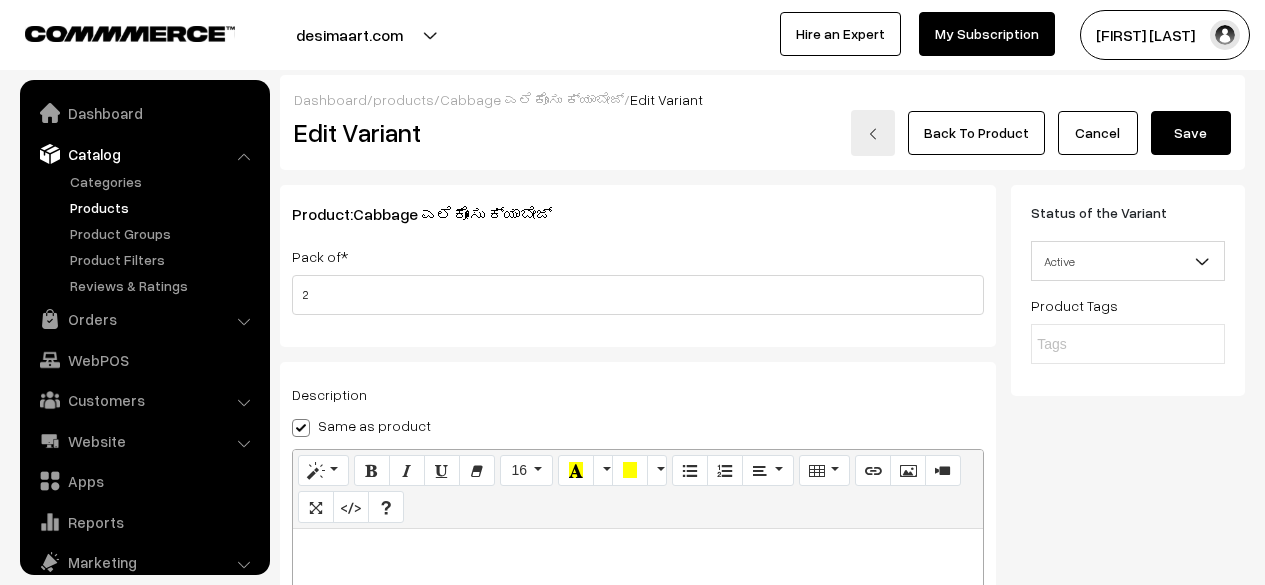 scroll, scrollTop: 158, scrollLeft: 0, axis: vertical 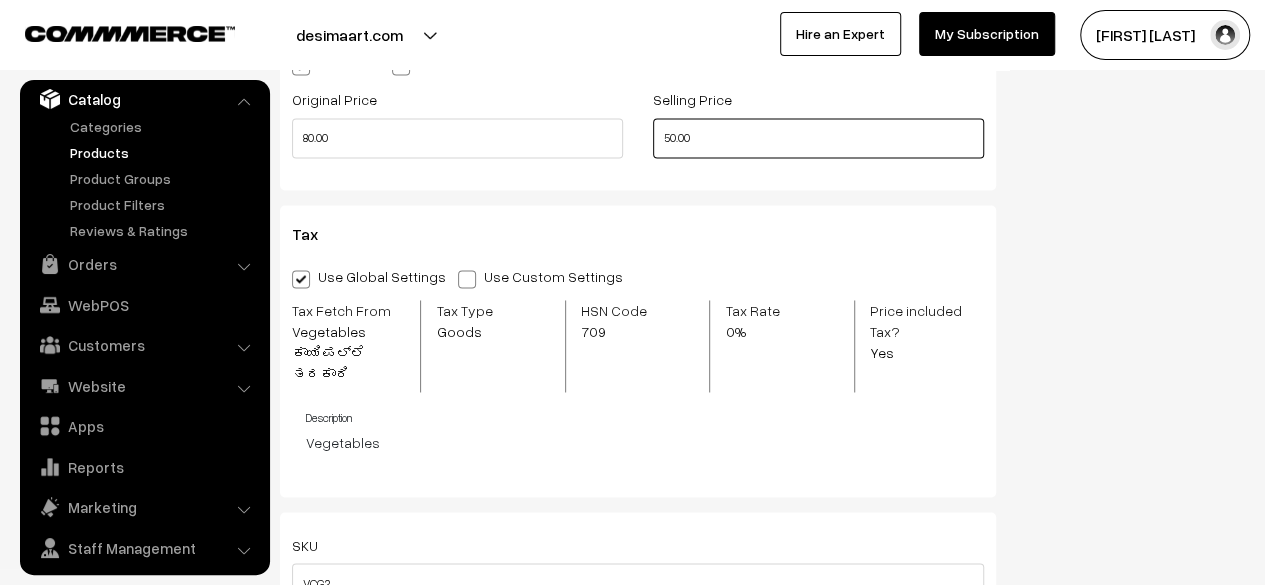 click on "50.00" at bounding box center [818, 138] 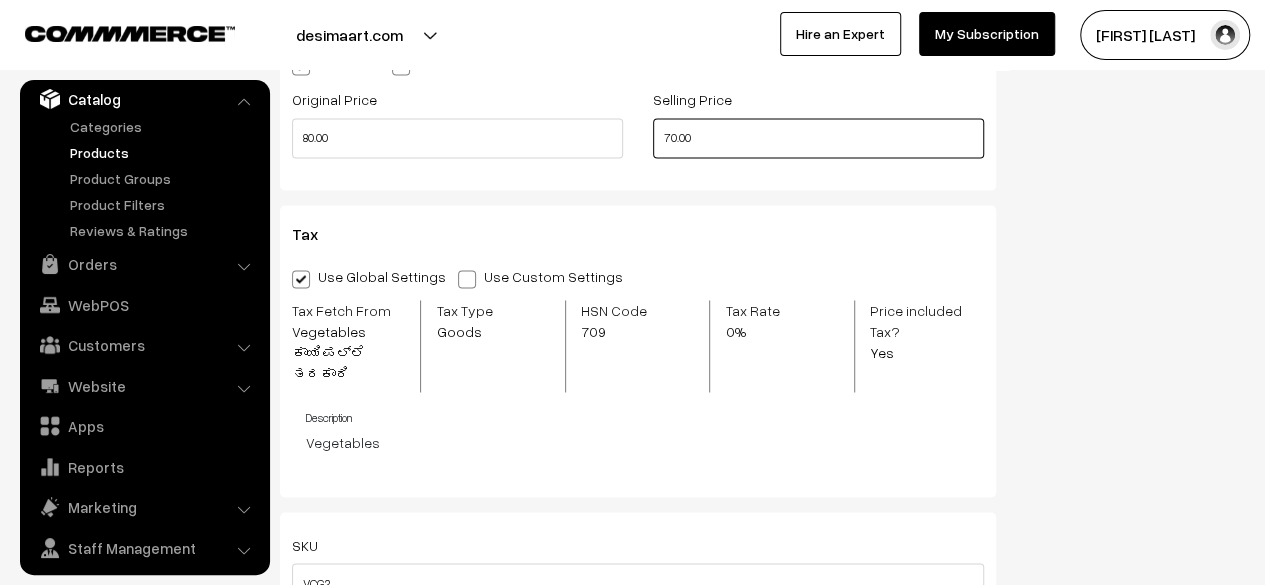 type on "70.00" 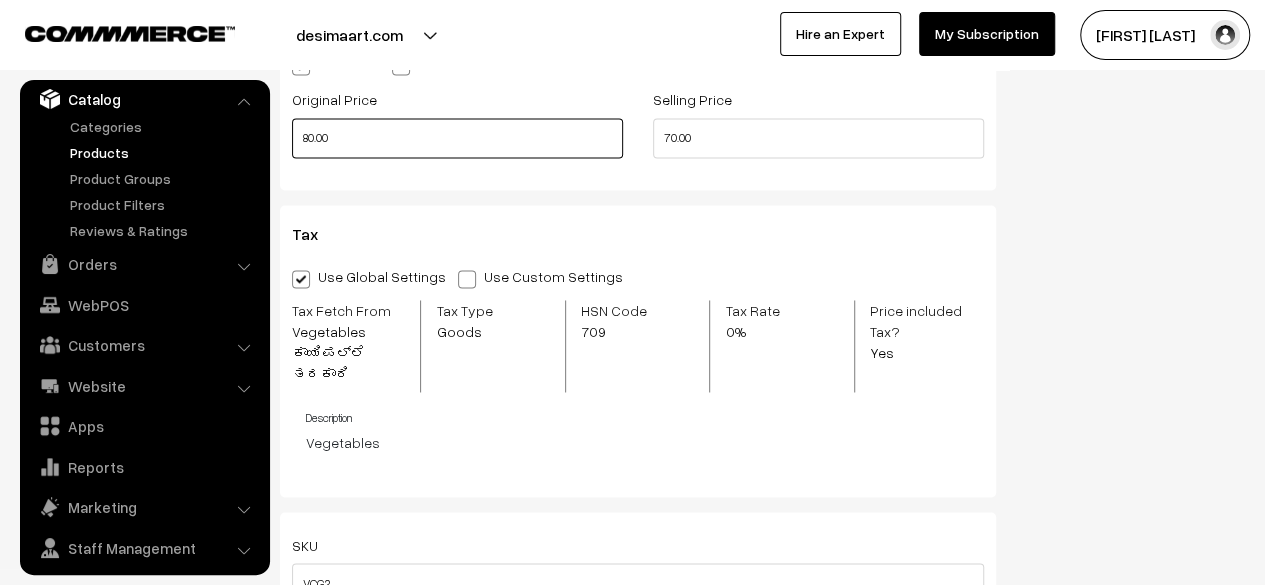 click on "80.00" at bounding box center [457, 138] 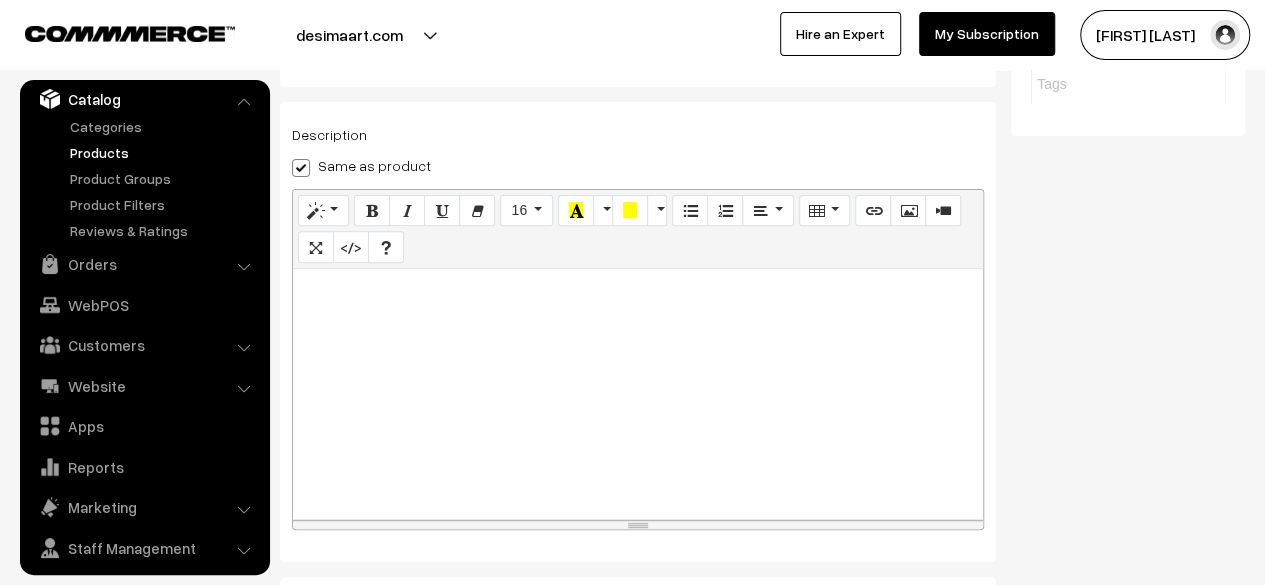 scroll, scrollTop: 0, scrollLeft: 0, axis: both 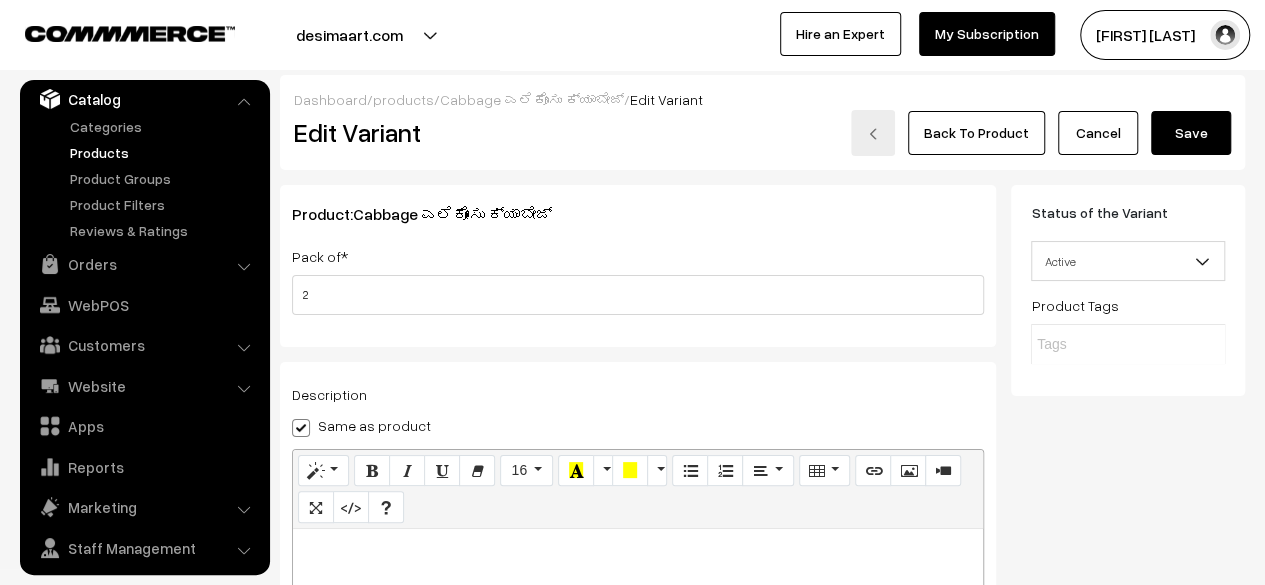 type on "100.00" 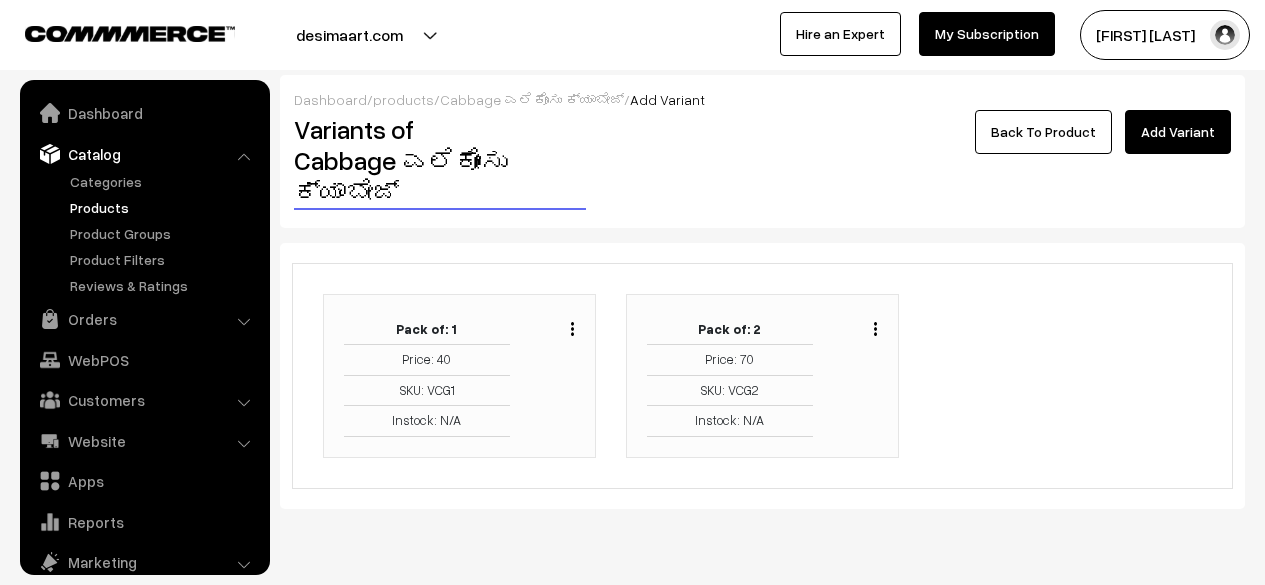 scroll, scrollTop: 0, scrollLeft: 0, axis: both 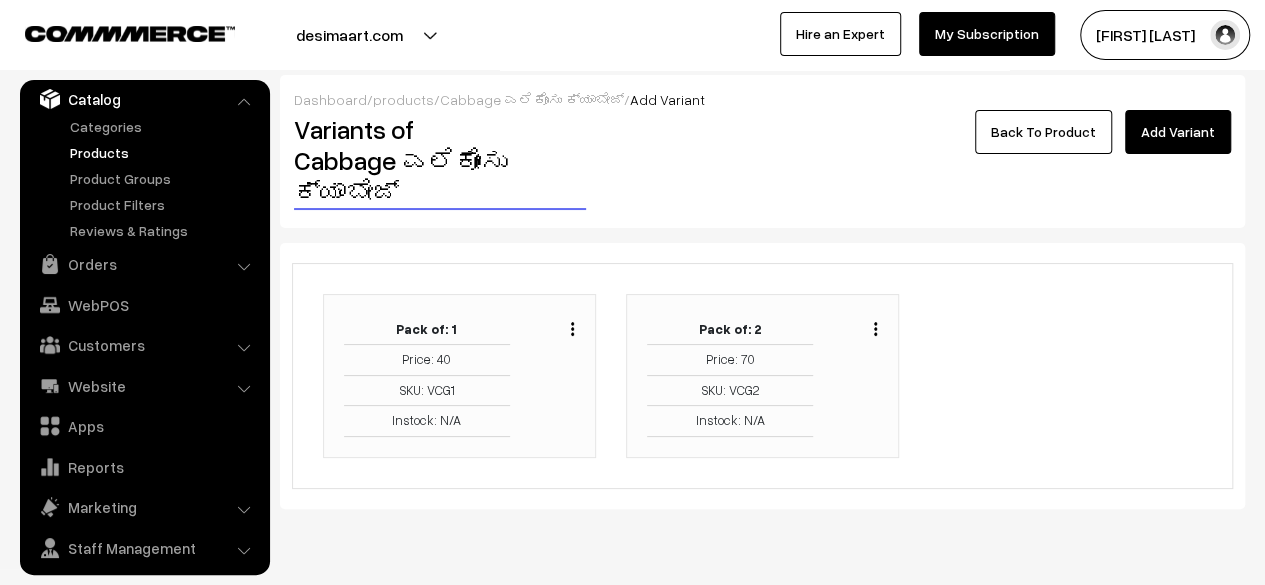 click on "Back To Product" at bounding box center [1043, 132] 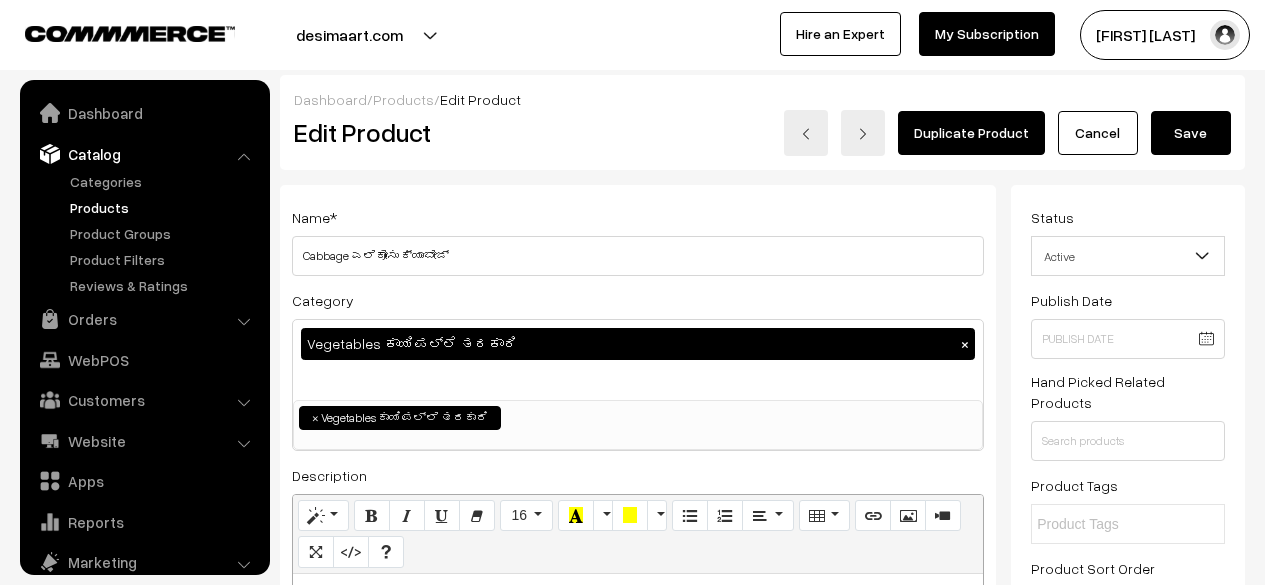 scroll, scrollTop: 0, scrollLeft: 0, axis: both 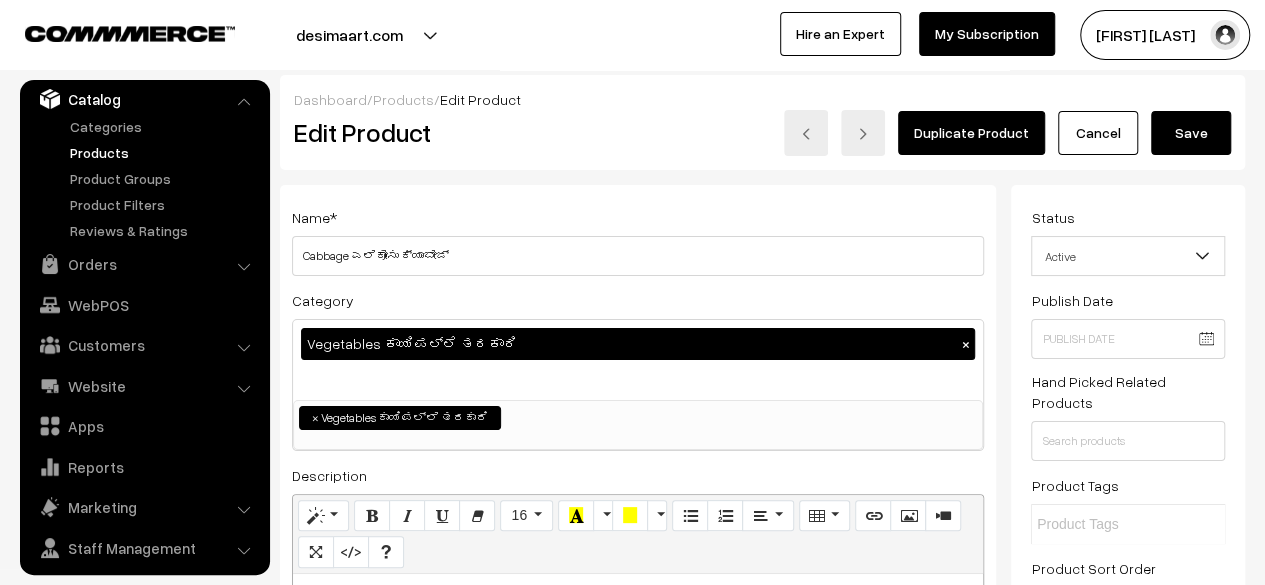 click on "Save" at bounding box center [1191, 133] 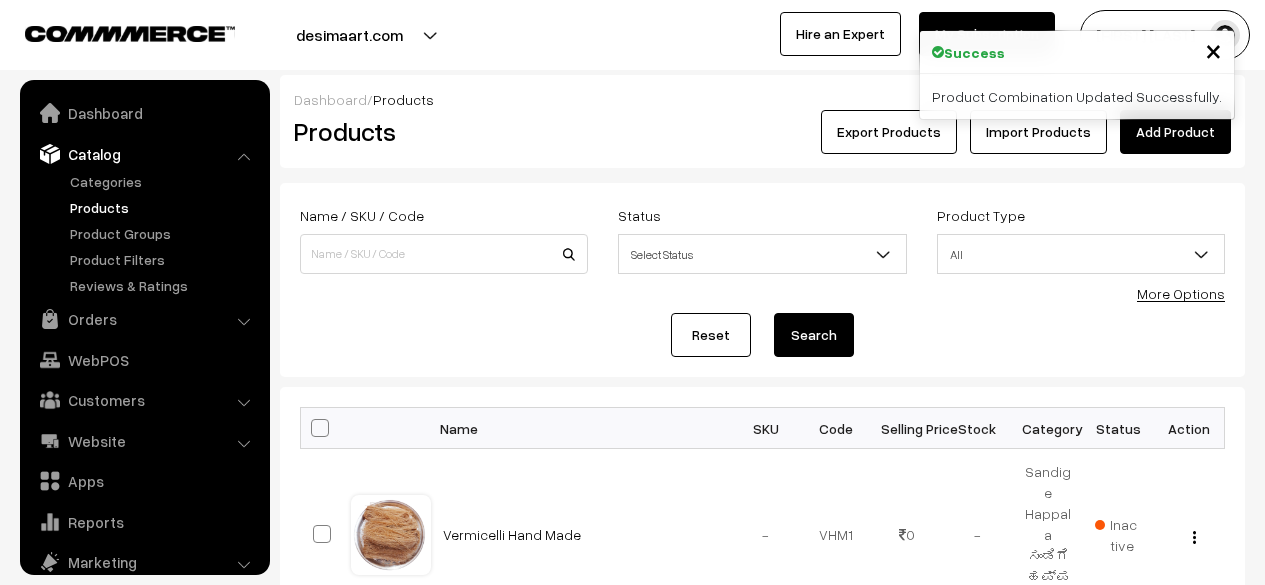 scroll, scrollTop: 0, scrollLeft: 0, axis: both 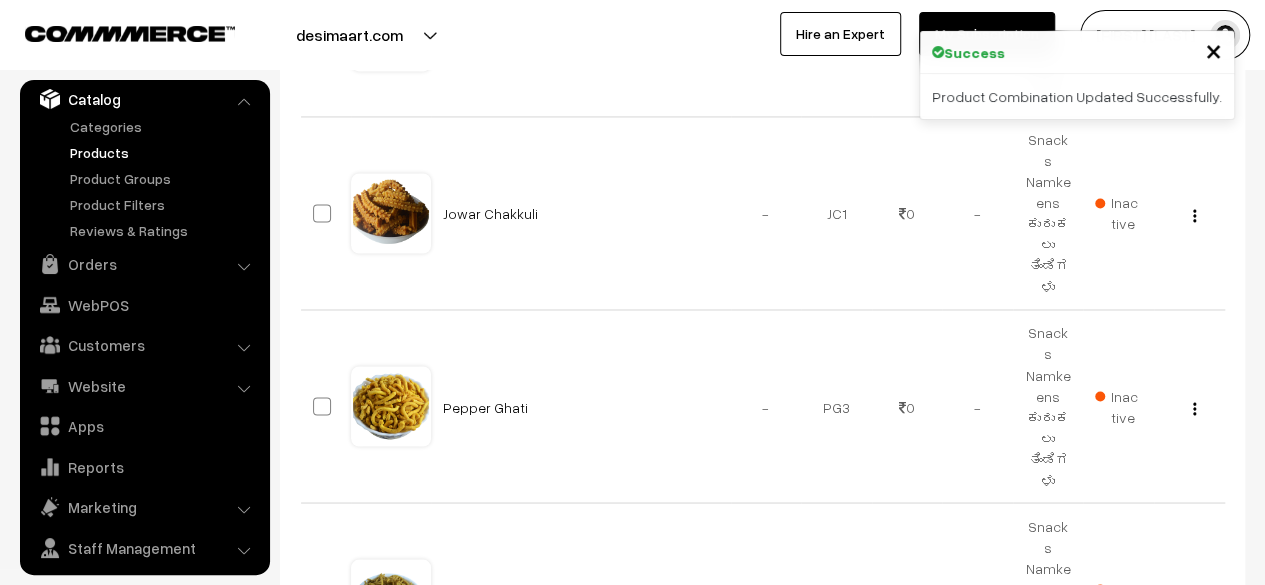 click on "1" at bounding box center (1090, 746) 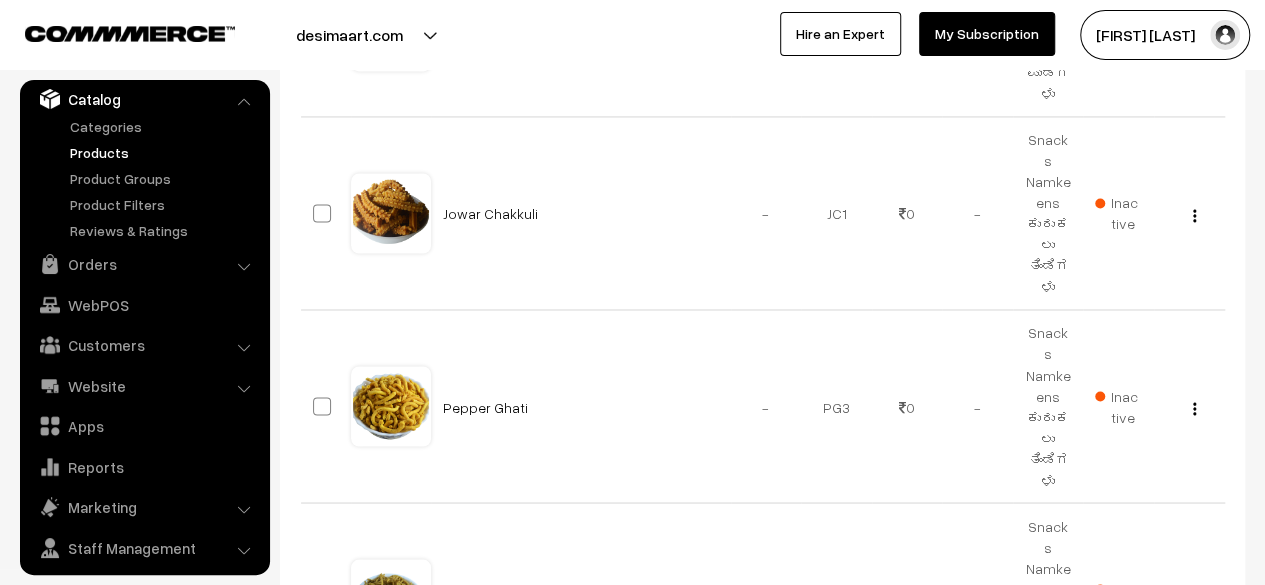type on "16" 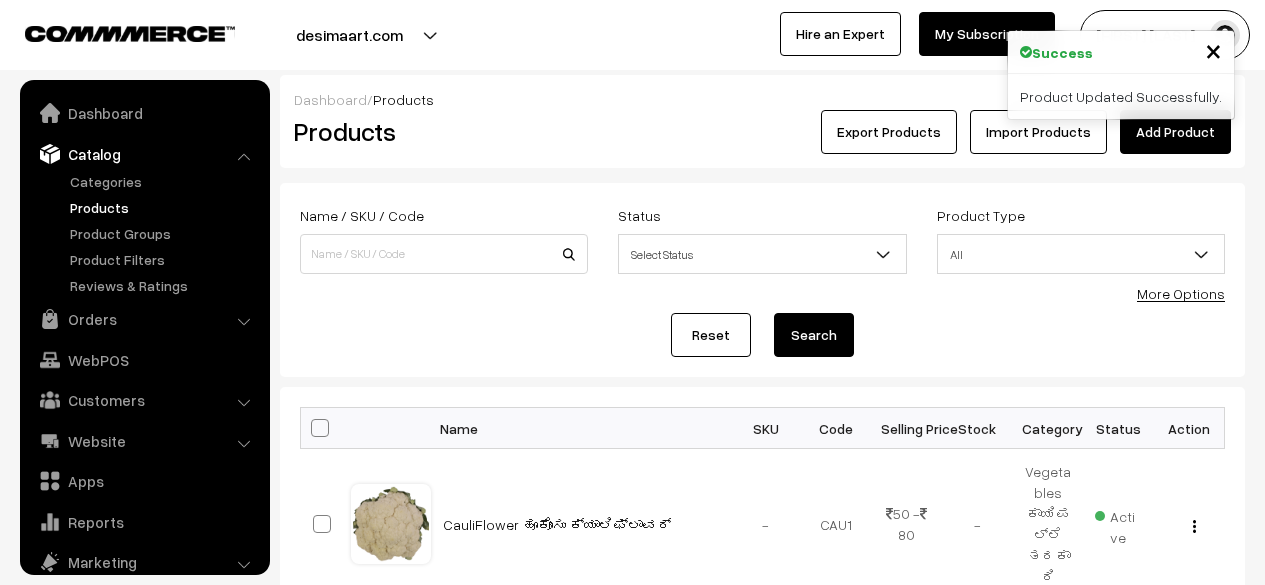 scroll, scrollTop: 0, scrollLeft: 0, axis: both 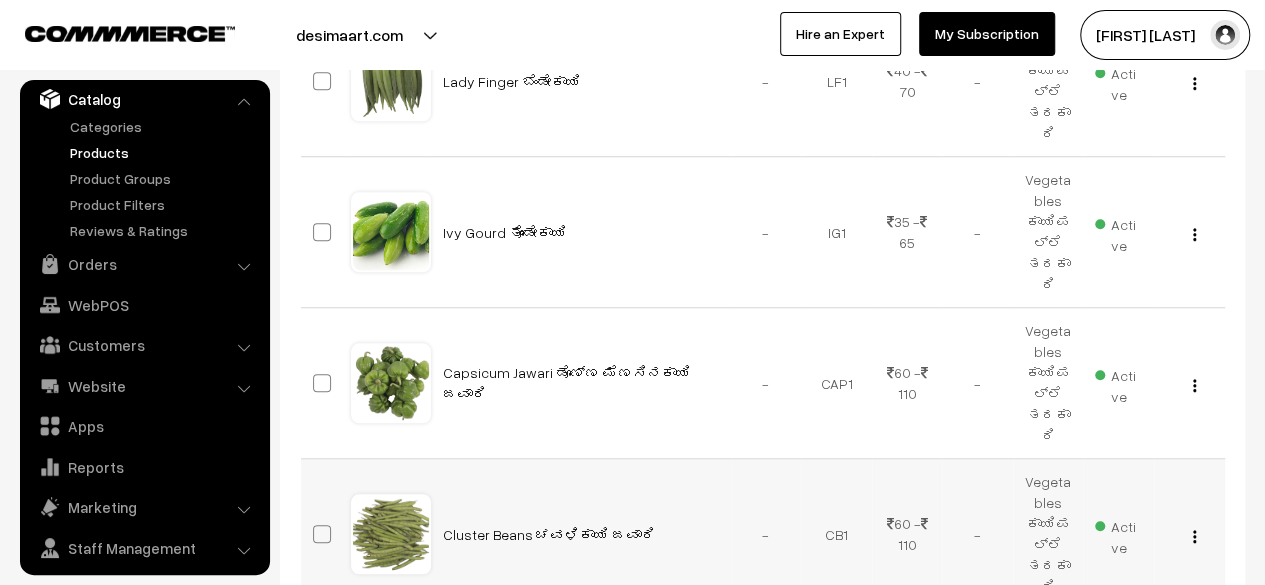 click at bounding box center [1194, 536] 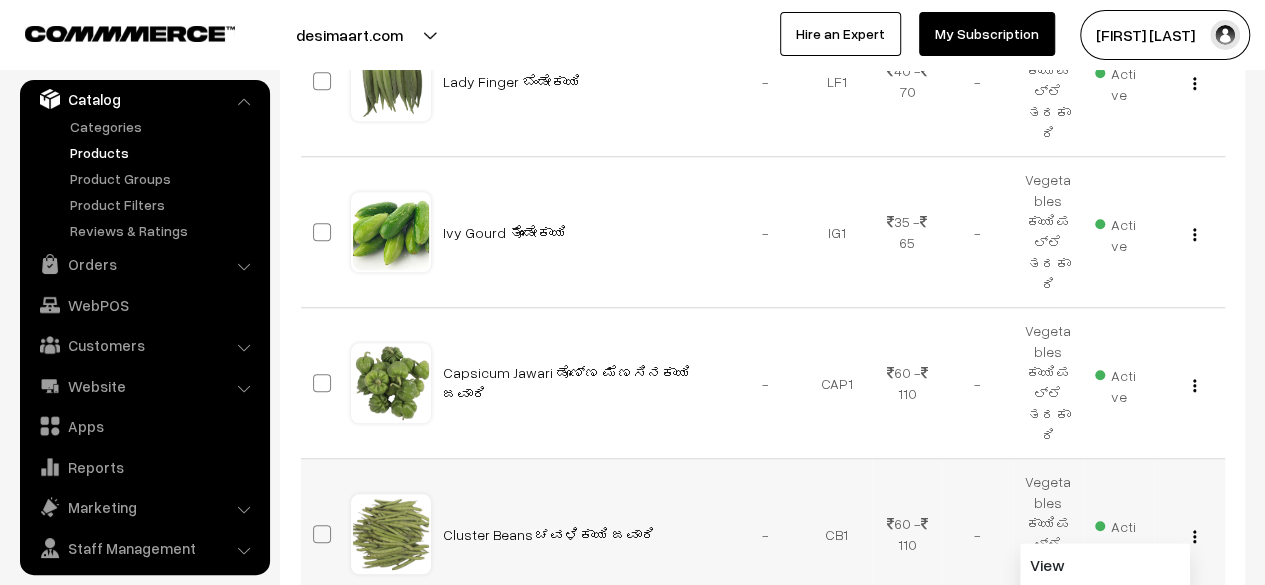 click on "Edit" at bounding box center [1105, 609] 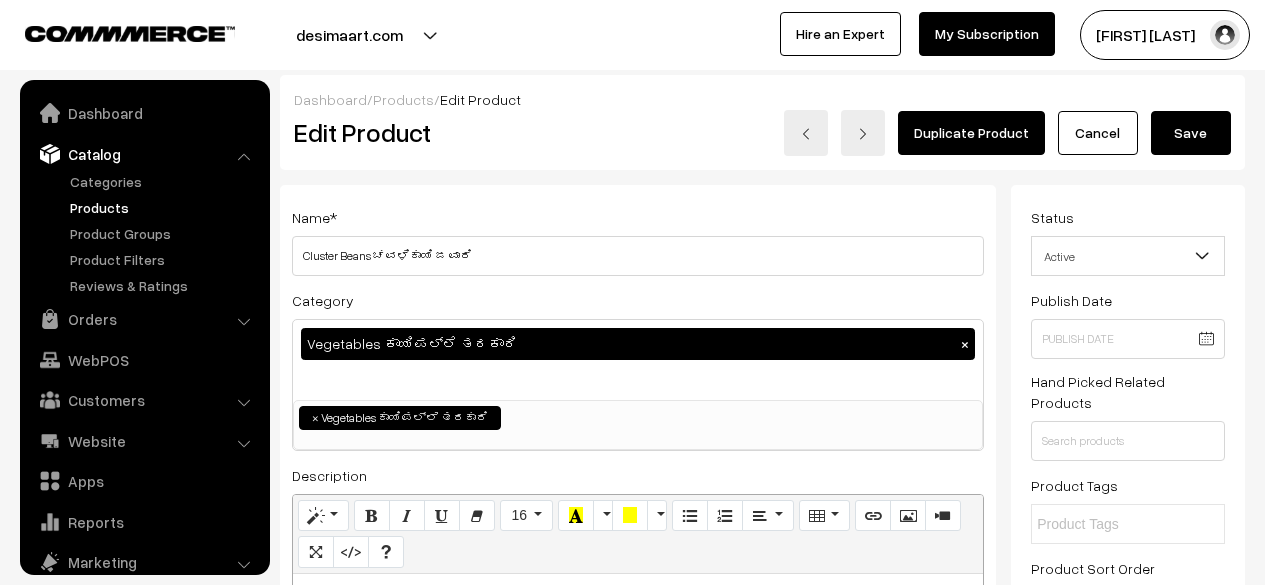 scroll, scrollTop: 0, scrollLeft: 0, axis: both 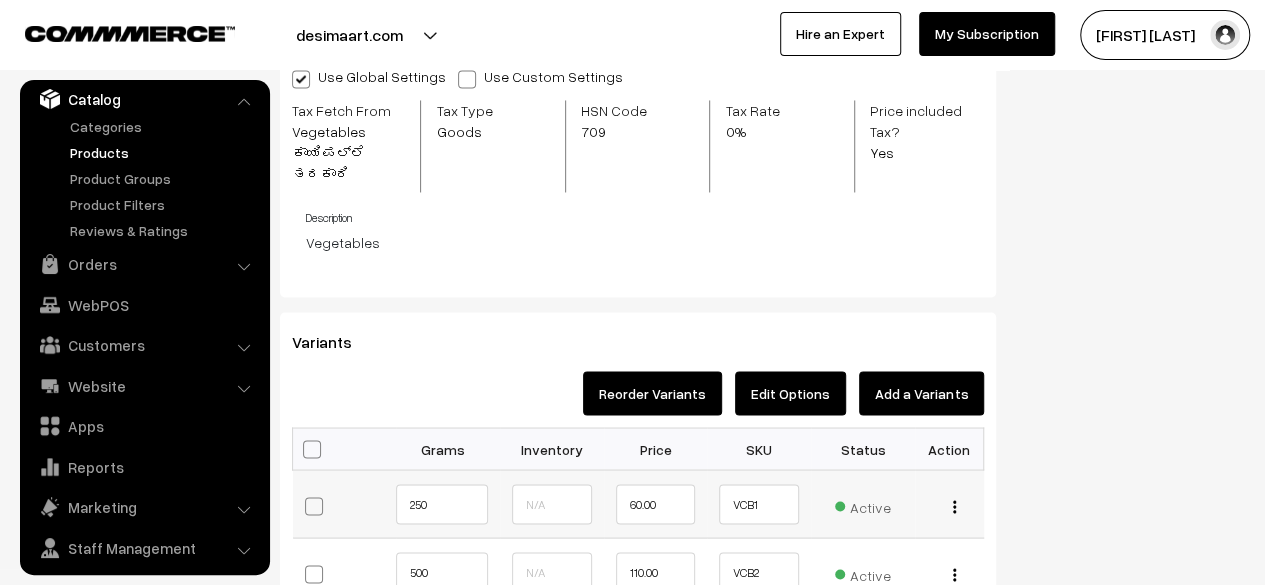 click on "Edit
Change to Bulk Price
Delete" at bounding box center [949, 503] 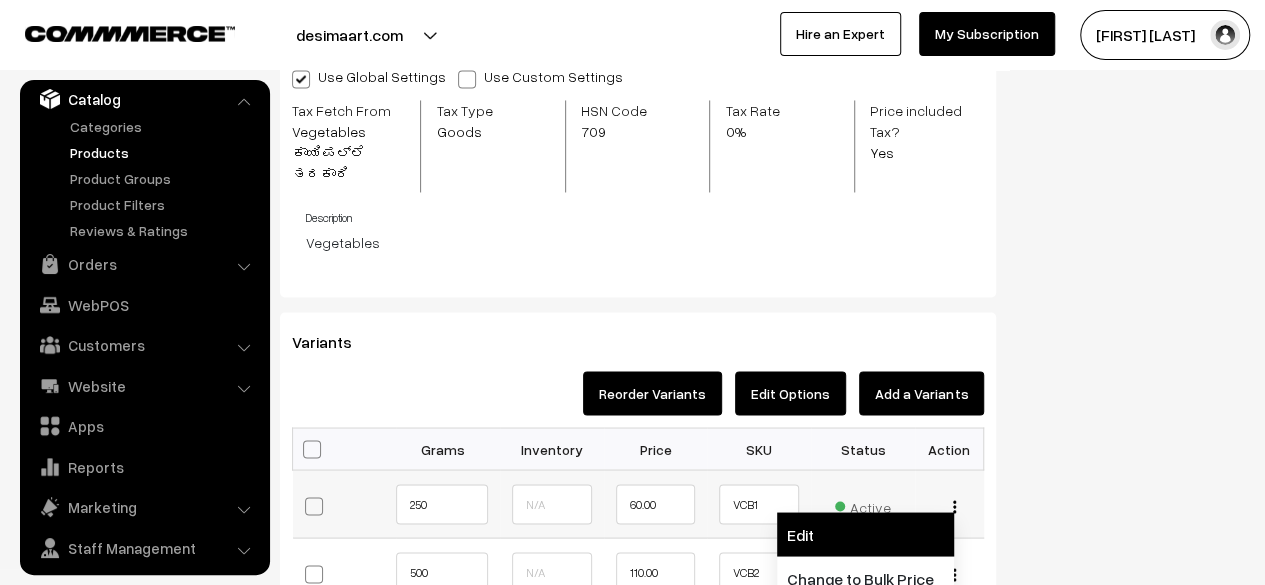 click on "Edit" at bounding box center [865, 534] 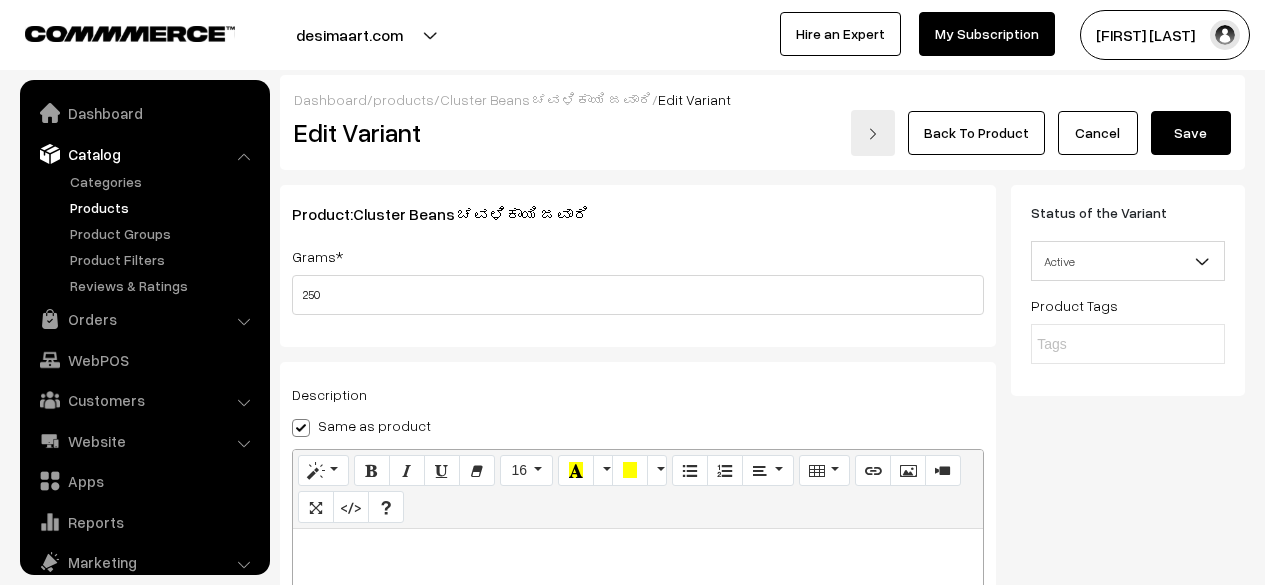 scroll, scrollTop: 123, scrollLeft: 0, axis: vertical 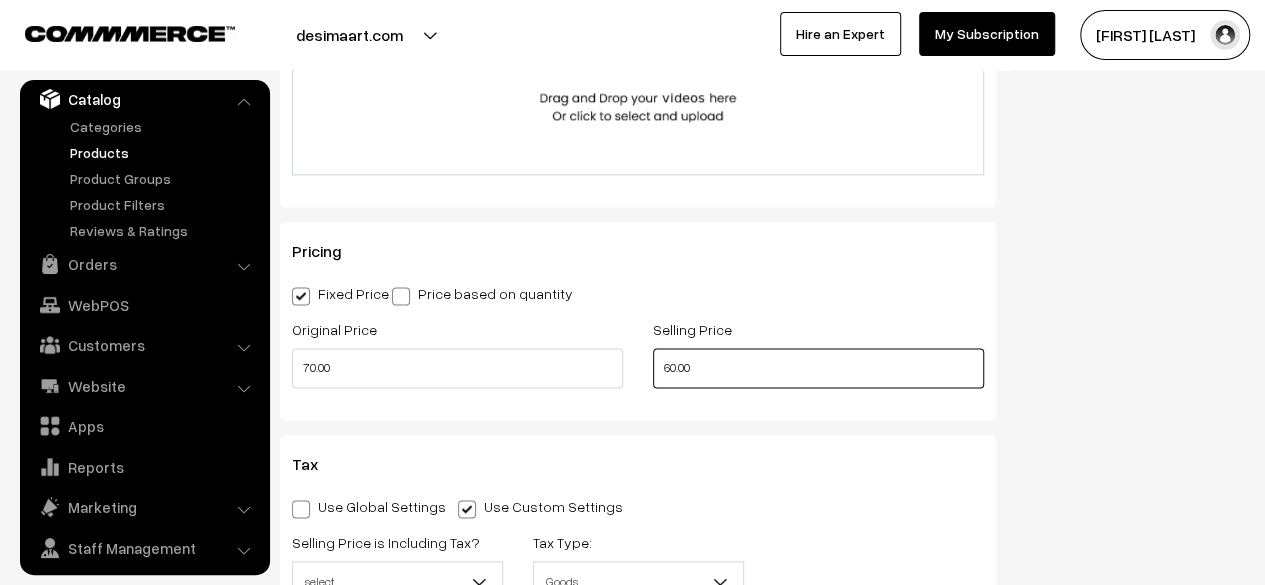click on "60.00" at bounding box center [818, 368] 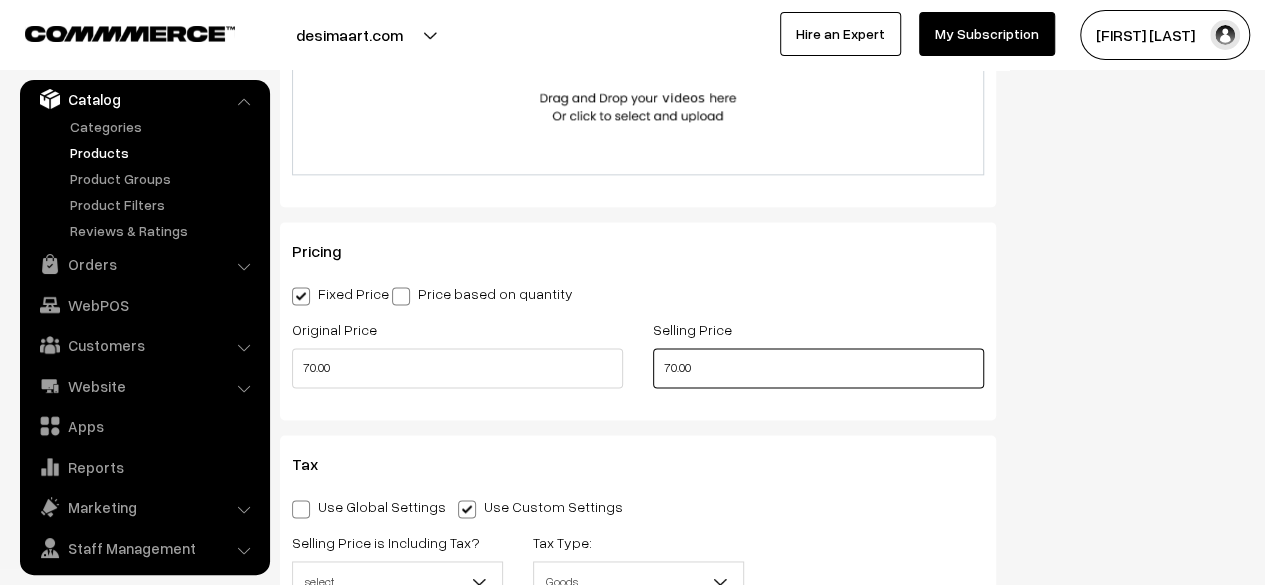 type on "70.00" 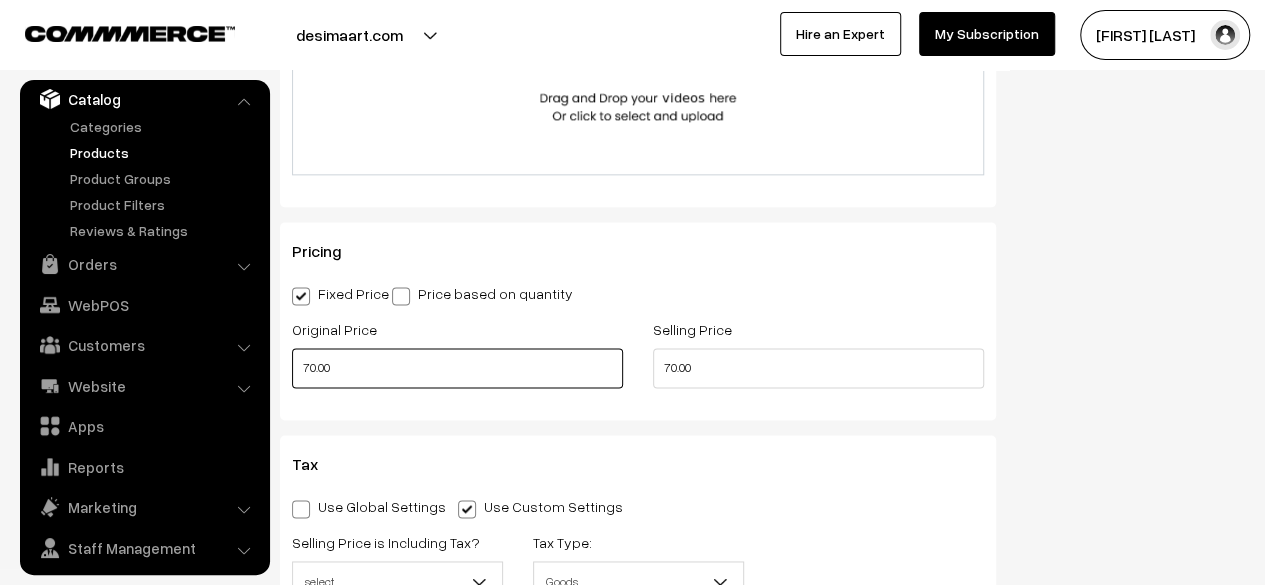 click on "70.00" at bounding box center (457, 368) 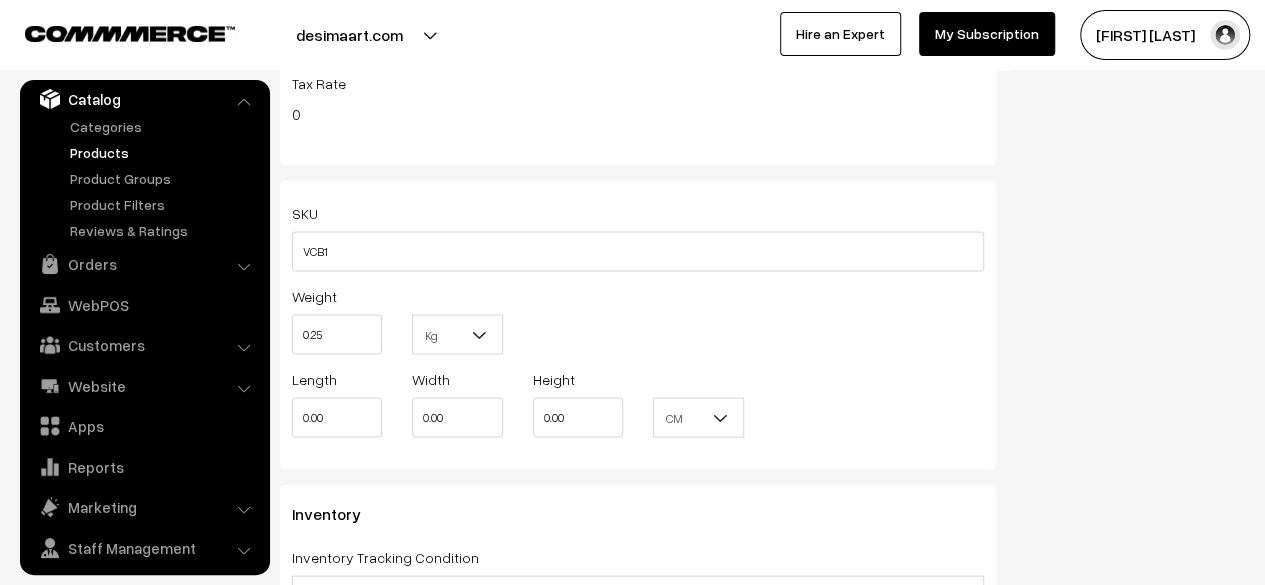 scroll, scrollTop: 2143, scrollLeft: 0, axis: vertical 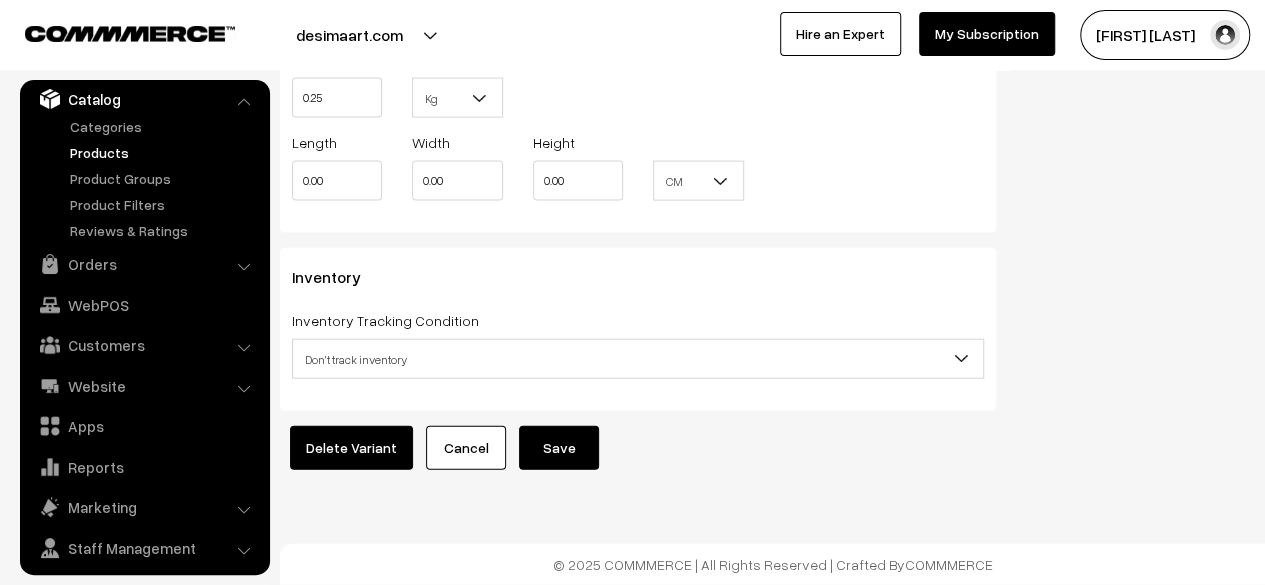 type on "80.00" 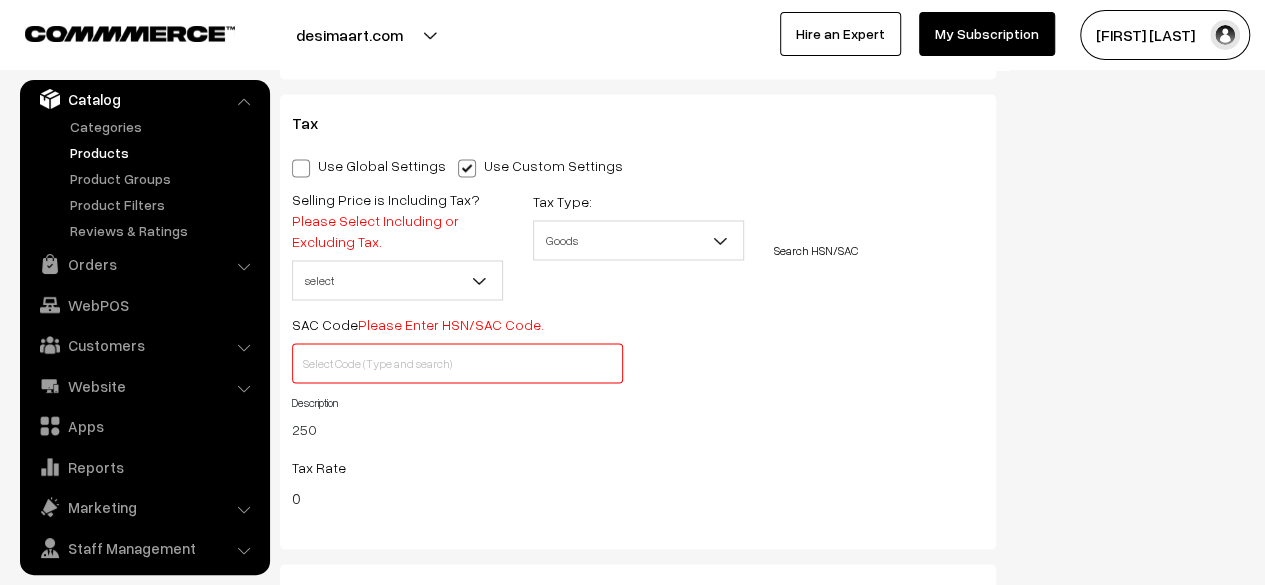scroll, scrollTop: 1540, scrollLeft: 0, axis: vertical 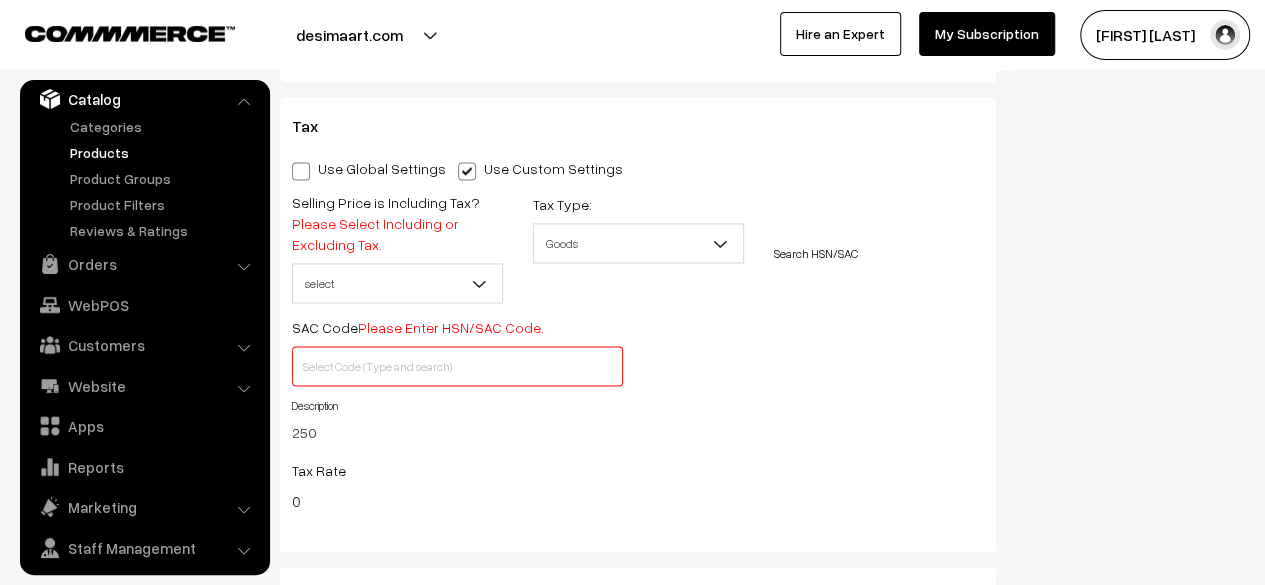 click at bounding box center [301, 171] 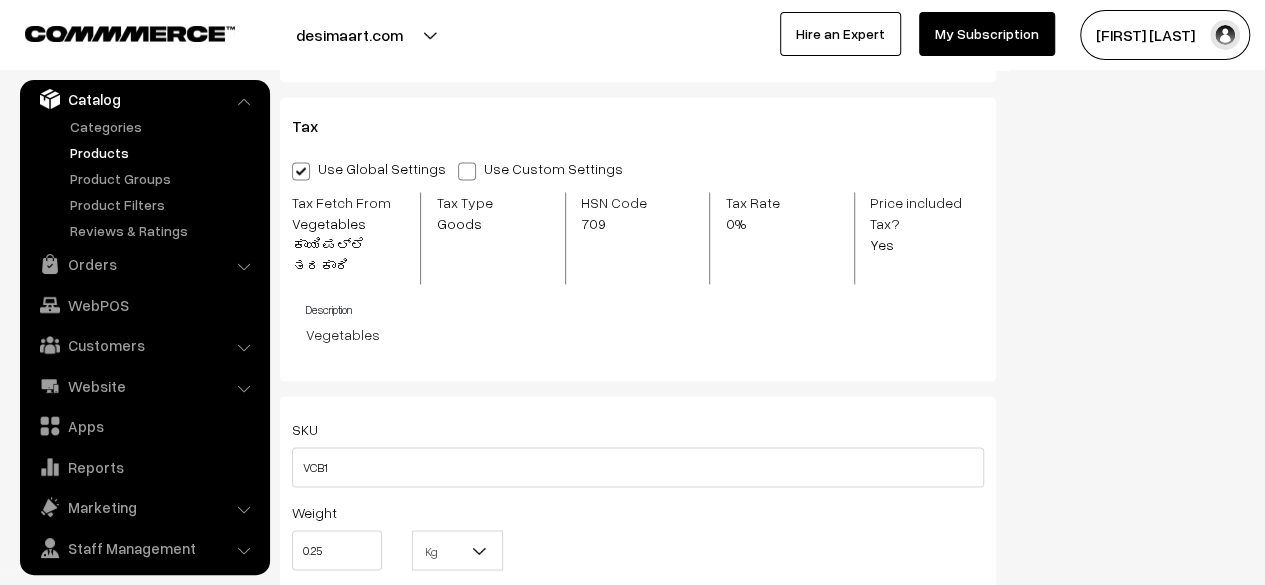 scroll, scrollTop: 1988, scrollLeft: 0, axis: vertical 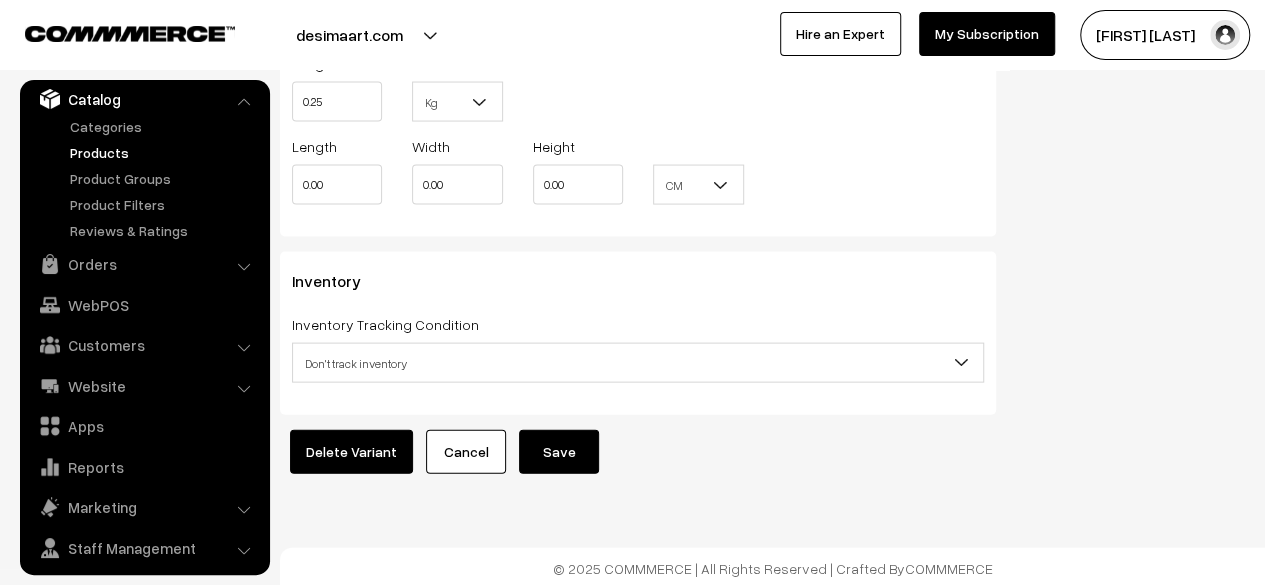 click on "Save" at bounding box center [559, 452] 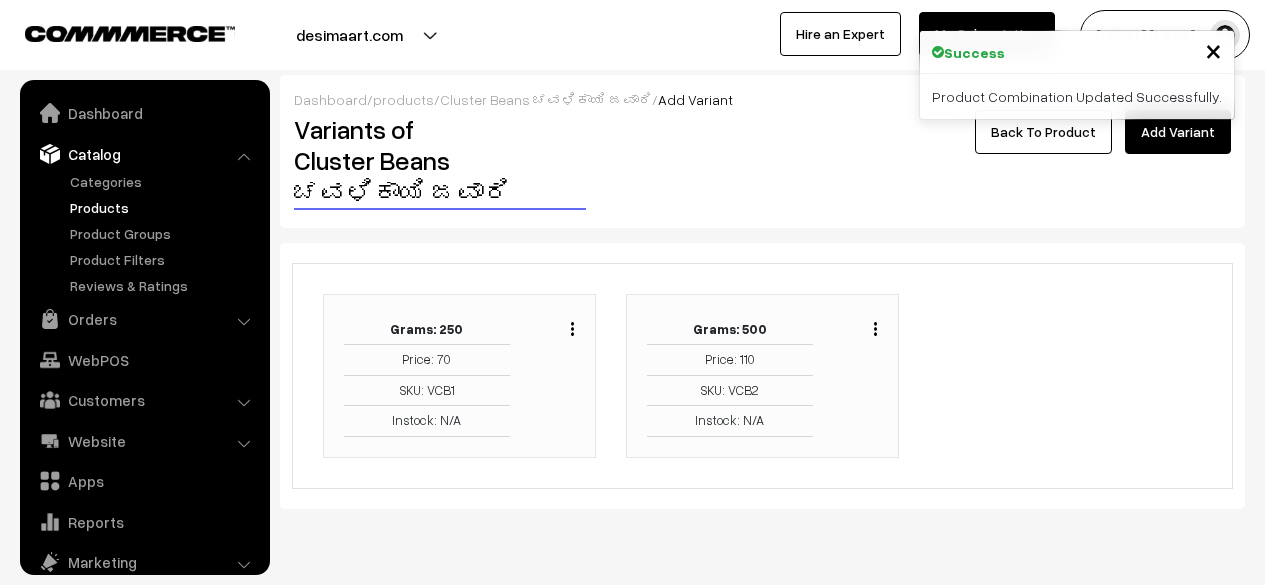 scroll, scrollTop: 0, scrollLeft: 0, axis: both 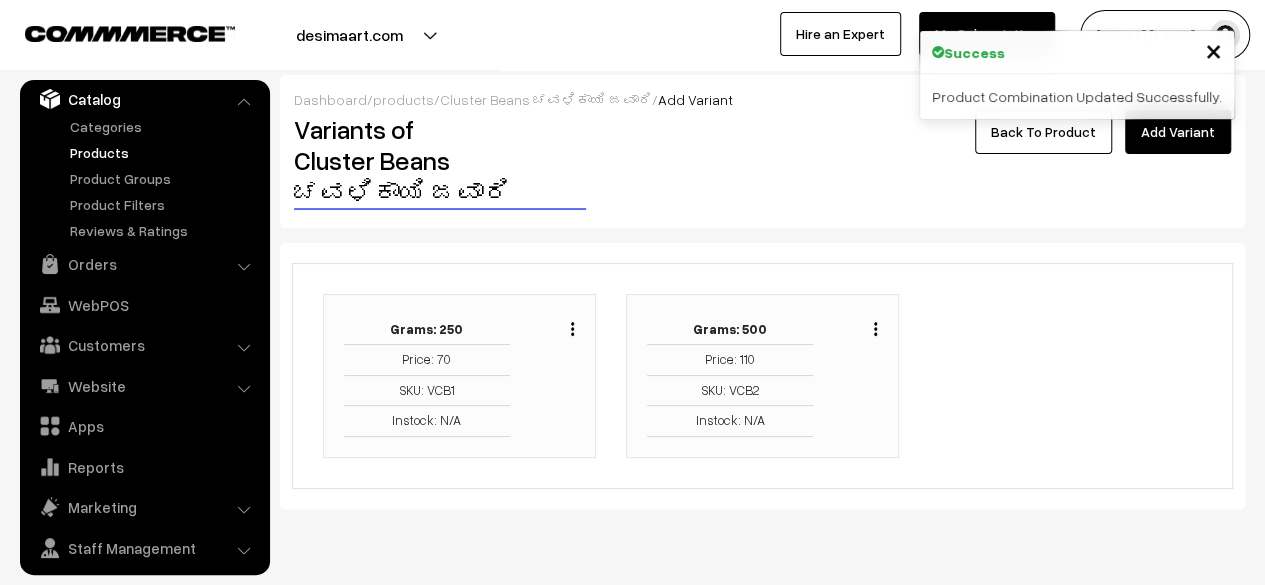 click at bounding box center (875, 328) 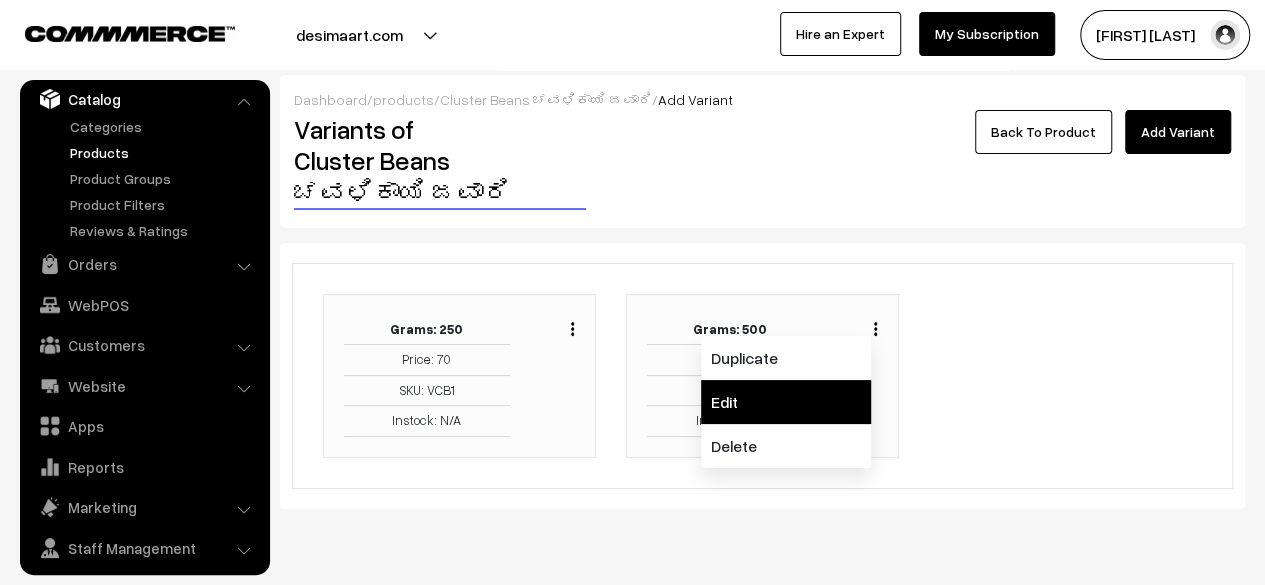 click on "Edit" at bounding box center [786, 402] 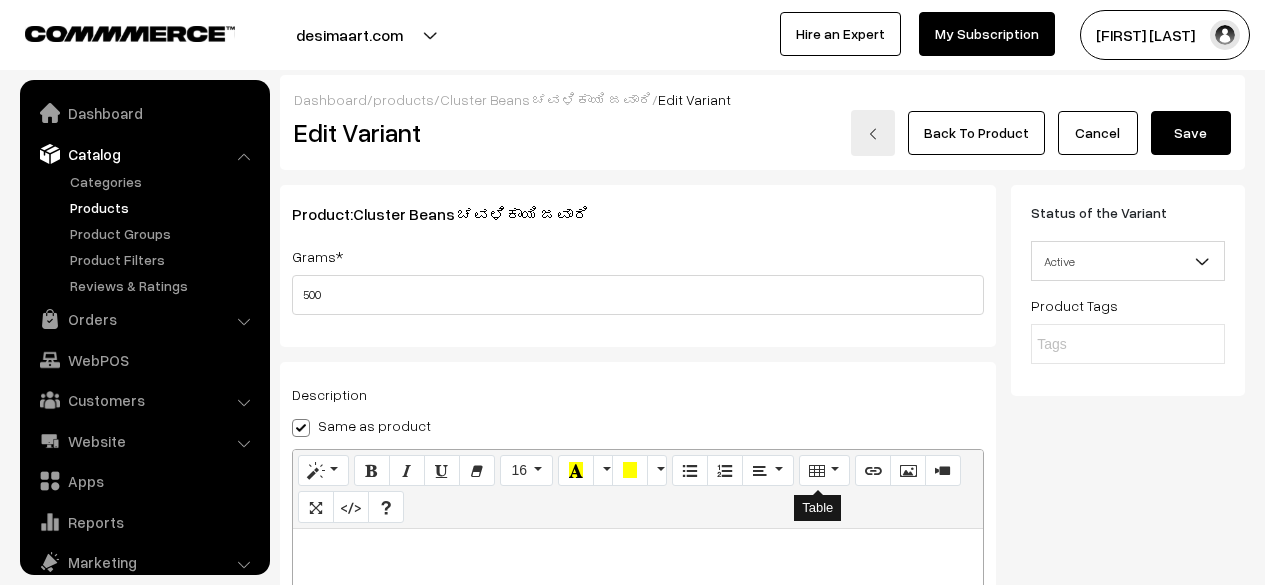 scroll, scrollTop: 137, scrollLeft: 0, axis: vertical 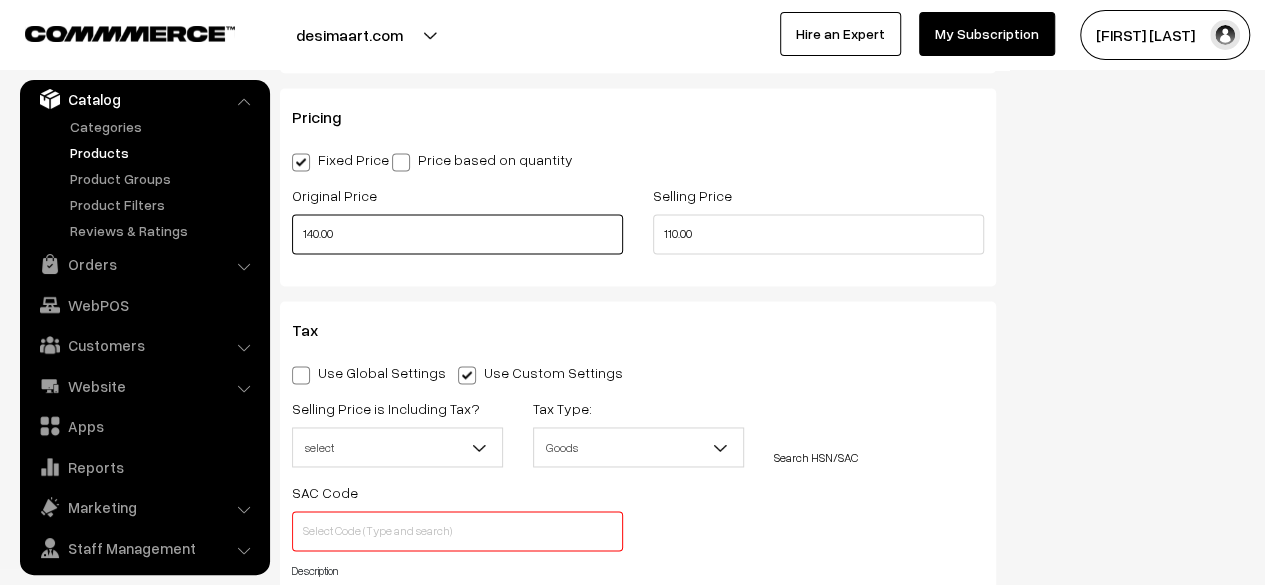 click on "140.00" at bounding box center (457, 234) 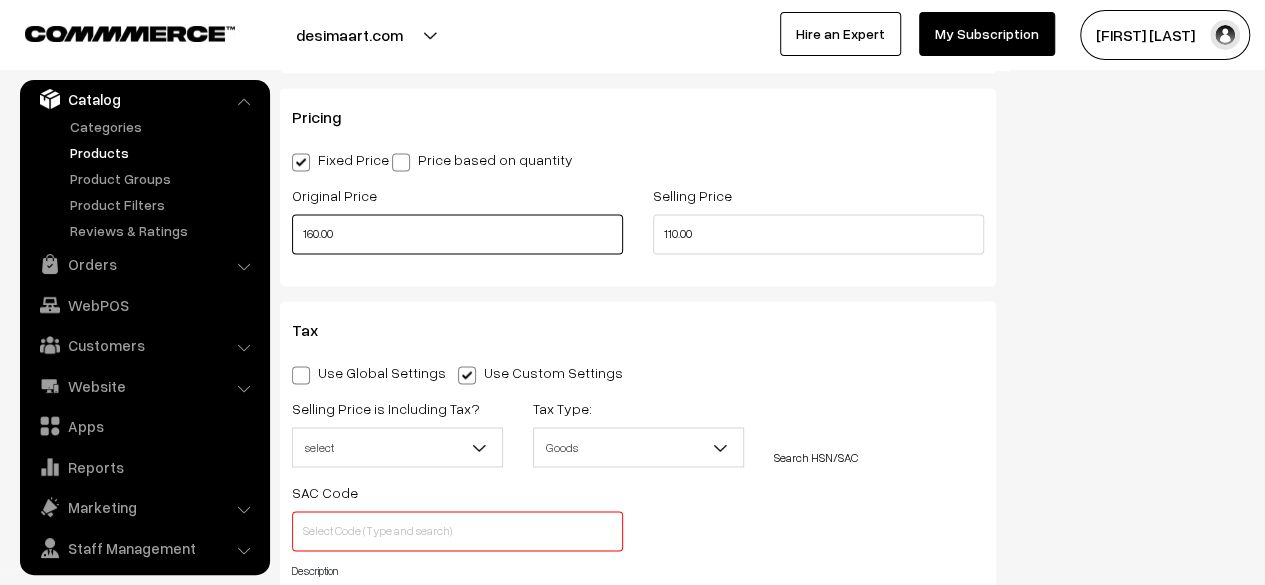type on "160.00" 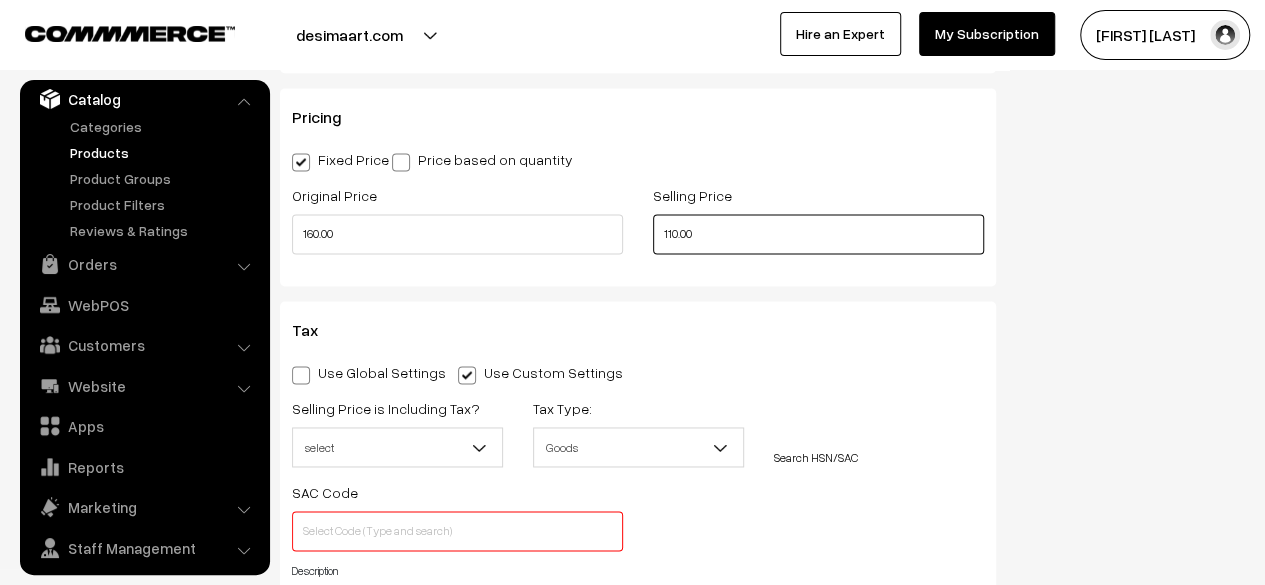 click on "110.00" at bounding box center [818, 234] 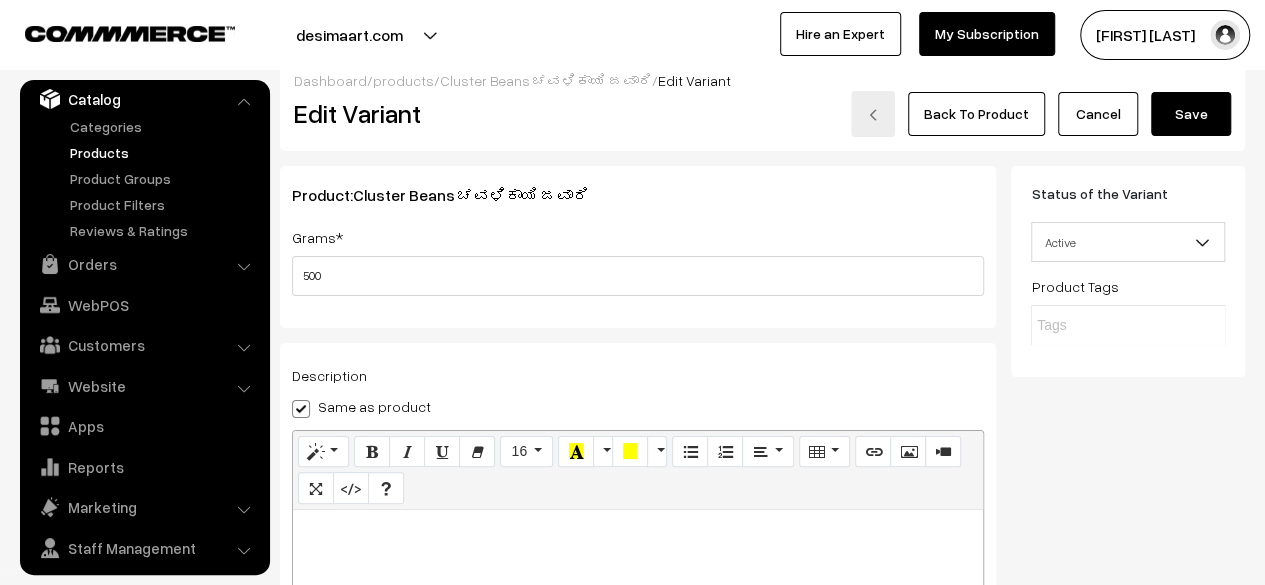 scroll, scrollTop: 0, scrollLeft: 0, axis: both 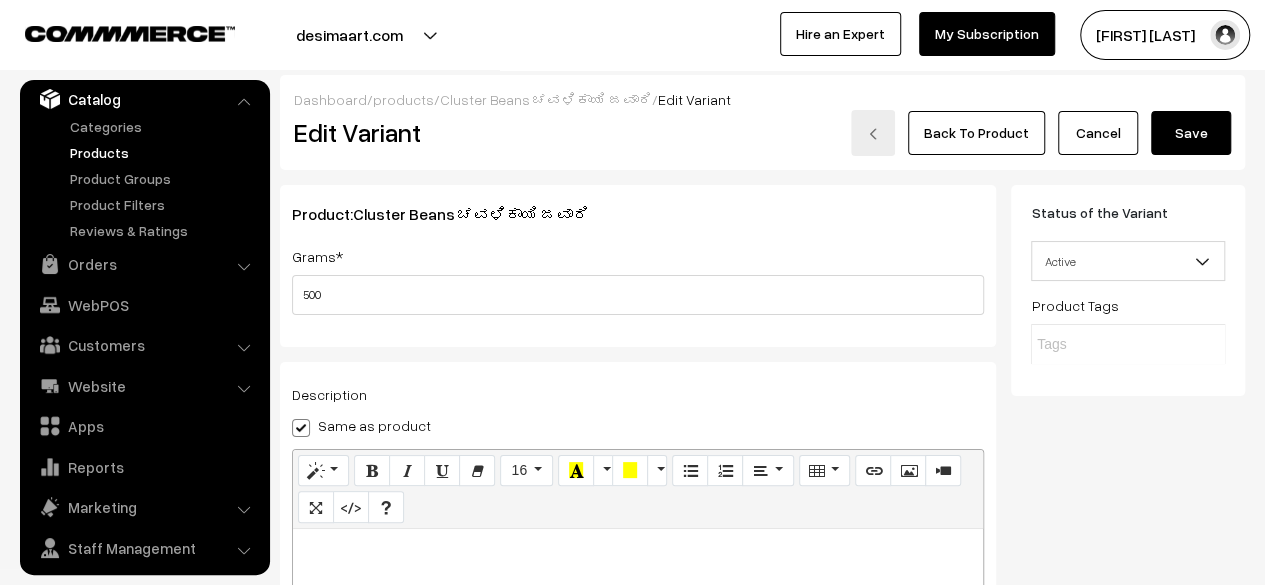 type on "130.00" 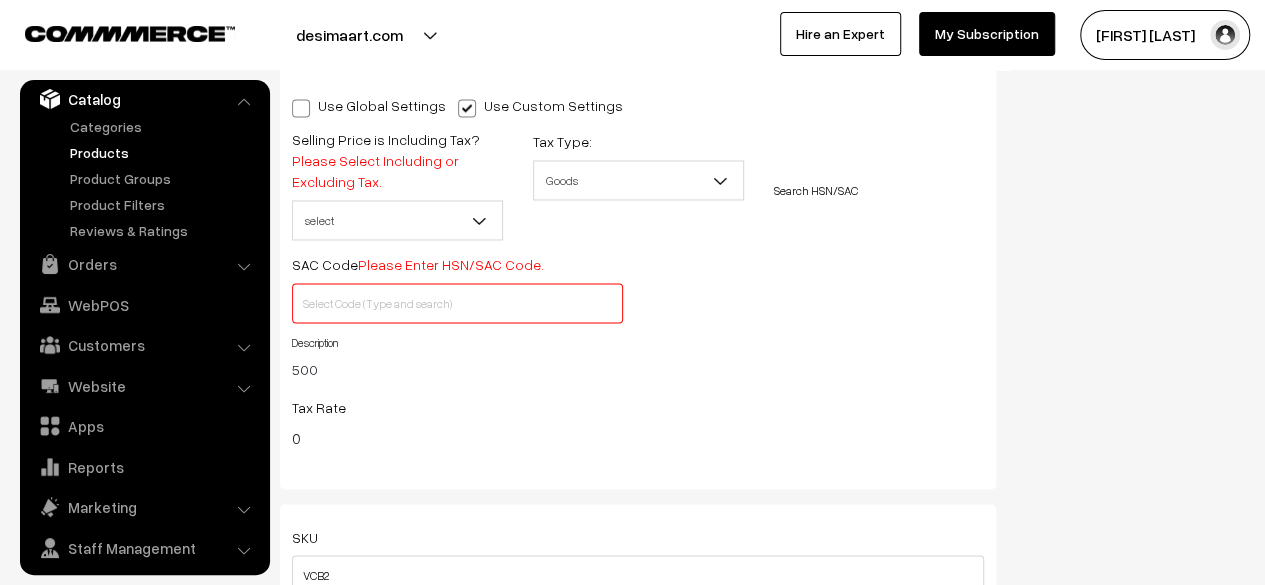 scroll, scrollTop: 1594, scrollLeft: 0, axis: vertical 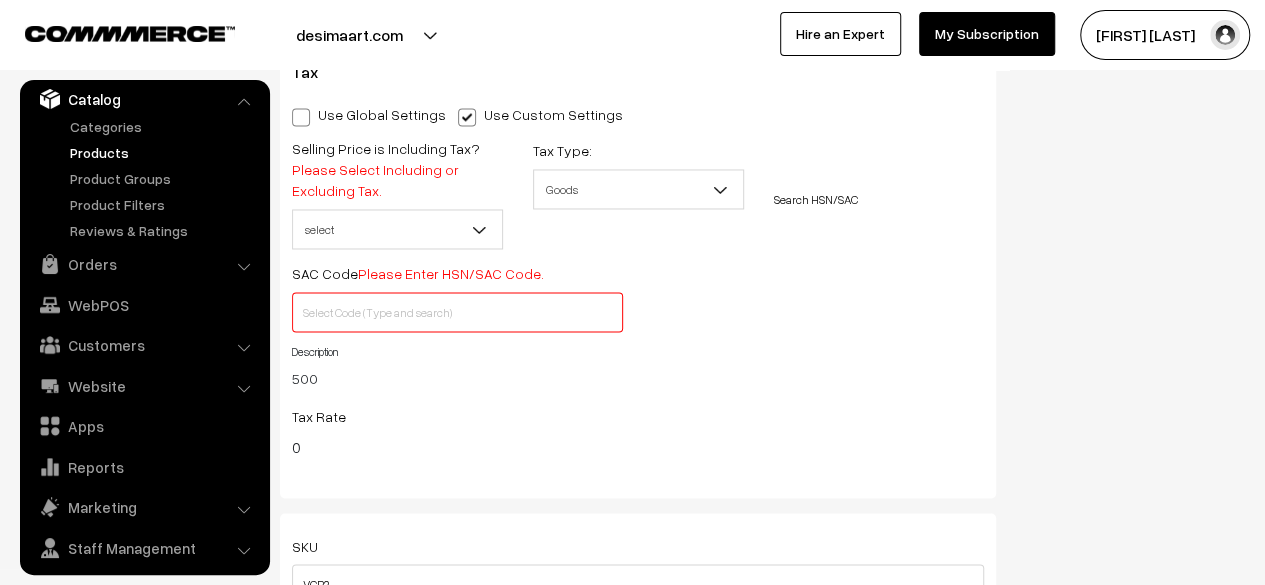 click at bounding box center [301, 117] 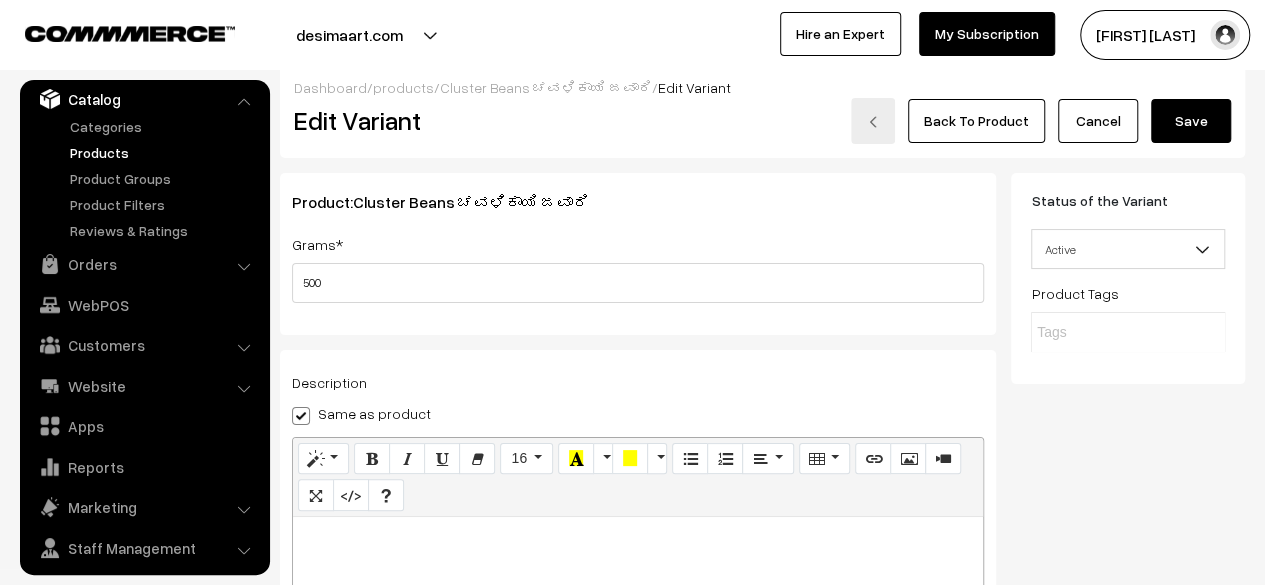 scroll, scrollTop: 0, scrollLeft: 0, axis: both 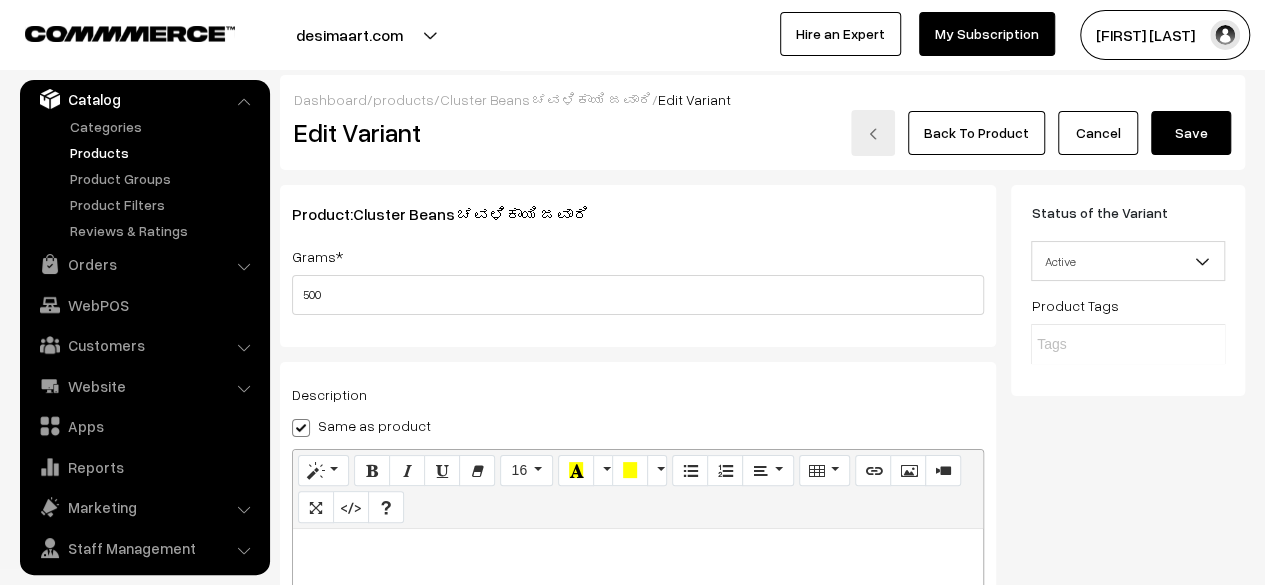 click on "Save" at bounding box center (1191, 133) 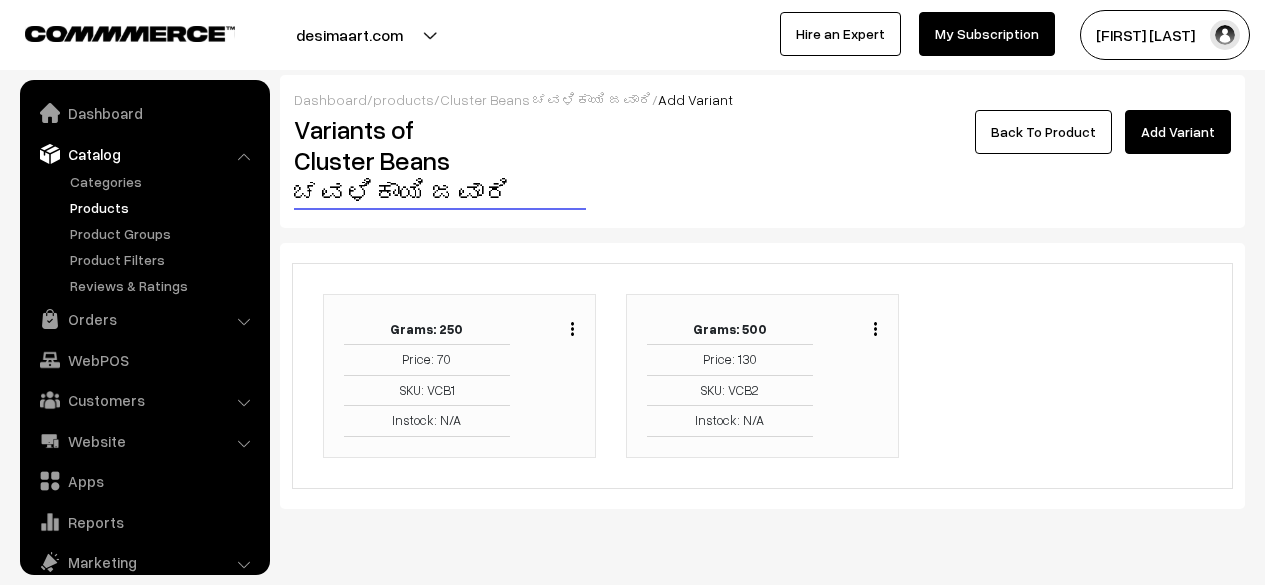 scroll, scrollTop: 0, scrollLeft: 0, axis: both 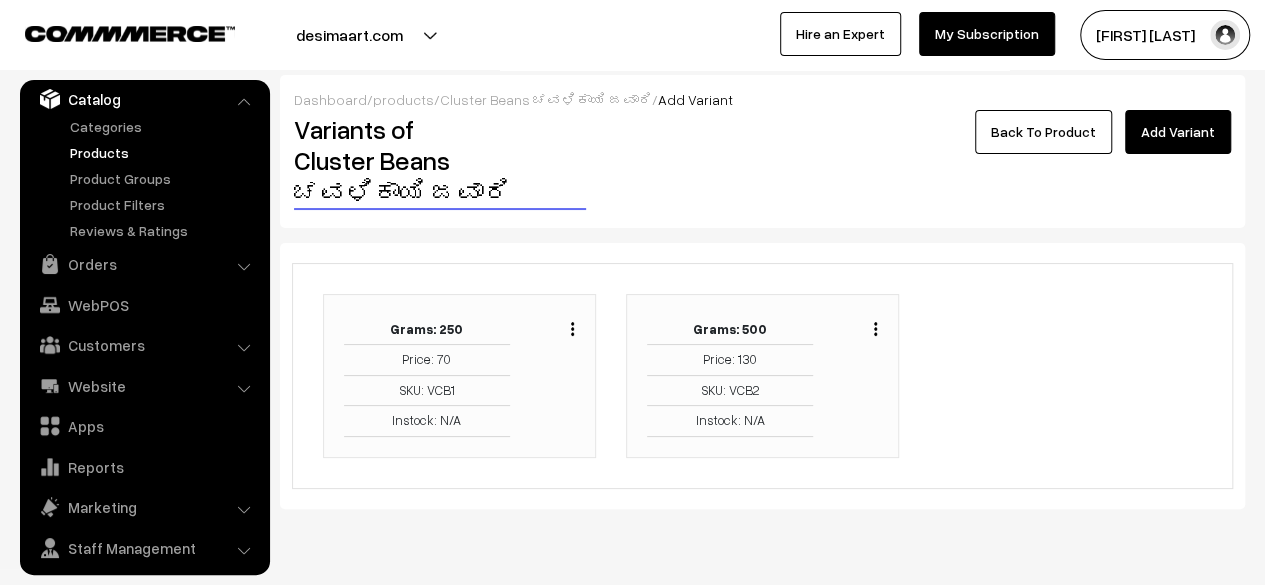 click on "Back To Product" at bounding box center (1043, 132) 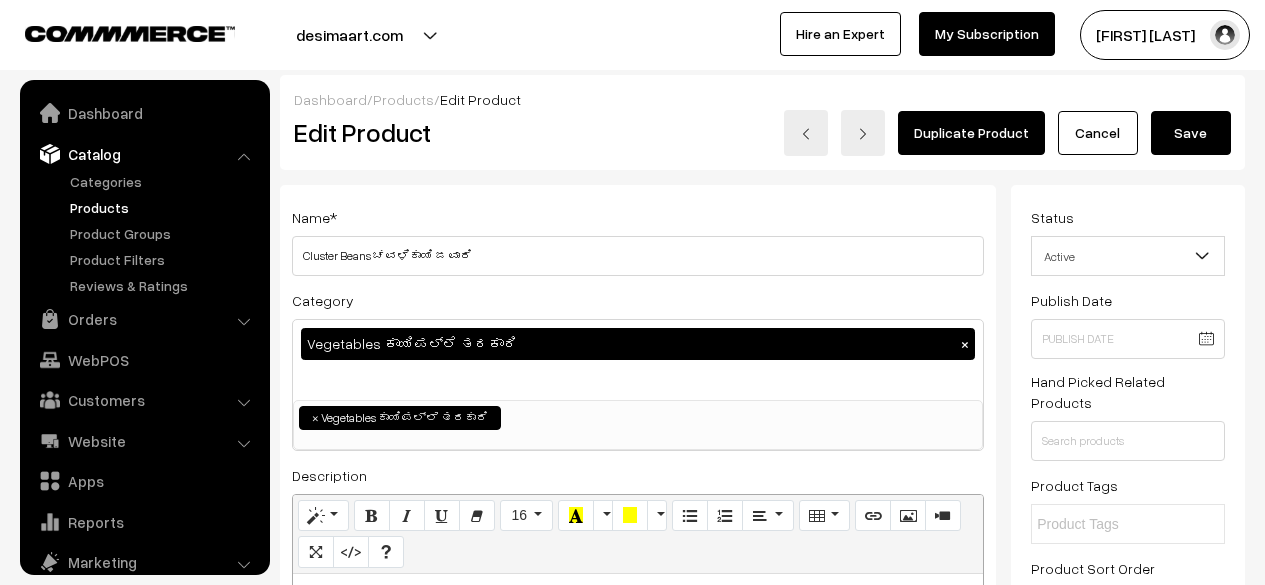 scroll, scrollTop: 0, scrollLeft: 0, axis: both 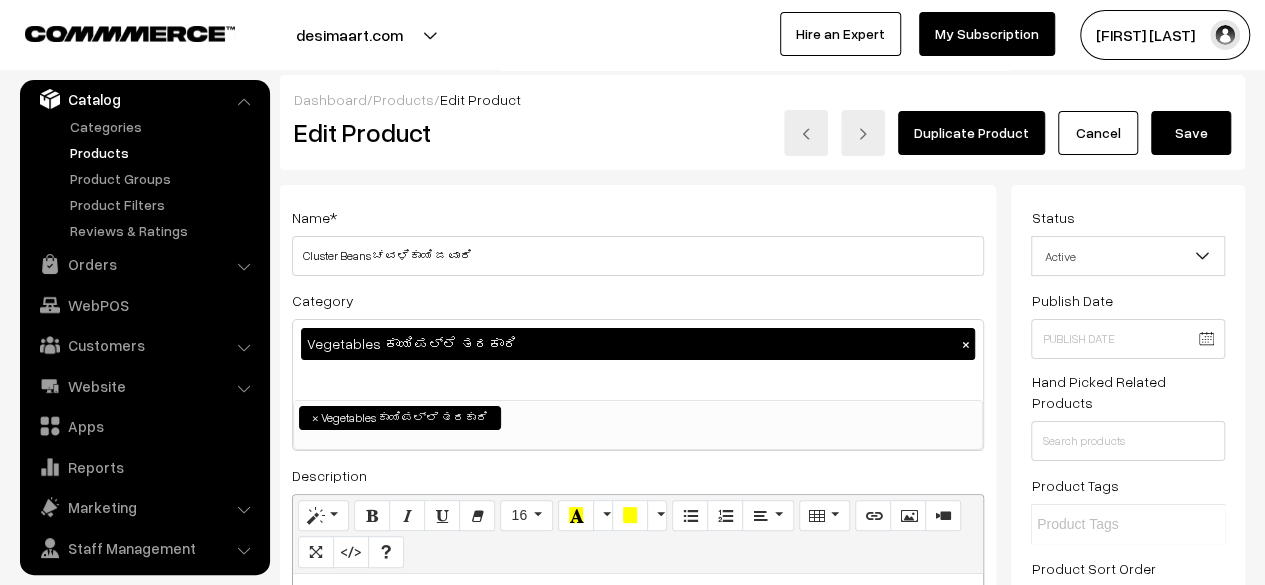 click on "Save" at bounding box center [1191, 133] 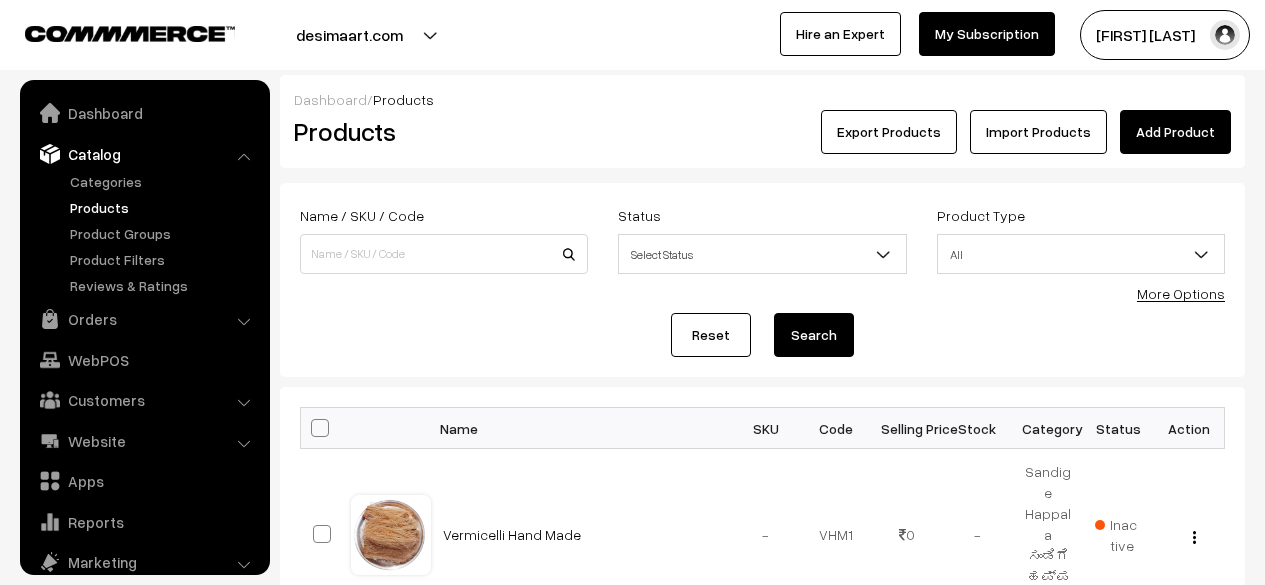 scroll, scrollTop: 0, scrollLeft: 0, axis: both 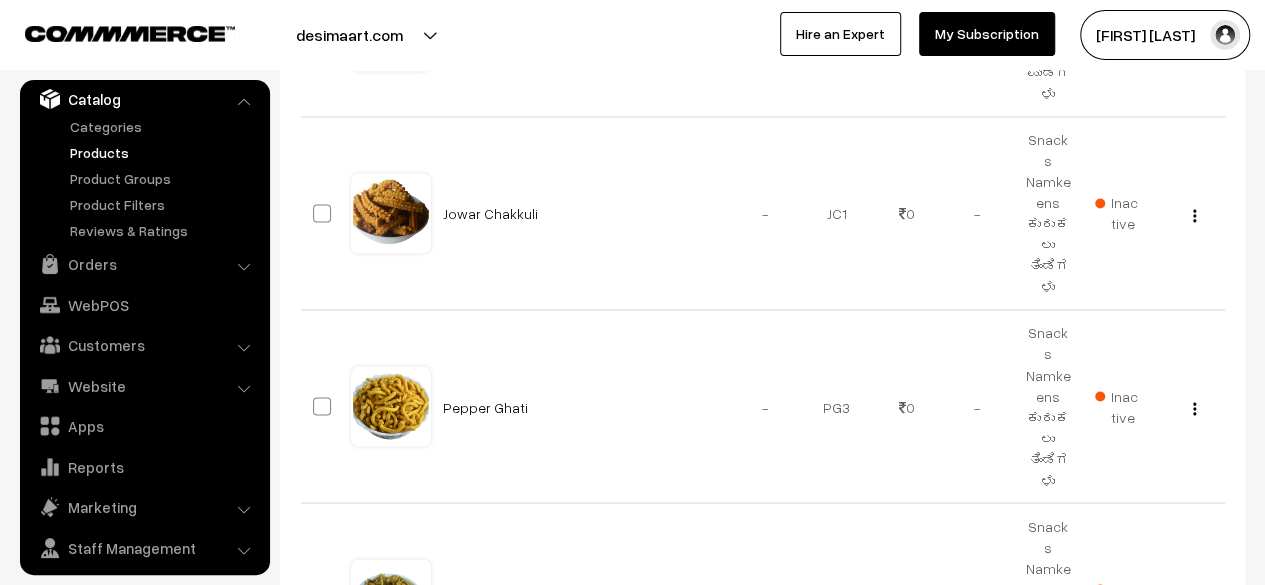 click on "1" at bounding box center [1090, 746] 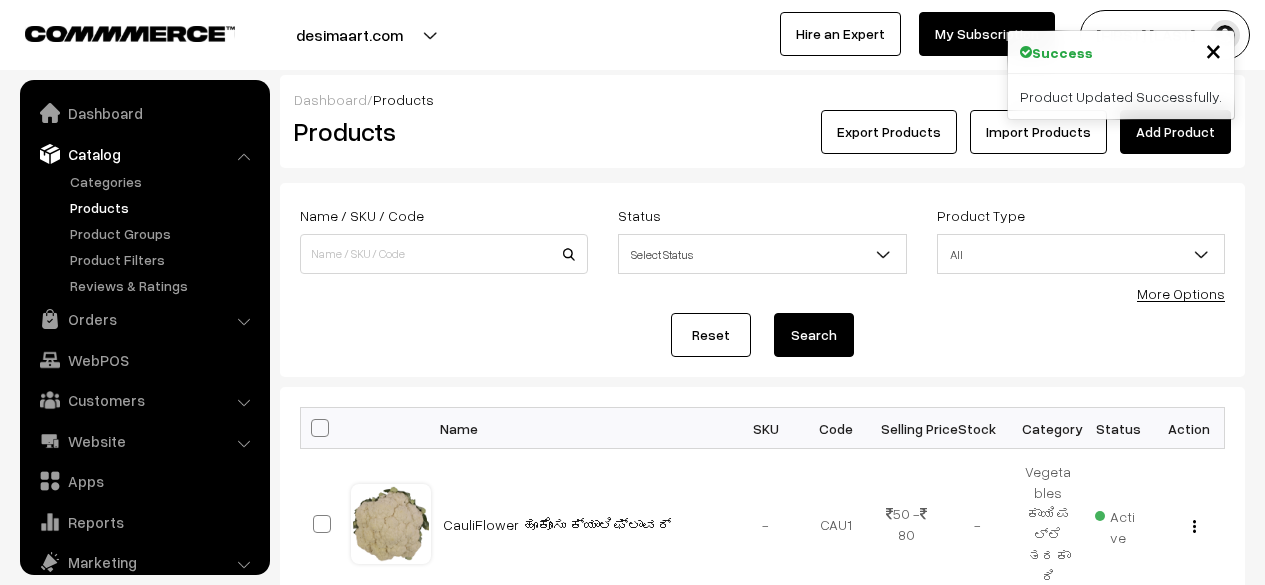 scroll, scrollTop: 0, scrollLeft: 0, axis: both 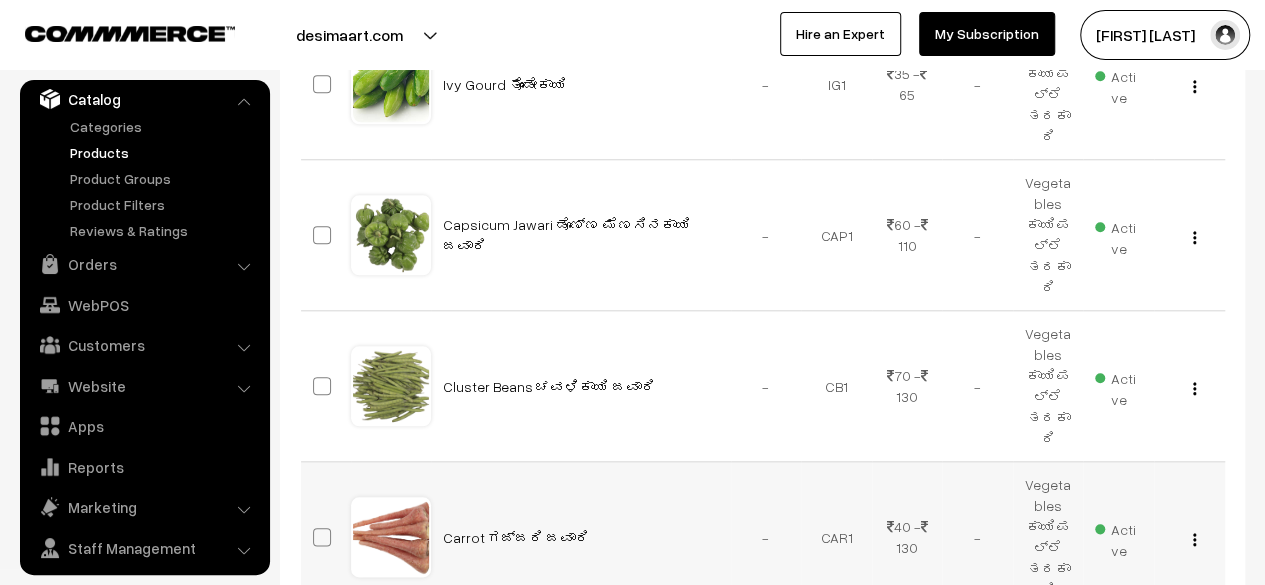 click at bounding box center [1194, 539] 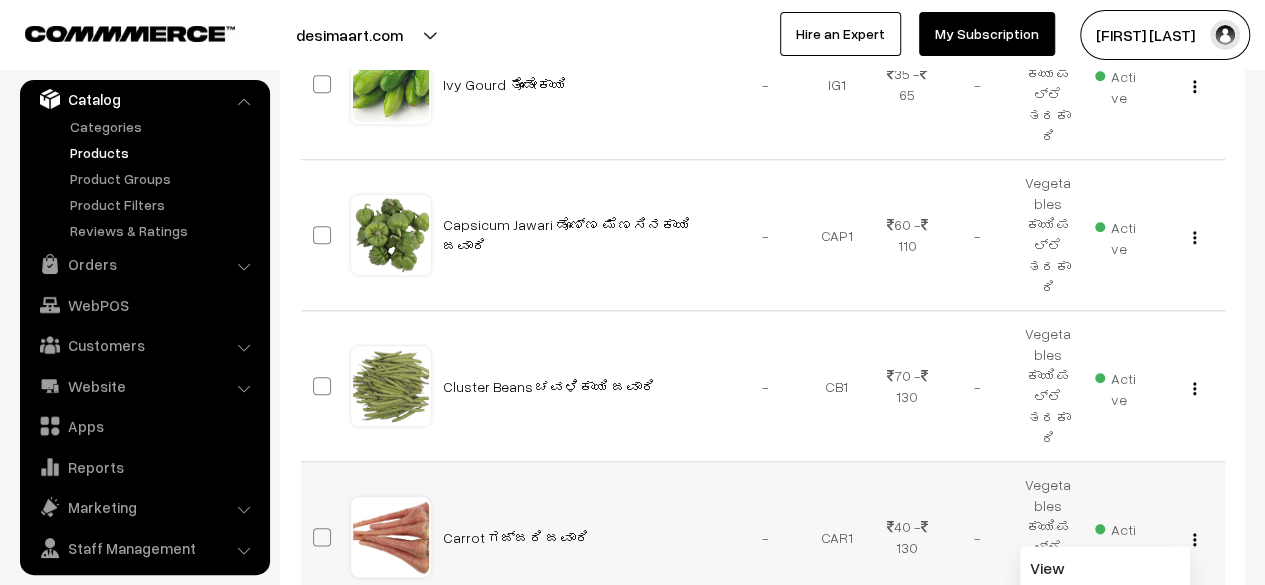 click on "Edit" at bounding box center [1105, 612] 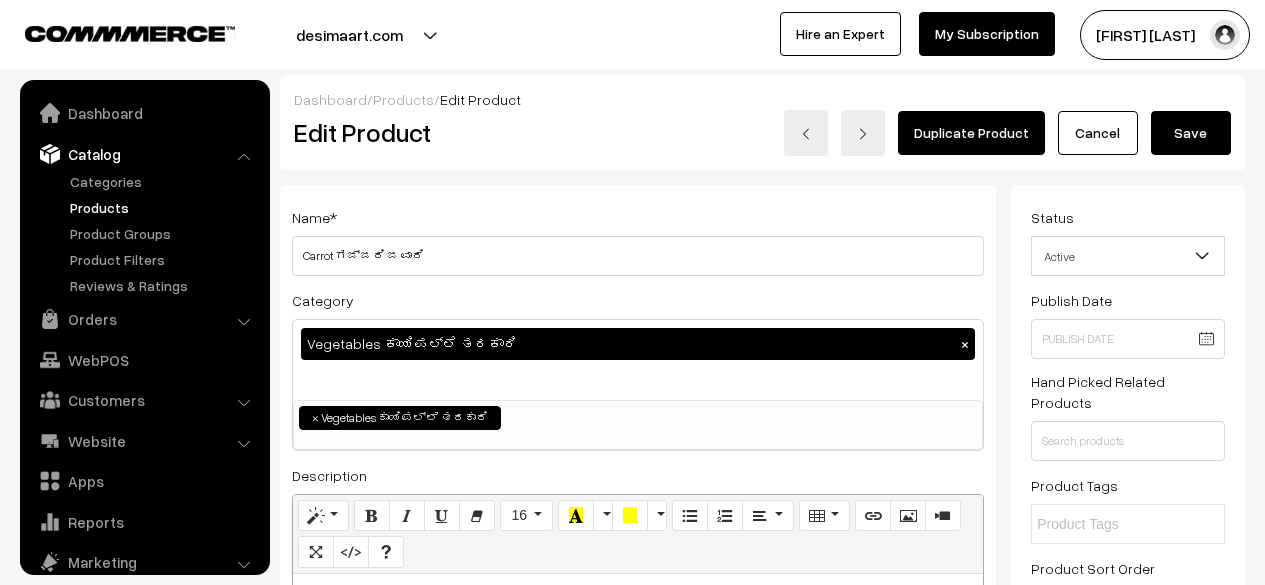 scroll, scrollTop: 0, scrollLeft: 0, axis: both 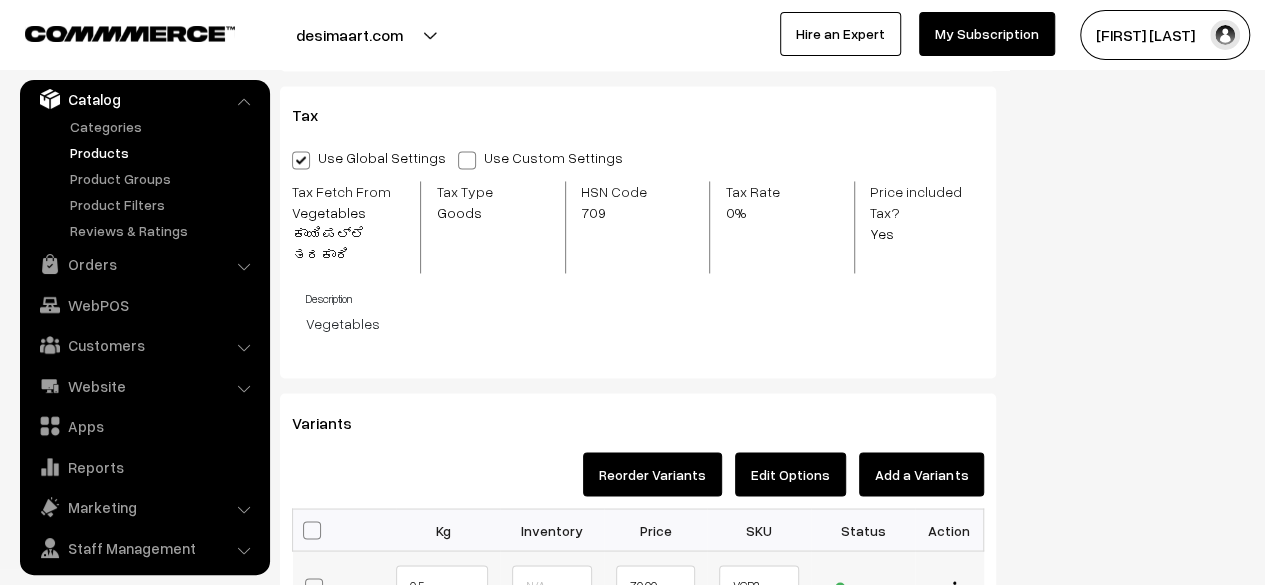 click at bounding box center [954, 587] 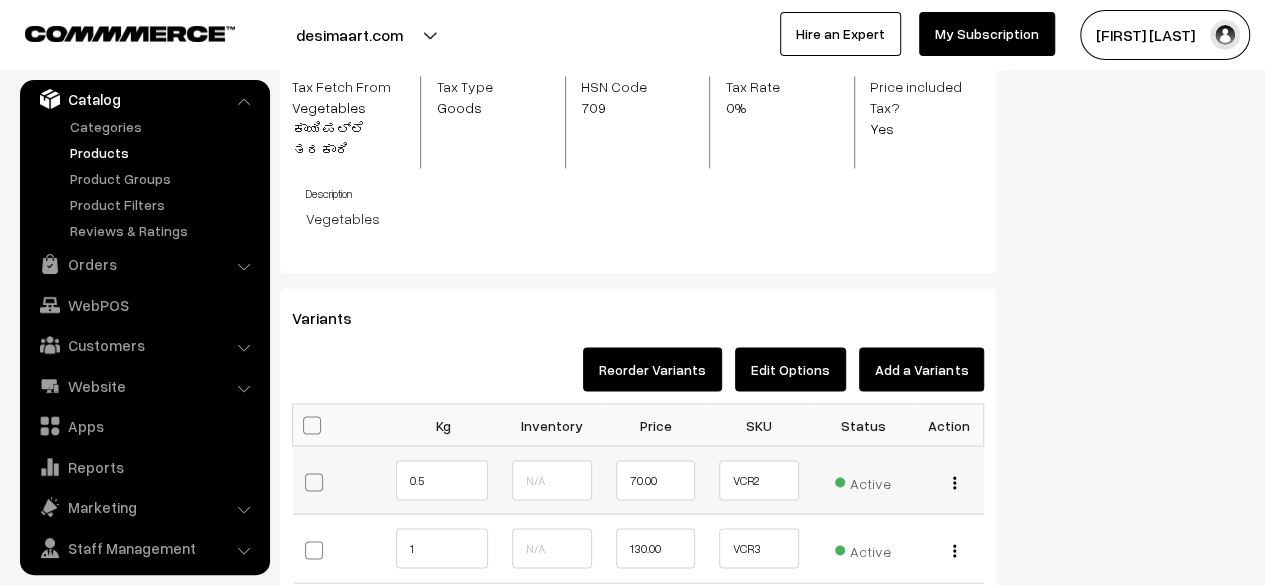 scroll, scrollTop: 1619, scrollLeft: 0, axis: vertical 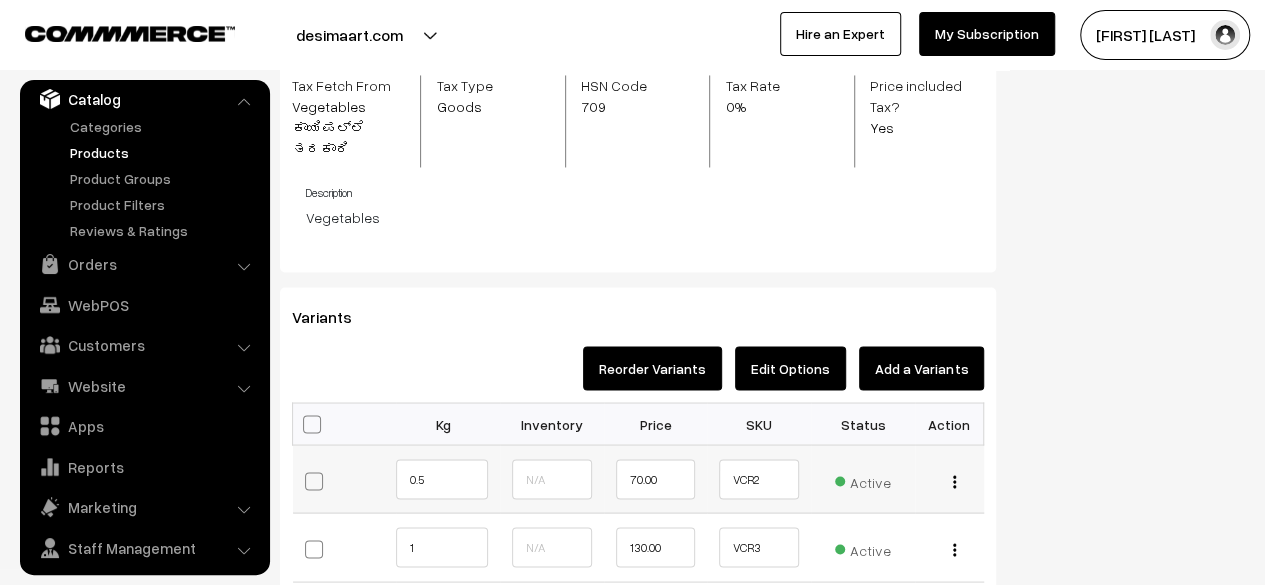 click at bounding box center (954, 481) 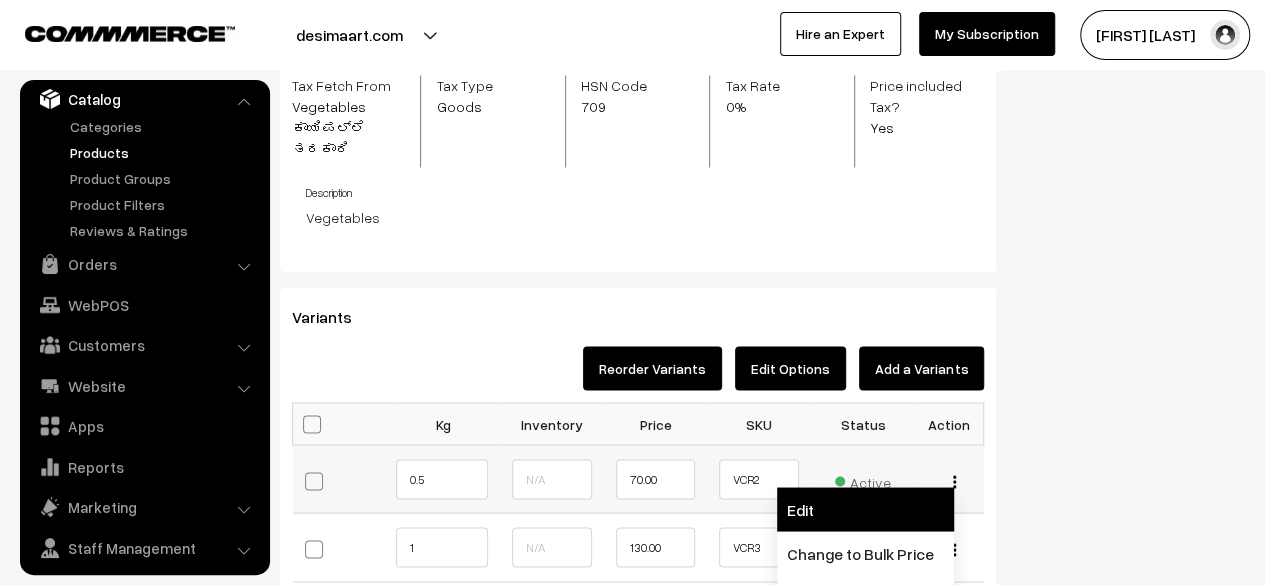 click on "Edit" at bounding box center (865, 509) 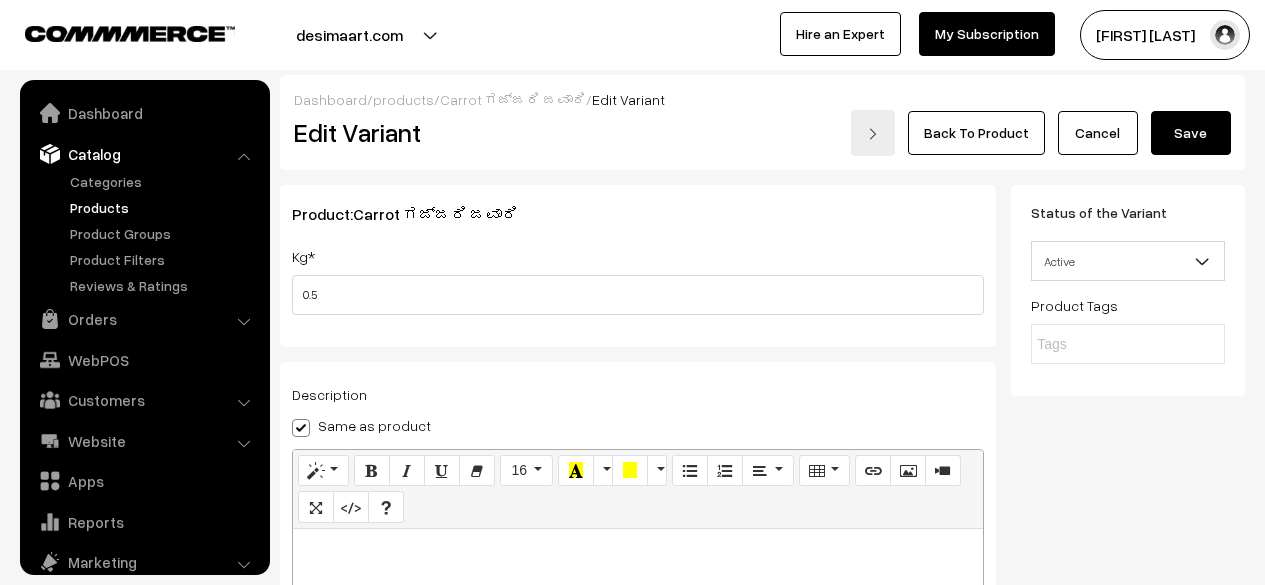 scroll, scrollTop: 136, scrollLeft: 0, axis: vertical 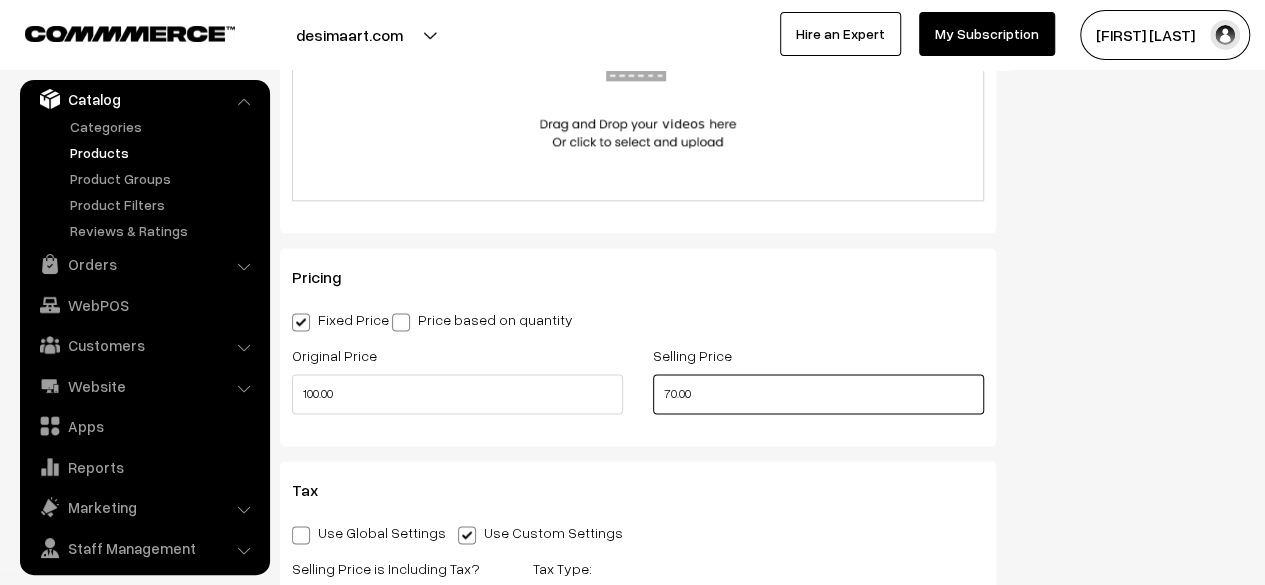 click on "70.00" at bounding box center [818, 394] 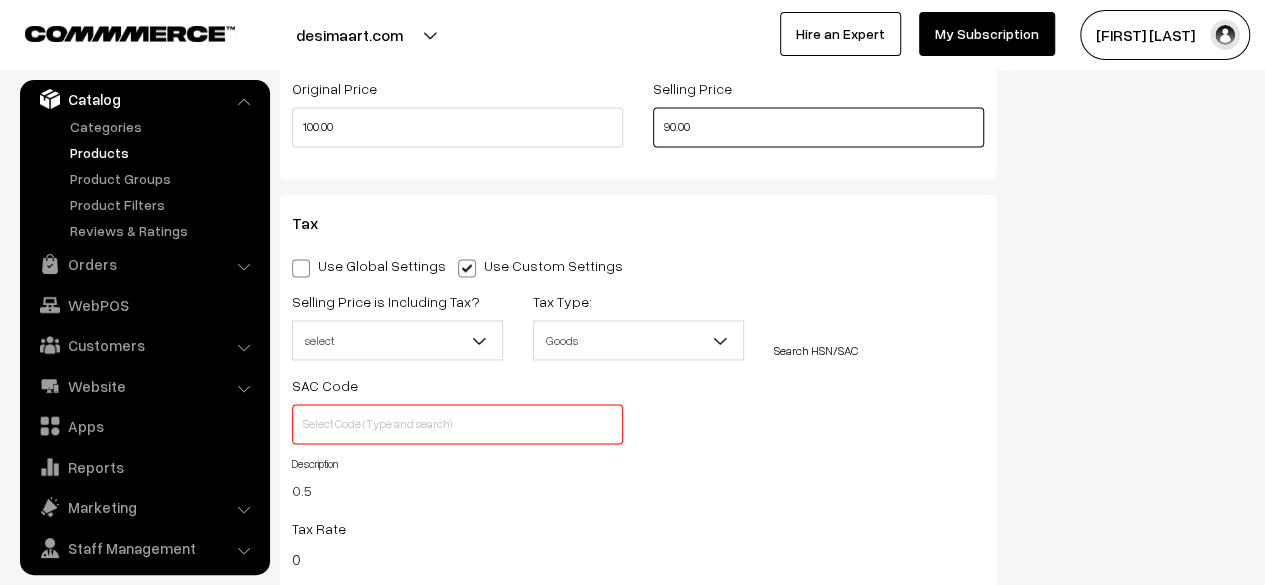scroll, scrollTop: 1436, scrollLeft: 0, axis: vertical 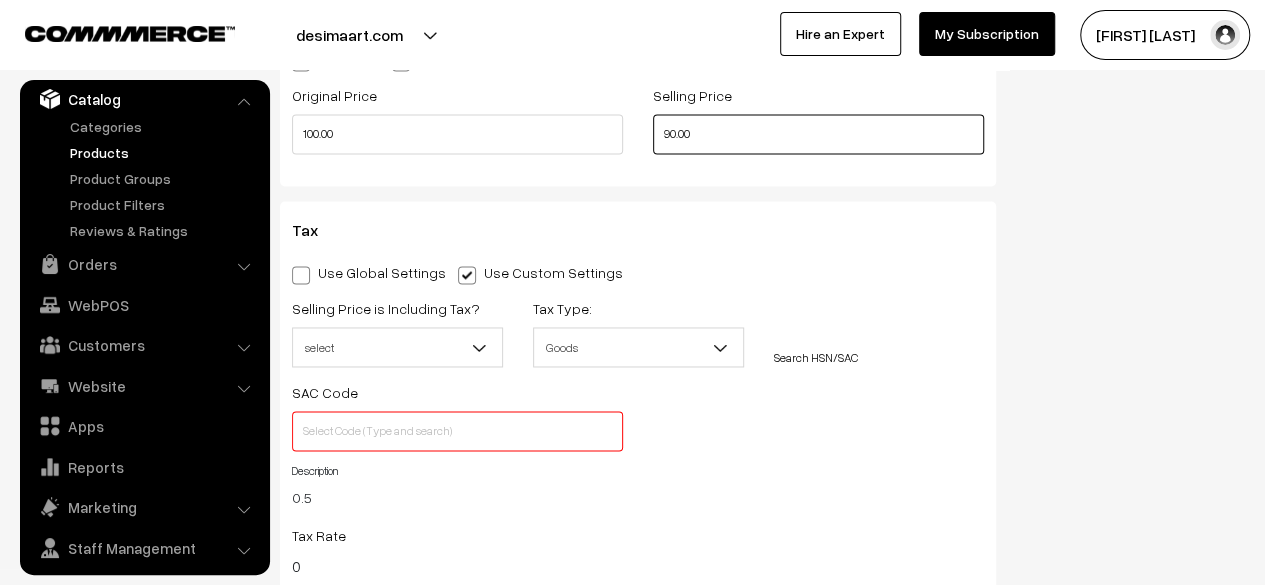 type on "90.00" 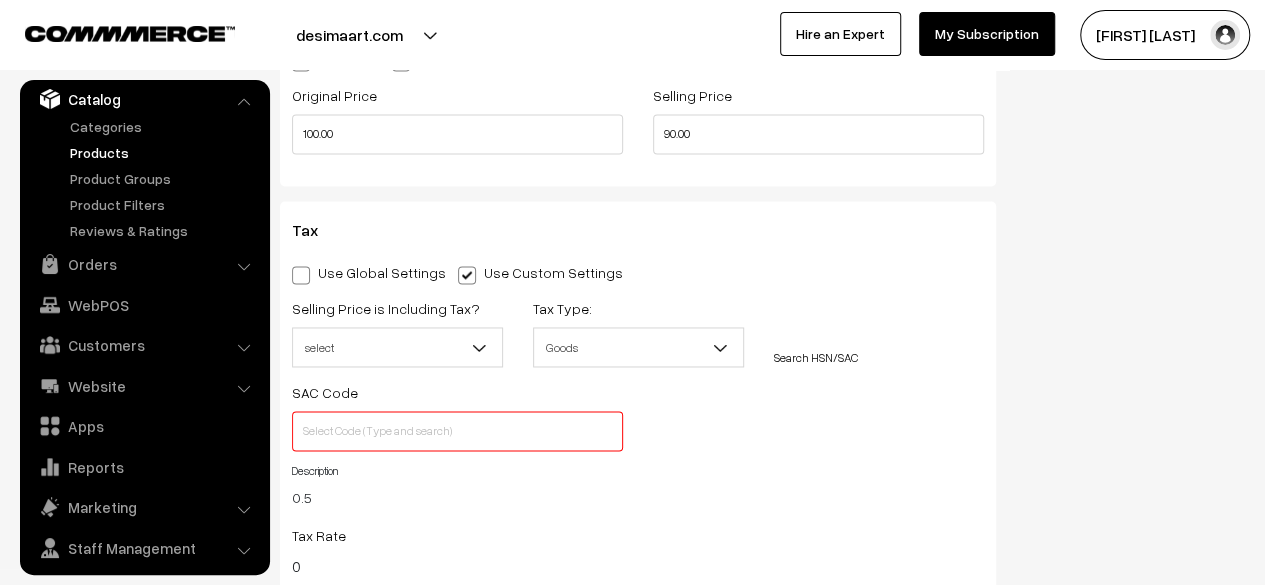 click at bounding box center (301, 275) 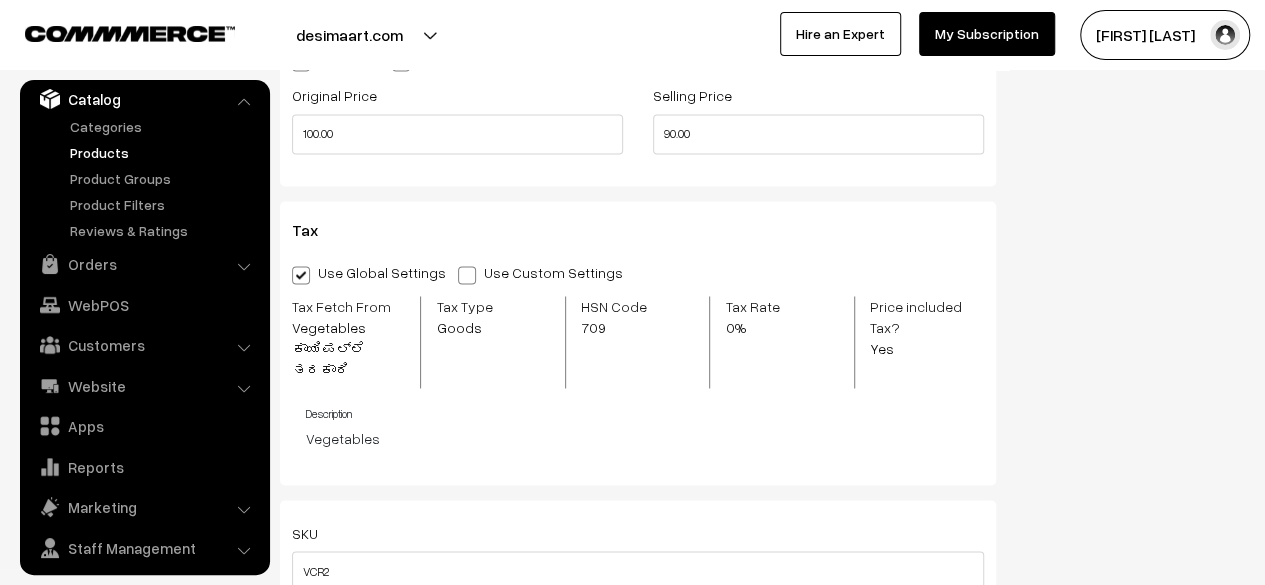 scroll, scrollTop: 1988, scrollLeft: 0, axis: vertical 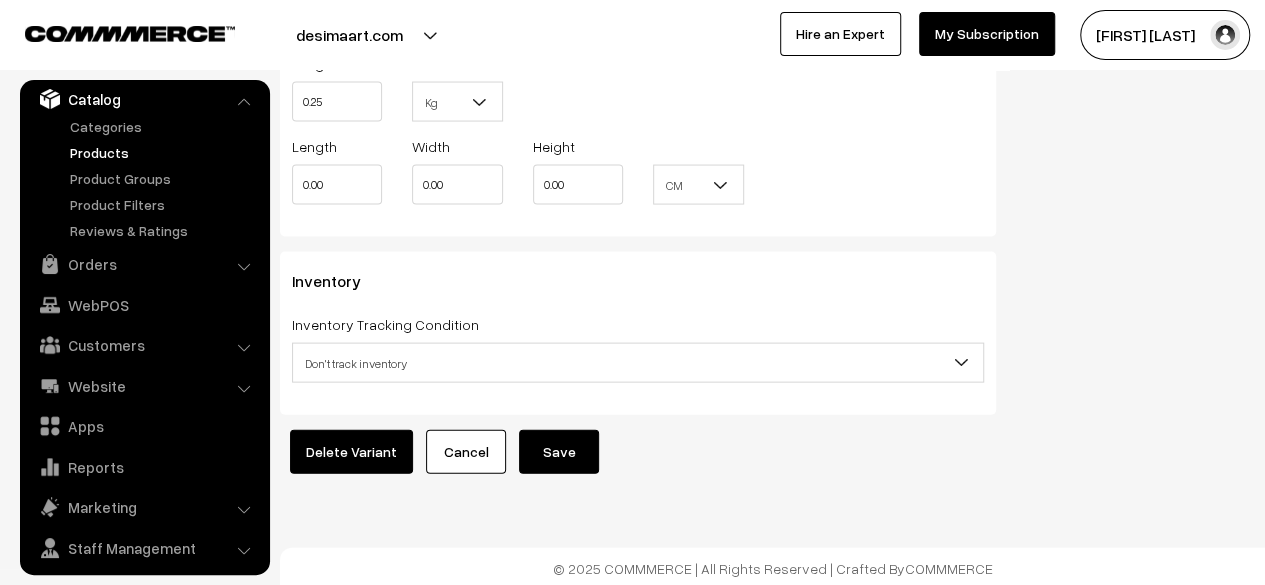 click on "Save" at bounding box center [559, 452] 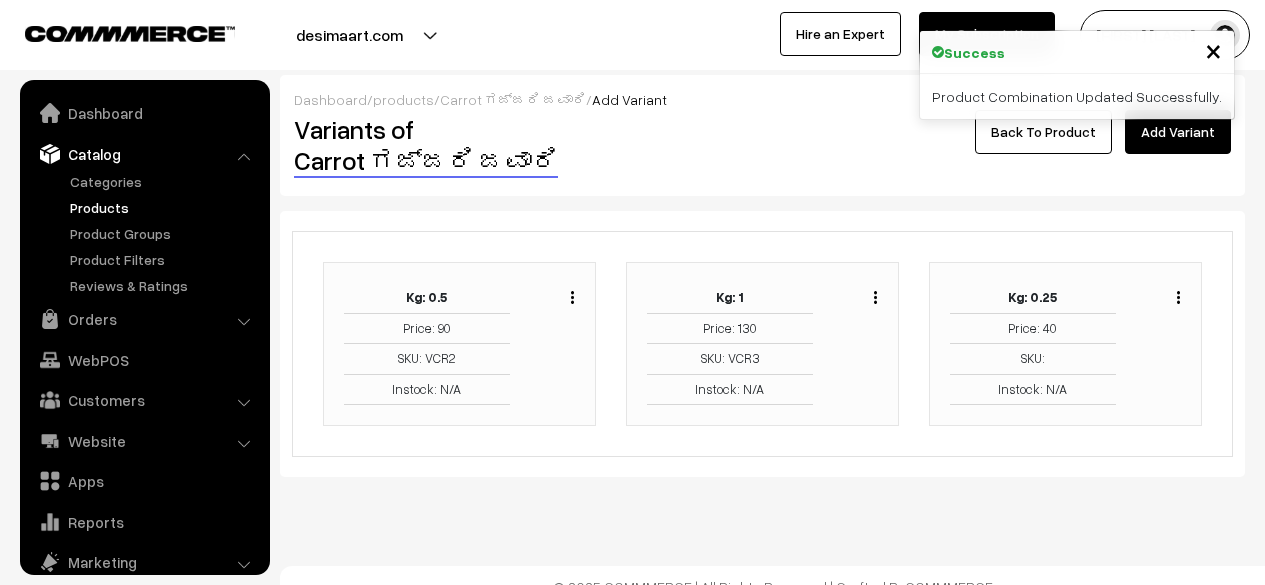 scroll, scrollTop: 0, scrollLeft: 0, axis: both 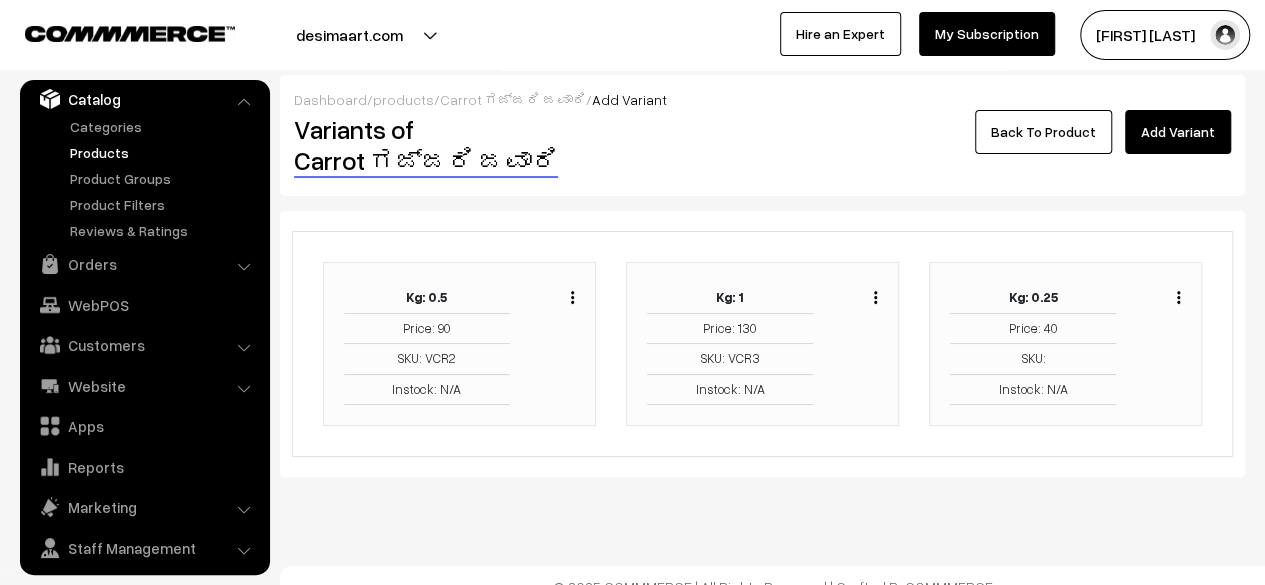 click at bounding box center [1178, 297] 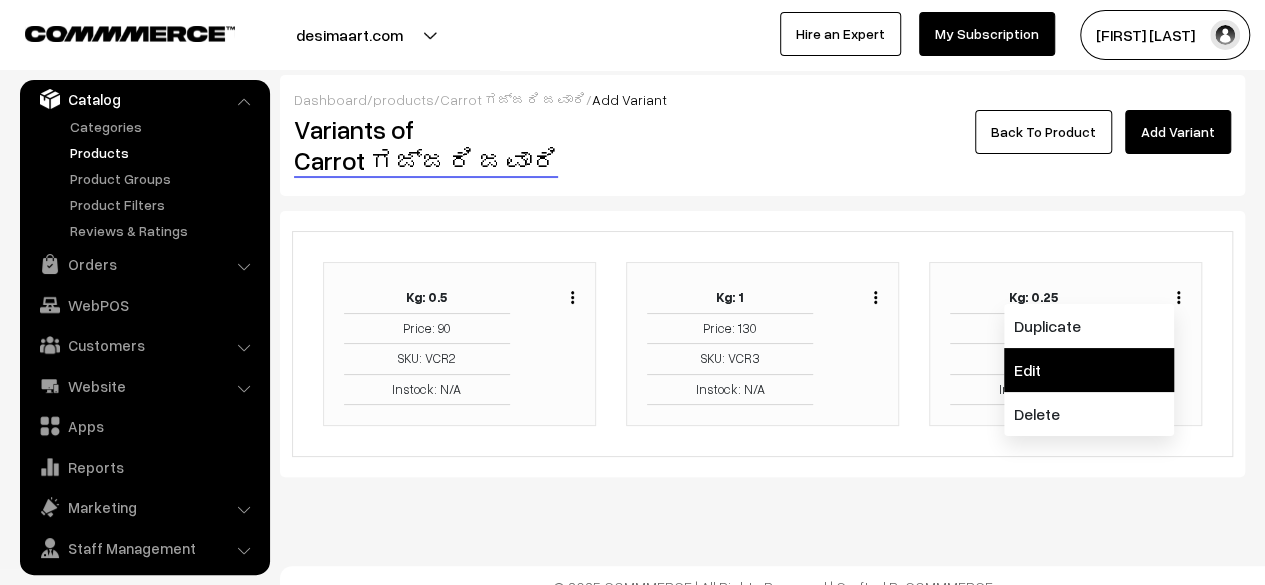 click on "Edit" at bounding box center (1089, 370) 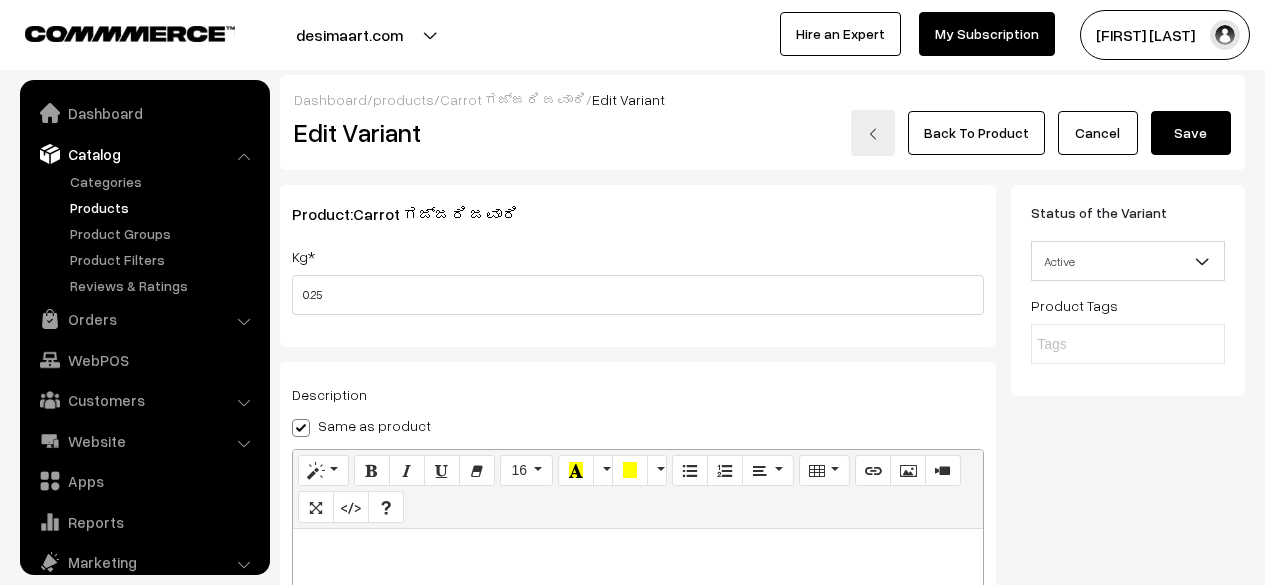 scroll, scrollTop: 140, scrollLeft: 0, axis: vertical 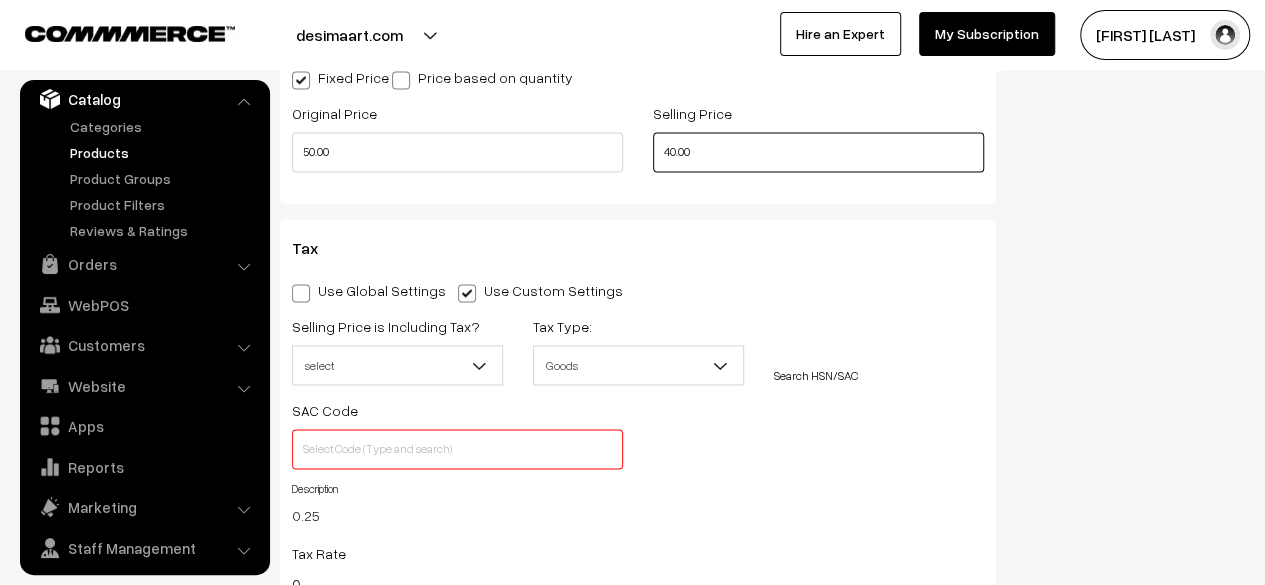 click on "40.00" at bounding box center [818, 152] 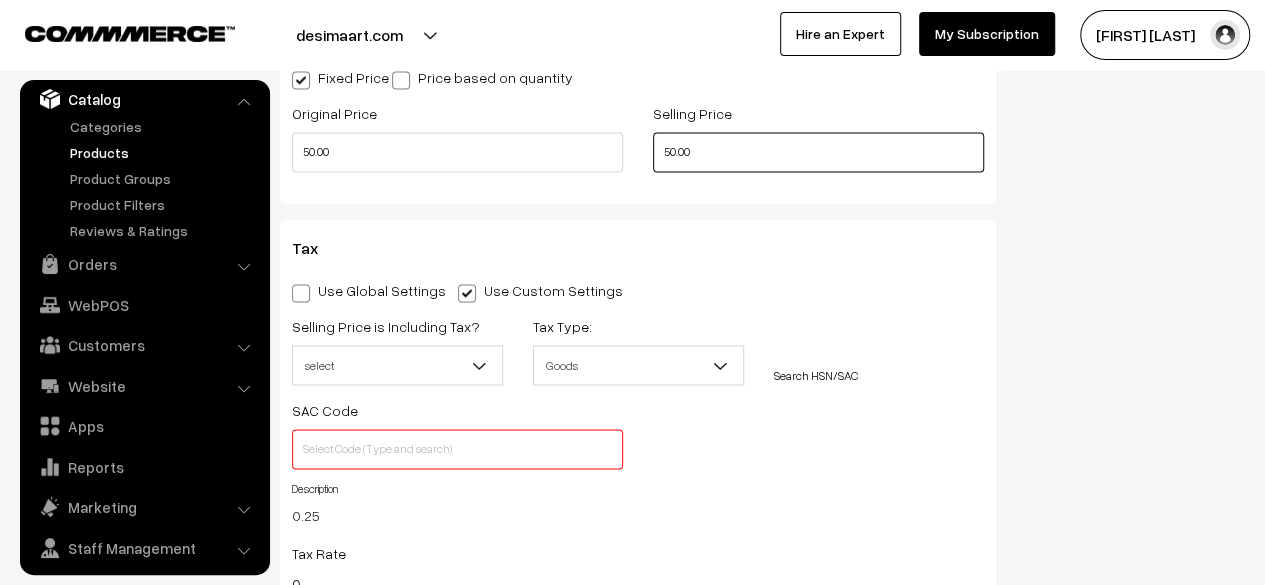 type on "50.00" 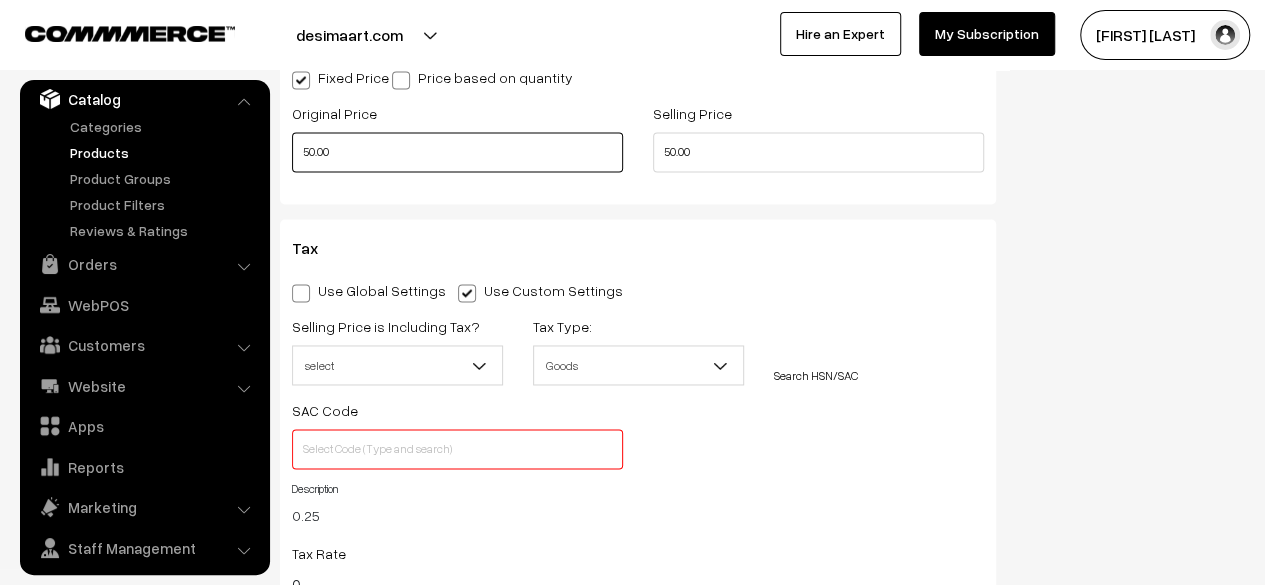 click on "50.00" at bounding box center (457, 152) 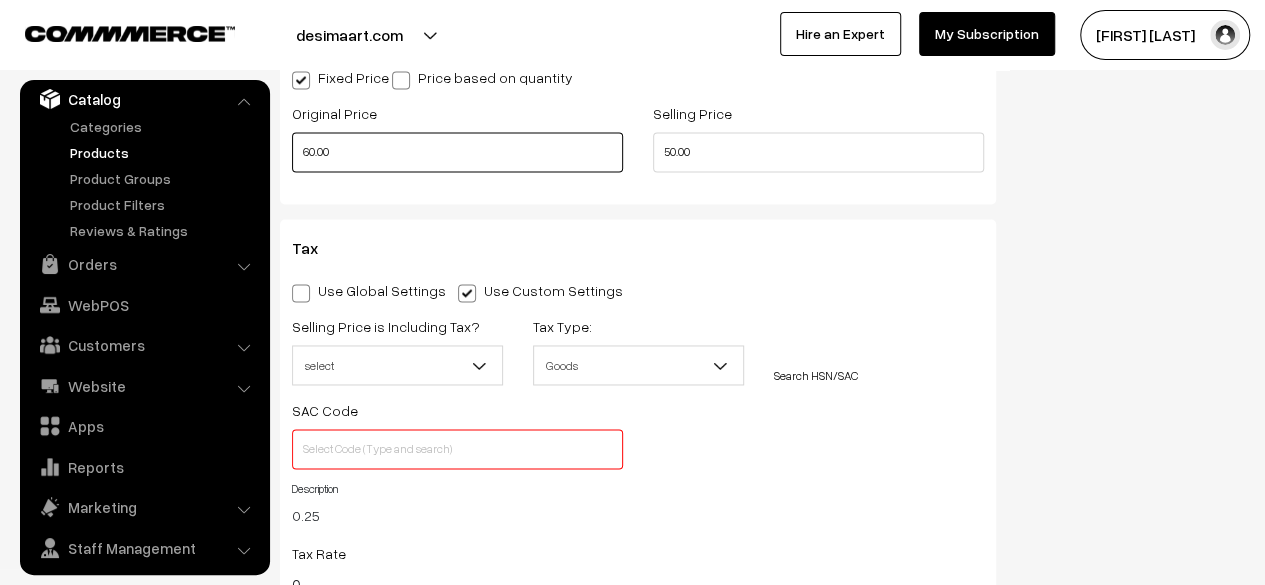 type on "60.00" 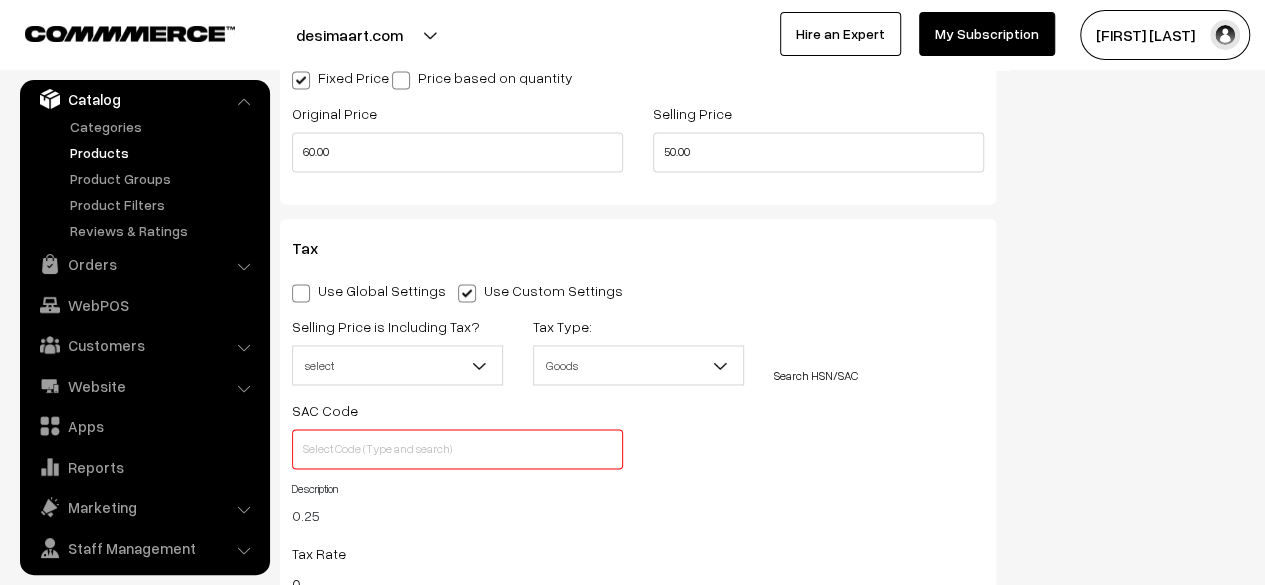 click at bounding box center [301, 293] 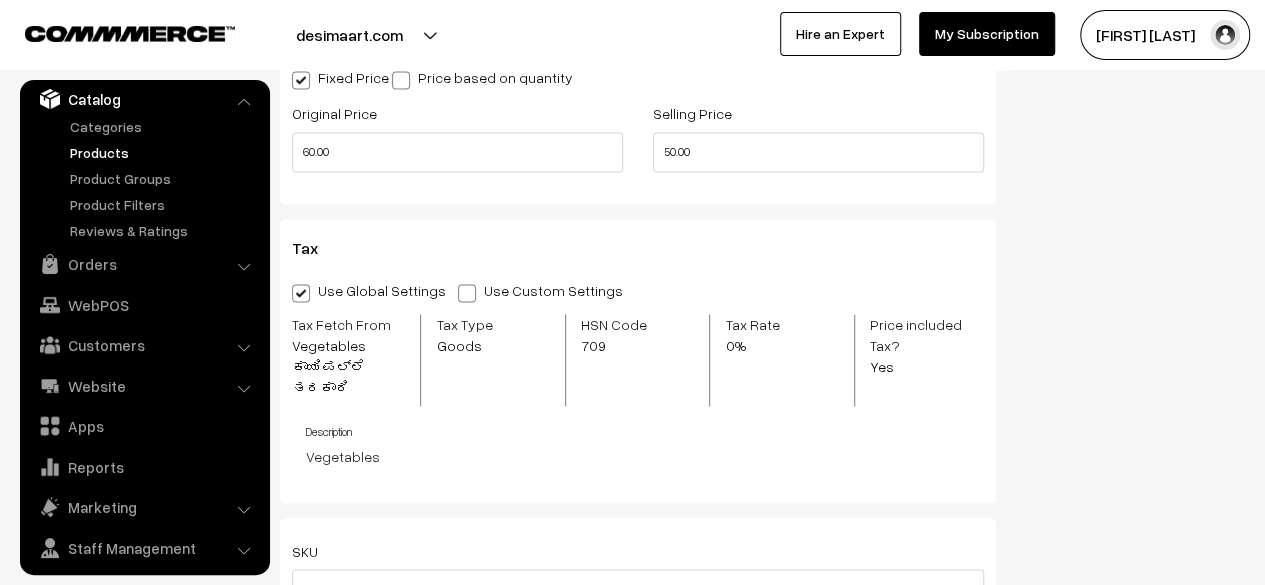 scroll, scrollTop: 1988, scrollLeft: 0, axis: vertical 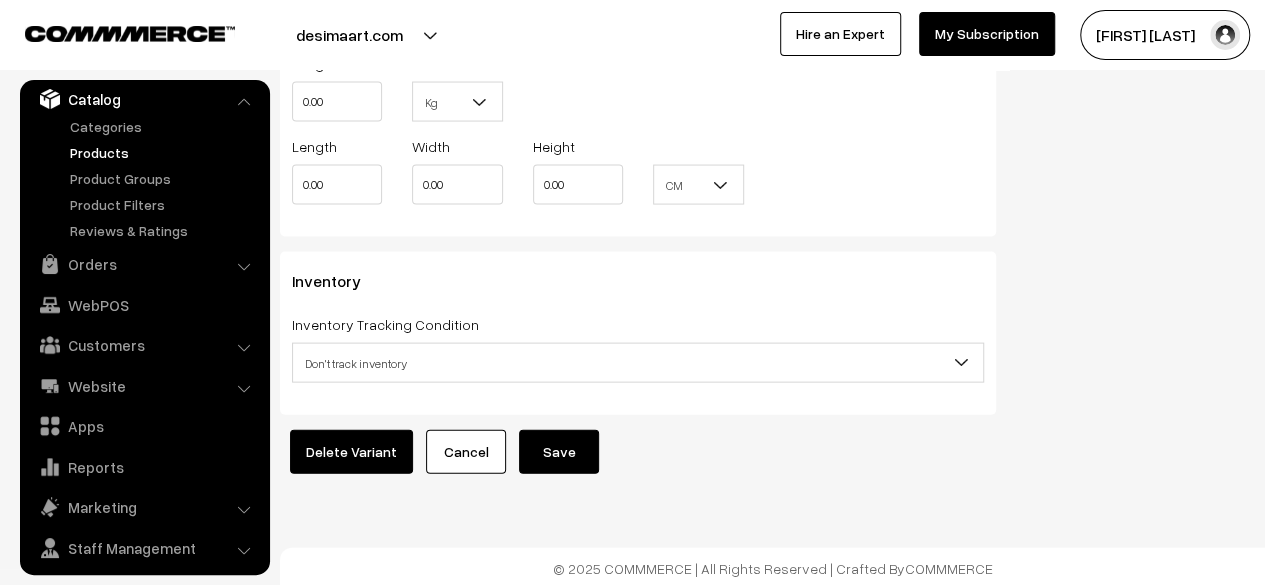 click on "Save" at bounding box center (559, 452) 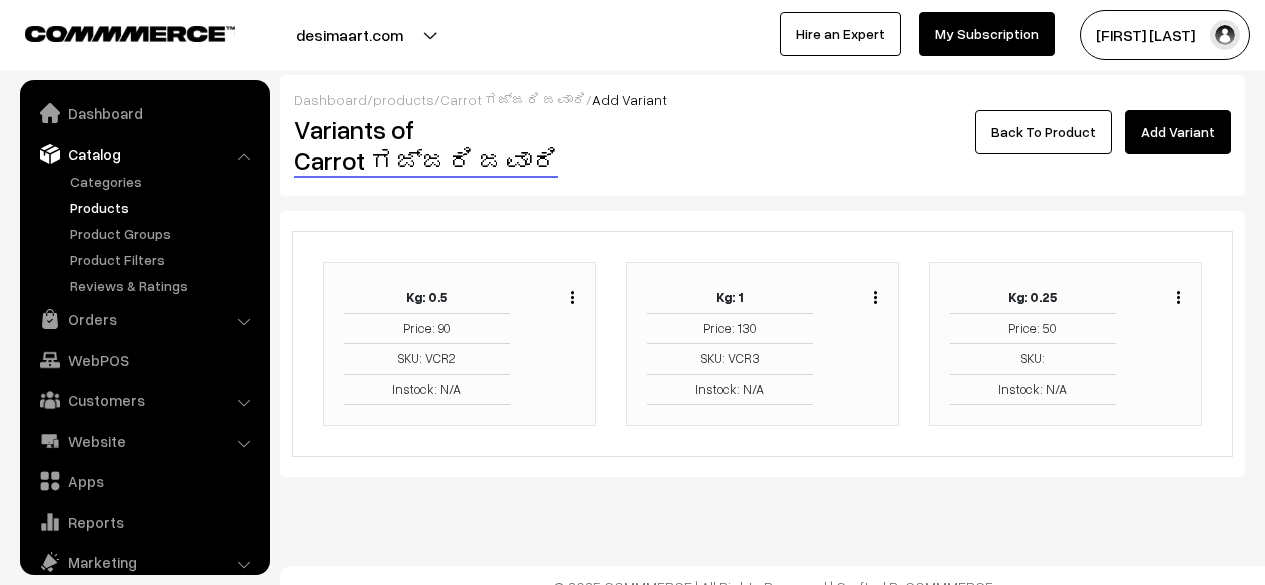 scroll, scrollTop: 0, scrollLeft: 0, axis: both 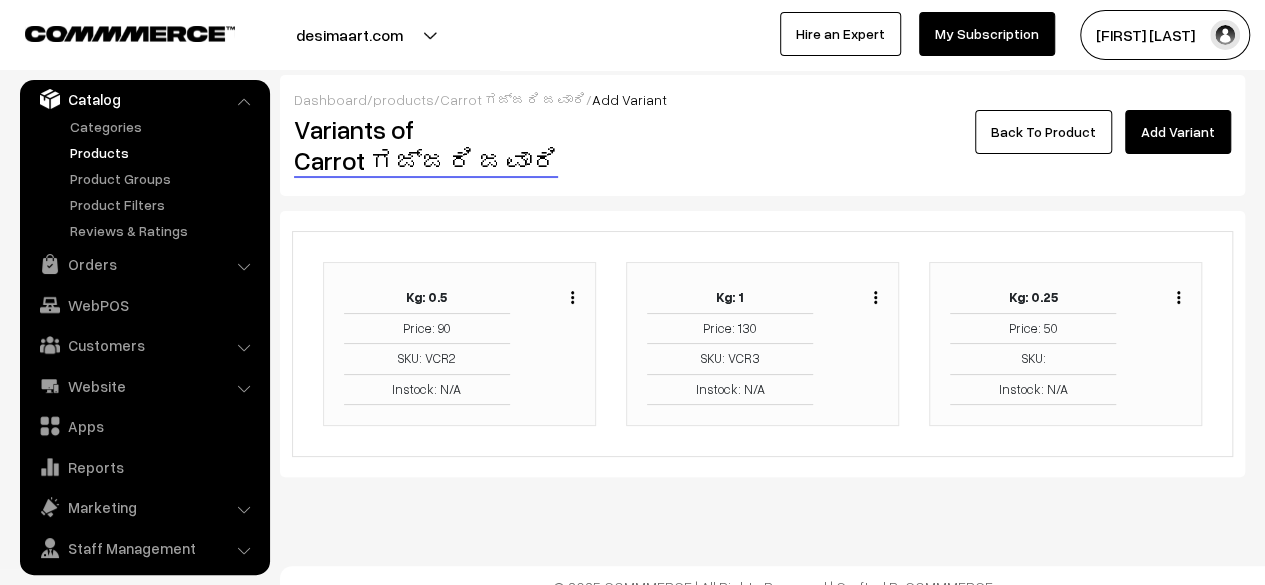 click at bounding box center (572, 297) 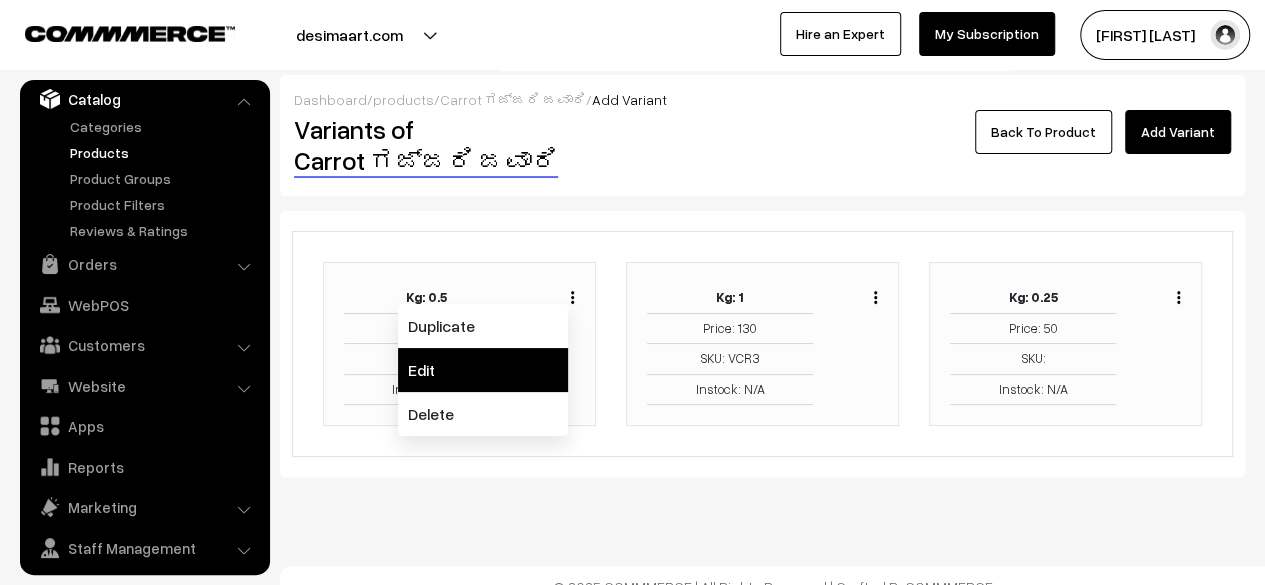 click on "Edit" at bounding box center (483, 370) 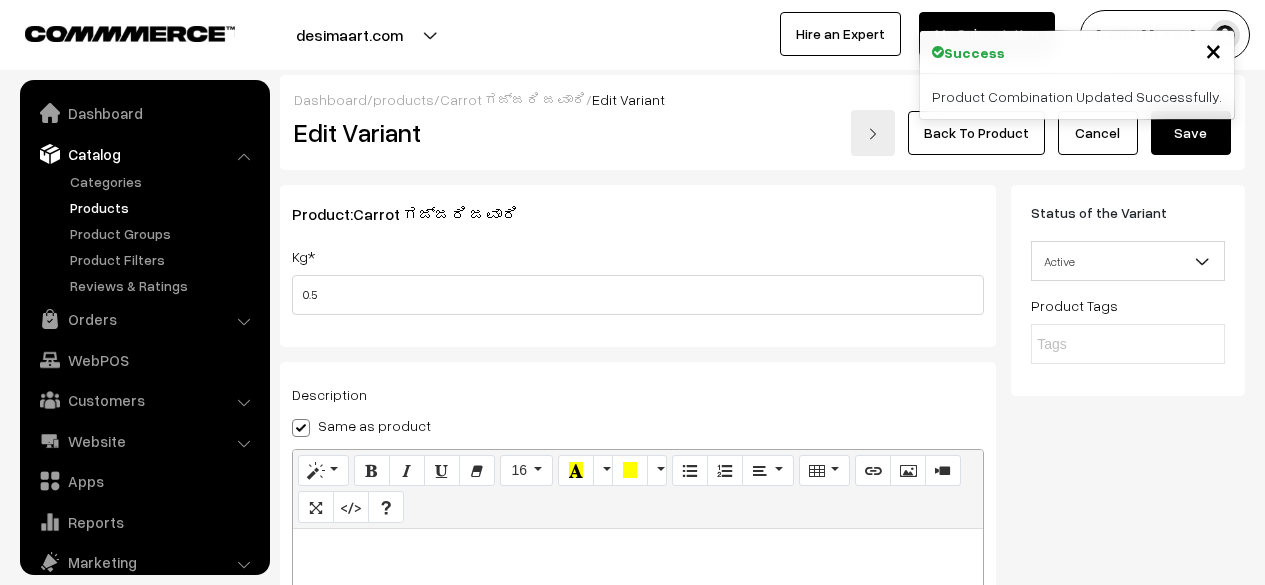 scroll, scrollTop: 124, scrollLeft: 0, axis: vertical 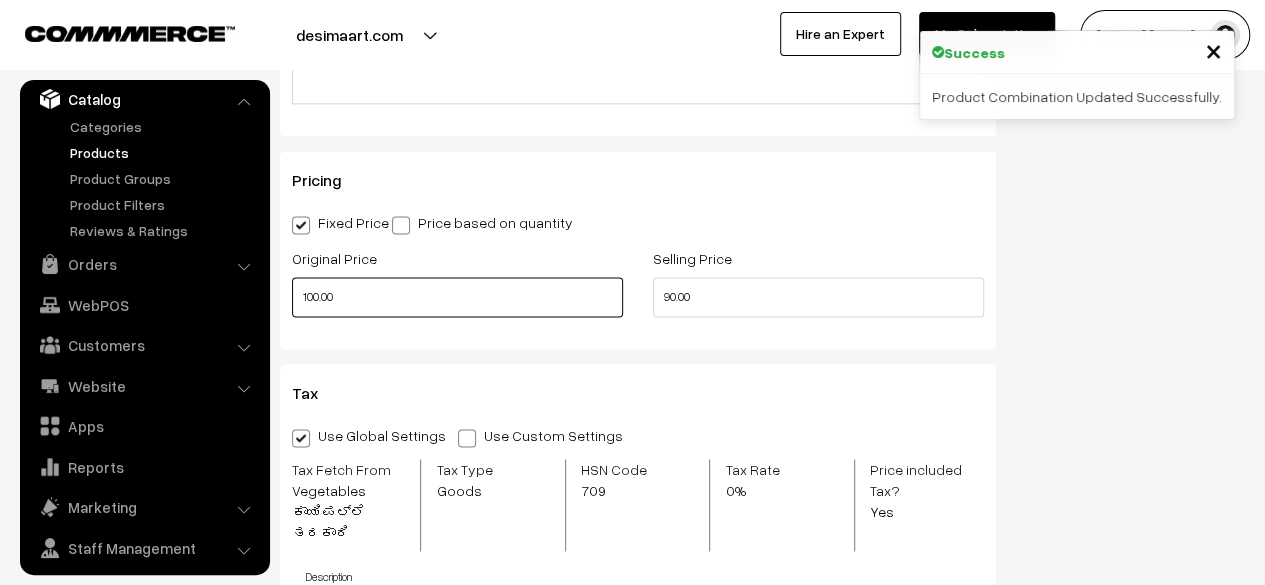 click on "100.00" at bounding box center (457, 297) 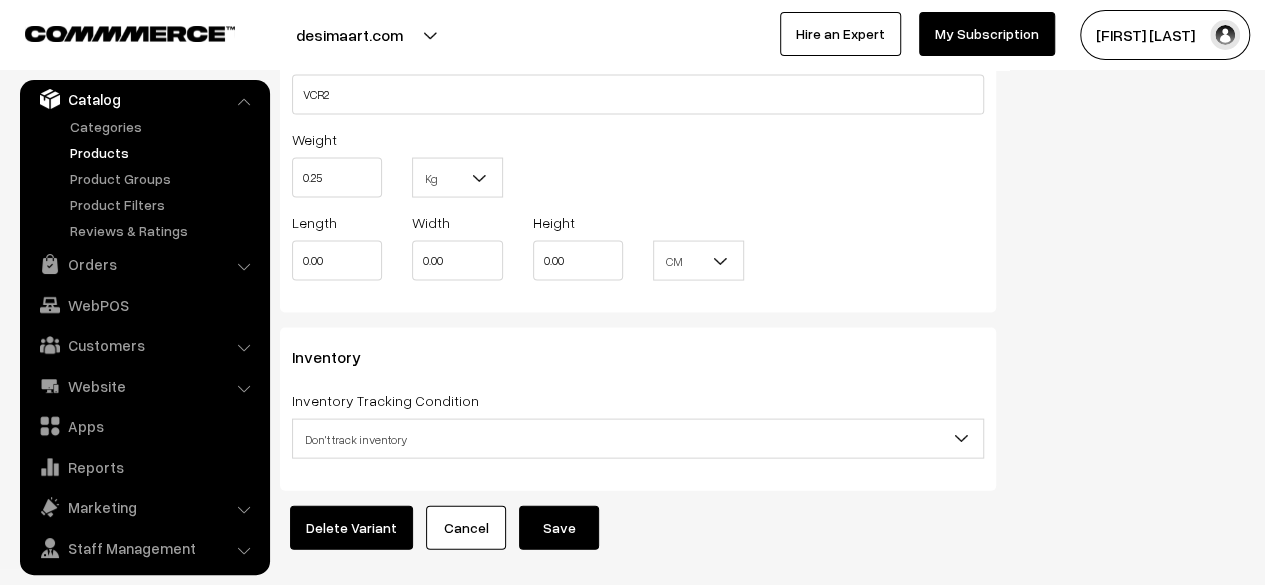scroll, scrollTop: 1936, scrollLeft: 0, axis: vertical 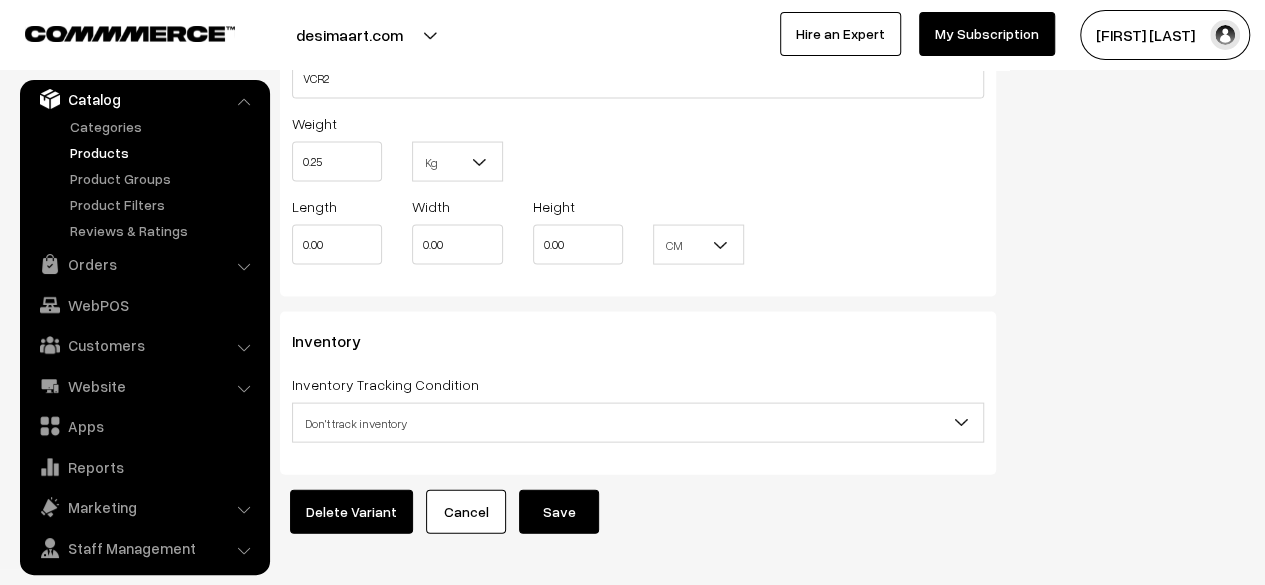 type on "120.00" 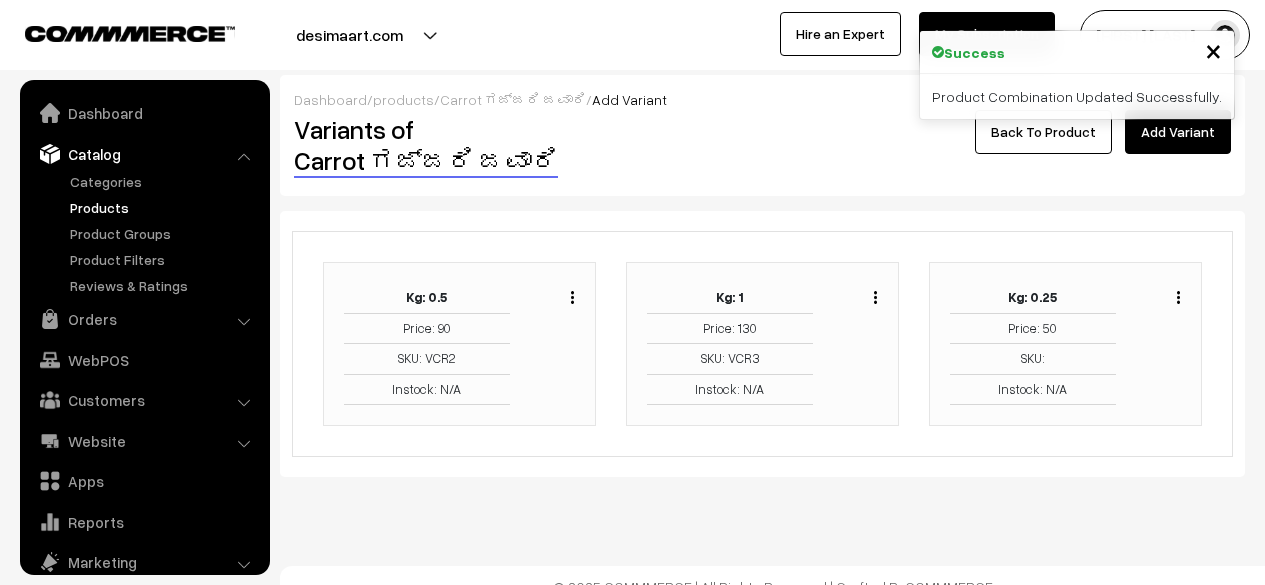 scroll, scrollTop: 0, scrollLeft: 0, axis: both 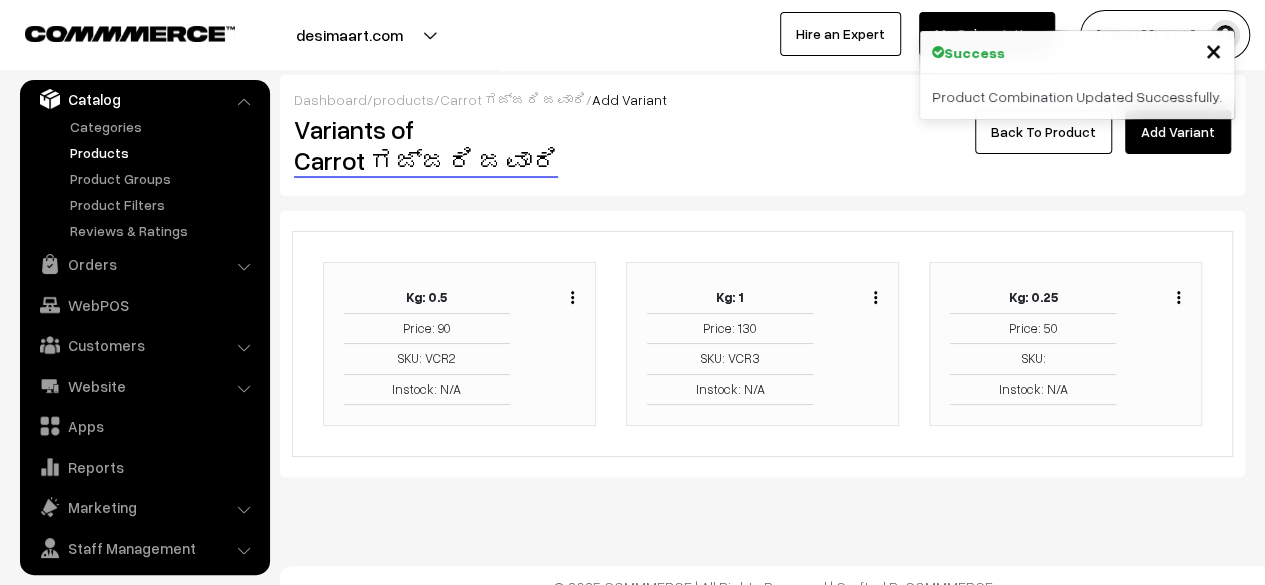 click at bounding box center (875, 297) 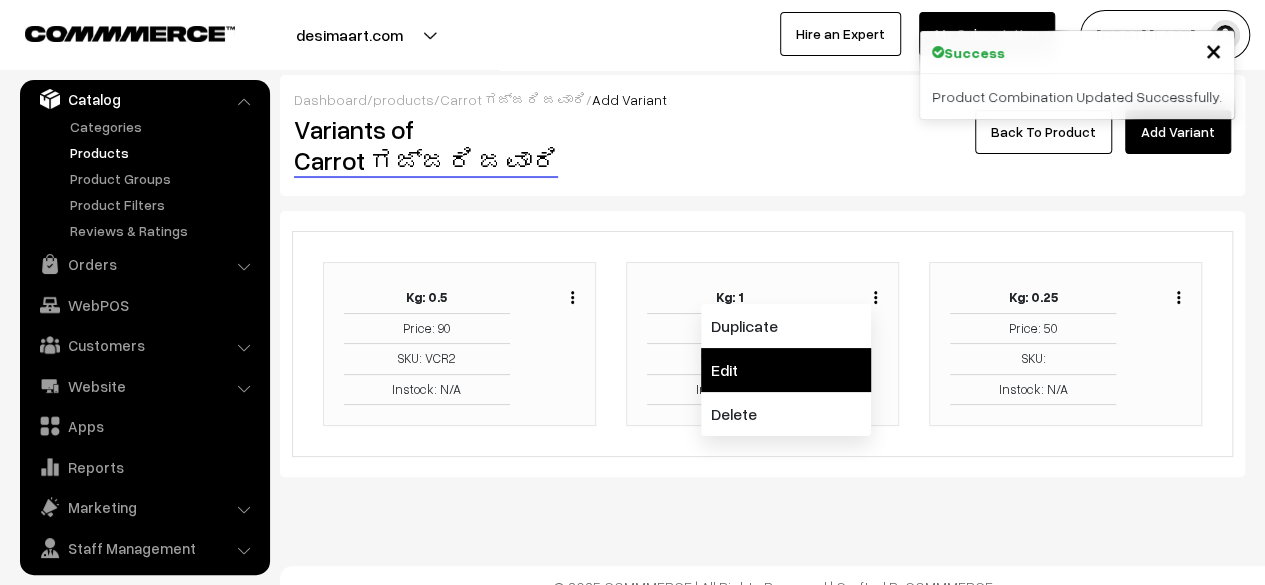 click on "Edit" at bounding box center [786, 370] 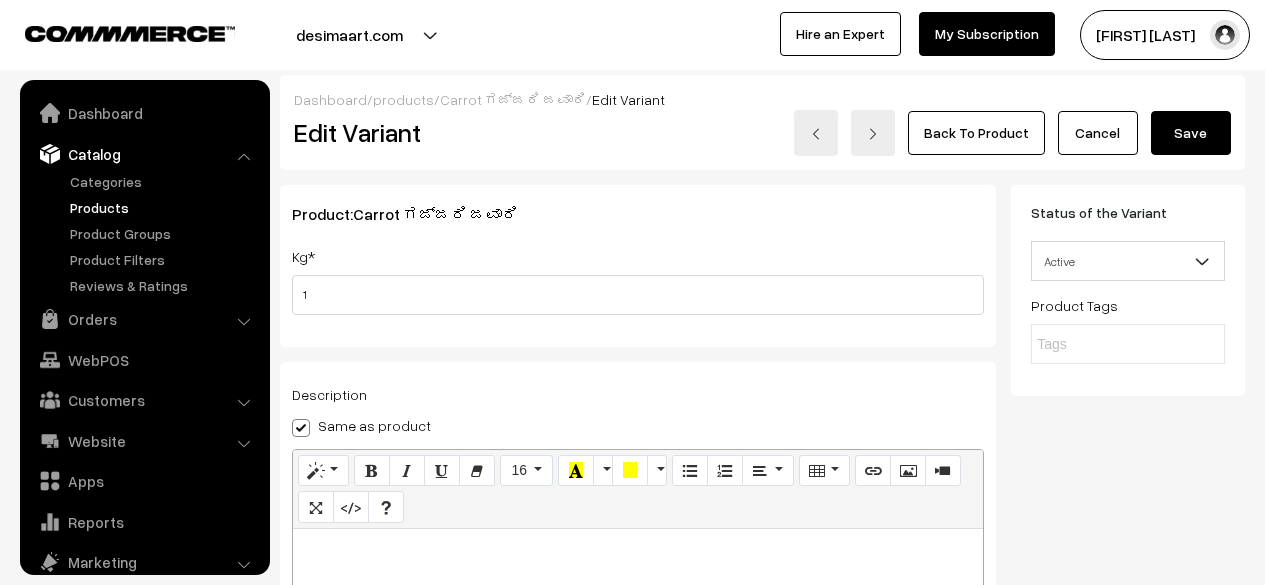 scroll, scrollTop: 154, scrollLeft: 0, axis: vertical 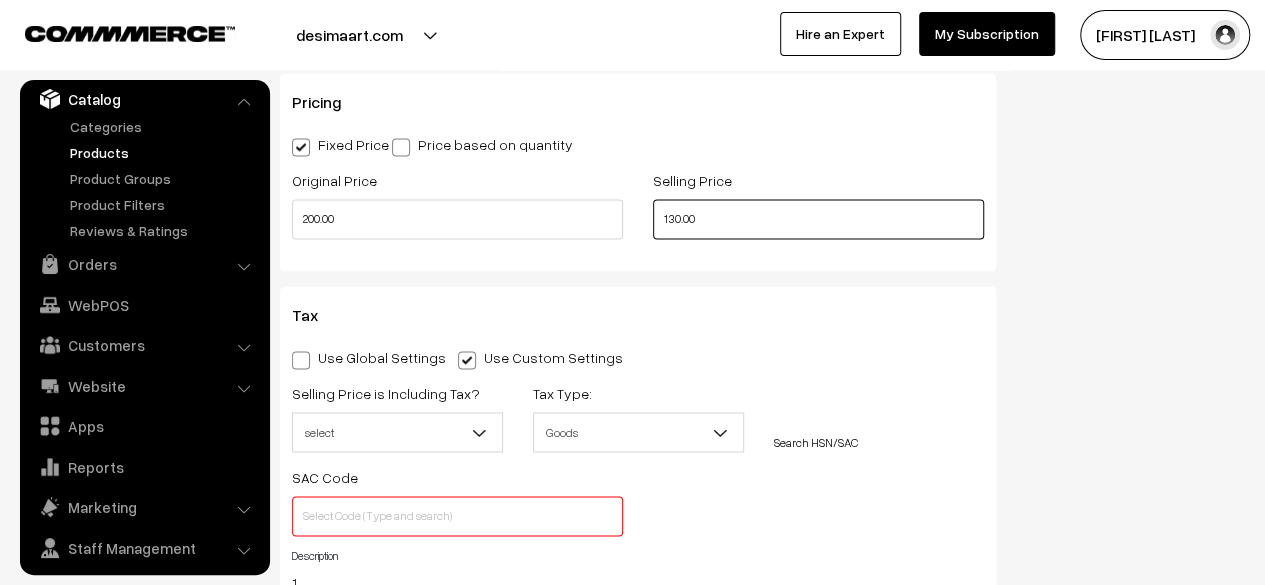 click on "130.00" at bounding box center [818, 219] 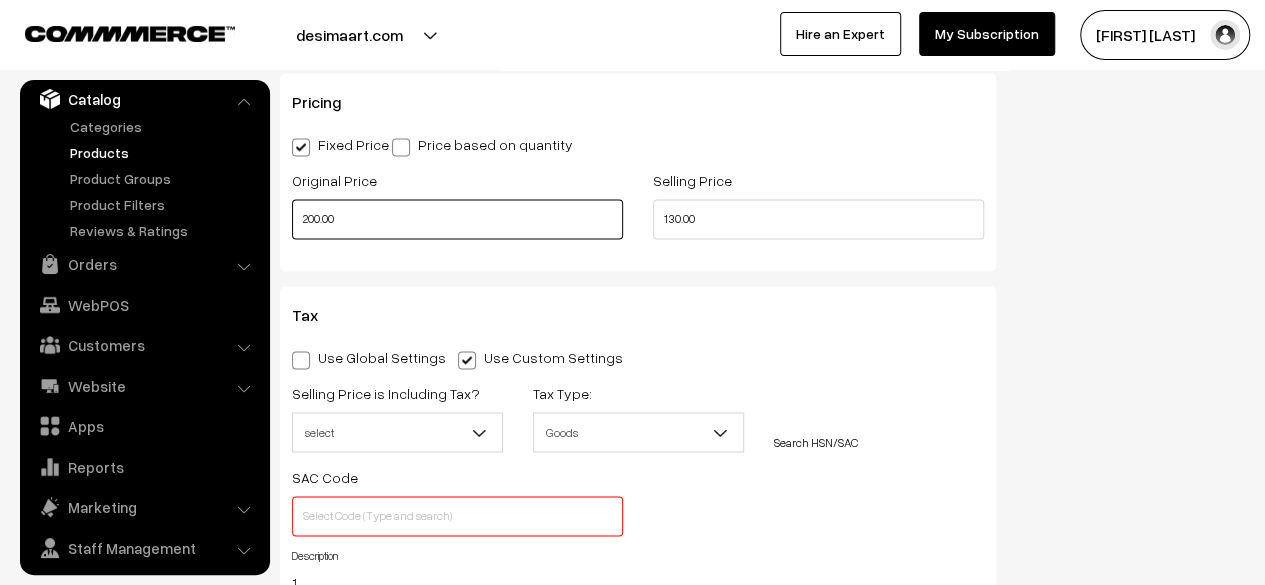 click on "200.00" at bounding box center [457, 219] 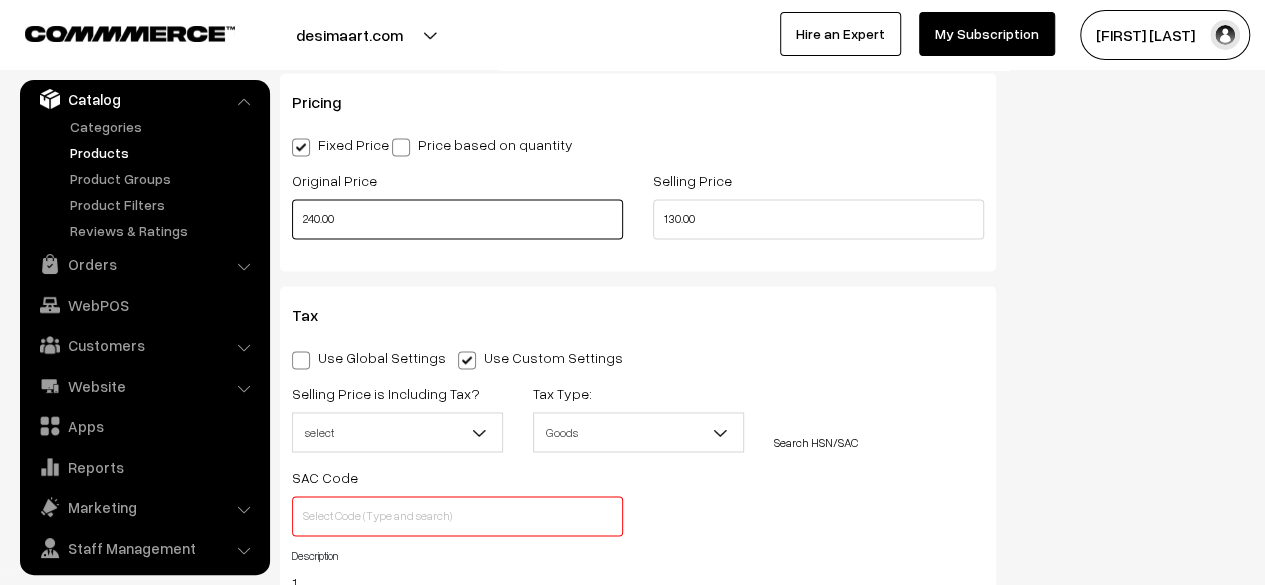type on "240.00" 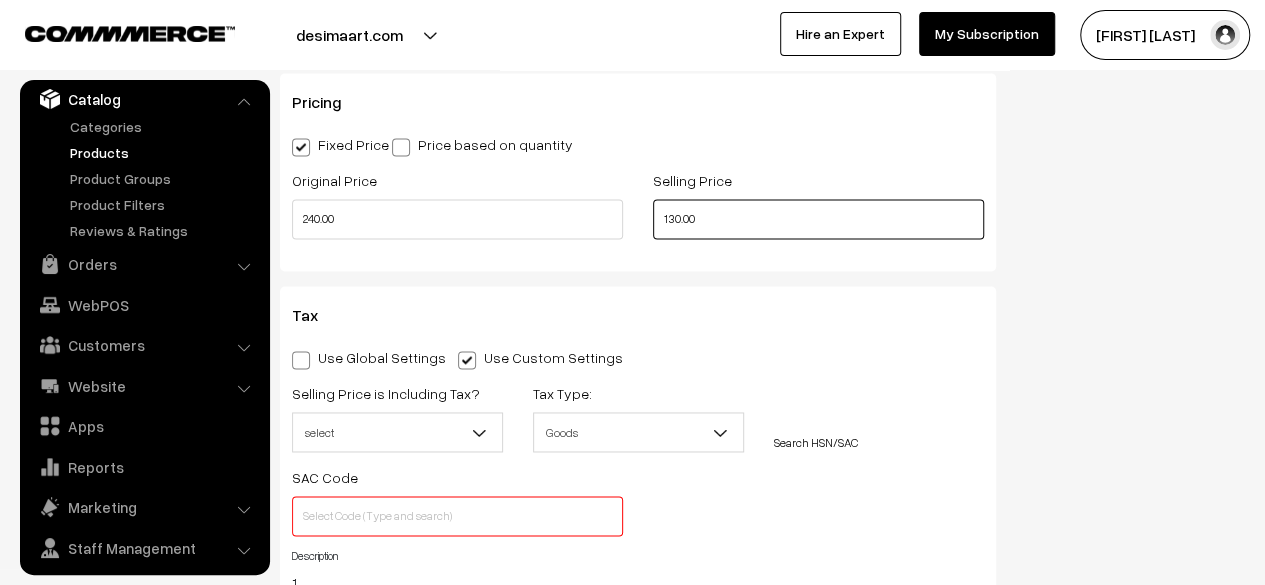 click on "130.00" at bounding box center (818, 219) 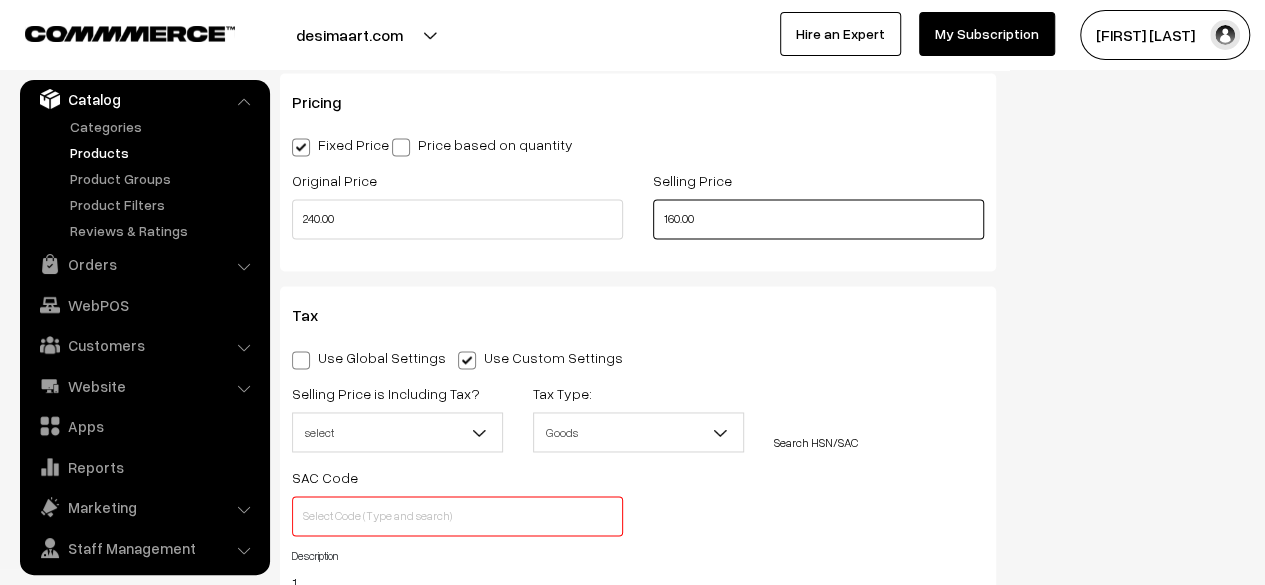 type on "160.00" 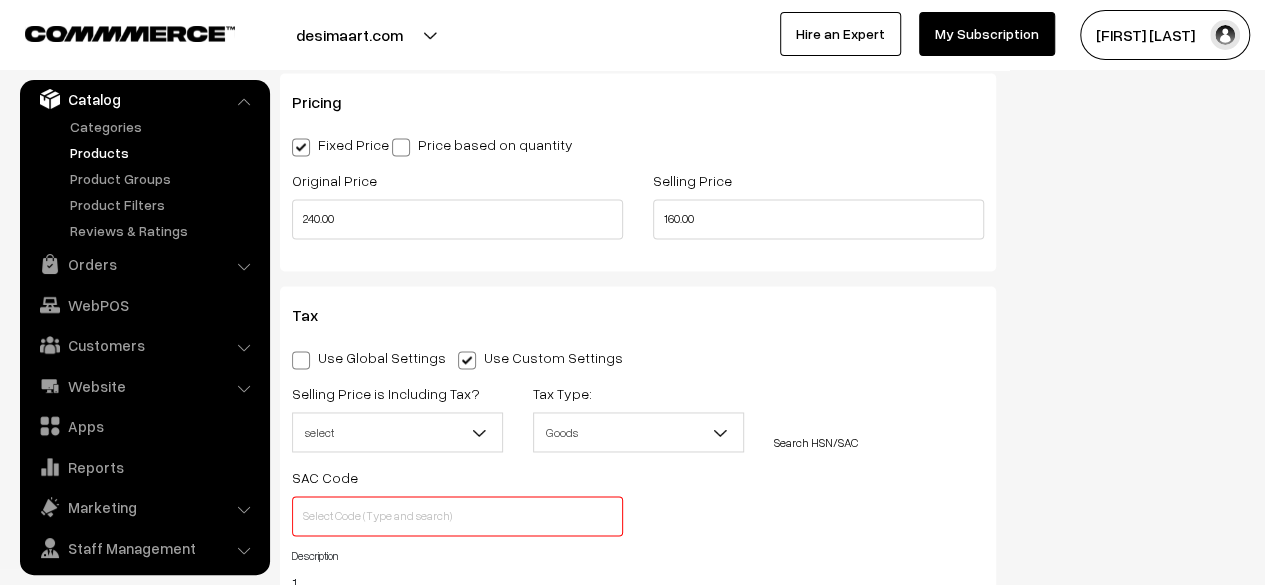 click at bounding box center (301, 360) 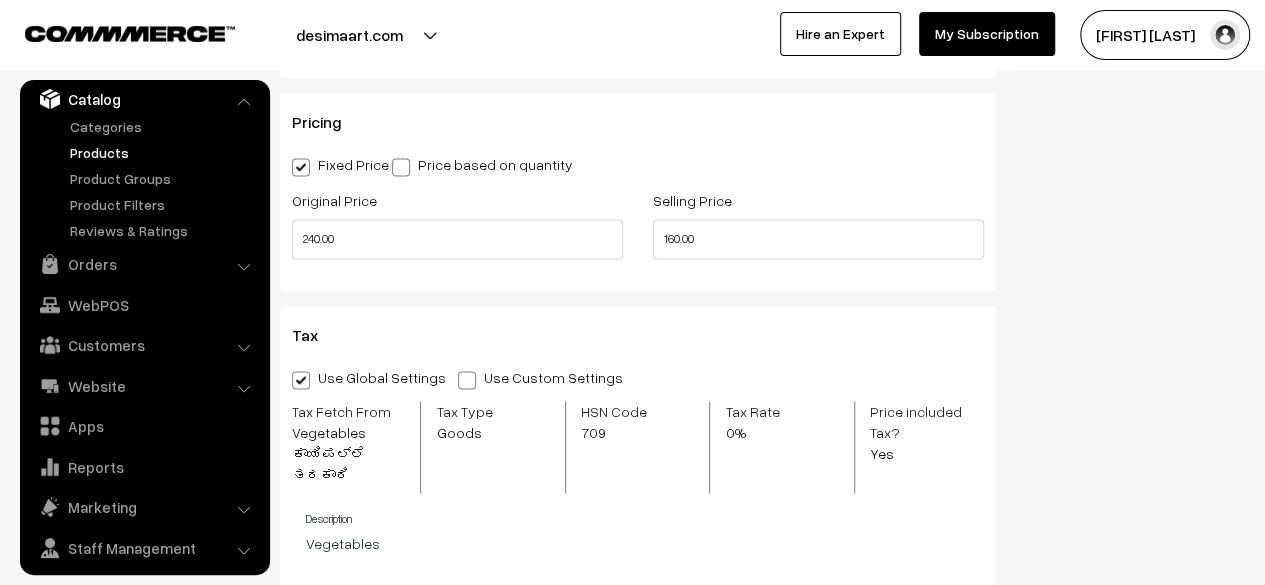 scroll, scrollTop: 1317, scrollLeft: 0, axis: vertical 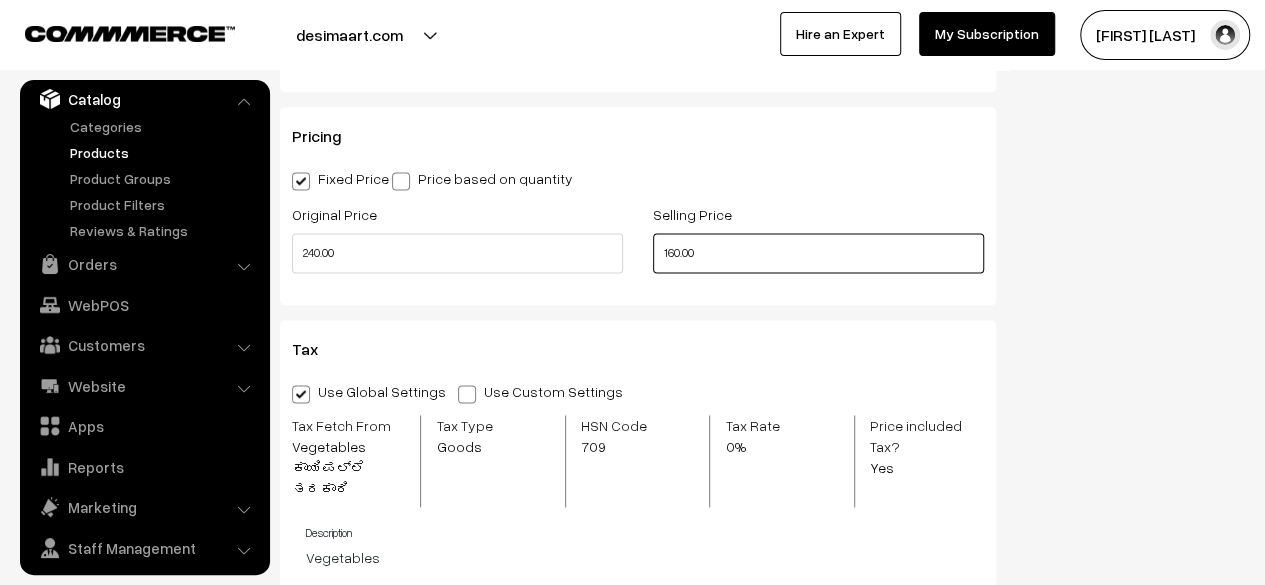 click on "160.00" at bounding box center [818, 253] 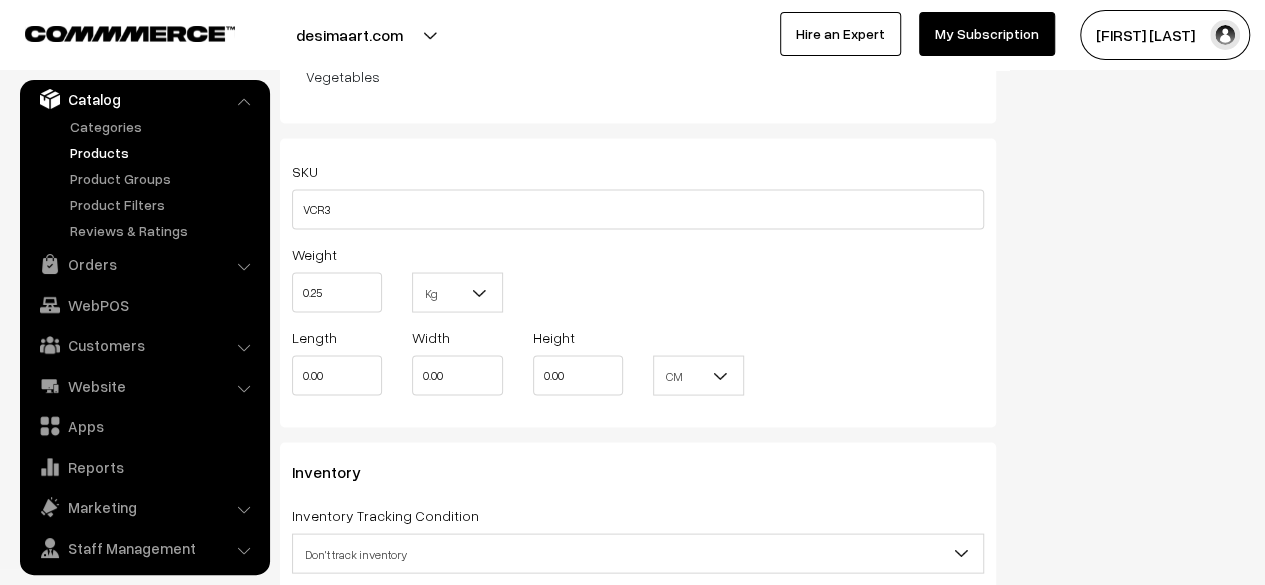 scroll, scrollTop: 1988, scrollLeft: 0, axis: vertical 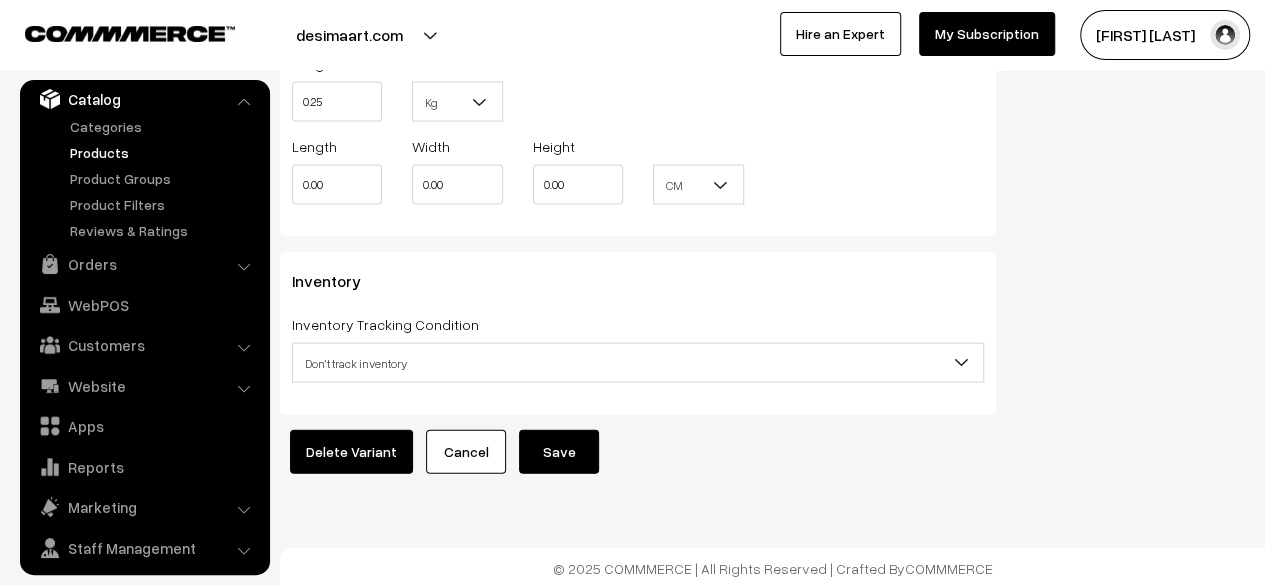 type on "180.00" 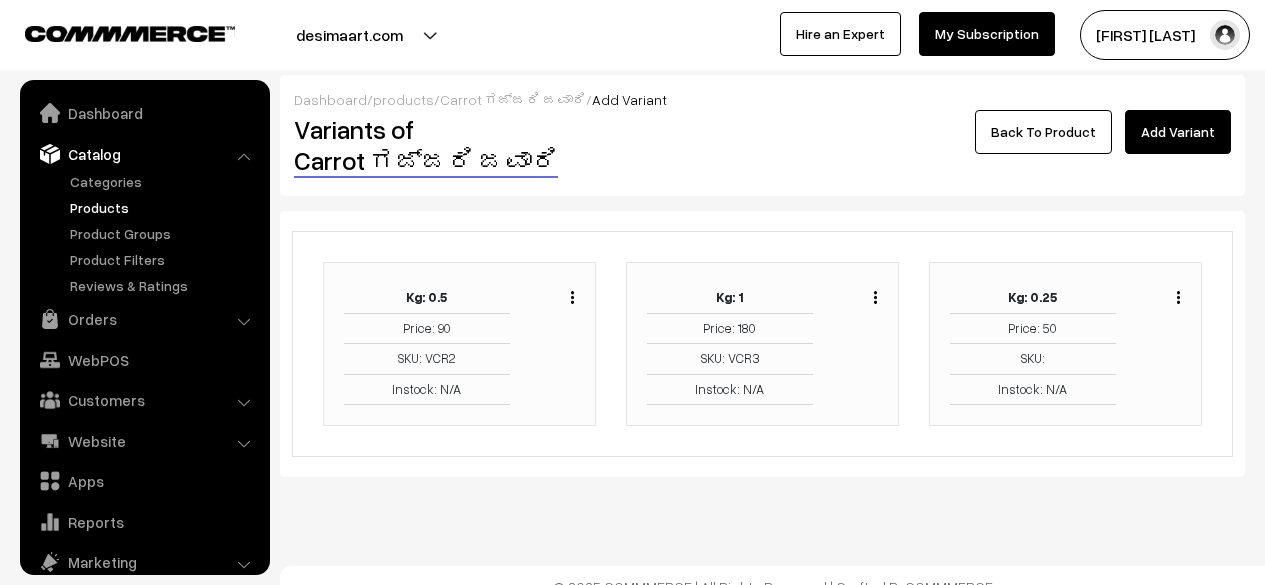 scroll, scrollTop: 0, scrollLeft: 0, axis: both 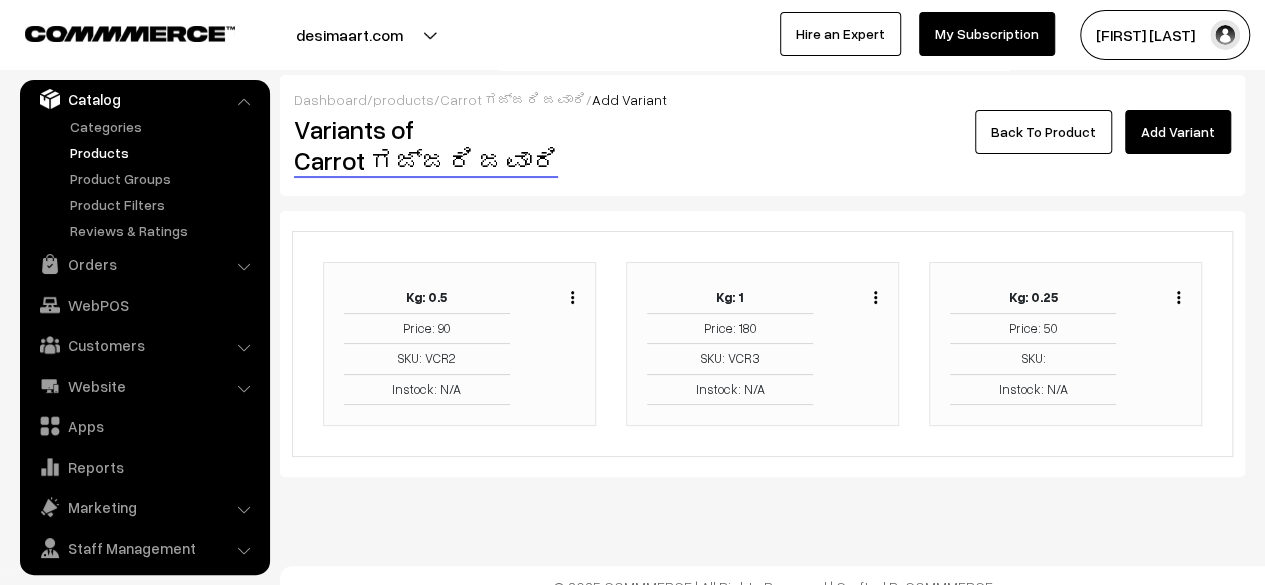 click at bounding box center (572, 297) 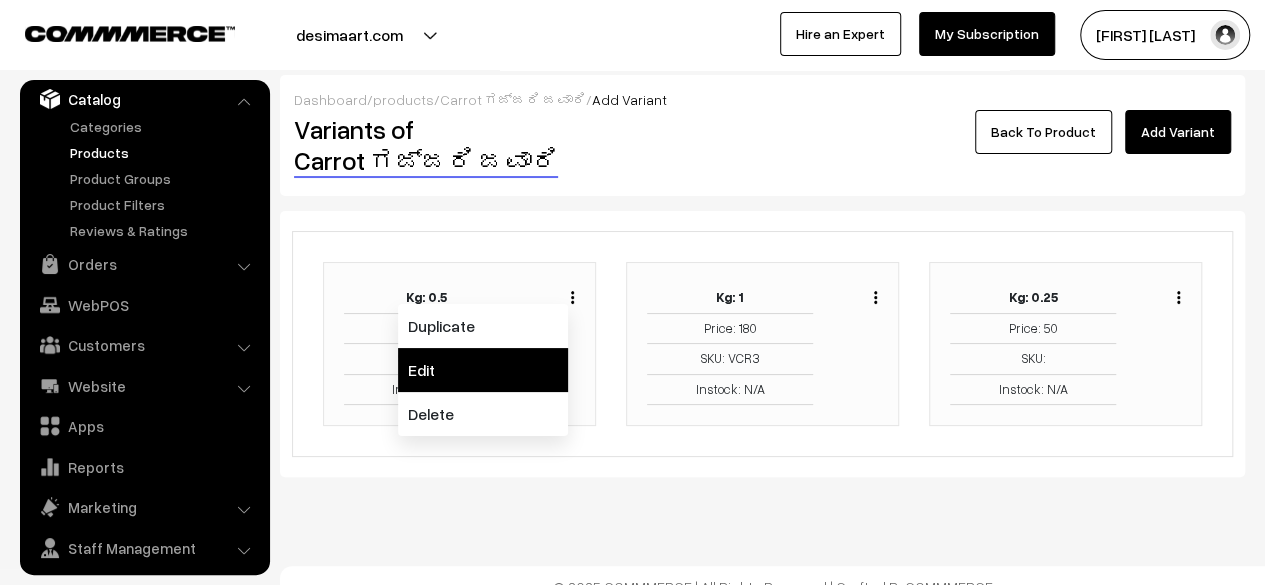 click on "Edit" at bounding box center [483, 370] 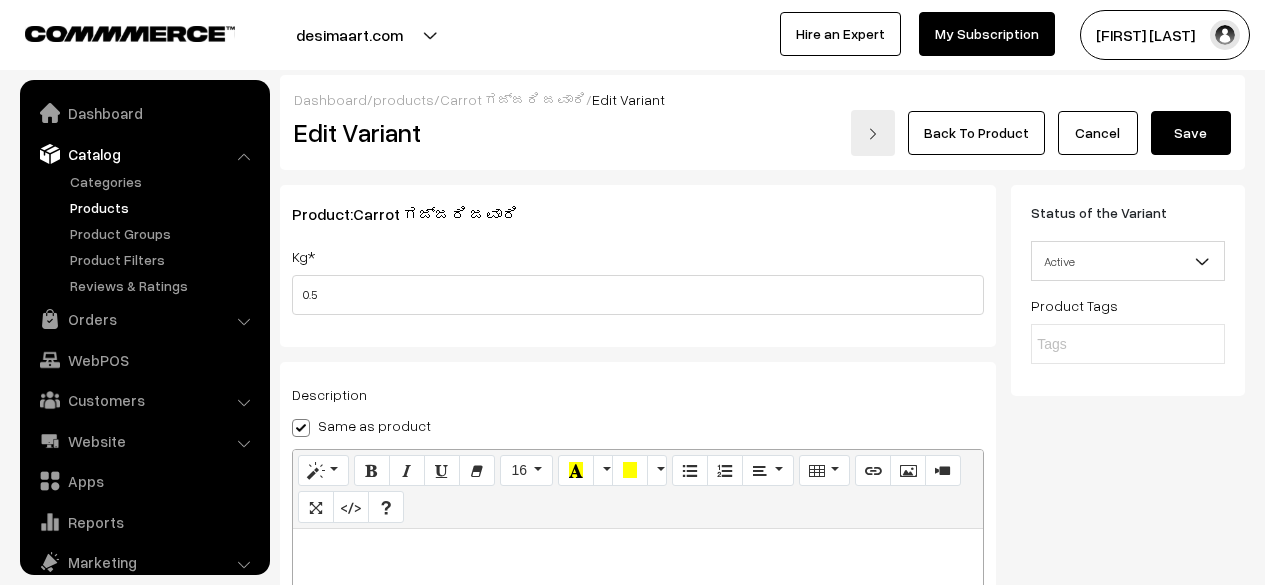scroll, scrollTop: 130, scrollLeft: 0, axis: vertical 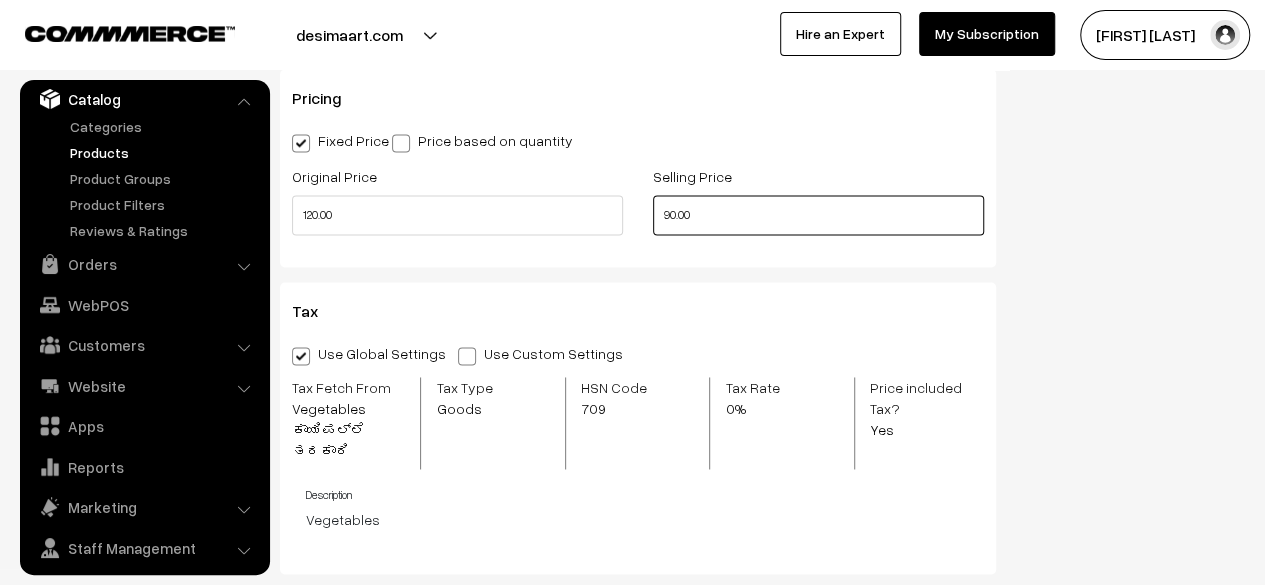 click on "90.00" at bounding box center (818, 215) 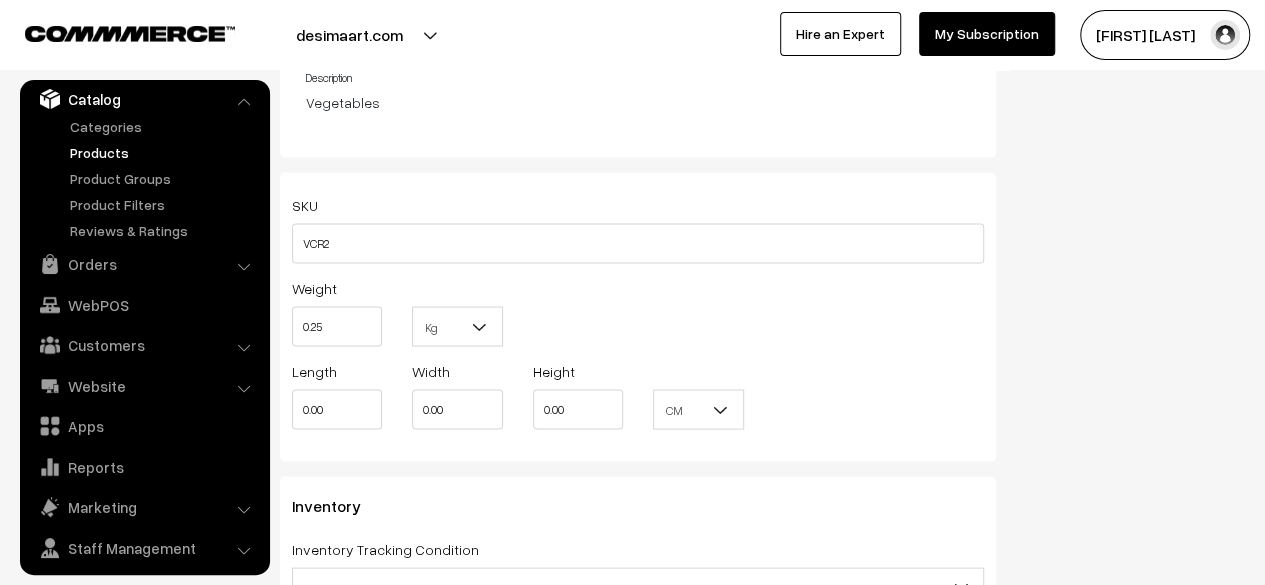scroll, scrollTop: 1996, scrollLeft: 0, axis: vertical 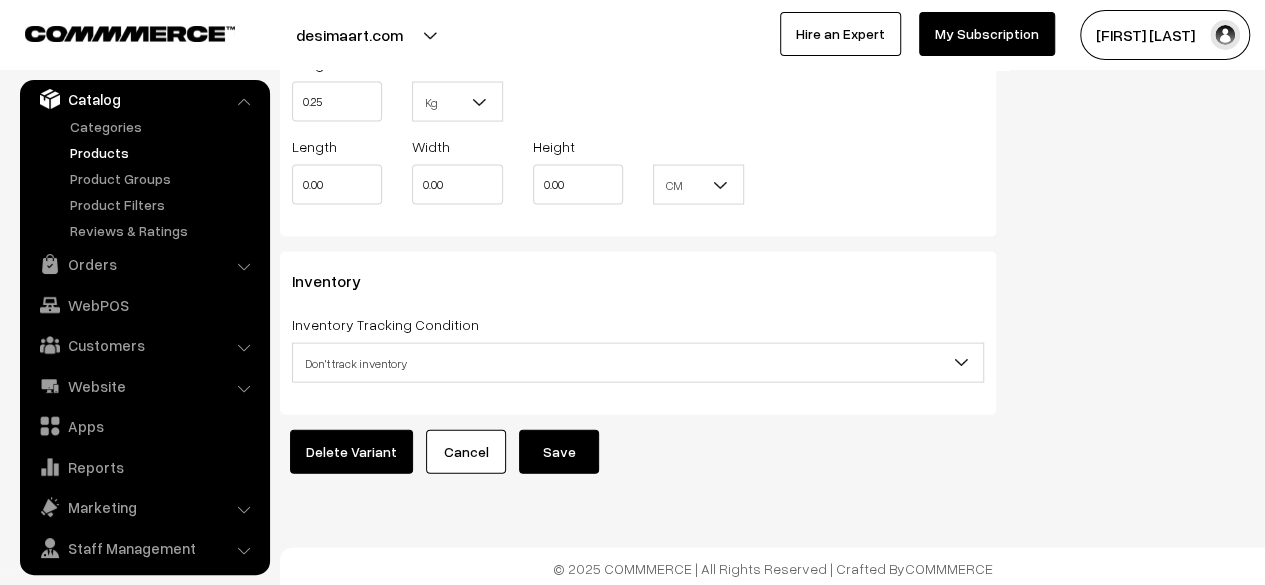 type on "95.00" 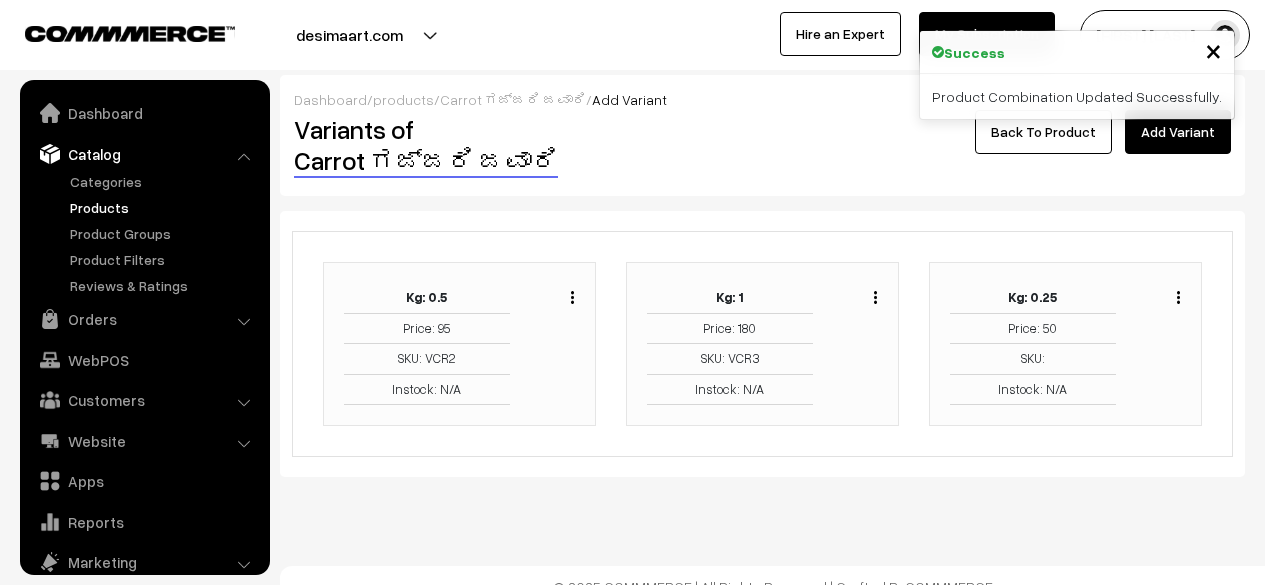 scroll, scrollTop: 0, scrollLeft: 0, axis: both 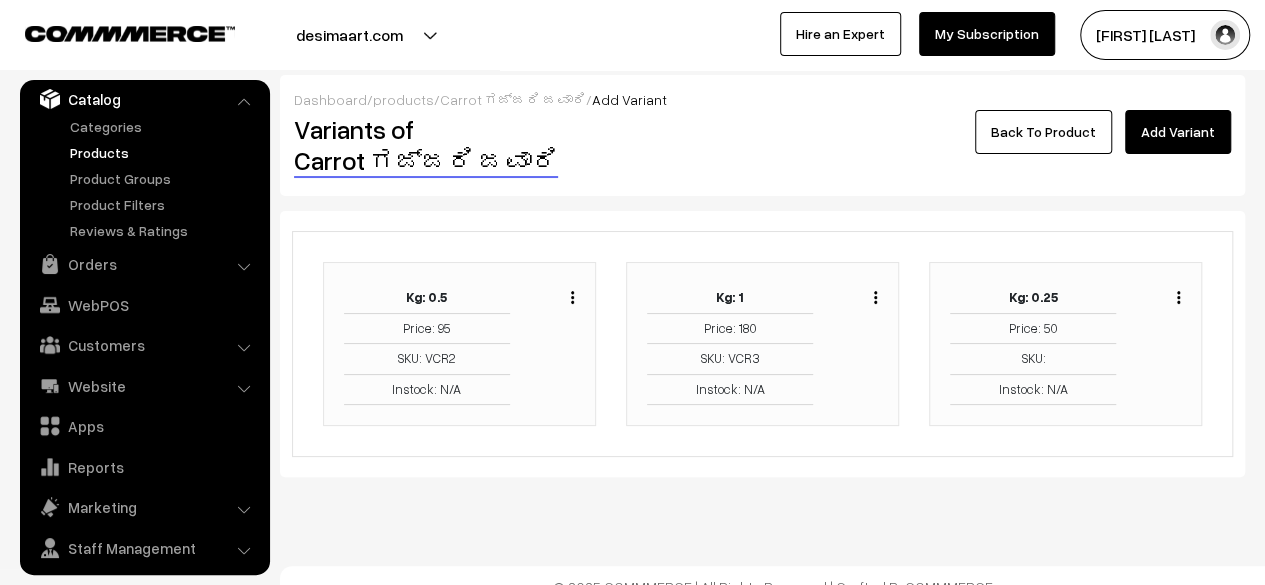 click on "Back To Product" at bounding box center [1043, 132] 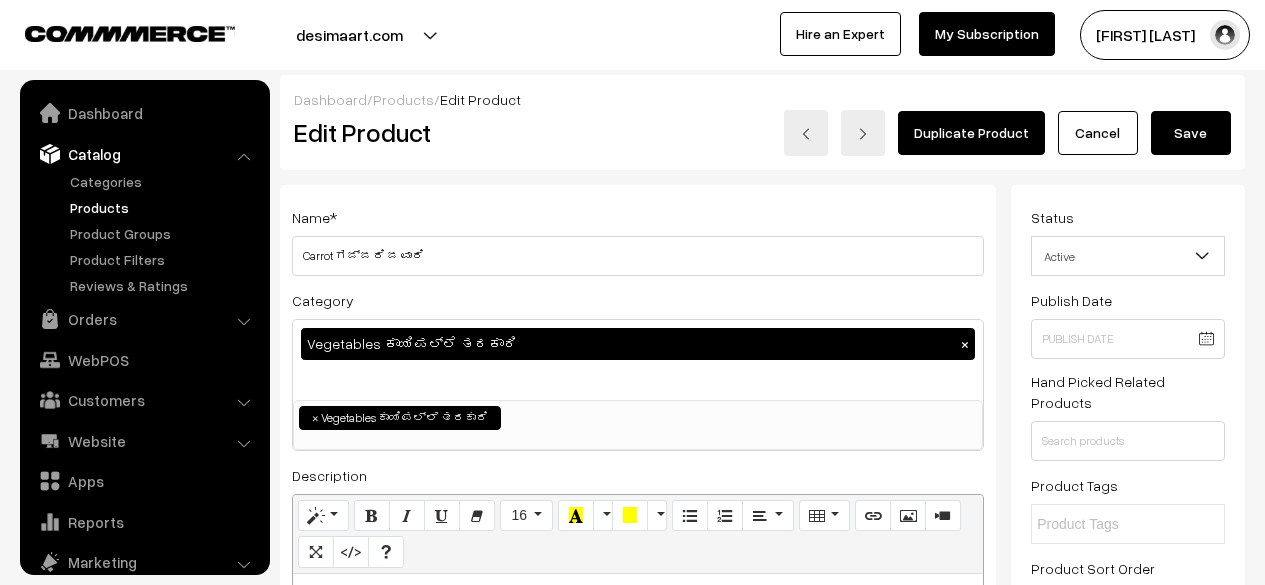scroll, scrollTop: 0, scrollLeft: 0, axis: both 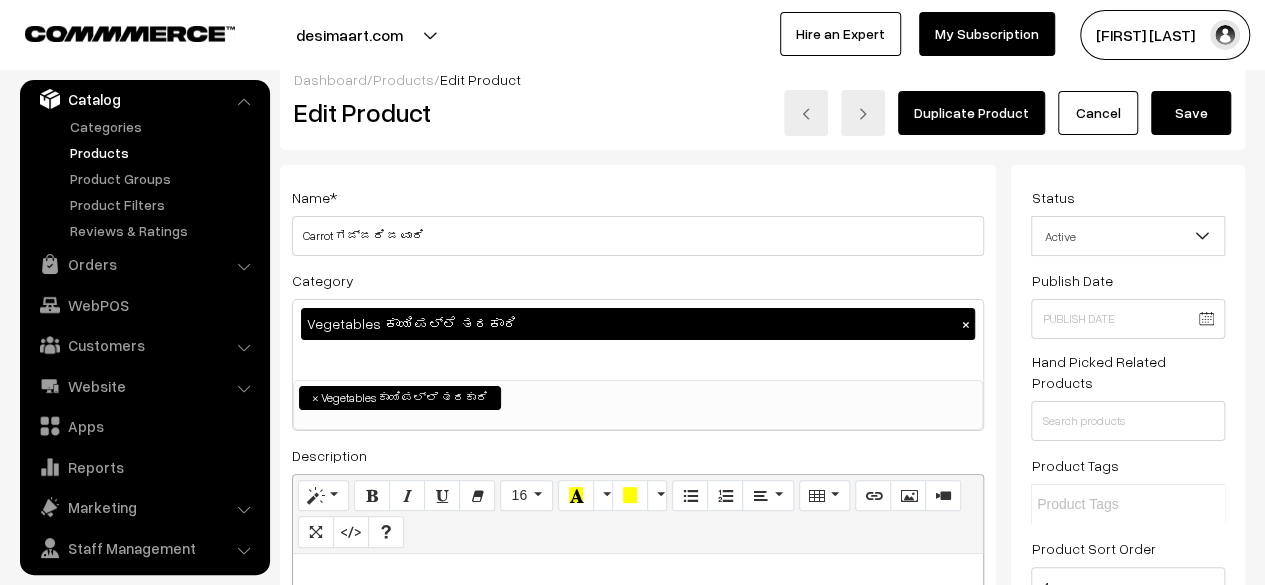 click on "Save" at bounding box center [1191, 113] 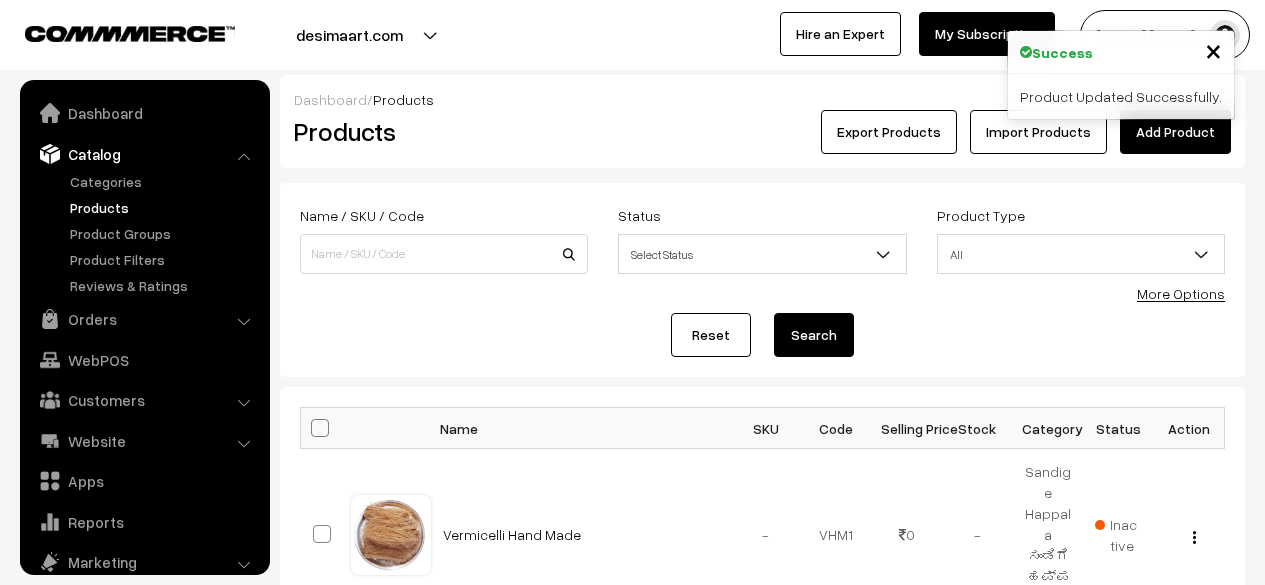 scroll, scrollTop: 0, scrollLeft: 0, axis: both 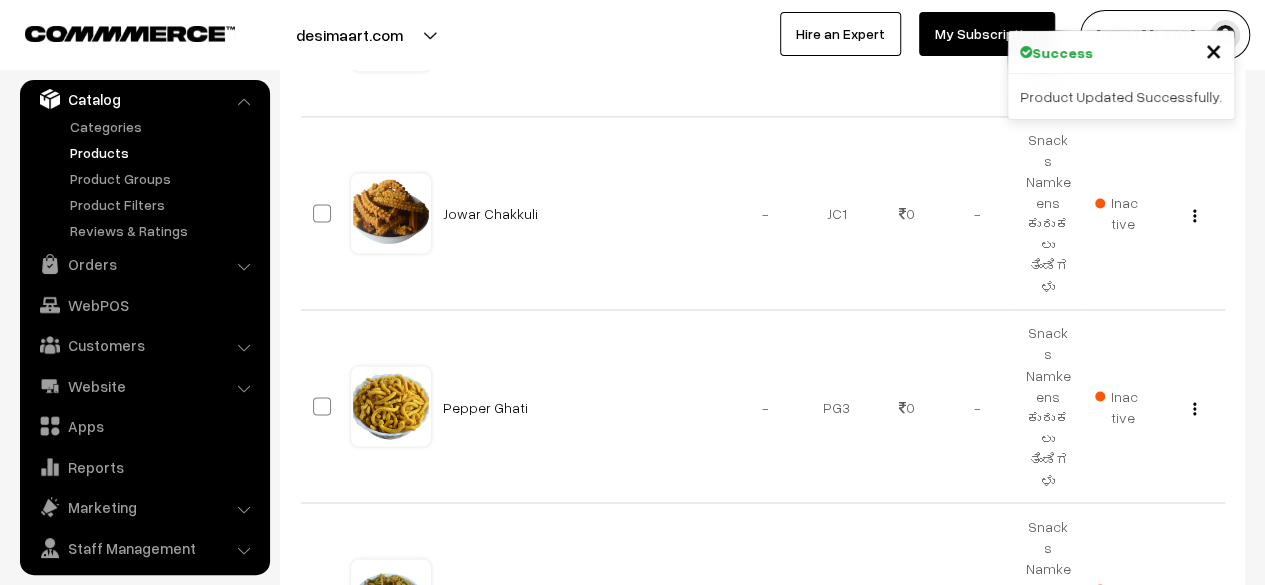 click on "1" at bounding box center [1090, 746] 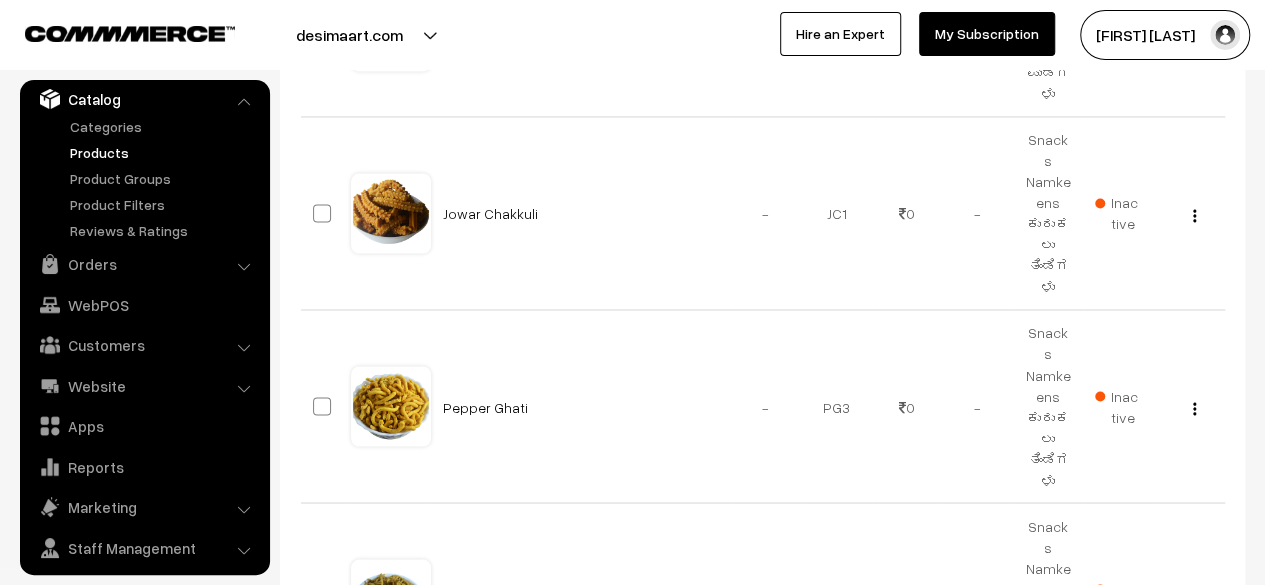 type on "16" 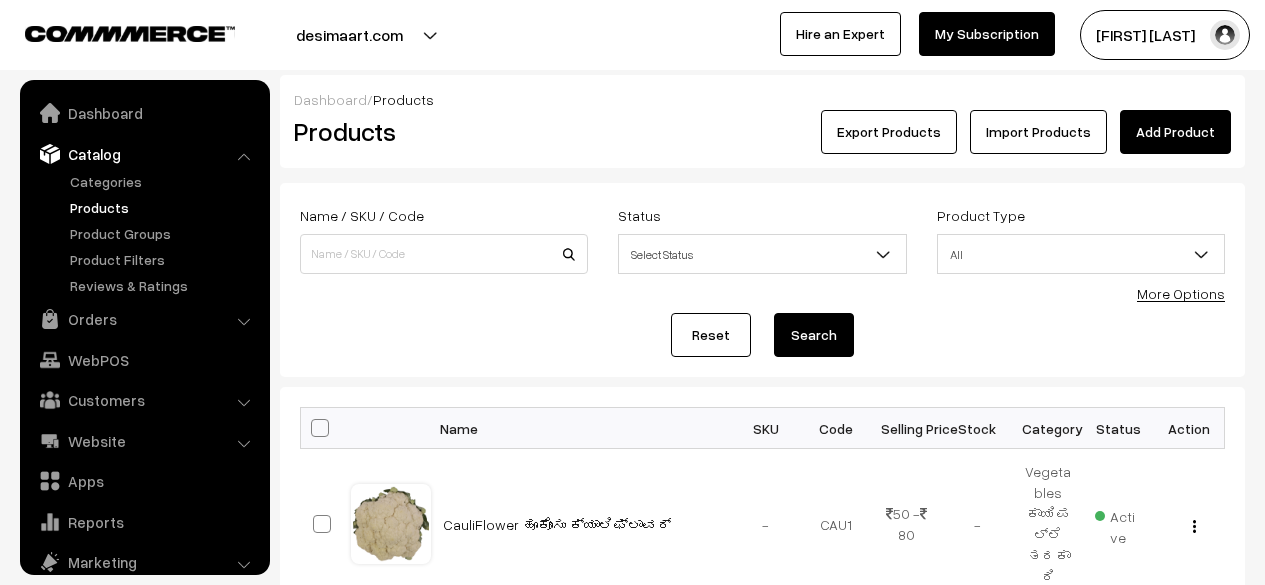 scroll, scrollTop: 0, scrollLeft: 0, axis: both 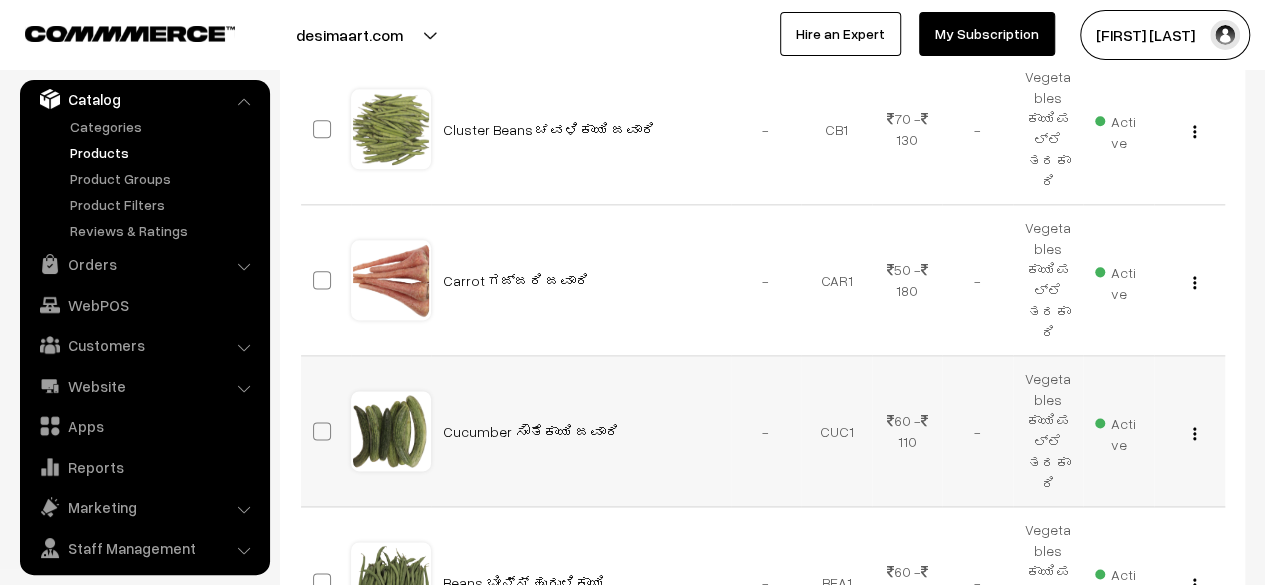 click at bounding box center [1194, 433] 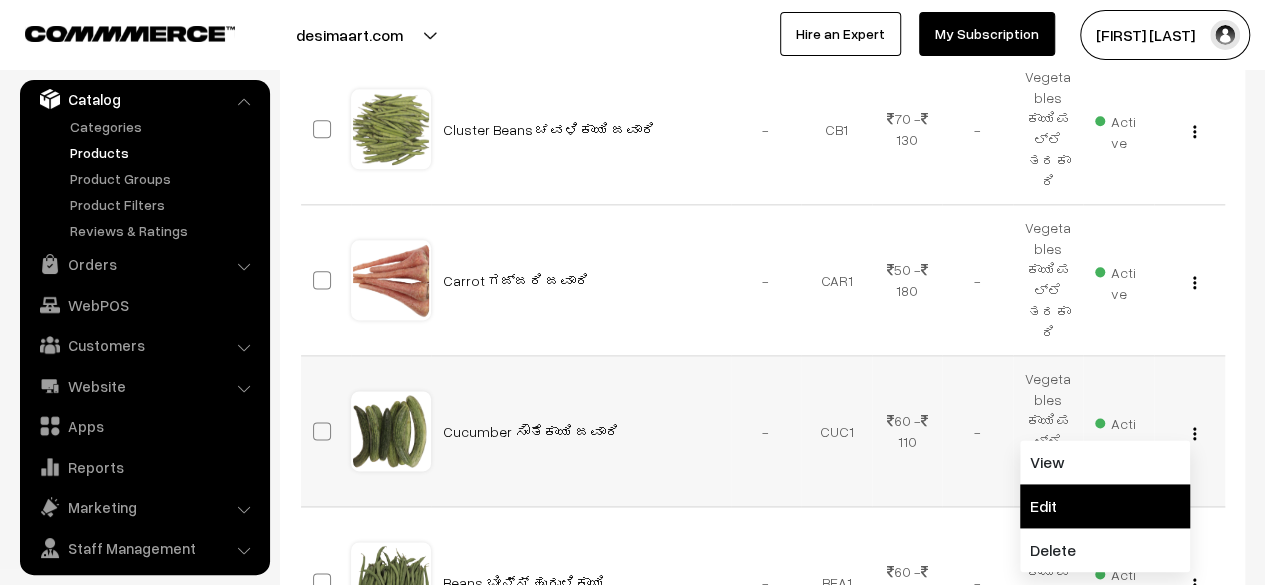 click on "Edit" at bounding box center [1105, 506] 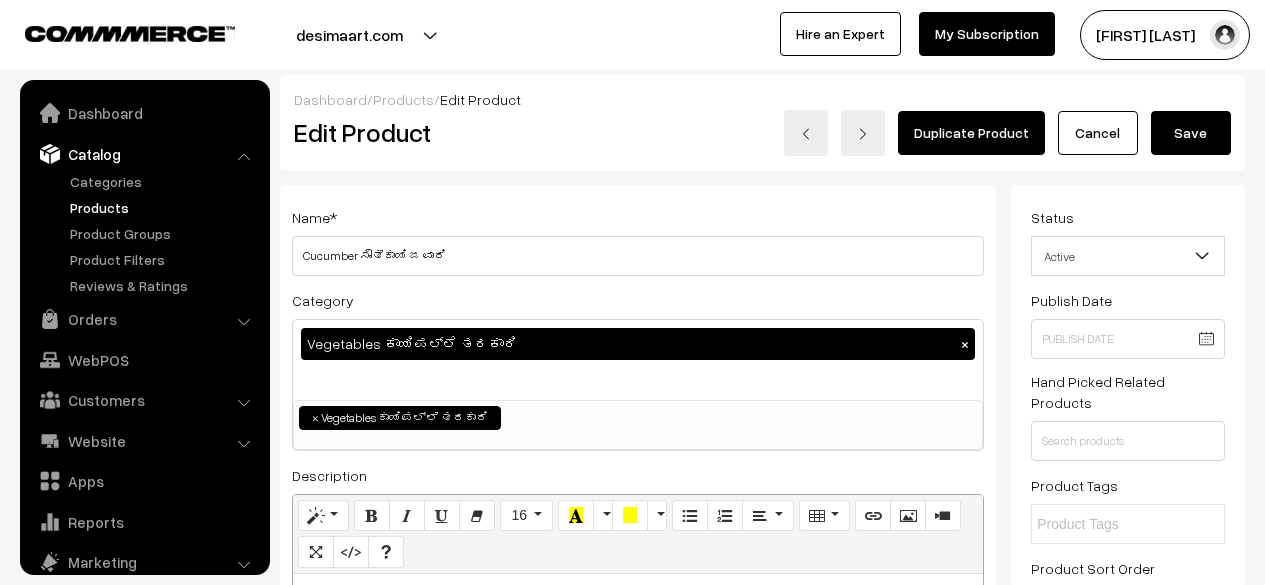 scroll, scrollTop: 0, scrollLeft: 0, axis: both 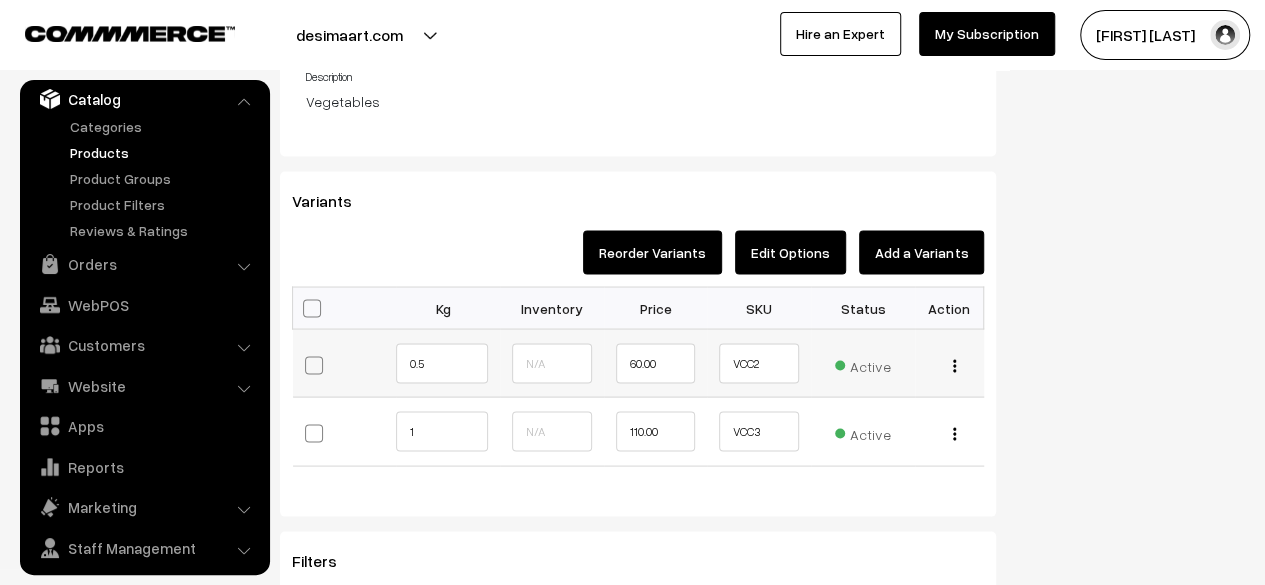 click at bounding box center (954, 365) 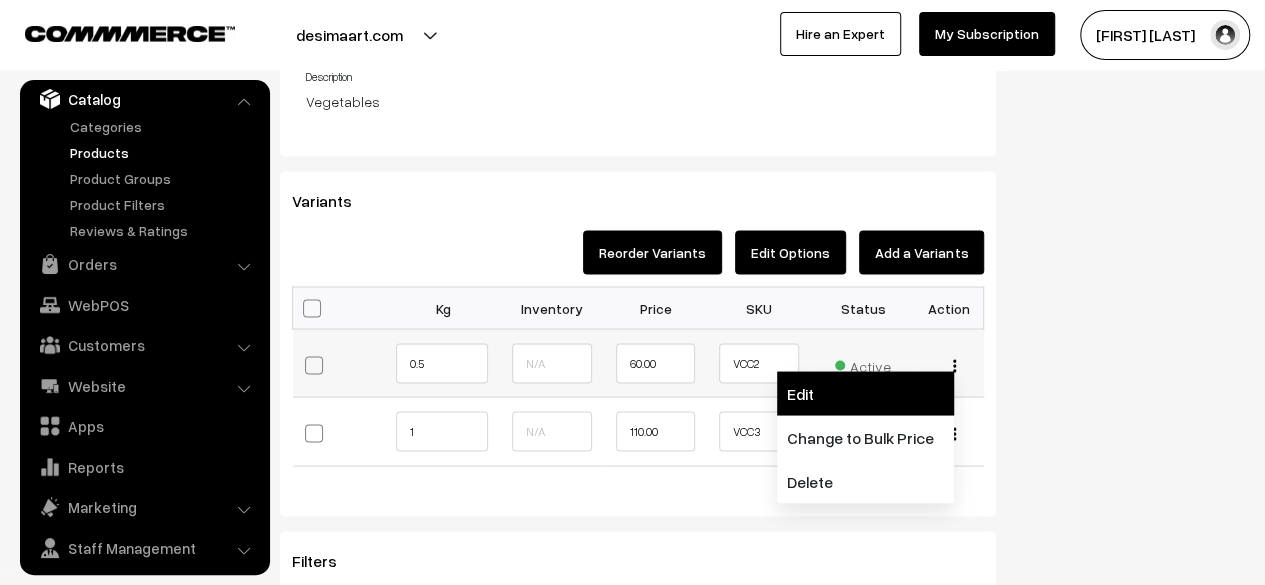 click on "Edit" at bounding box center [865, 393] 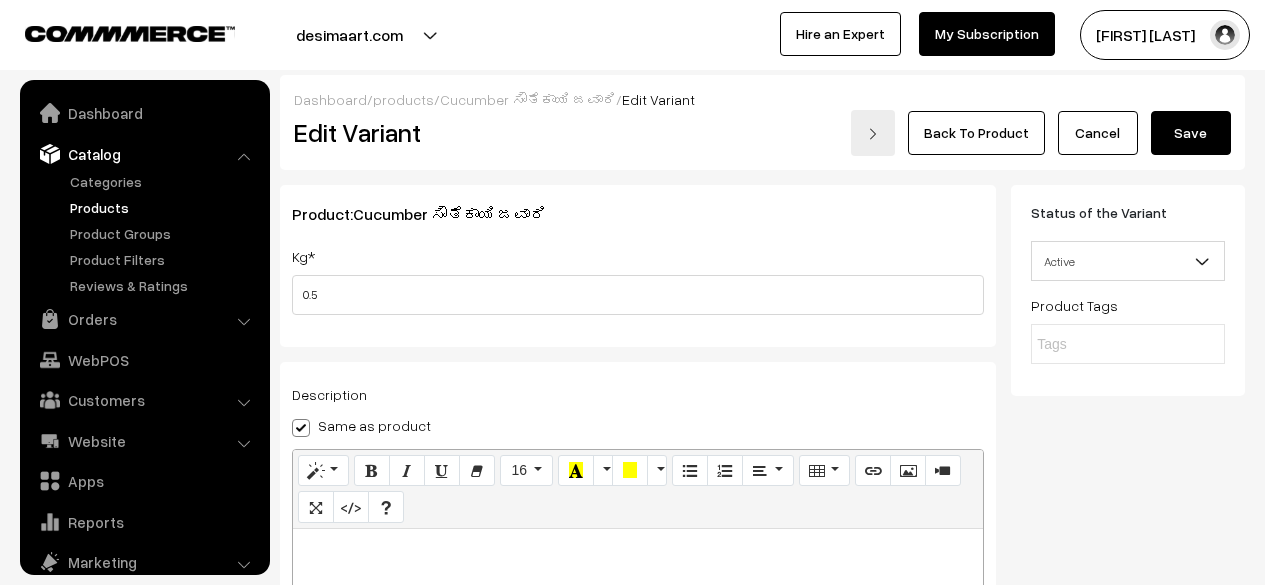 scroll, scrollTop: 123, scrollLeft: 0, axis: vertical 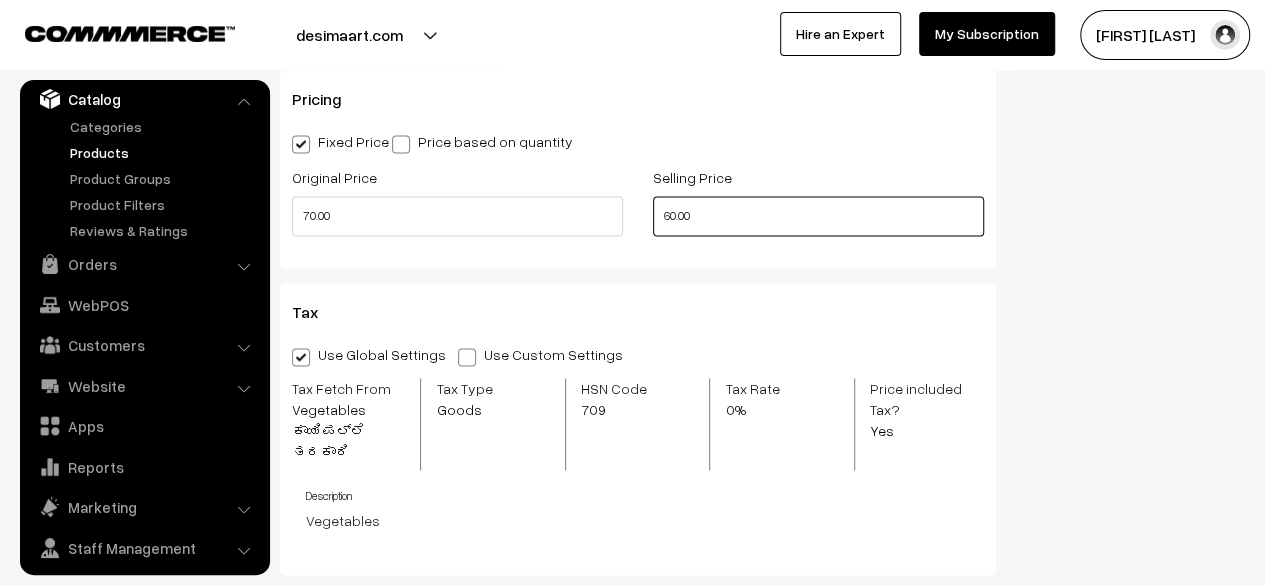 click on "60.00" at bounding box center [818, 216] 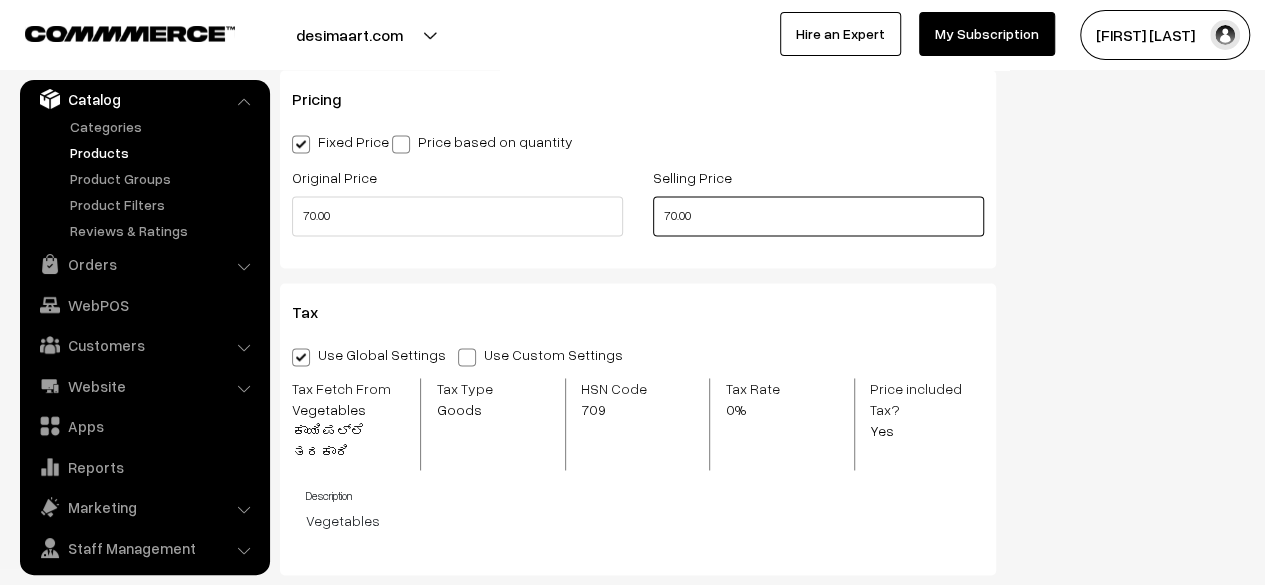 type on "70.00" 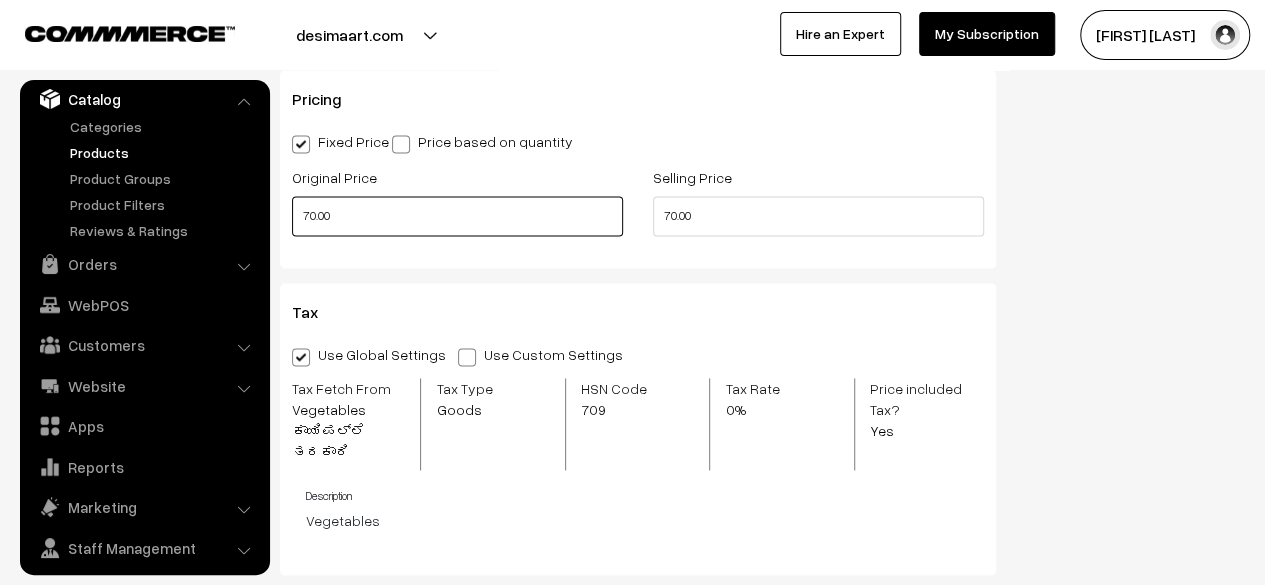 click on "70.00" at bounding box center [457, 216] 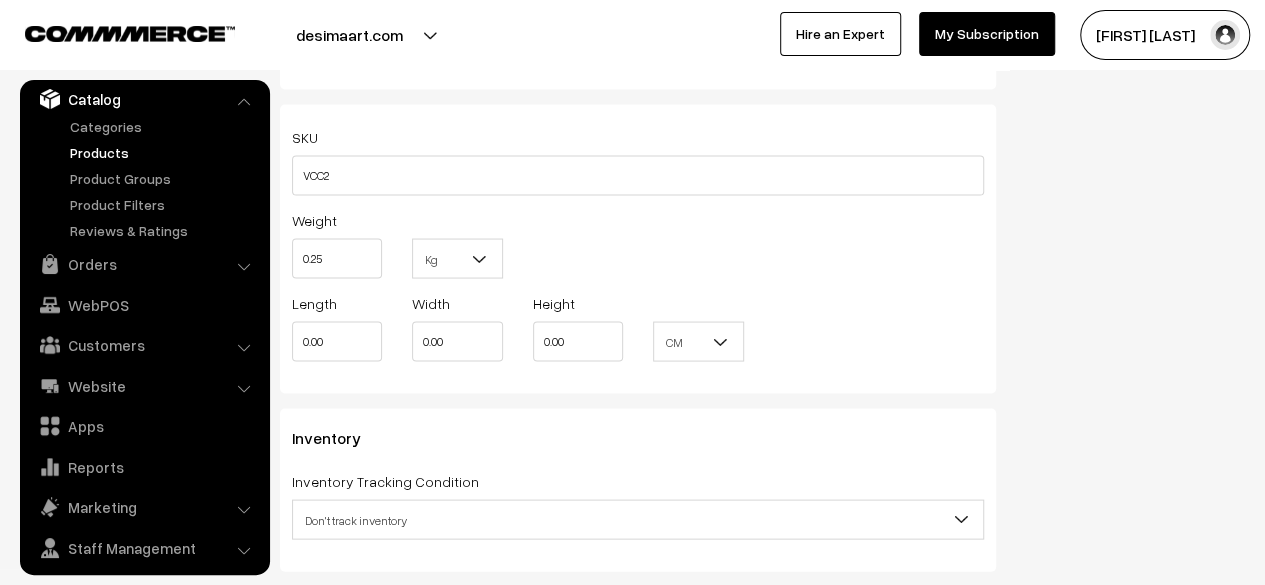 scroll, scrollTop: 1996, scrollLeft: 0, axis: vertical 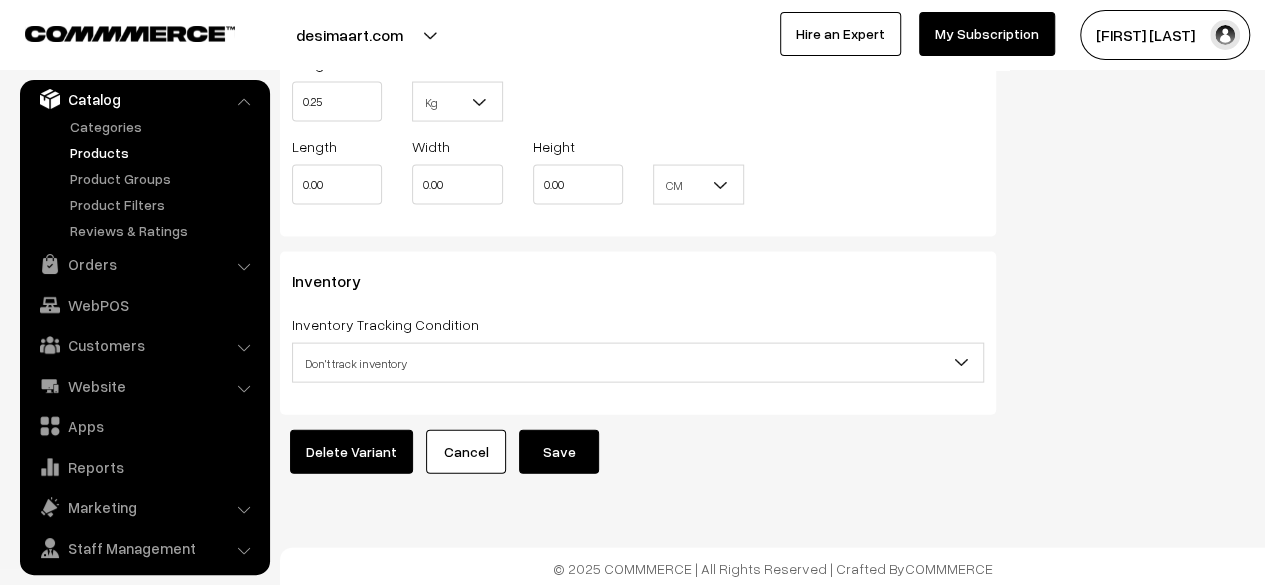 type on "80.00" 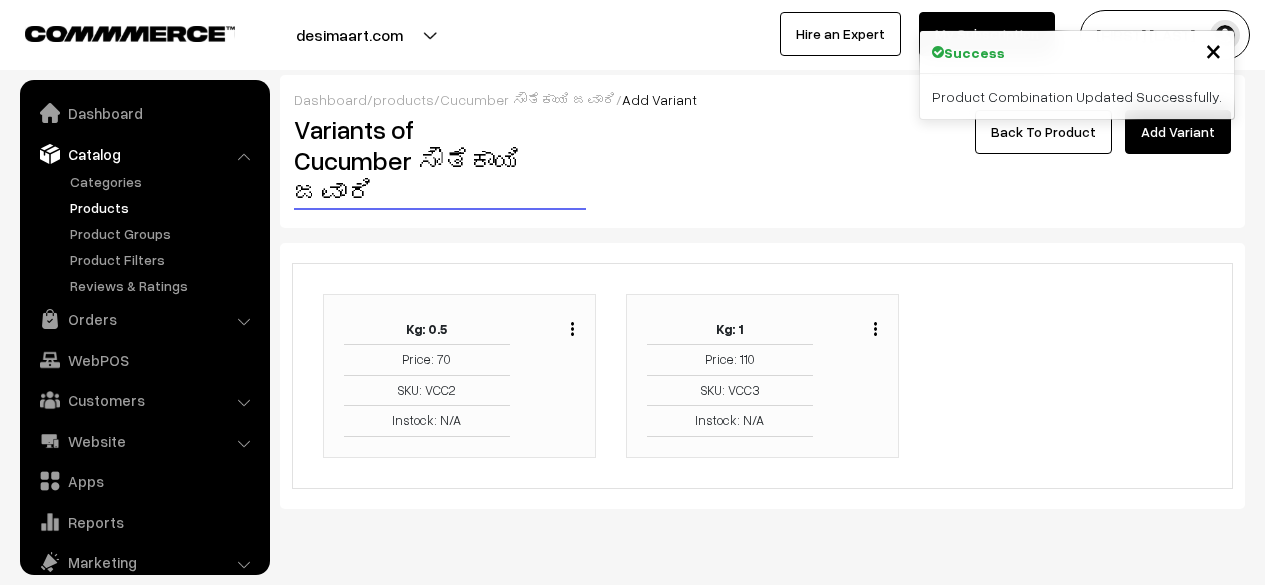 scroll, scrollTop: 0, scrollLeft: 0, axis: both 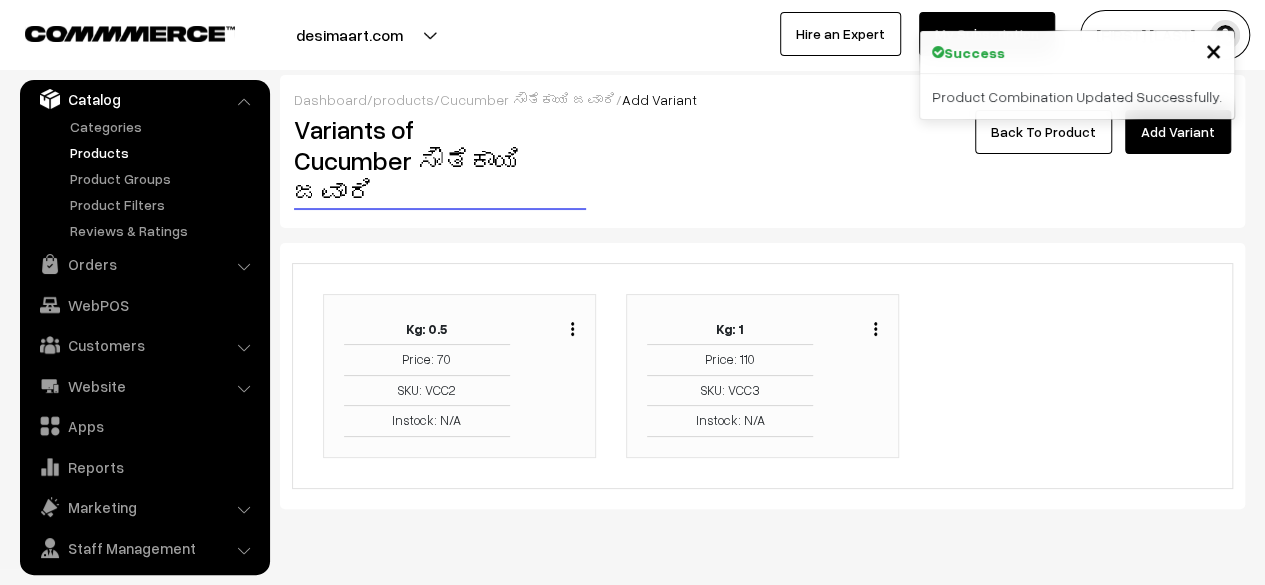 click at bounding box center (875, 328) 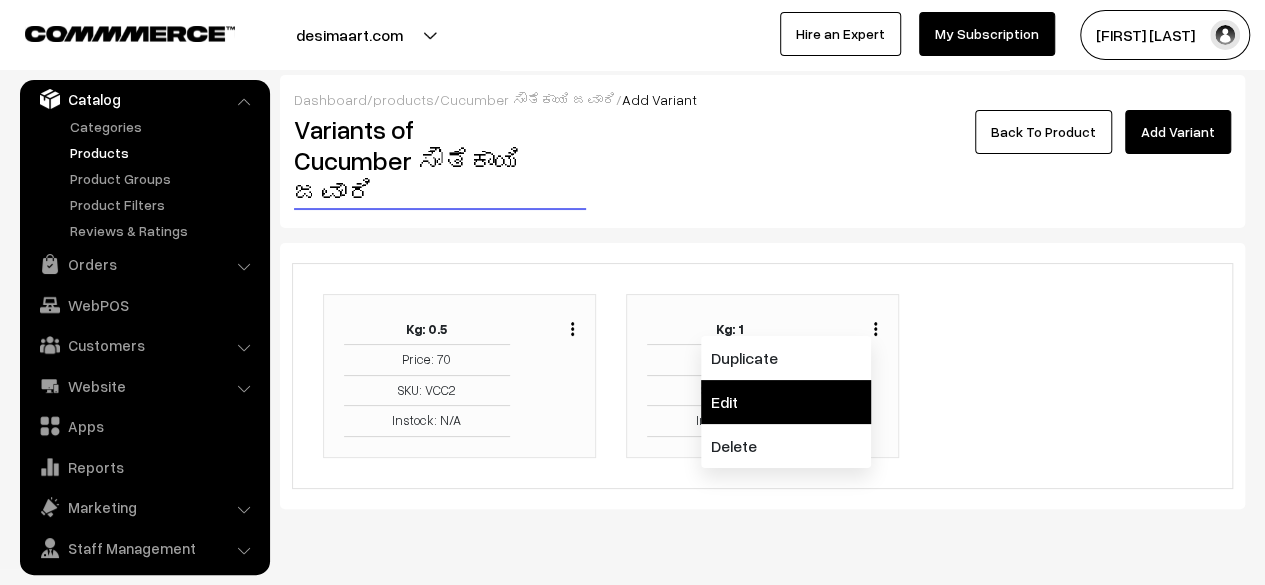 click on "Edit" at bounding box center [786, 402] 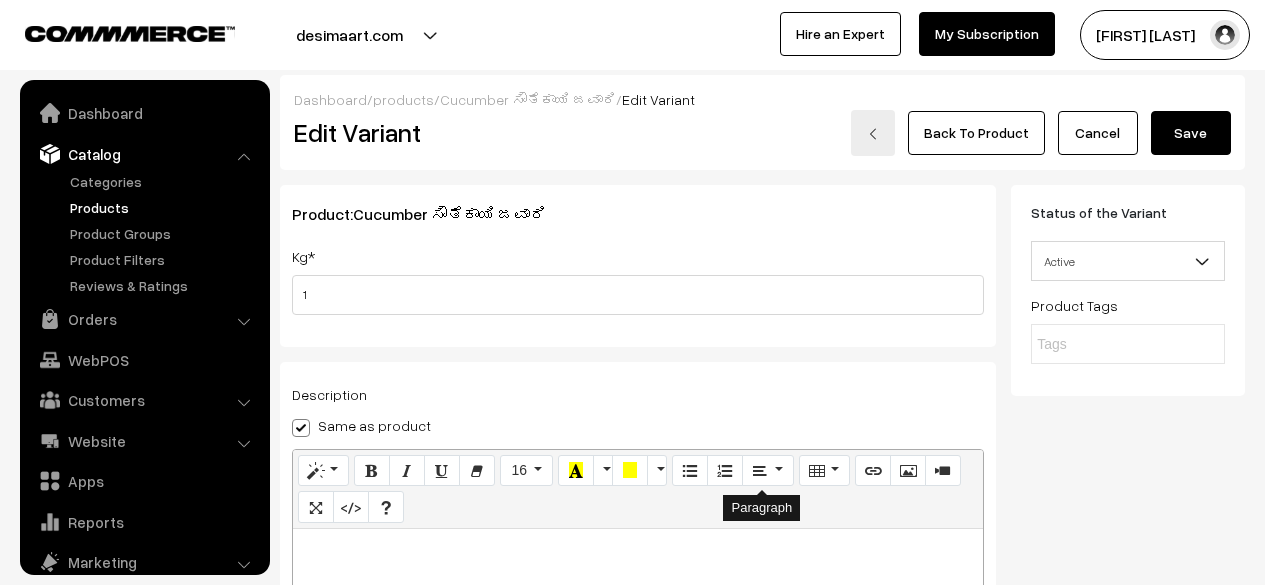 scroll, scrollTop: 125, scrollLeft: 0, axis: vertical 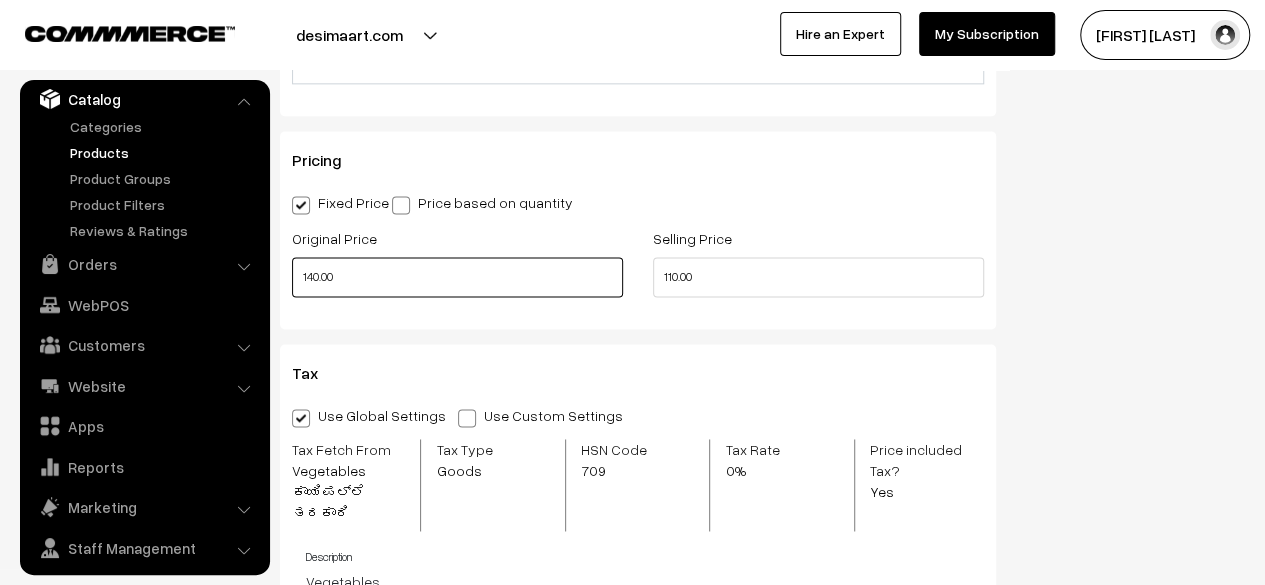 click on "140.00" at bounding box center [457, 277] 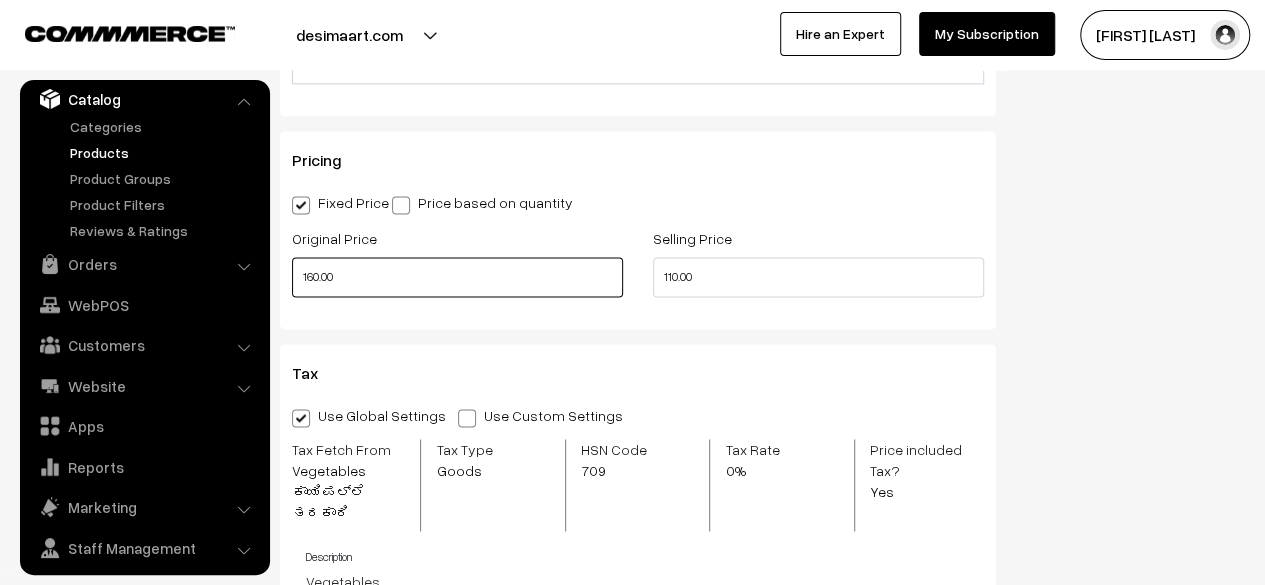 type on "160.00" 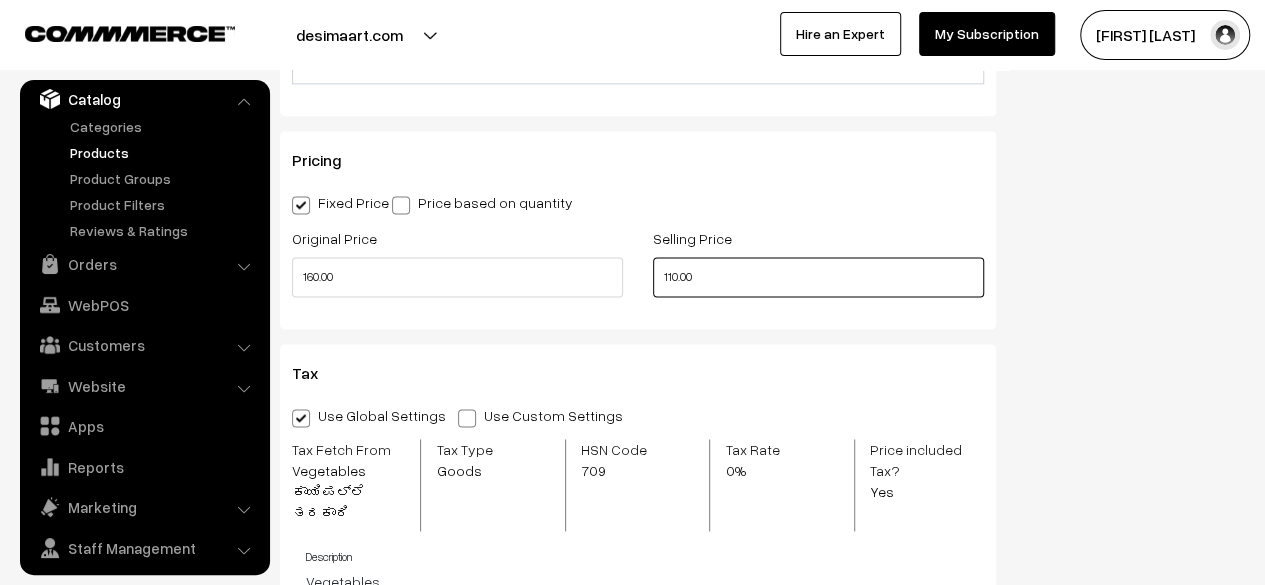 click on "110.00" at bounding box center [818, 277] 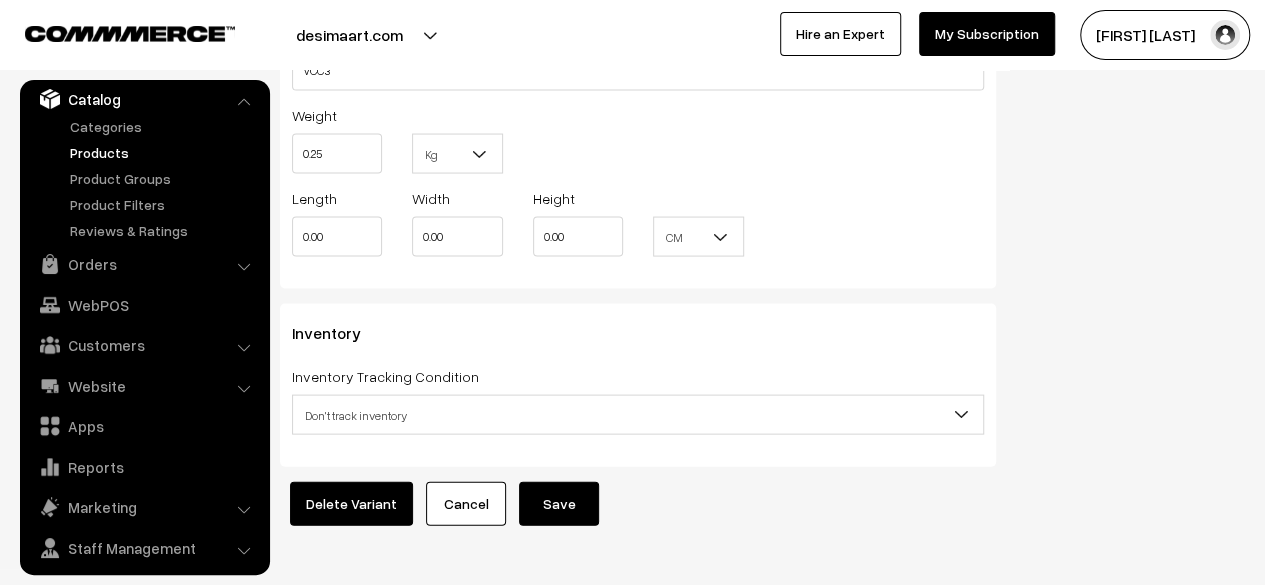 scroll, scrollTop: 1996, scrollLeft: 0, axis: vertical 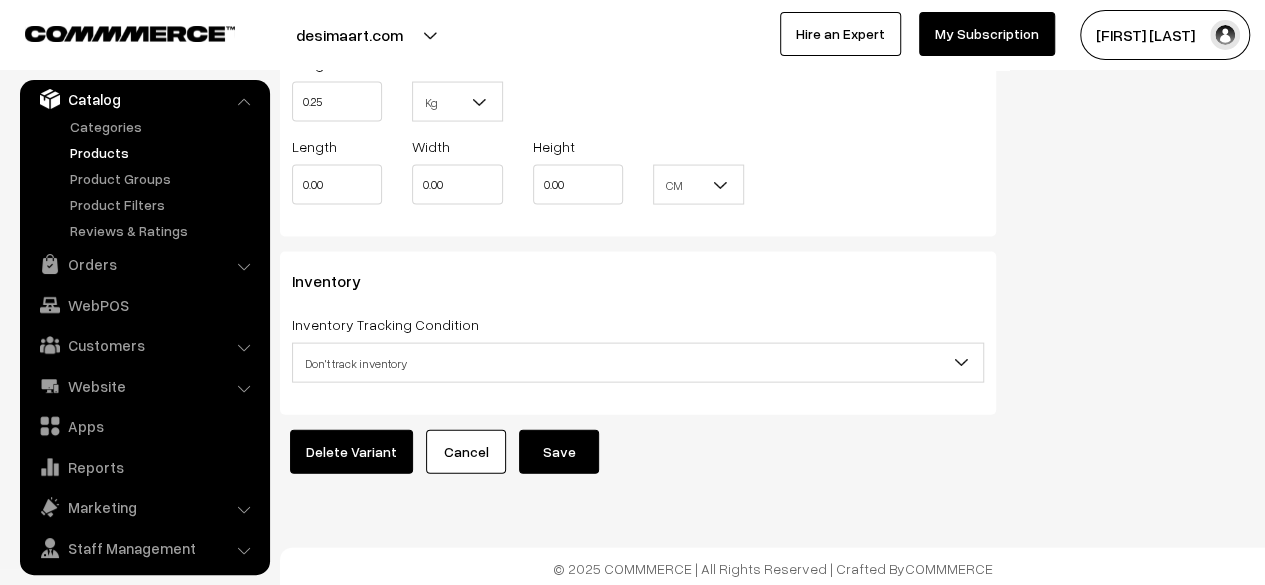 type on "130.00" 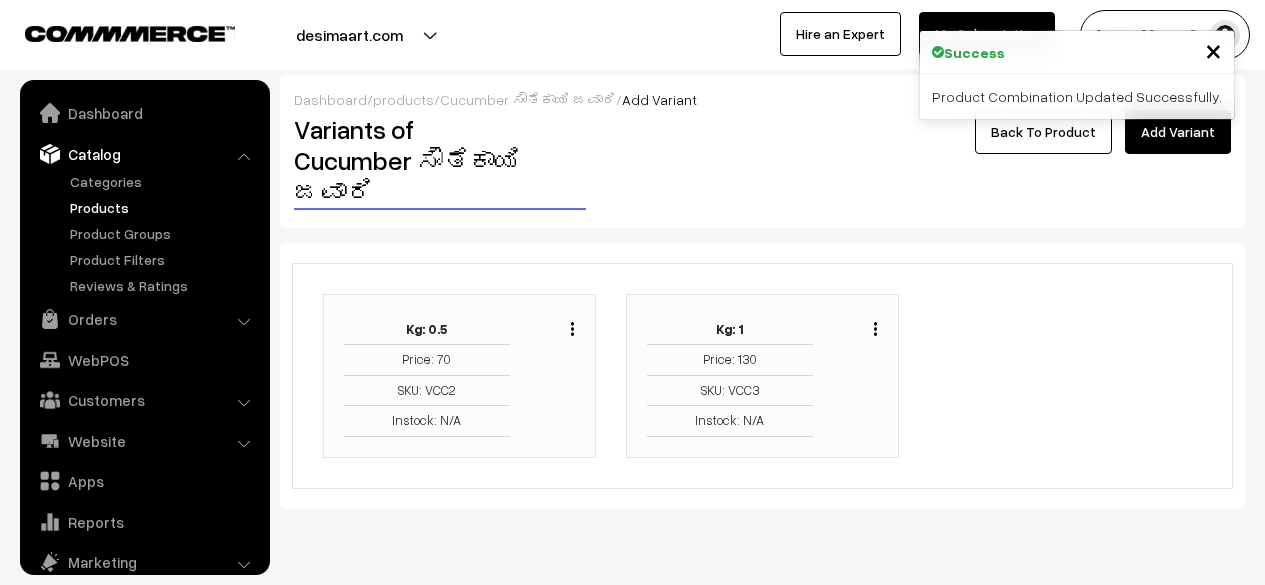 scroll, scrollTop: 0, scrollLeft: 0, axis: both 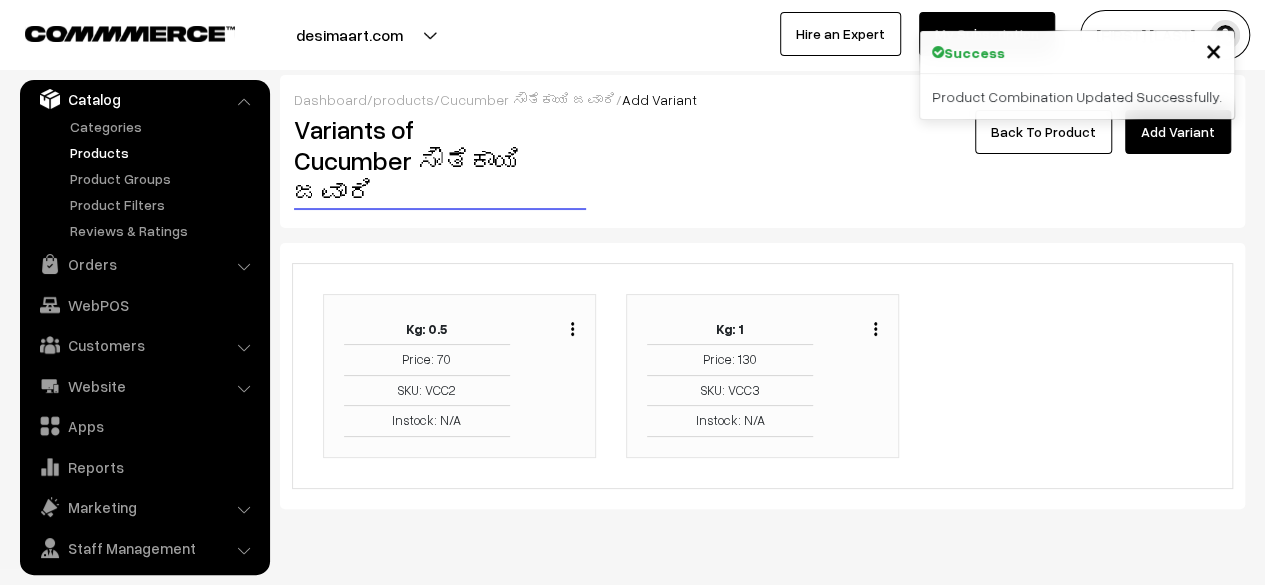 click on "Back To Product" at bounding box center [1043, 132] 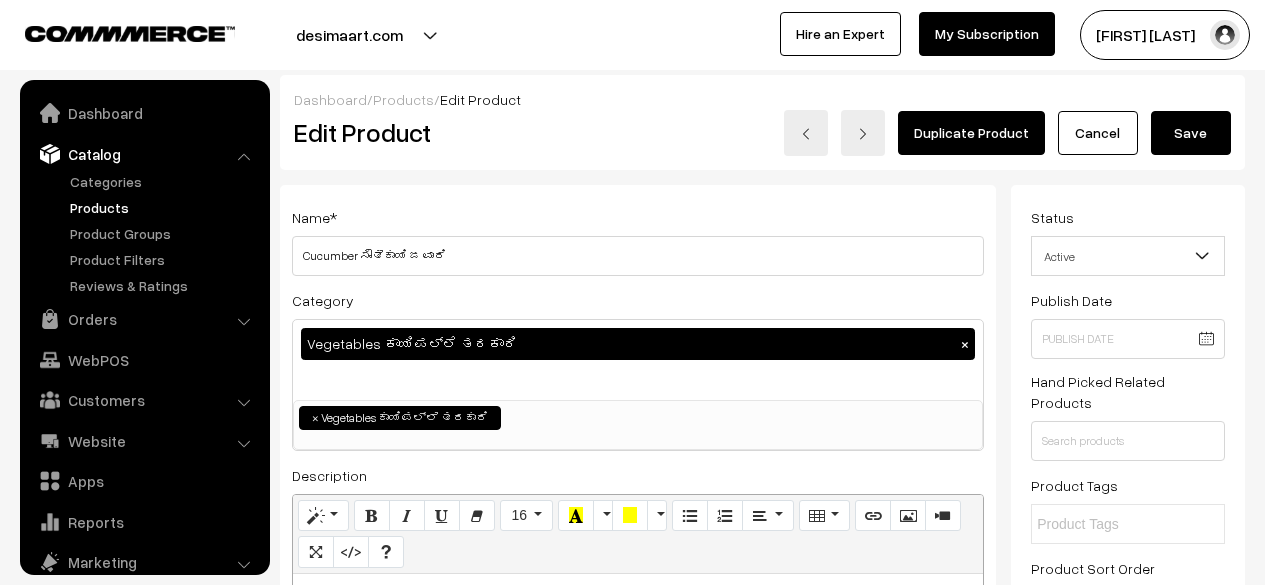 scroll, scrollTop: 0, scrollLeft: 0, axis: both 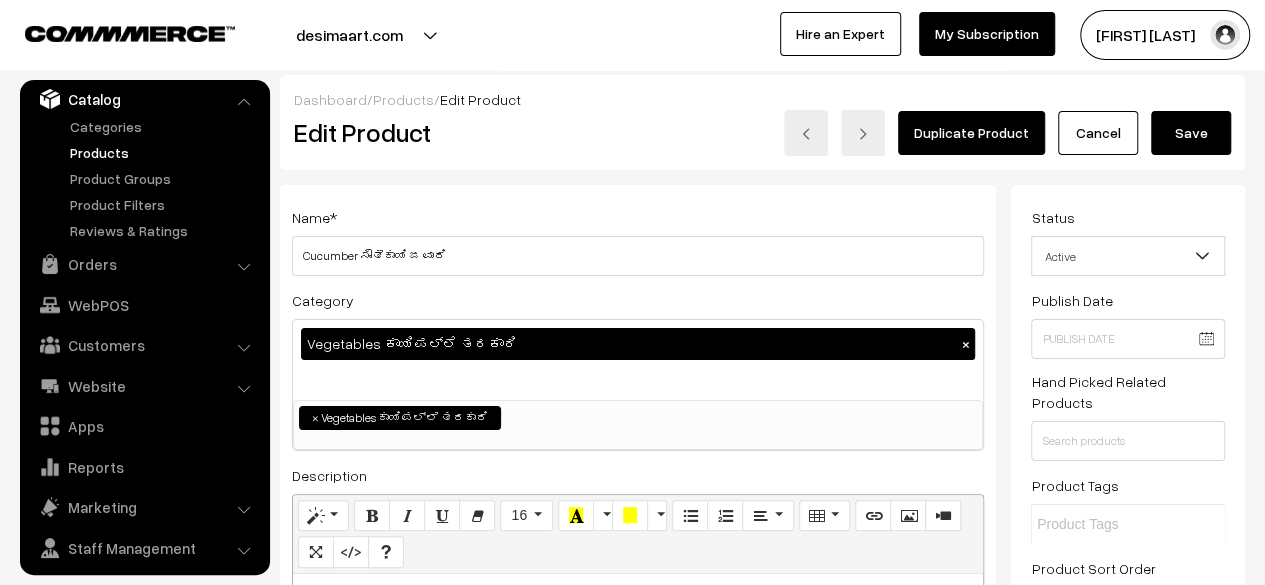 click on "Save" at bounding box center [1191, 133] 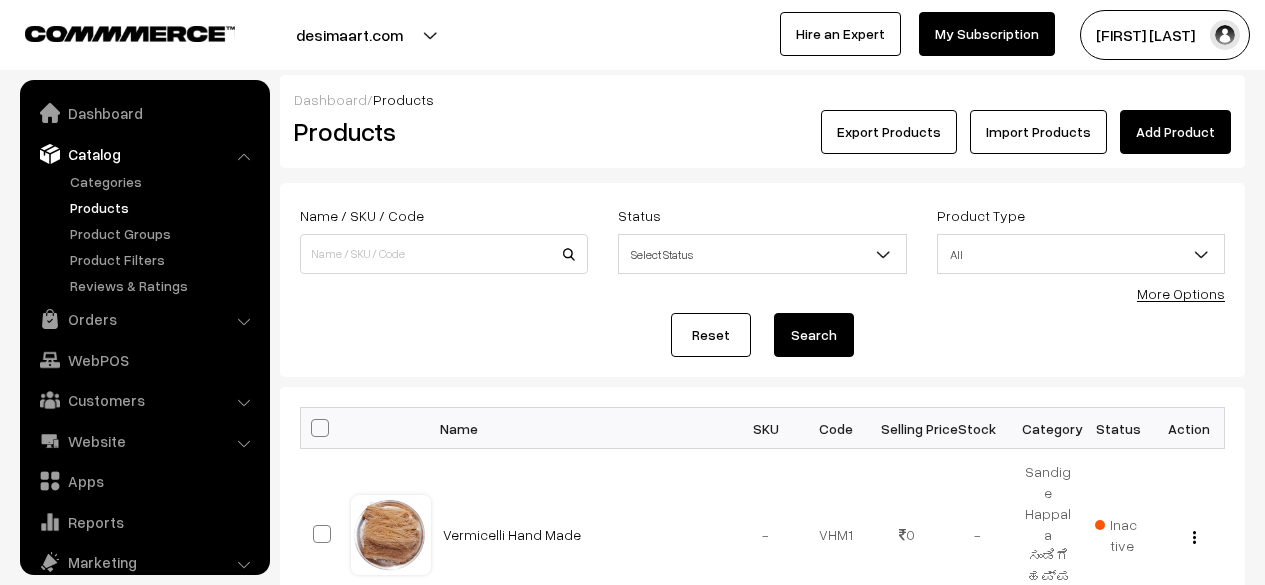scroll, scrollTop: 0, scrollLeft: 0, axis: both 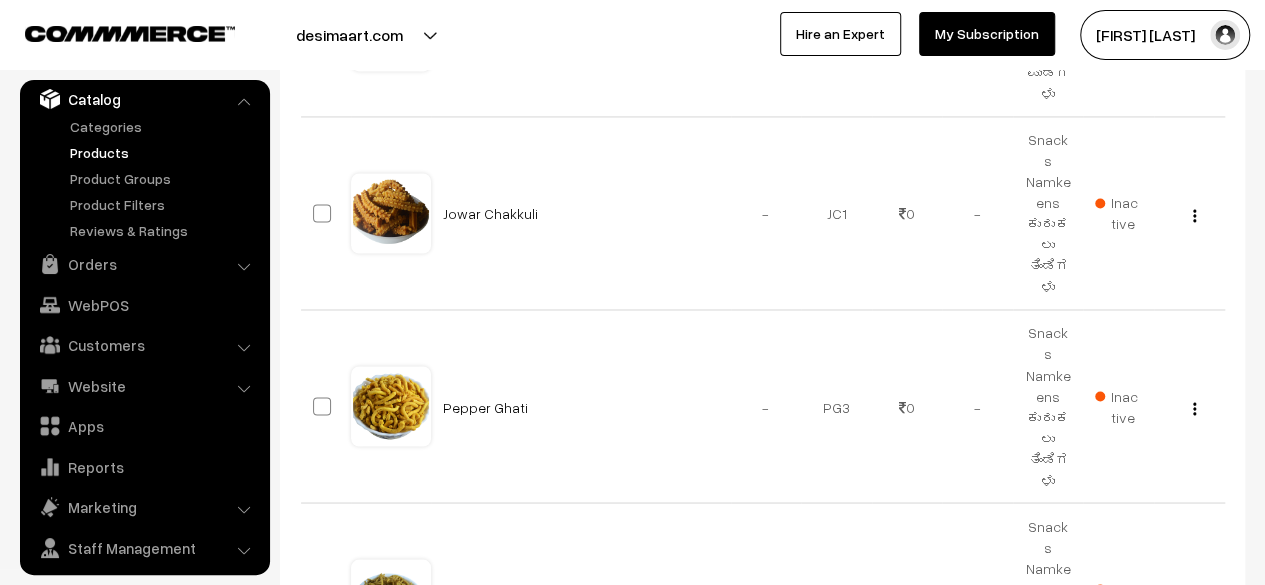 click on "1" at bounding box center (1090, 746) 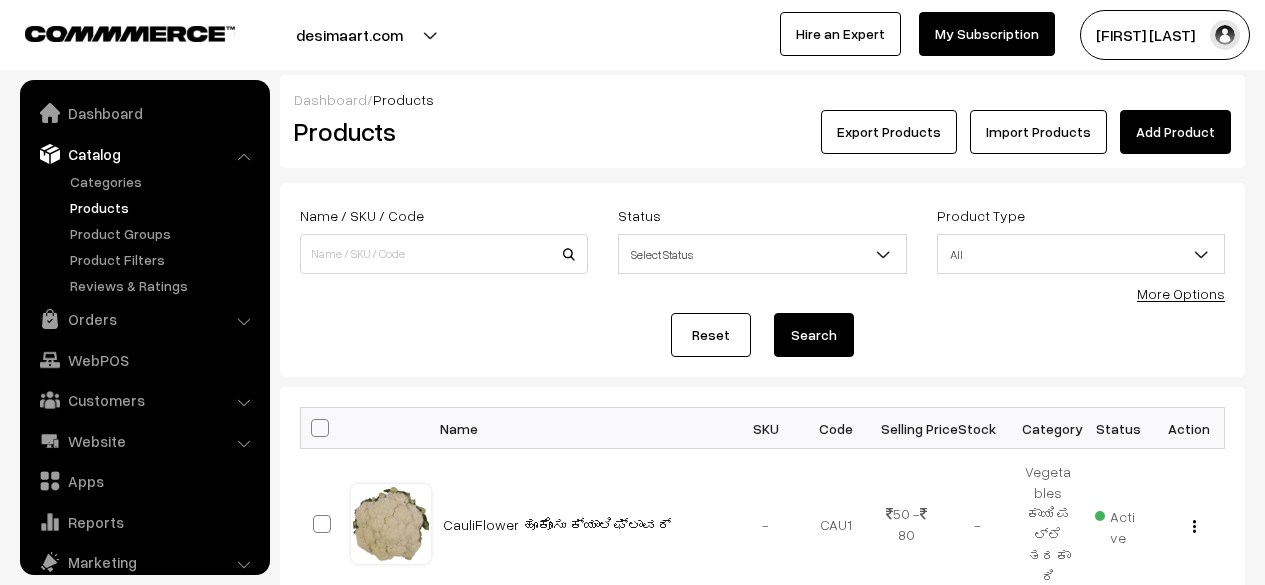 scroll, scrollTop: 0, scrollLeft: 0, axis: both 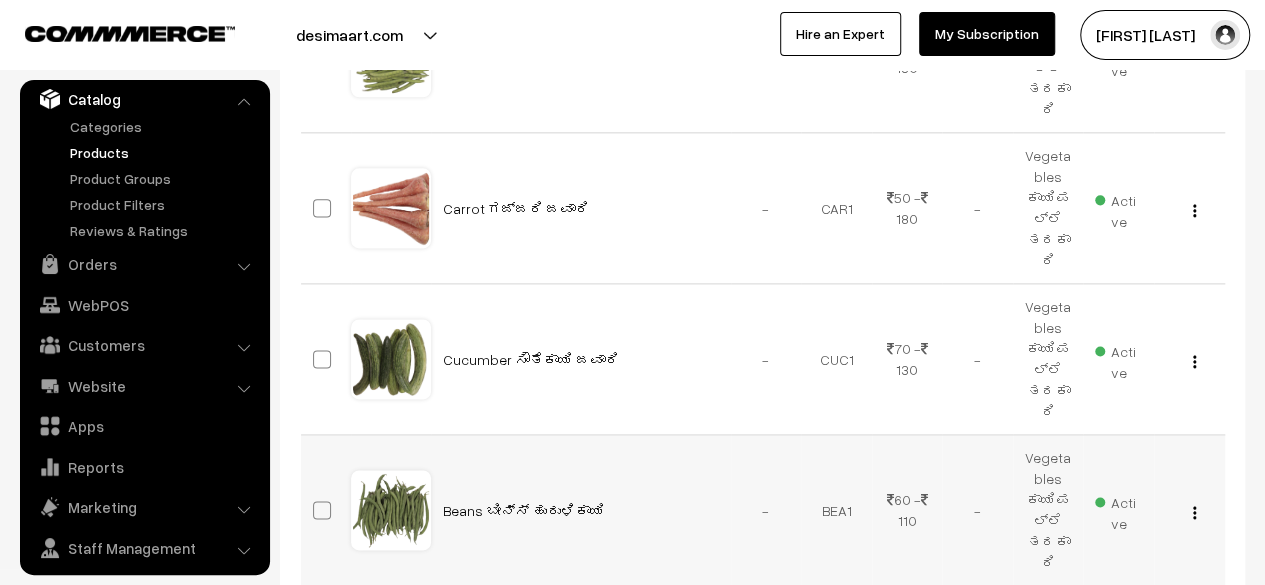 click at bounding box center (1194, 512) 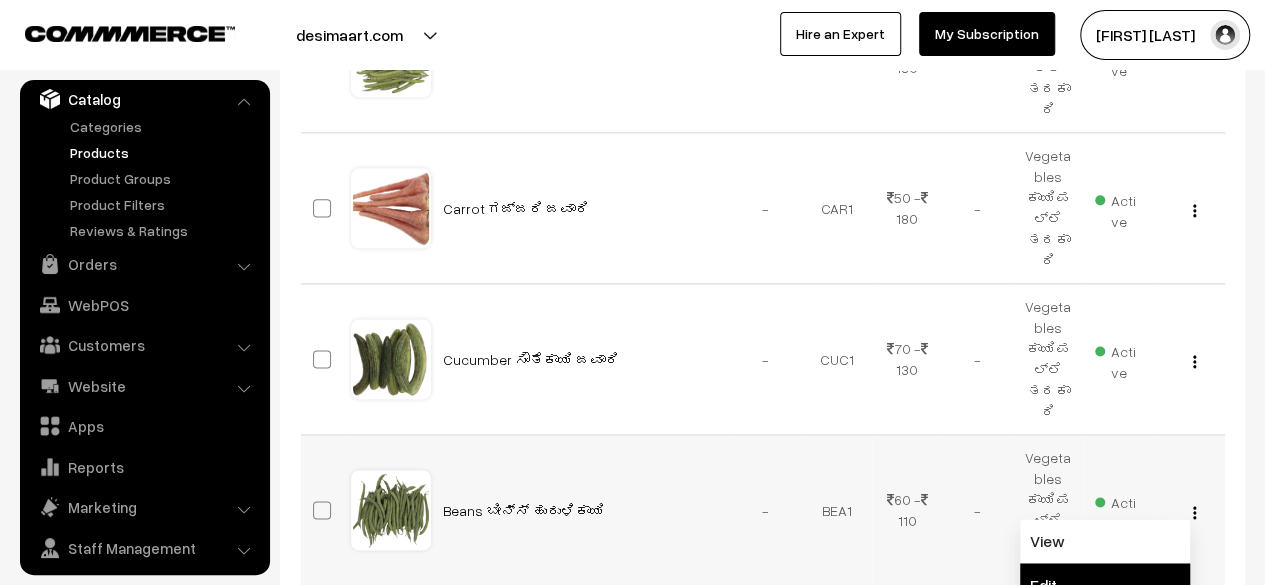 click on "Edit" at bounding box center [1105, 585] 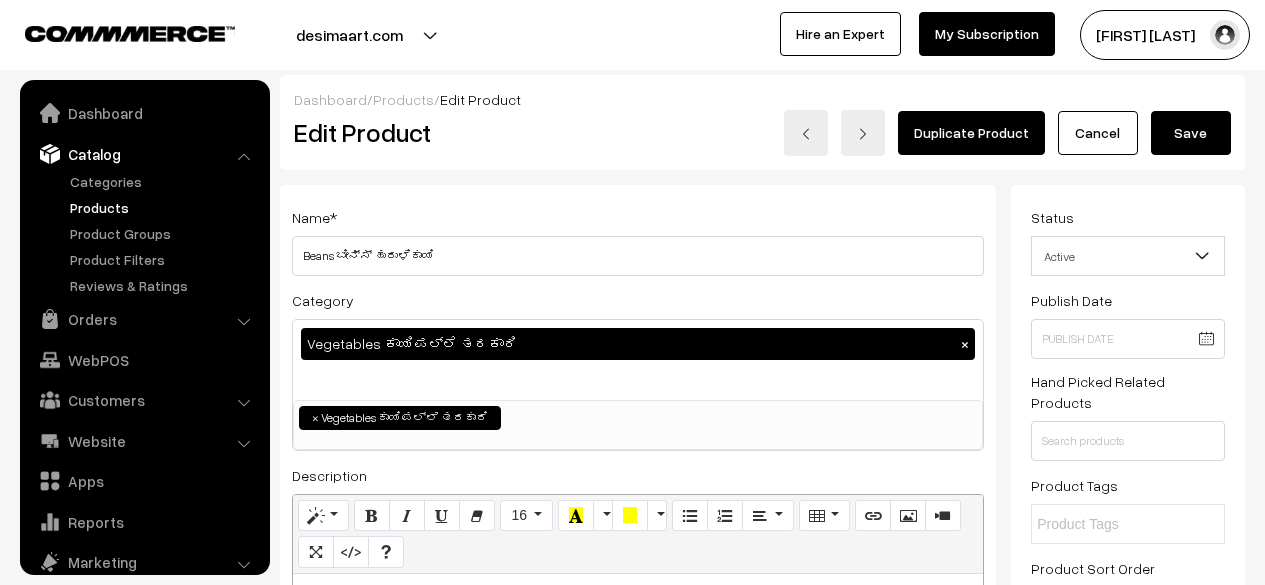 scroll, scrollTop: 0, scrollLeft: 0, axis: both 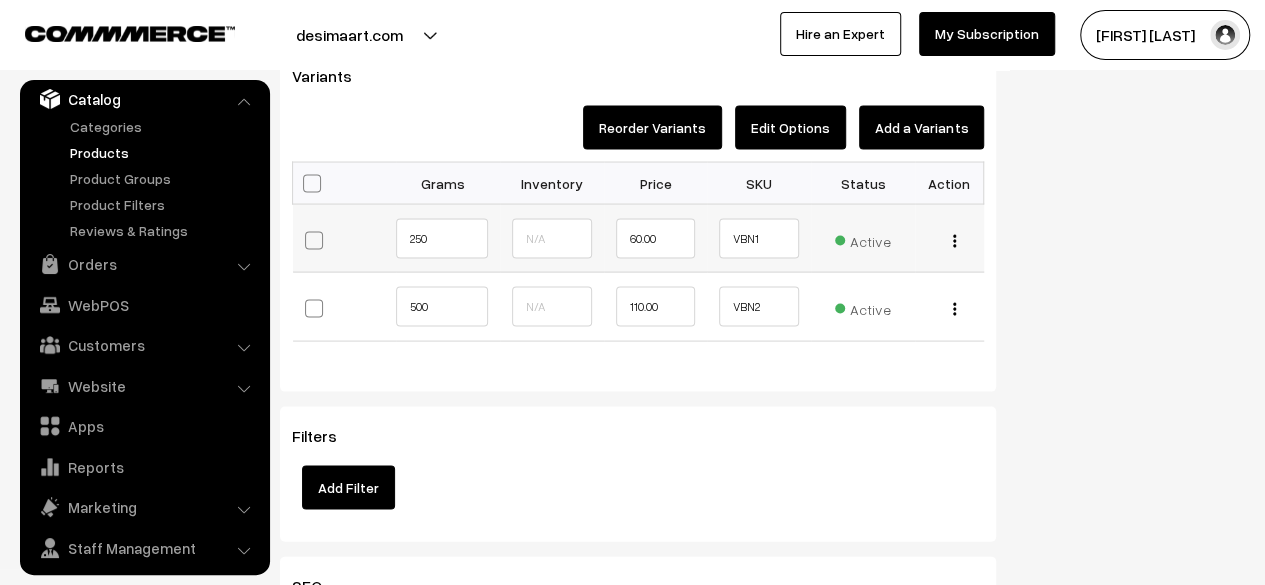 click at bounding box center [954, 240] 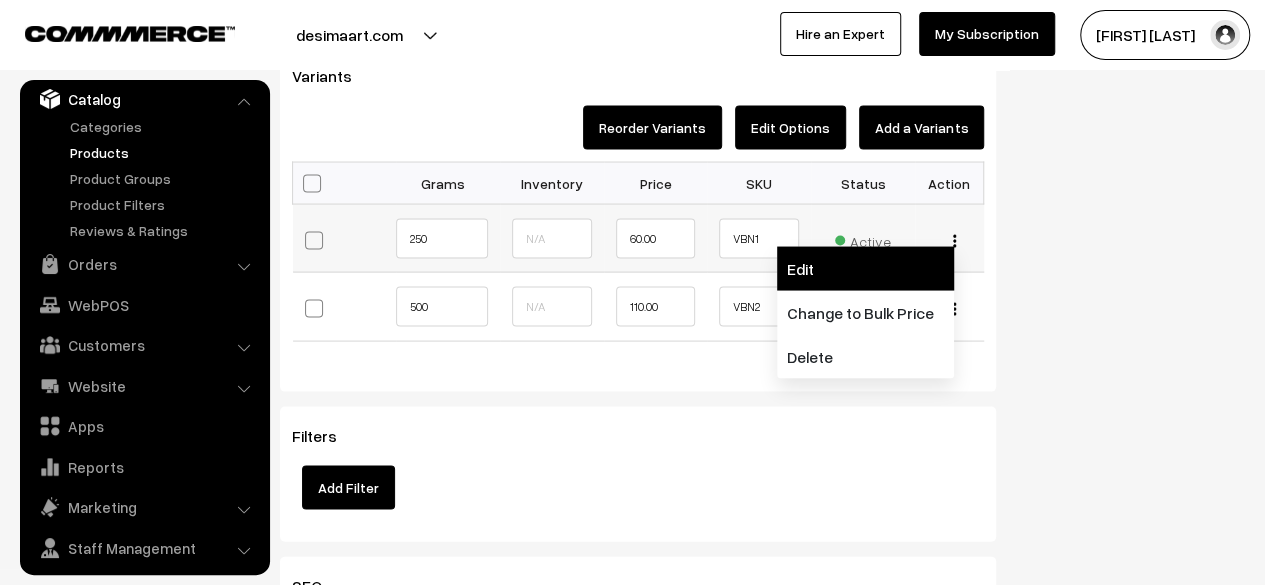 click on "Edit" at bounding box center [865, 268] 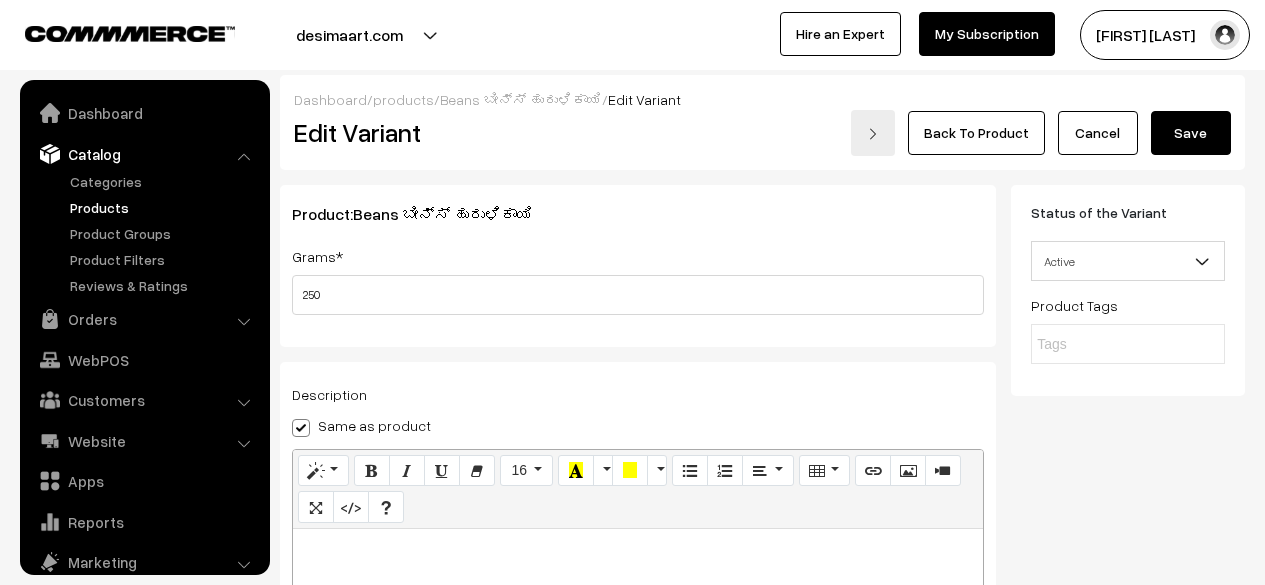 scroll, scrollTop: 122, scrollLeft: 0, axis: vertical 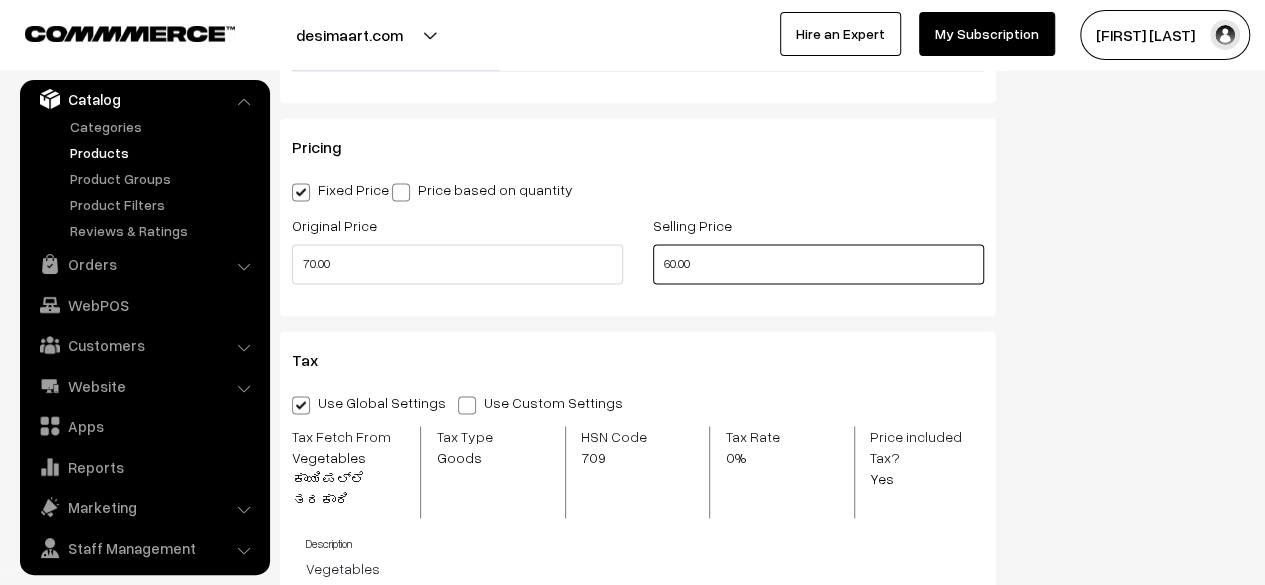 click on "60.00" at bounding box center [818, 264] 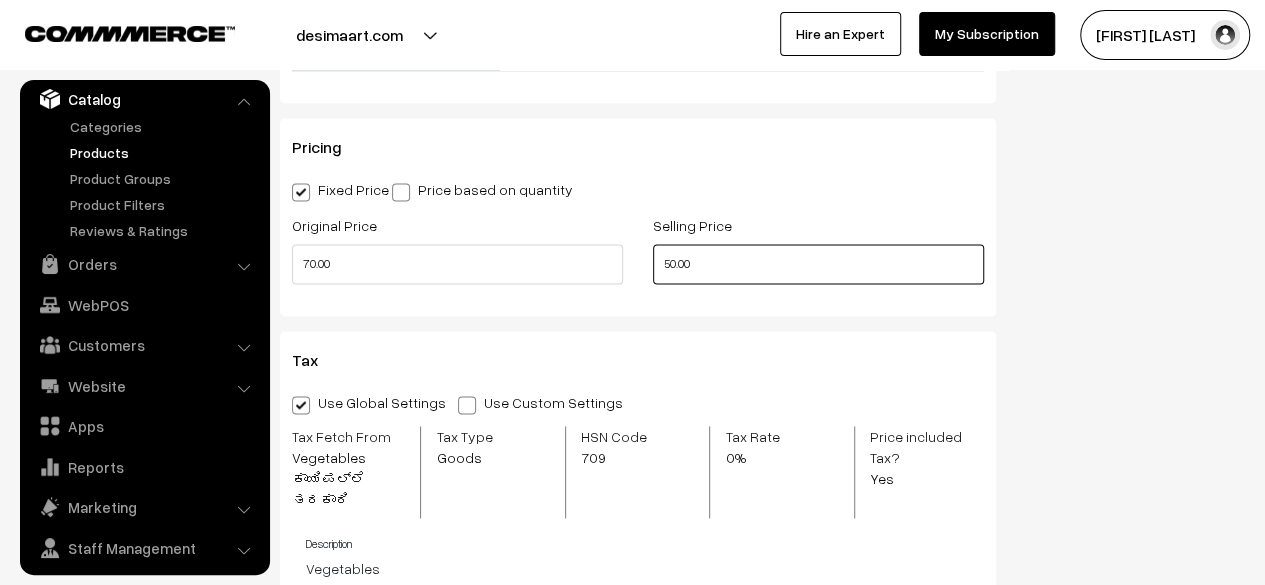 type on "50.00" 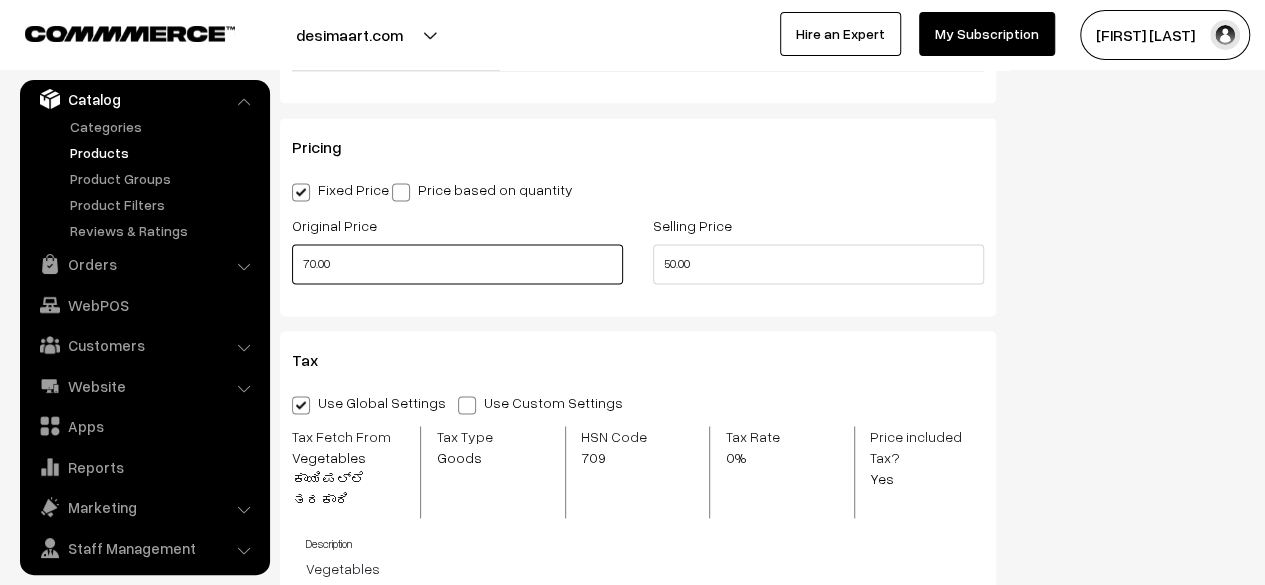 click on "70.00" at bounding box center [457, 264] 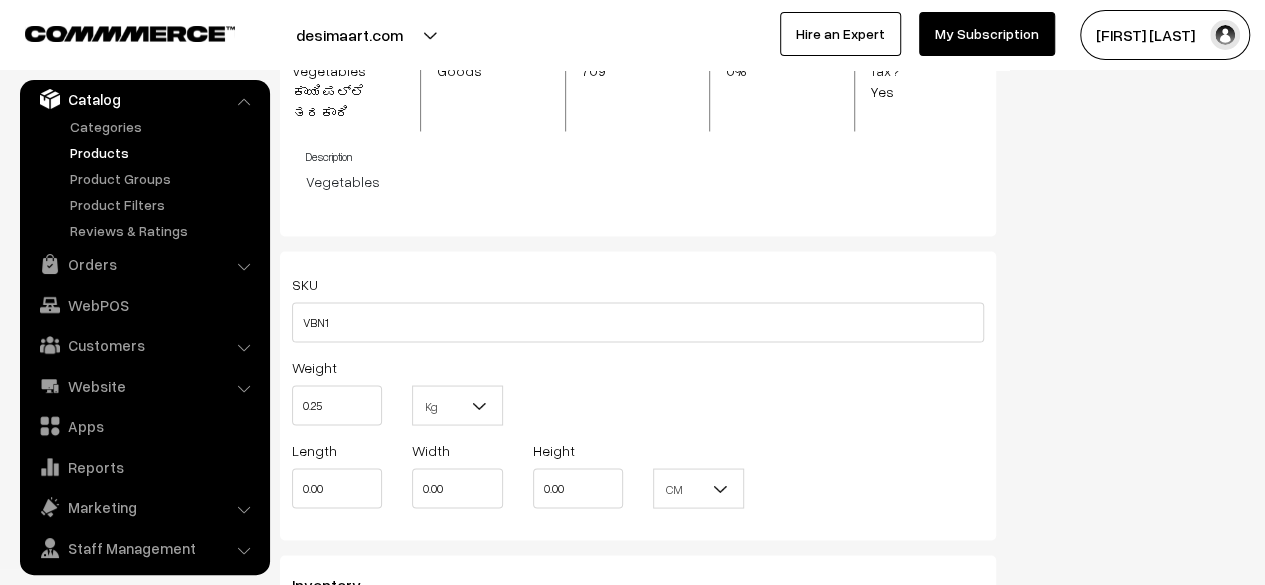 scroll, scrollTop: 1996, scrollLeft: 0, axis: vertical 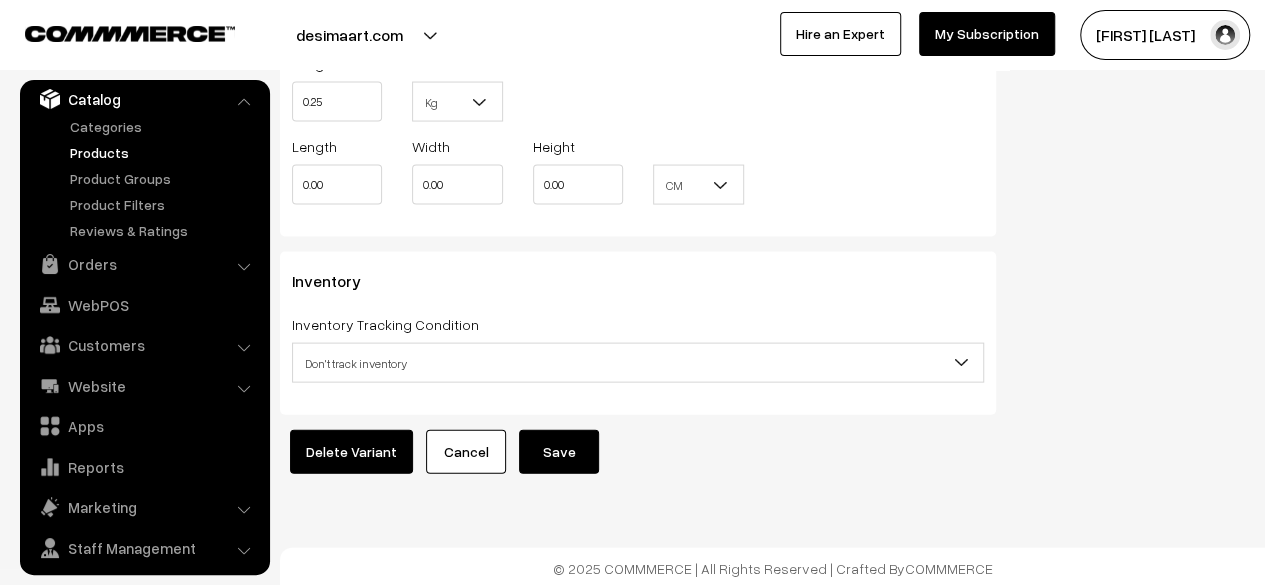 type on "60.00" 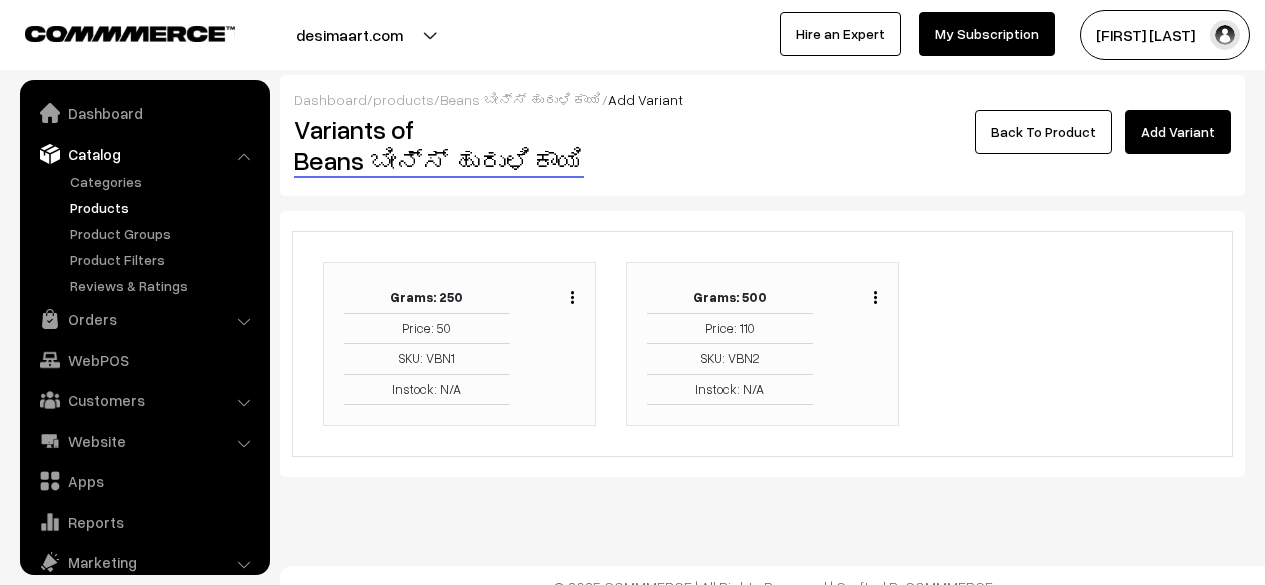 scroll, scrollTop: 0, scrollLeft: 0, axis: both 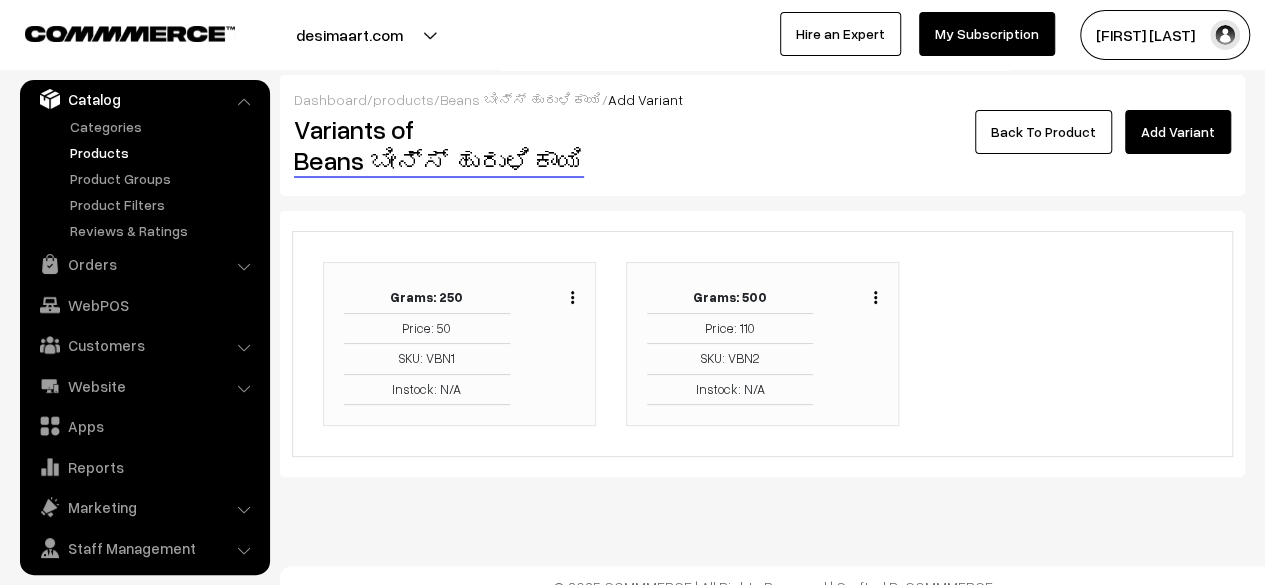 click at bounding box center [875, 297] 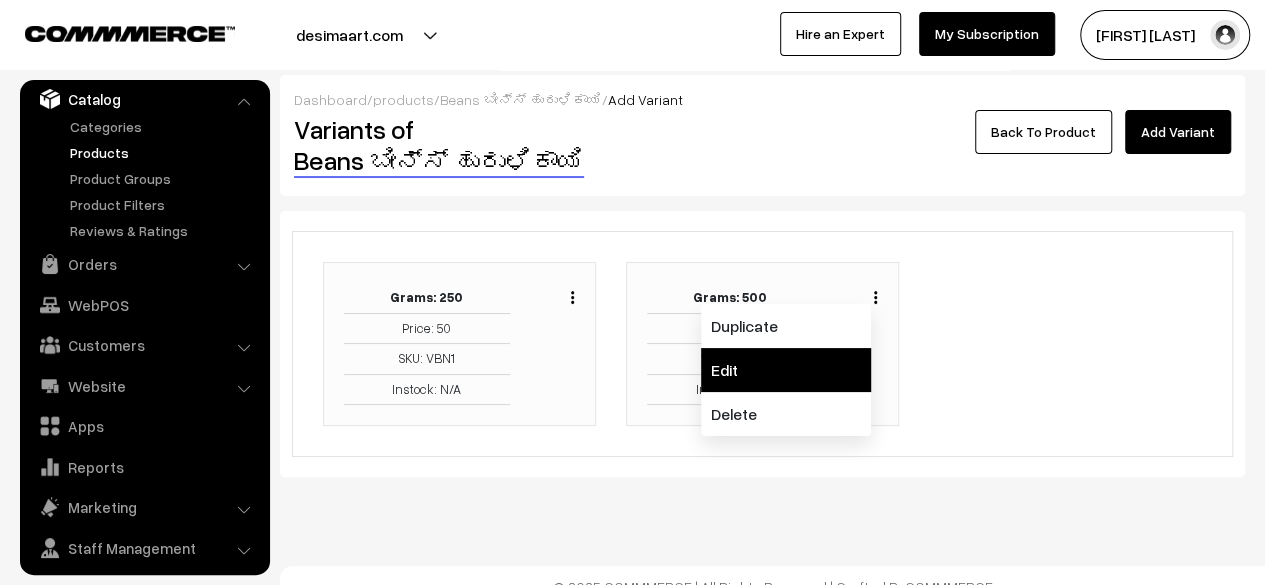 click on "Edit" at bounding box center [786, 370] 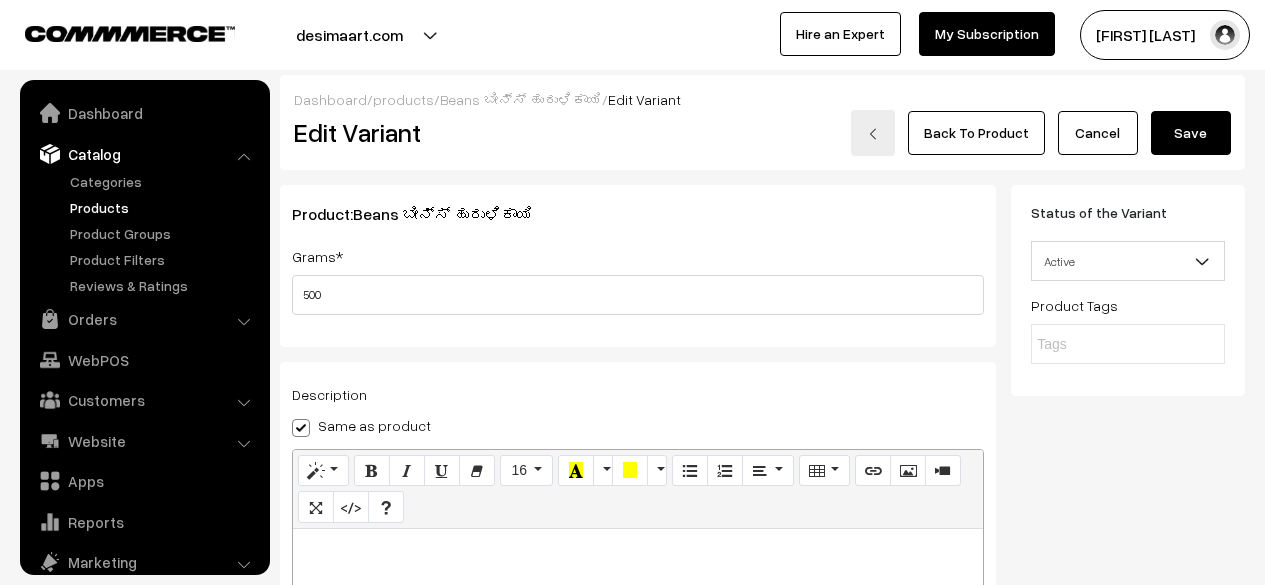 scroll, scrollTop: 117, scrollLeft: 0, axis: vertical 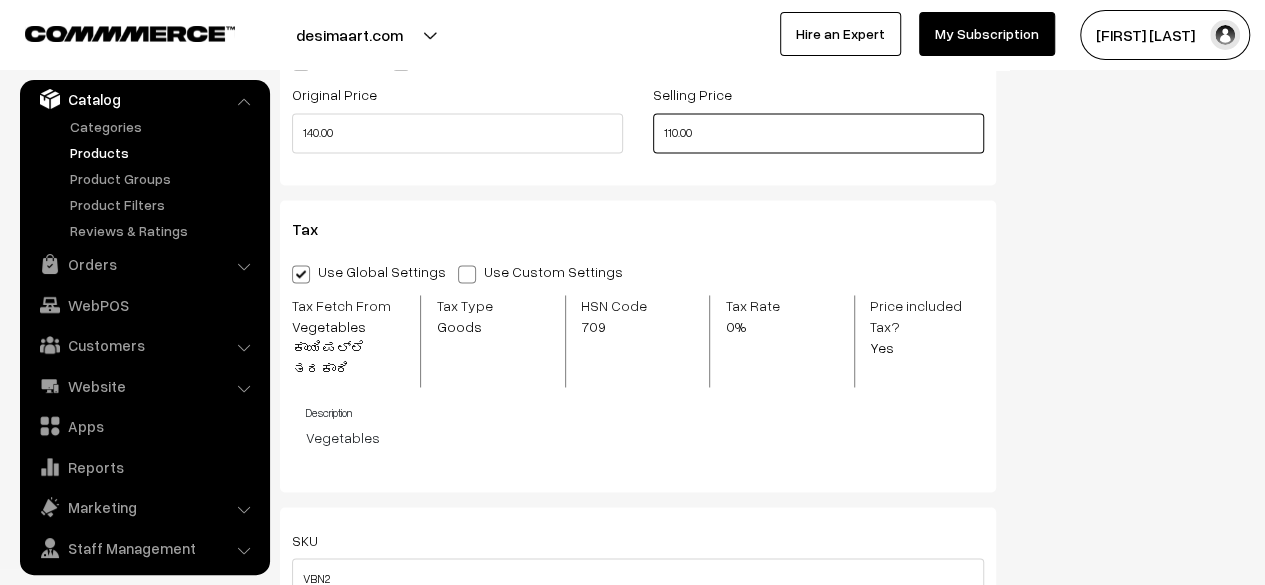 click on "110.00" at bounding box center [818, 133] 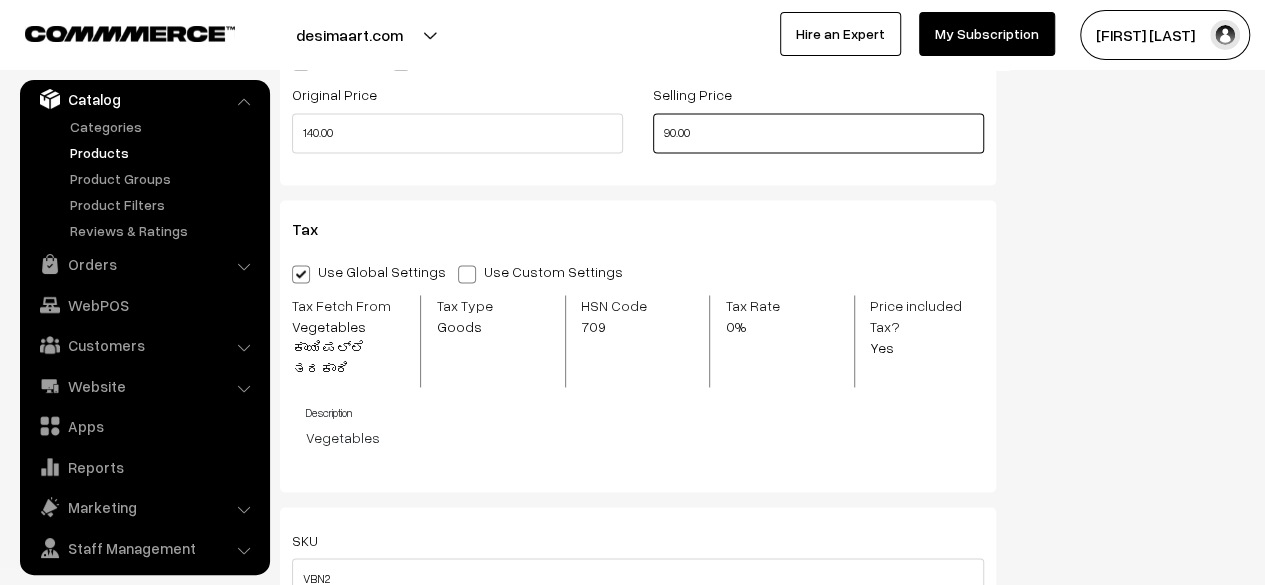 type on "90.00" 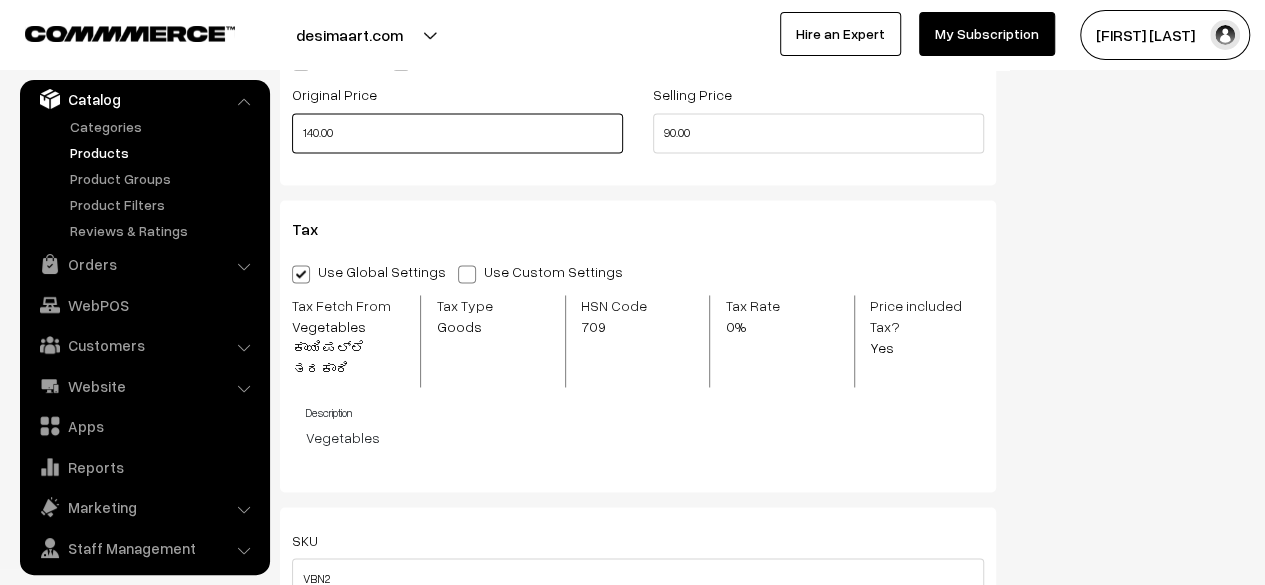 click on "140.00" at bounding box center (457, 133) 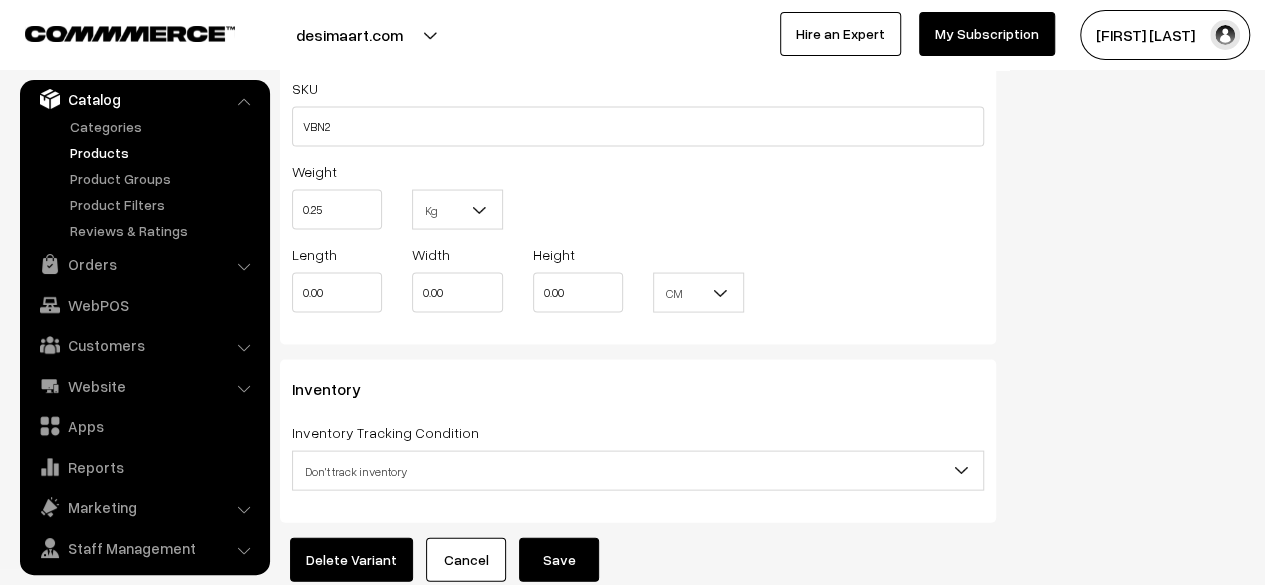 scroll, scrollTop: 1895, scrollLeft: 0, axis: vertical 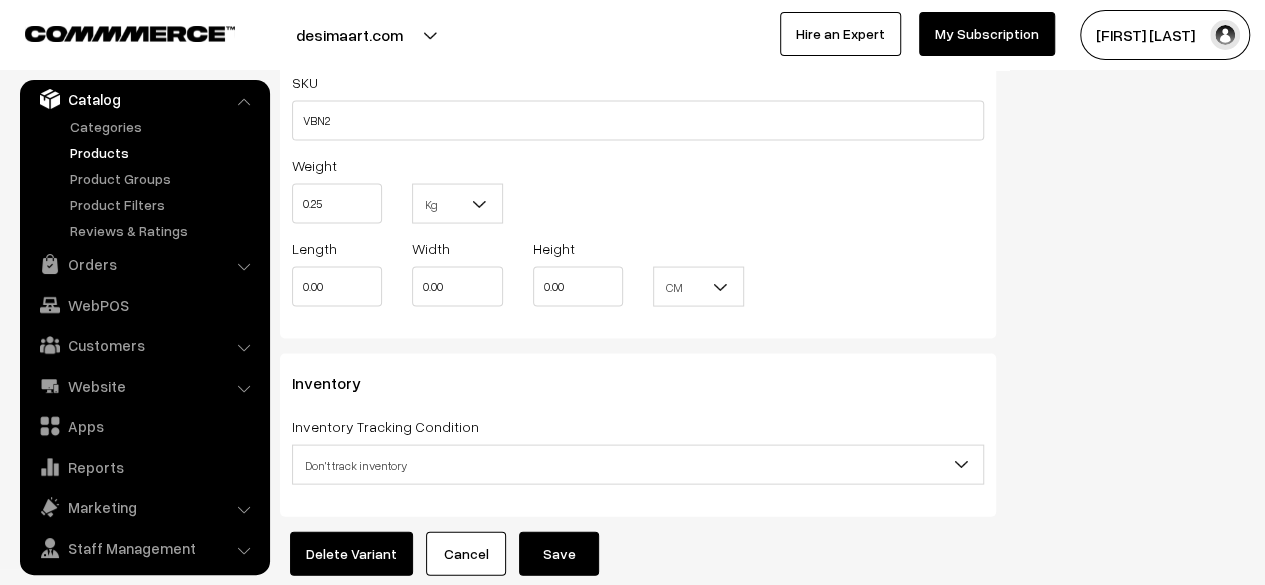 type on "120.00" 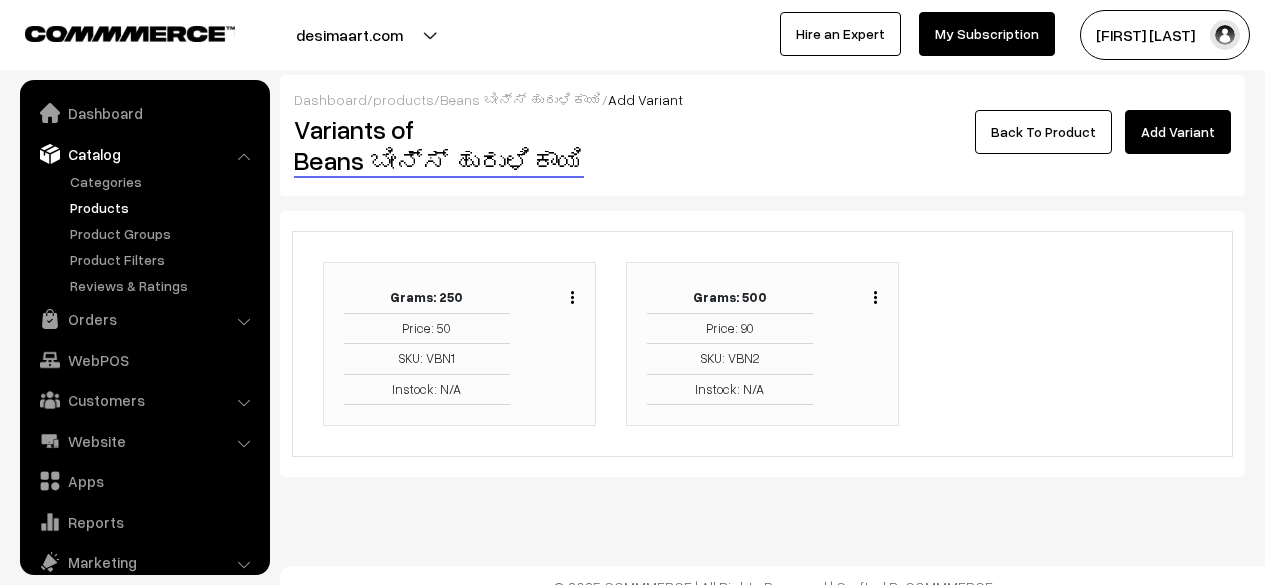 scroll, scrollTop: 0, scrollLeft: 0, axis: both 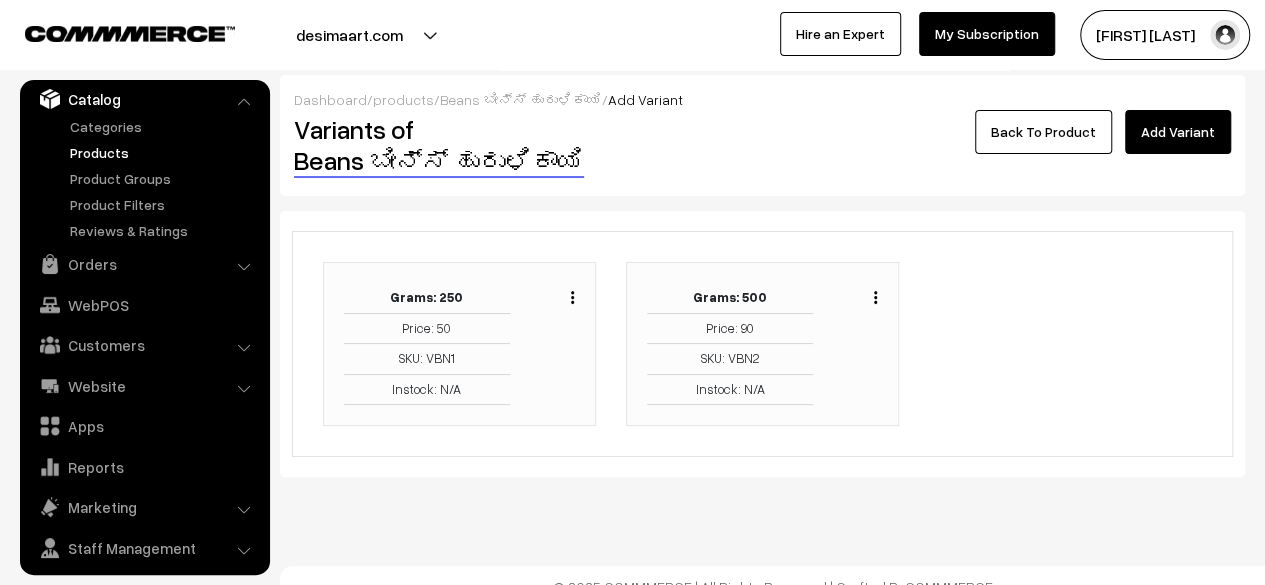click on "Back To Product" at bounding box center (1043, 132) 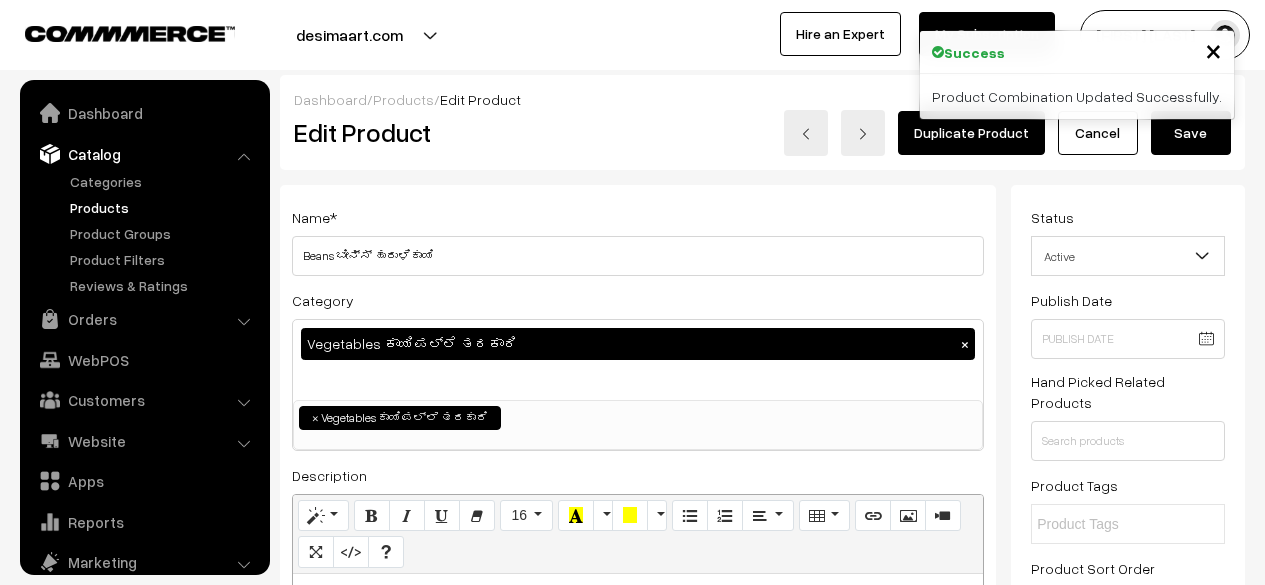 scroll, scrollTop: 0, scrollLeft: 0, axis: both 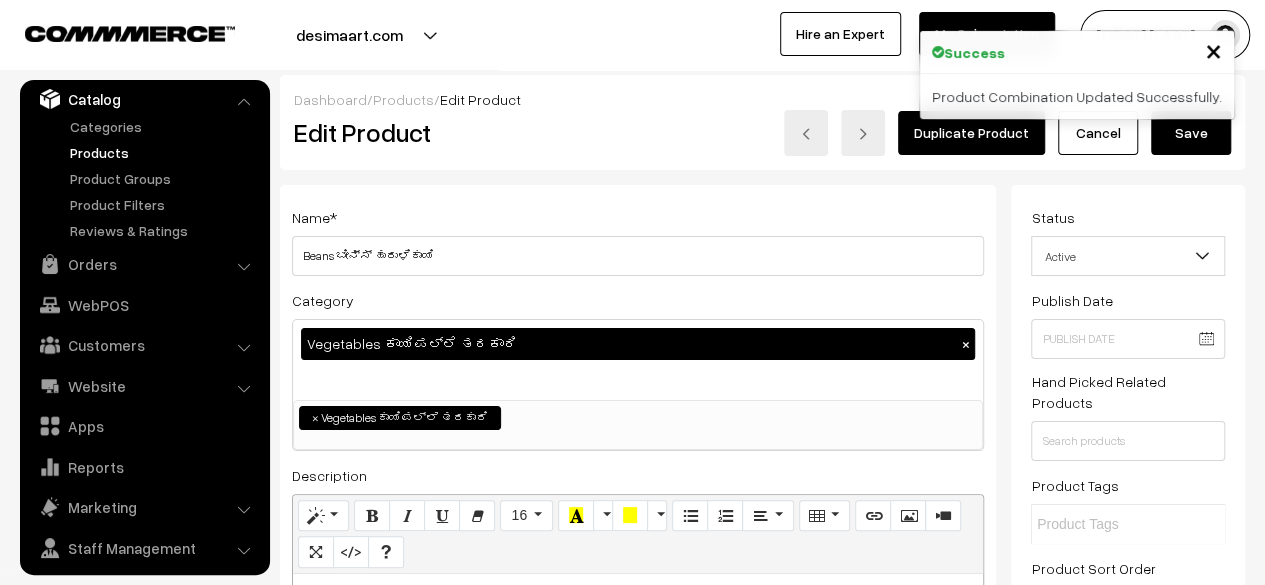 click on "Save" at bounding box center [1191, 133] 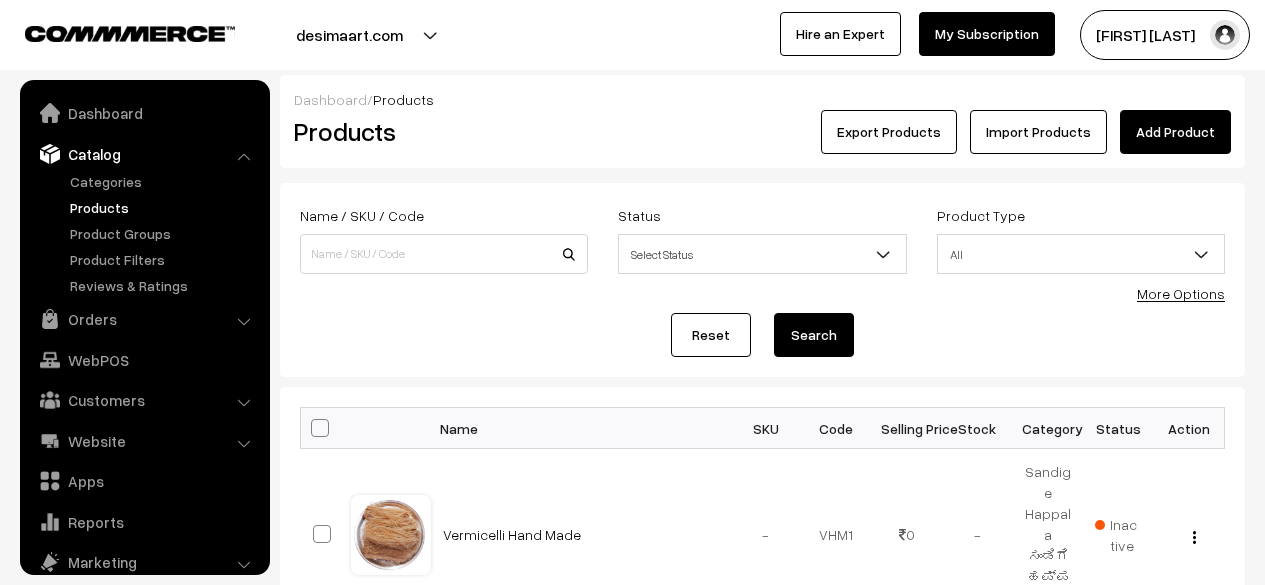 scroll, scrollTop: 0, scrollLeft: 0, axis: both 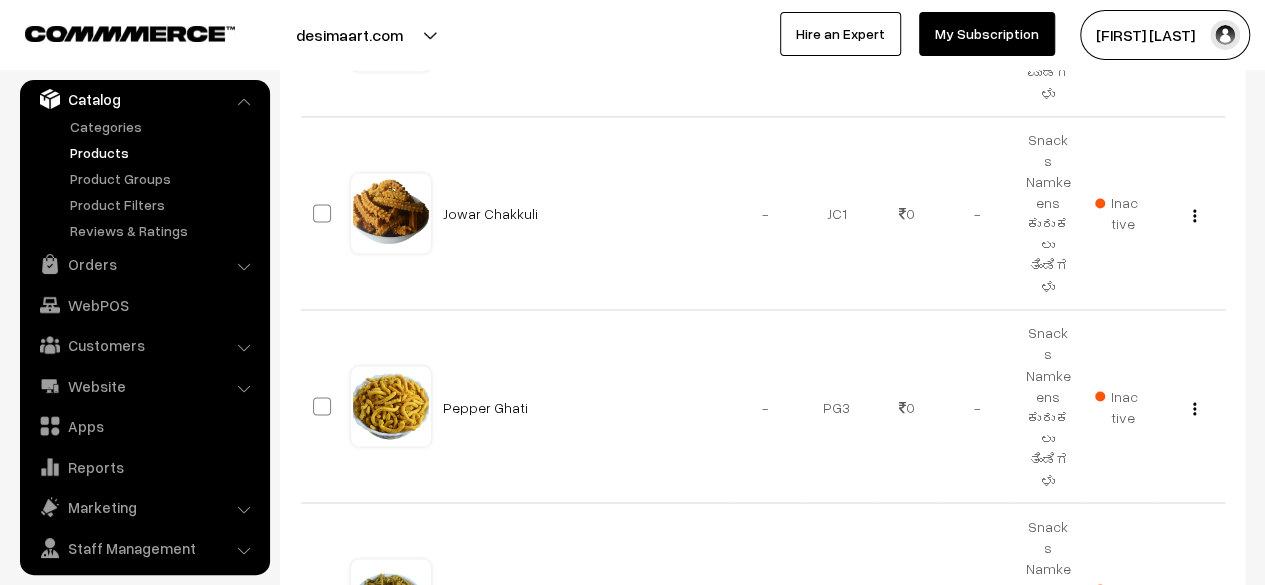 click on "1" at bounding box center [1090, 746] 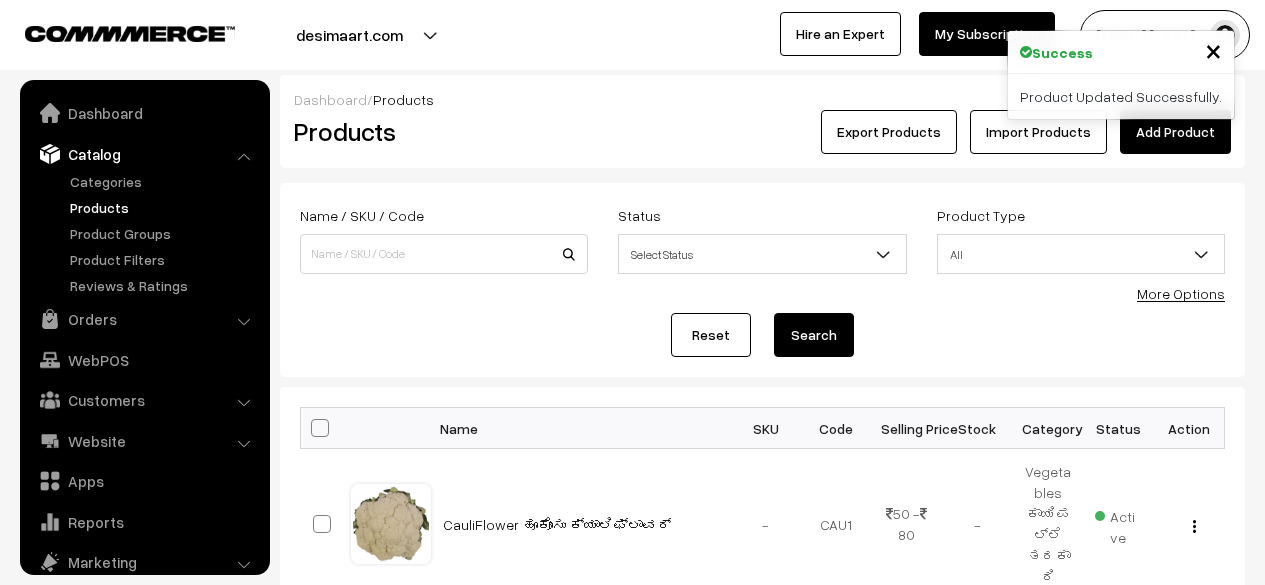 scroll, scrollTop: 0, scrollLeft: 0, axis: both 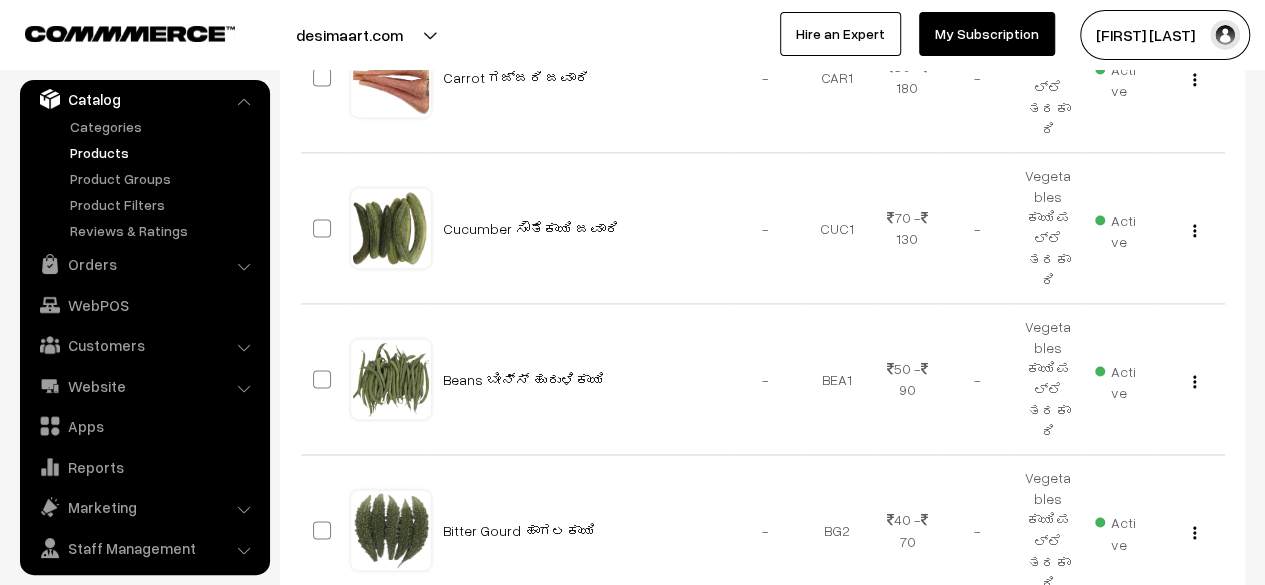 click at bounding box center [1208, 658] 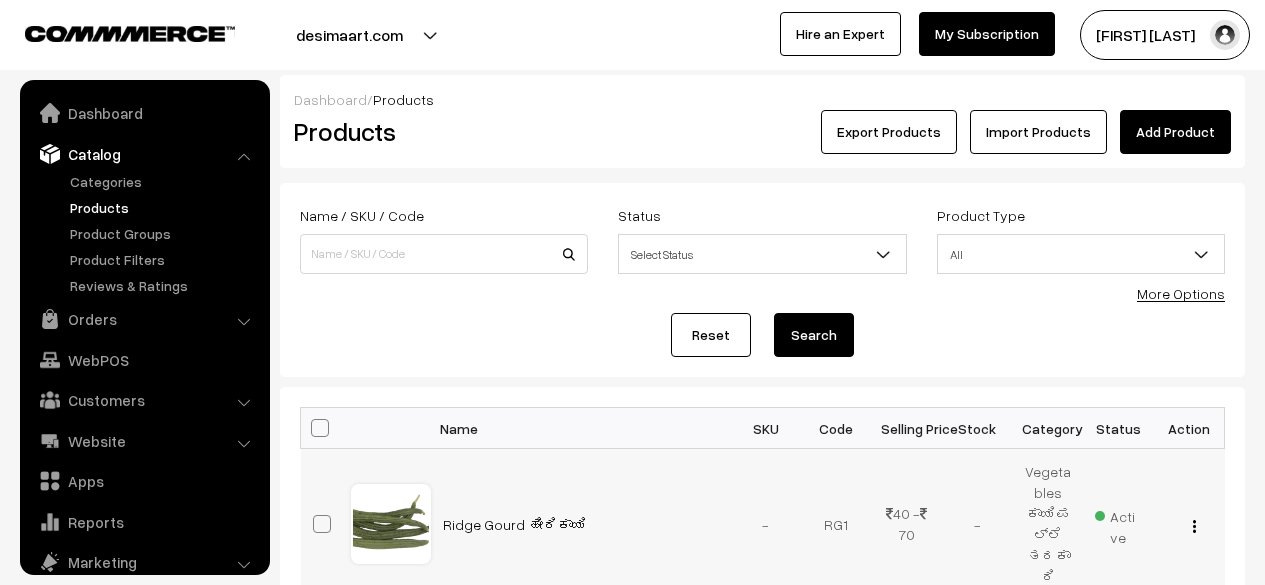 scroll, scrollTop: 0, scrollLeft: 0, axis: both 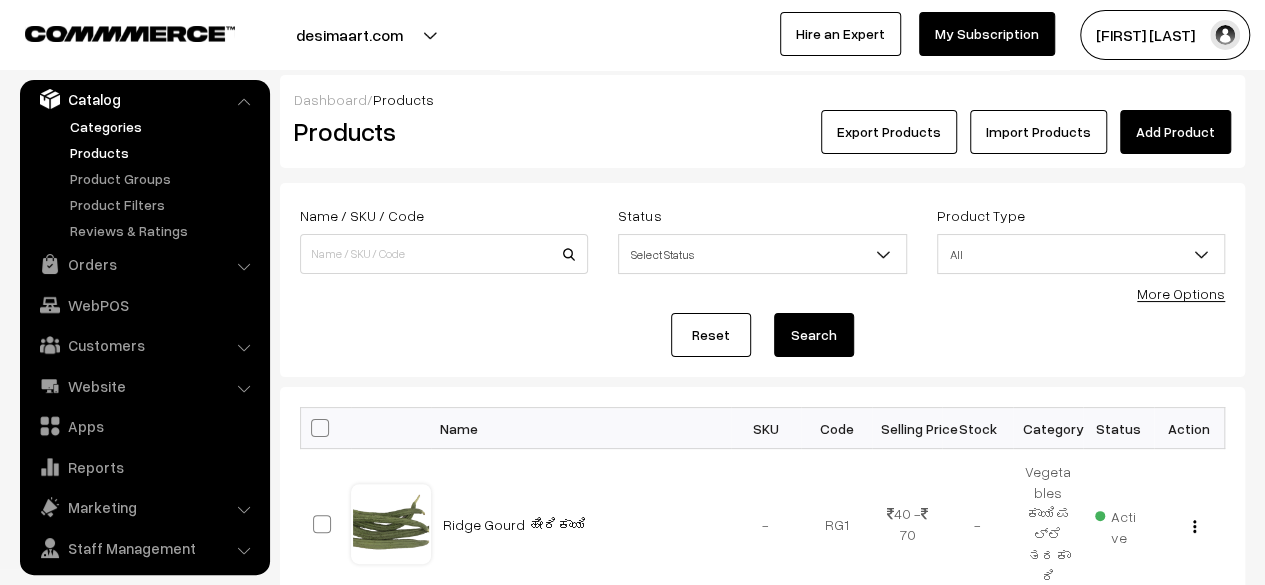 click on "Categories" at bounding box center [164, 126] 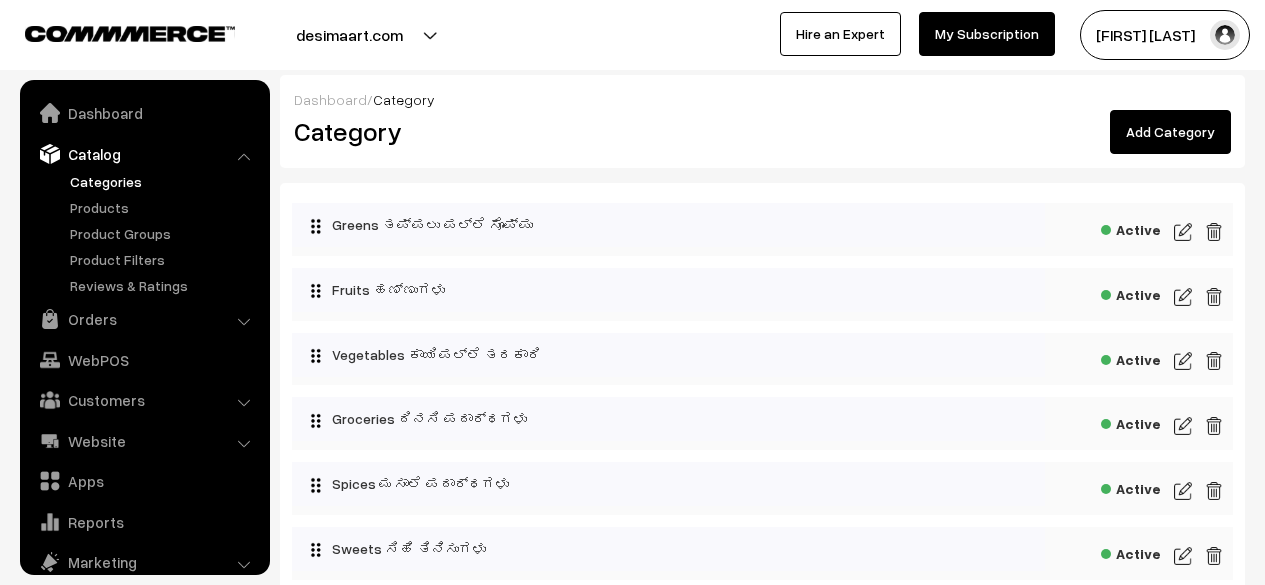 scroll, scrollTop: 0, scrollLeft: 0, axis: both 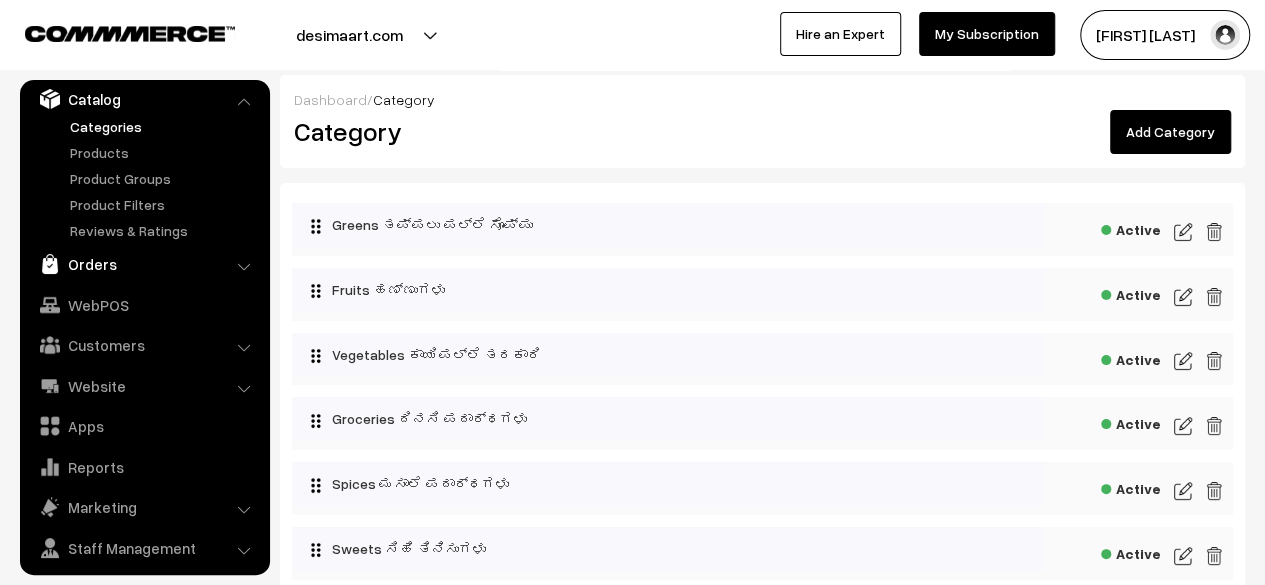 click on "Orders" at bounding box center (144, 264) 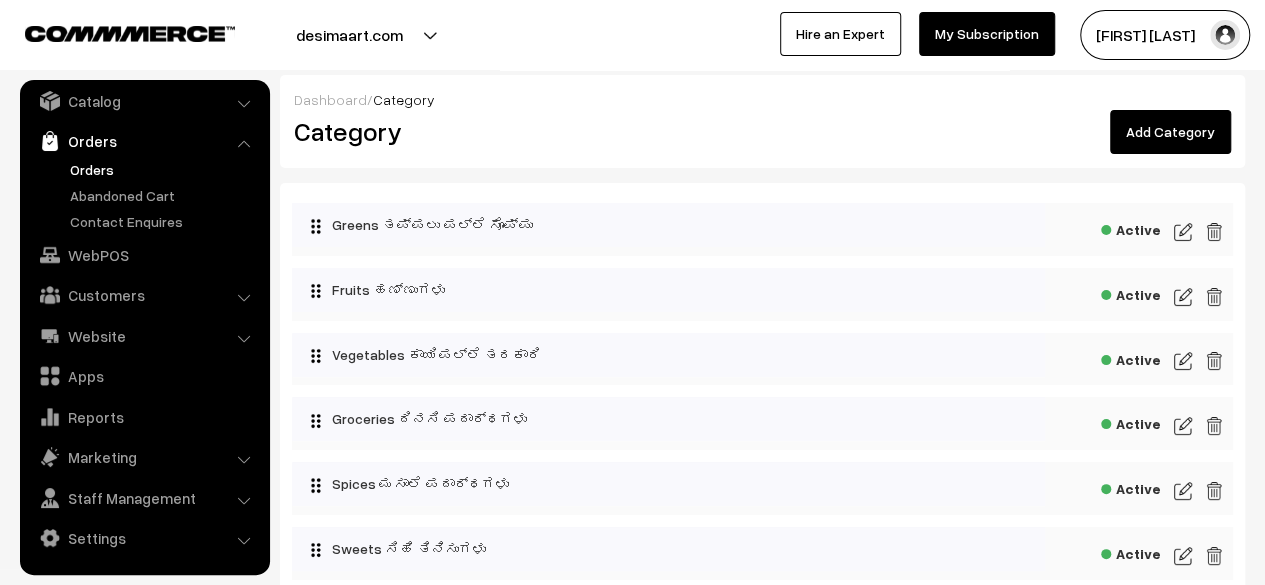 click on "Orders" at bounding box center [164, 169] 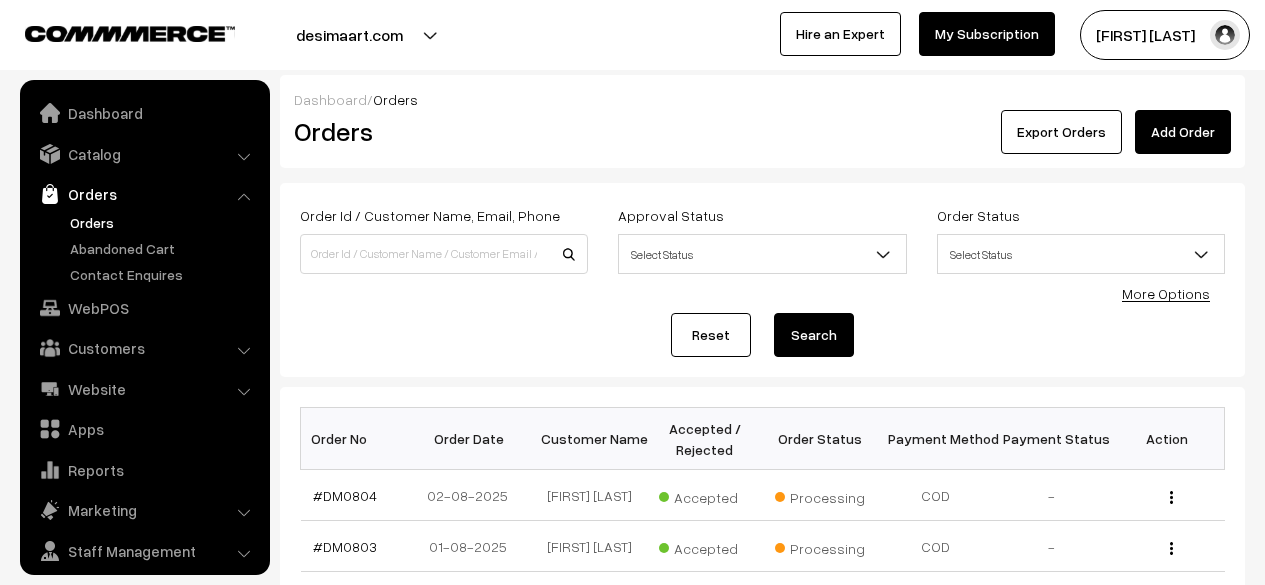 scroll, scrollTop: 0, scrollLeft: 0, axis: both 